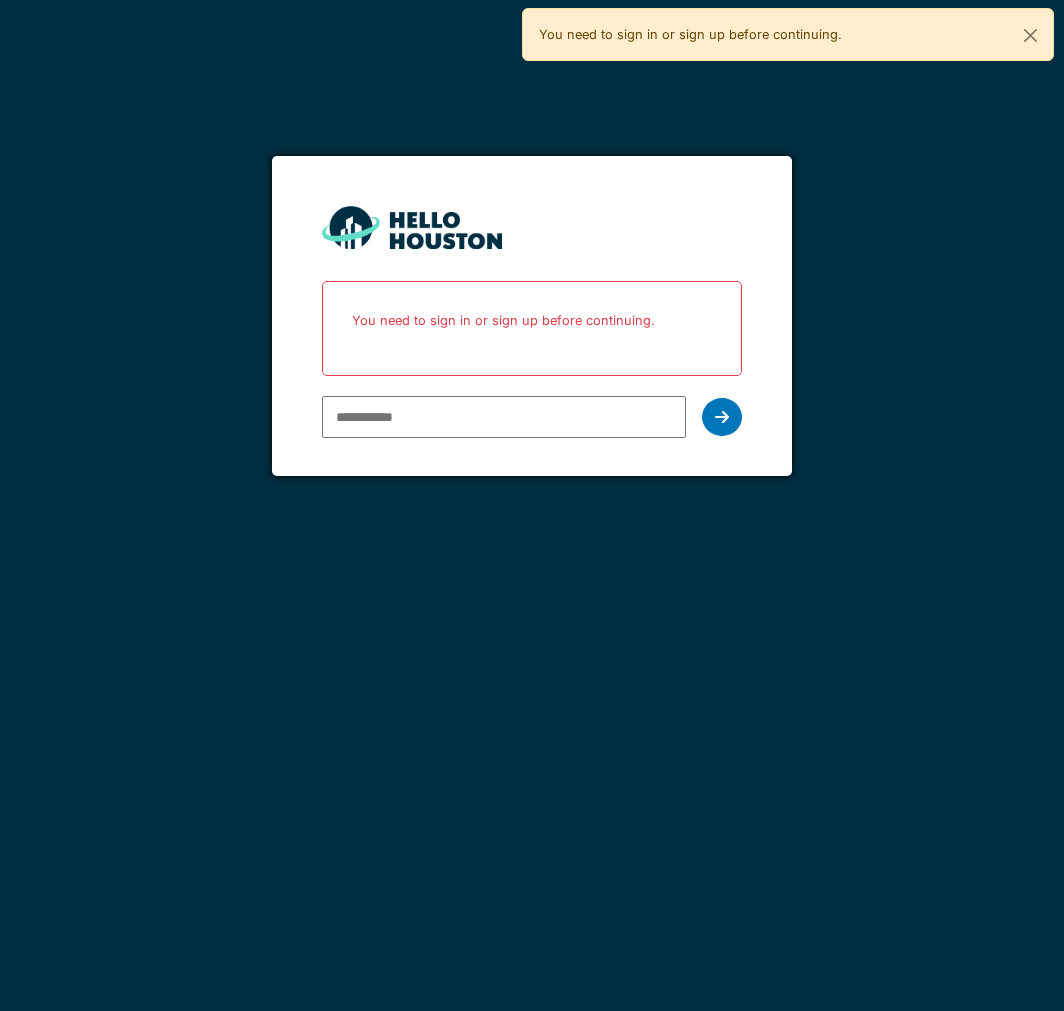 scroll, scrollTop: 0, scrollLeft: 0, axis: both 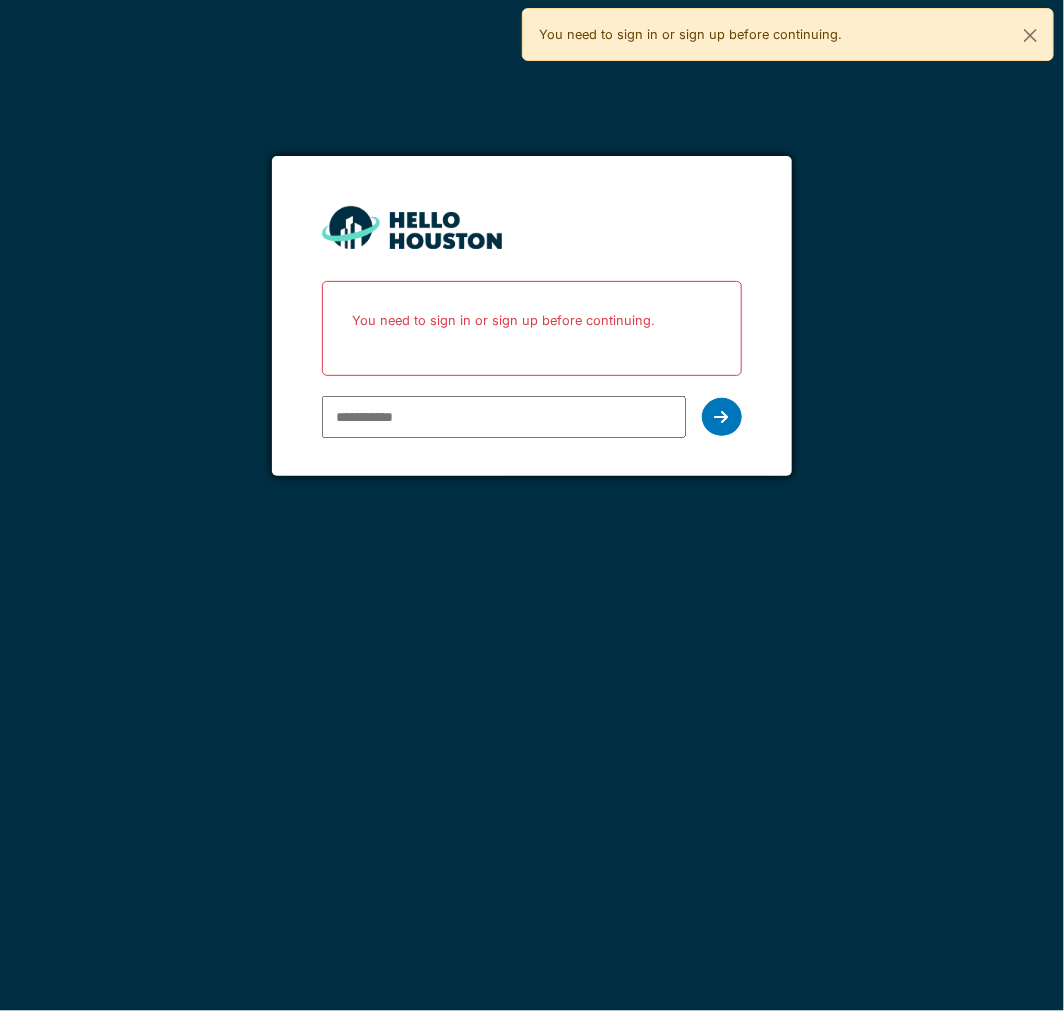type on "**********" 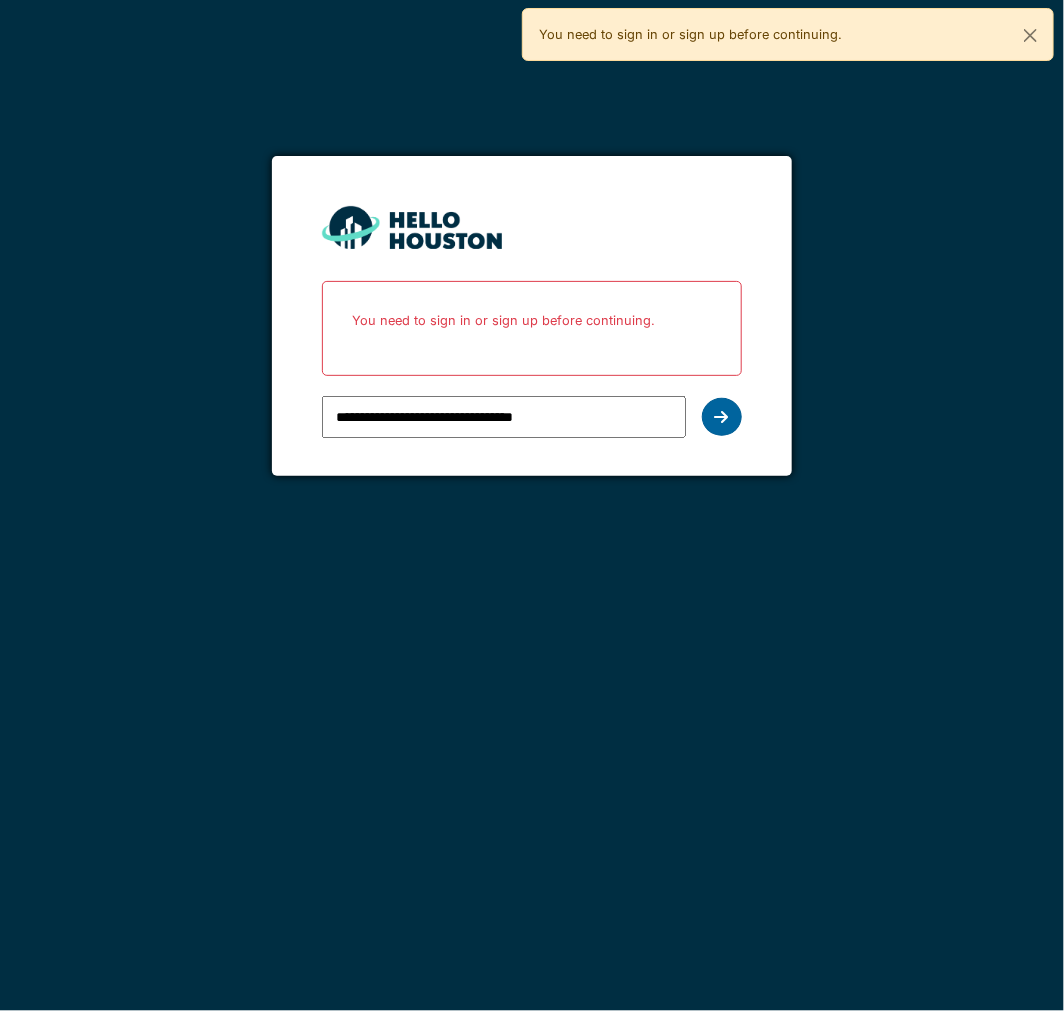 drag, startPoint x: 0, startPoint y: 0, endPoint x: 721, endPoint y: 410, distance: 829.42206 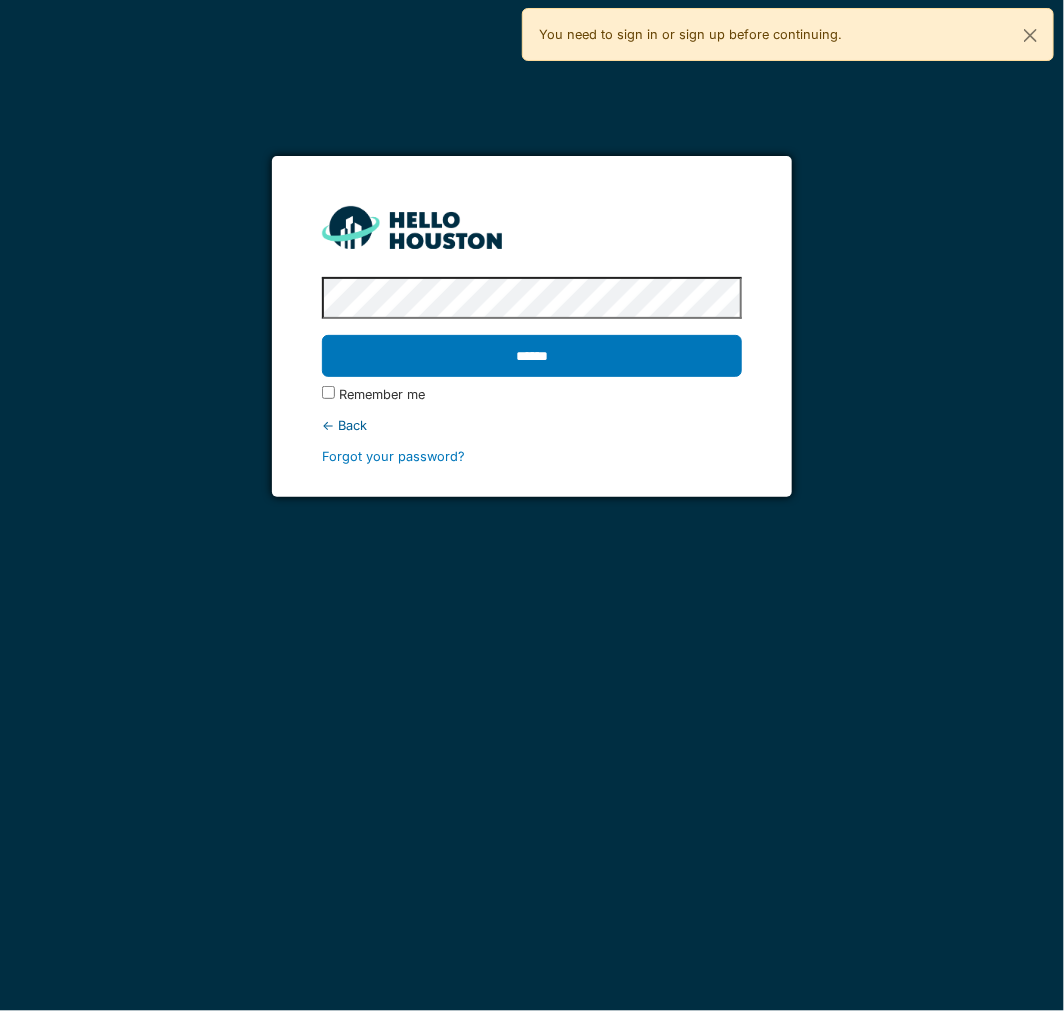 drag, startPoint x: 528, startPoint y: 353, endPoint x: 524, endPoint y: 333, distance: 20.396078 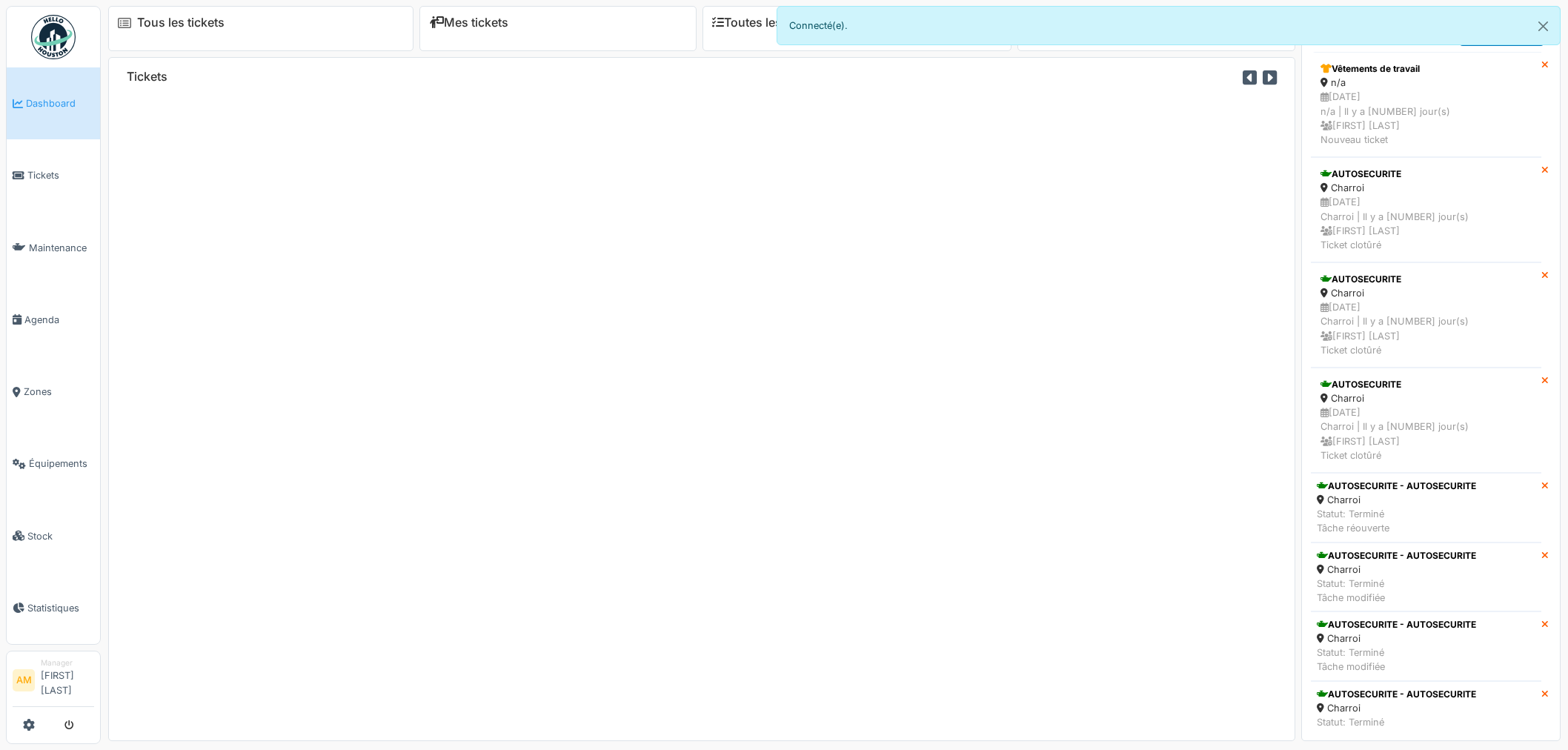 scroll, scrollTop: 0, scrollLeft: 0, axis: both 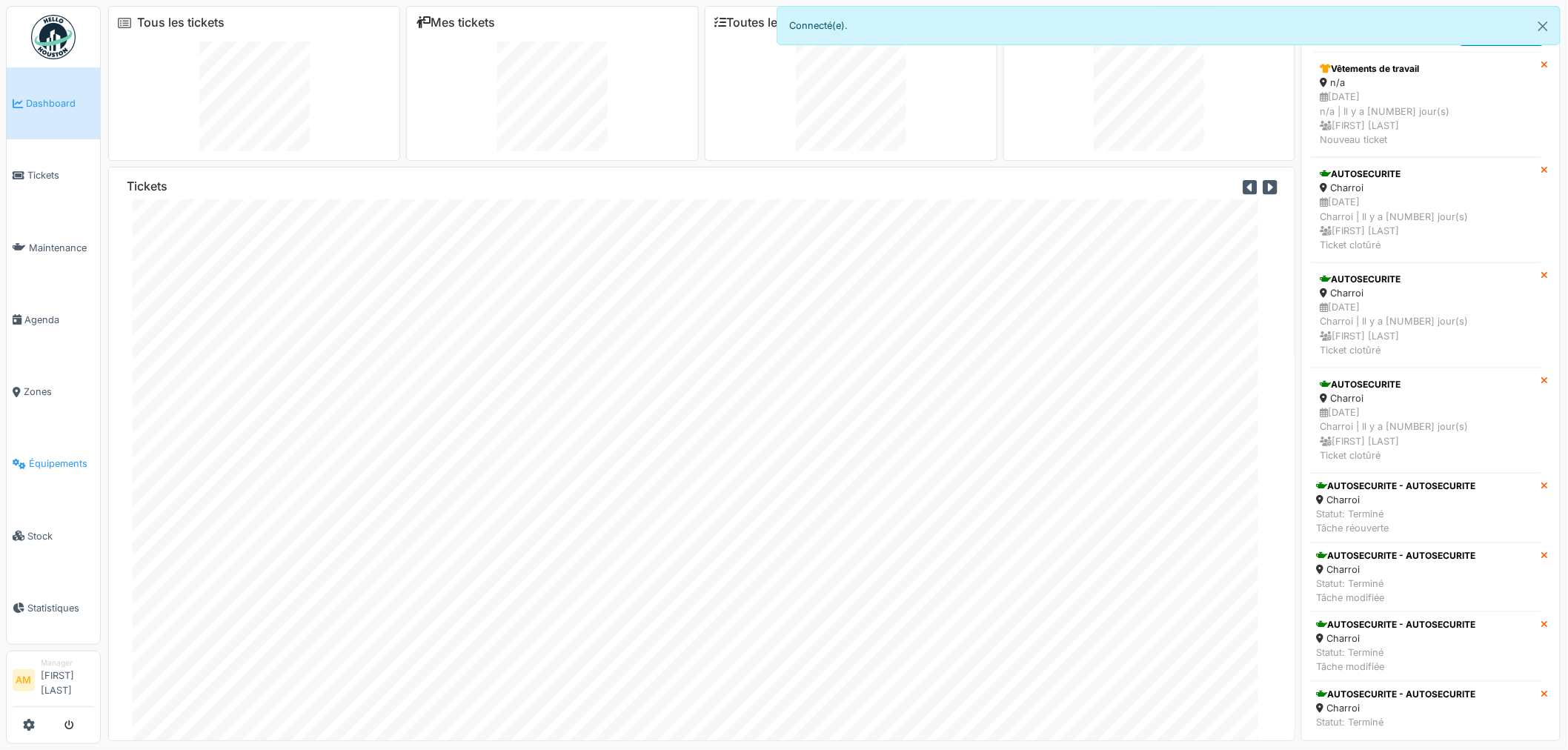 click on "Équipements" at bounding box center (62, 463) 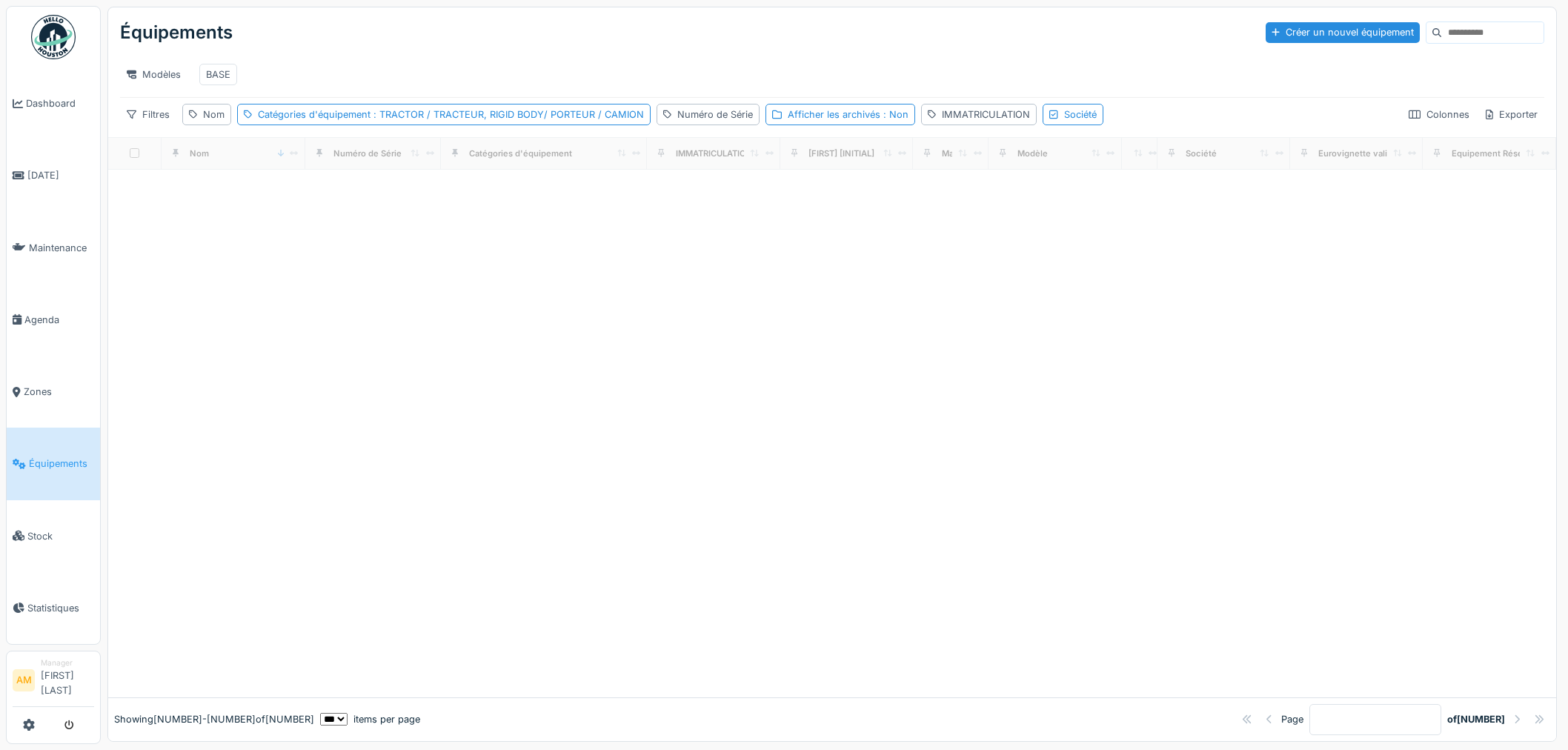 scroll, scrollTop: 0, scrollLeft: 0, axis: both 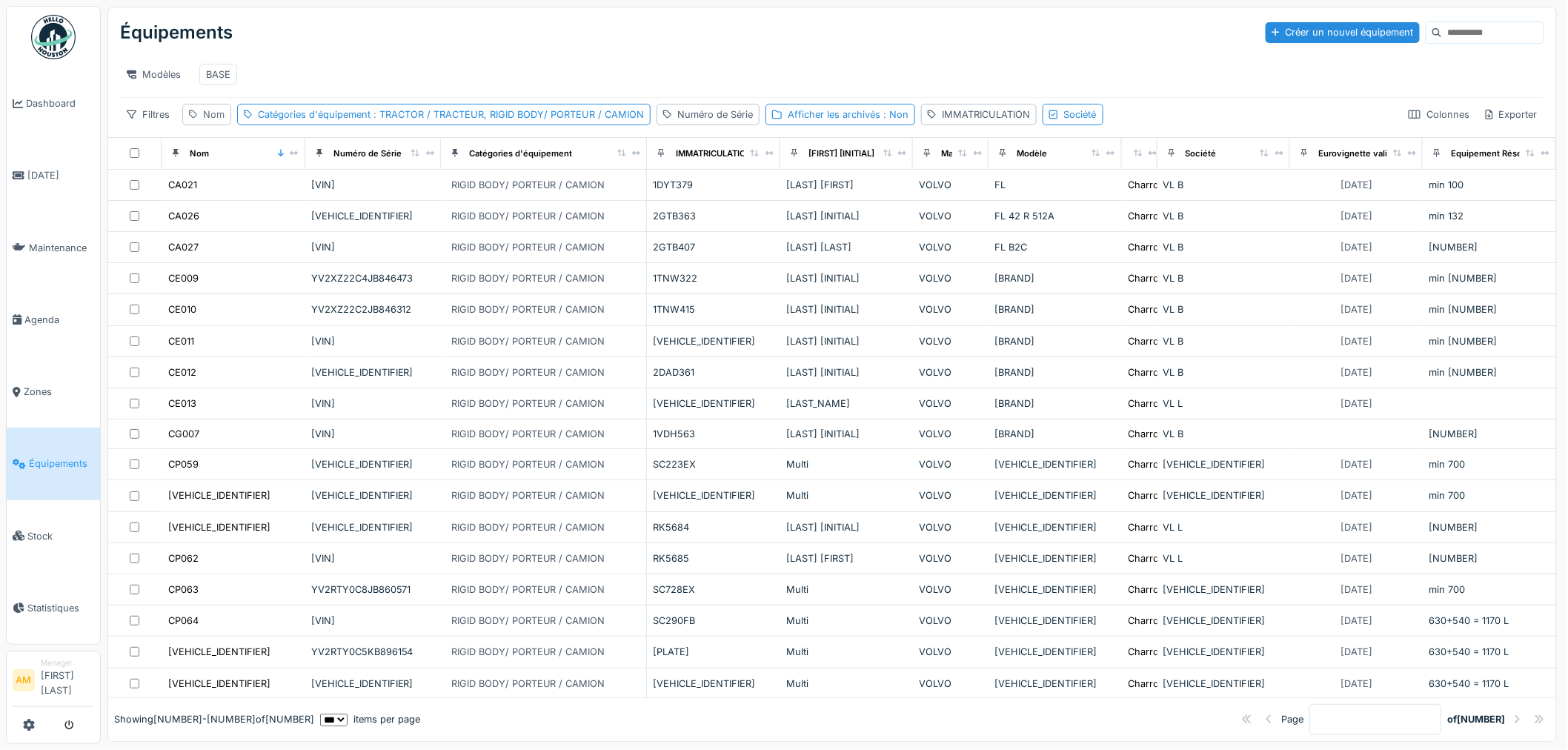 click on "Nom" at bounding box center [213, 114] 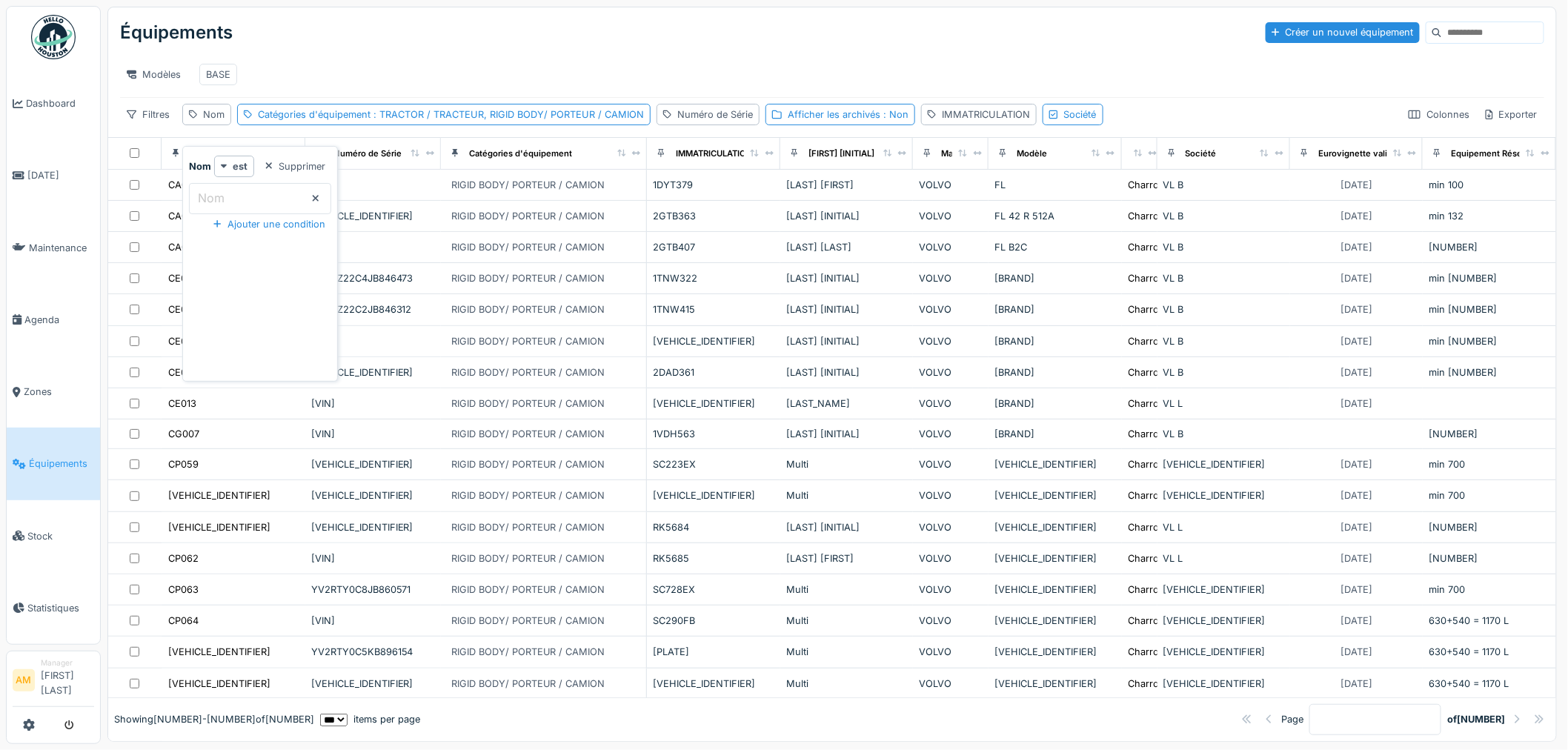 click on "Nom" at bounding box center (260, 199) 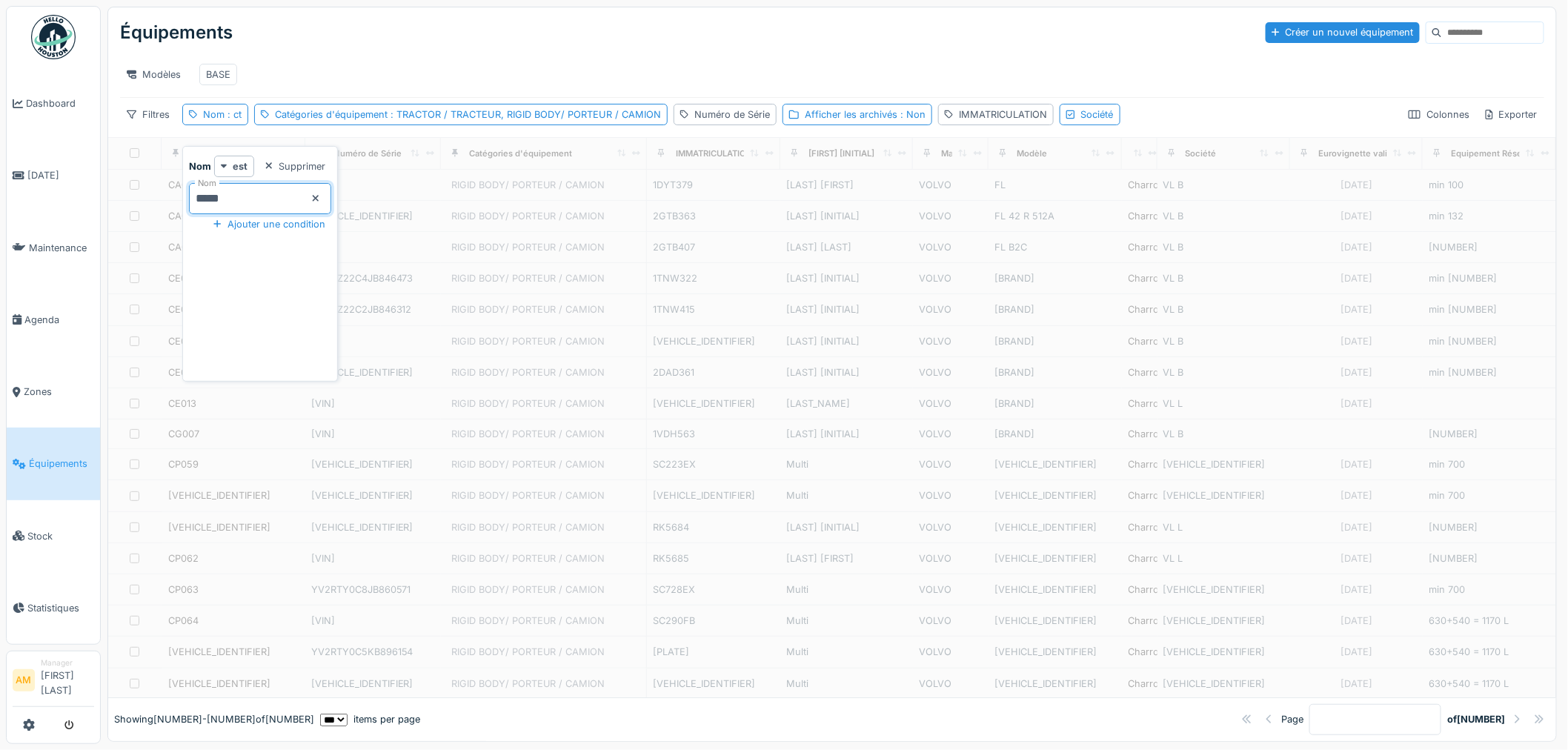 type on "*****" 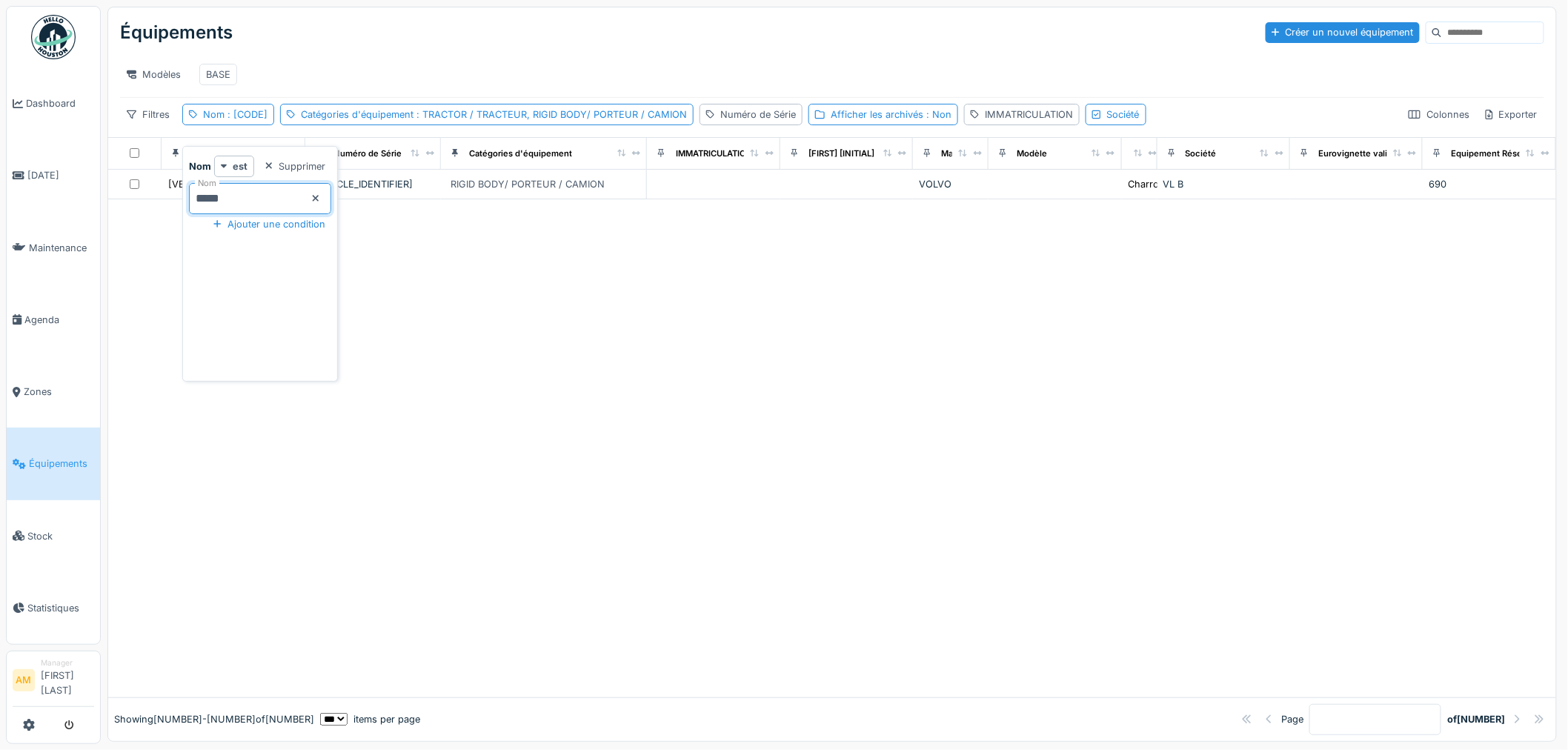 click at bounding box center (832, 448) 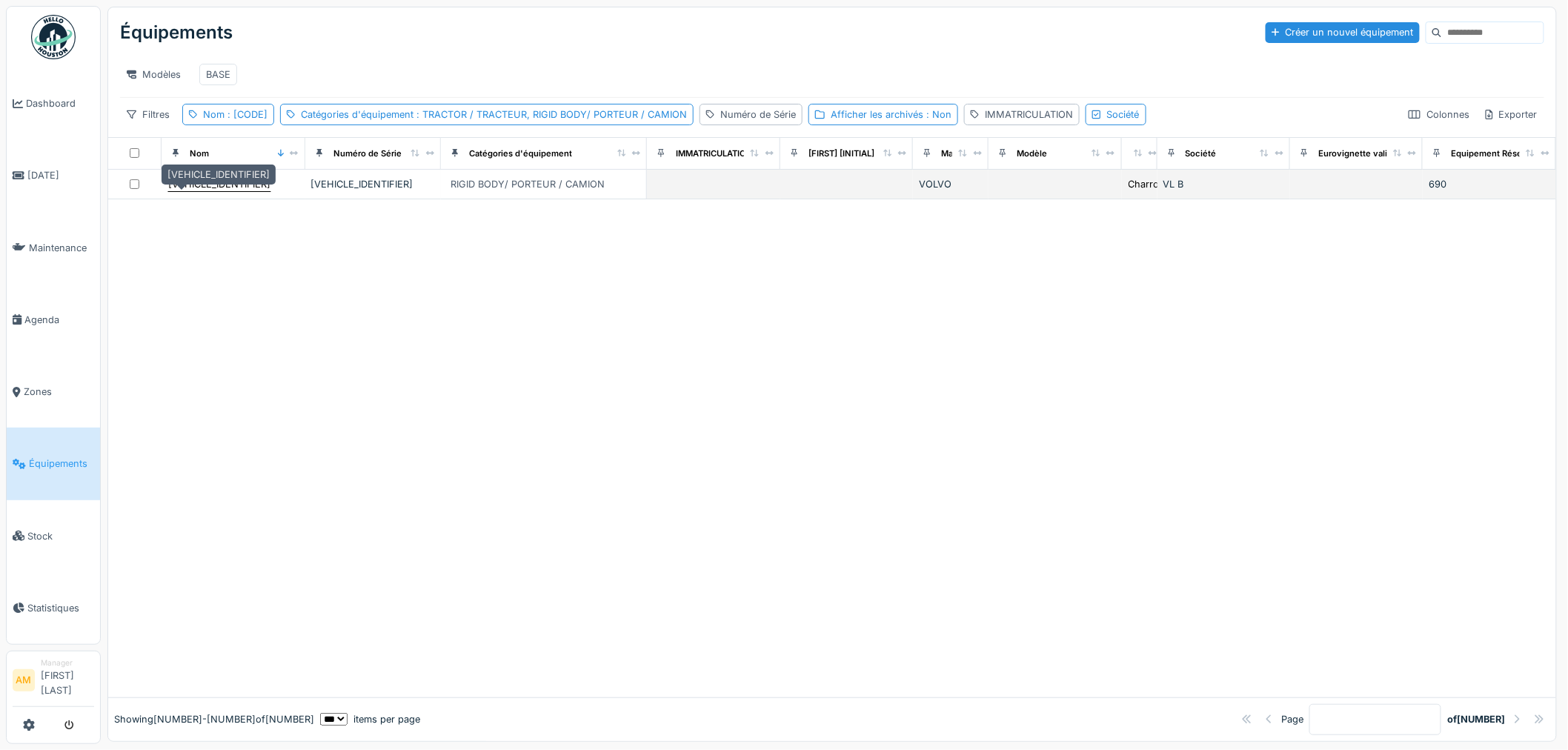 click on "CT145" at bounding box center [219, 184] 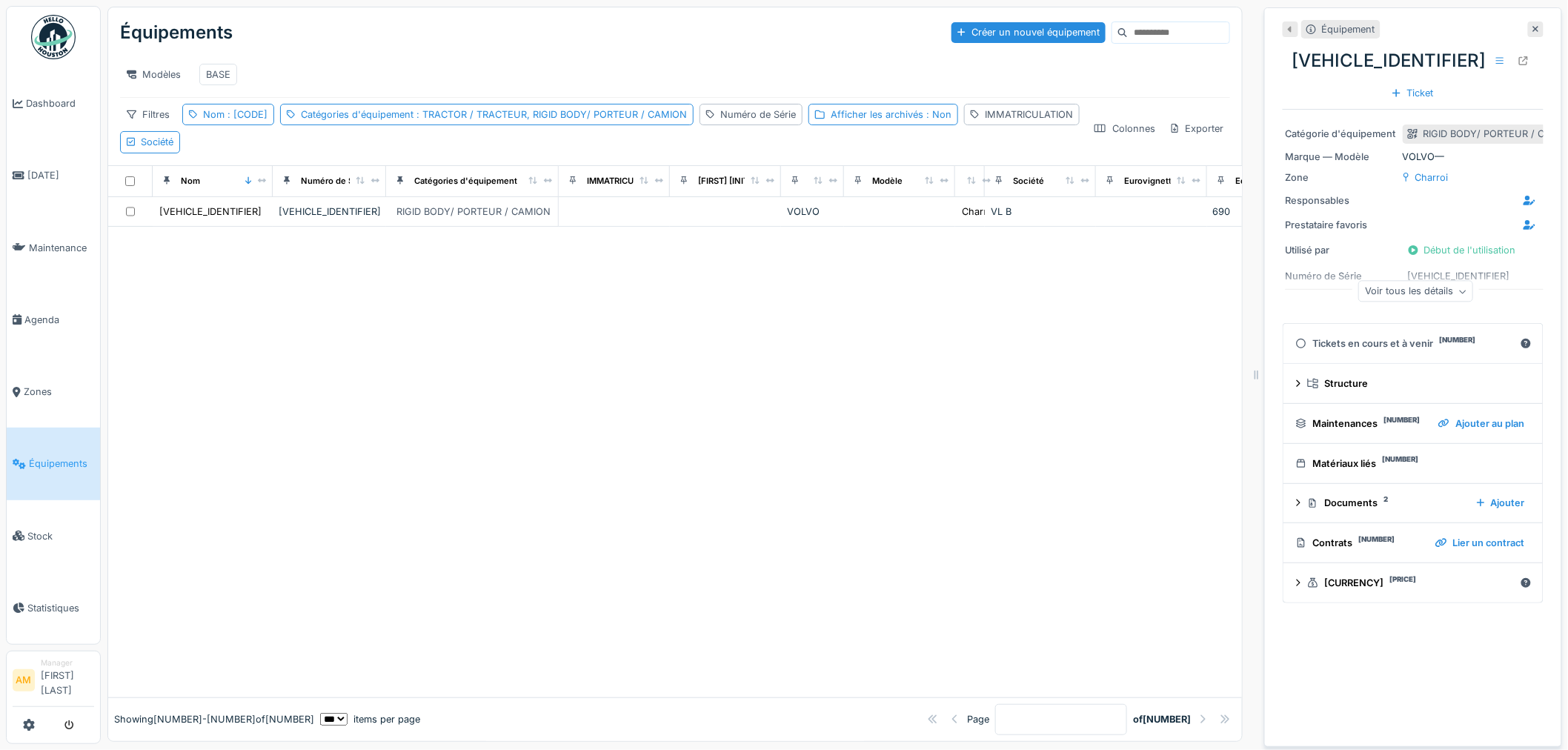 click on "Voir tous les détails" at bounding box center (1416, 291) 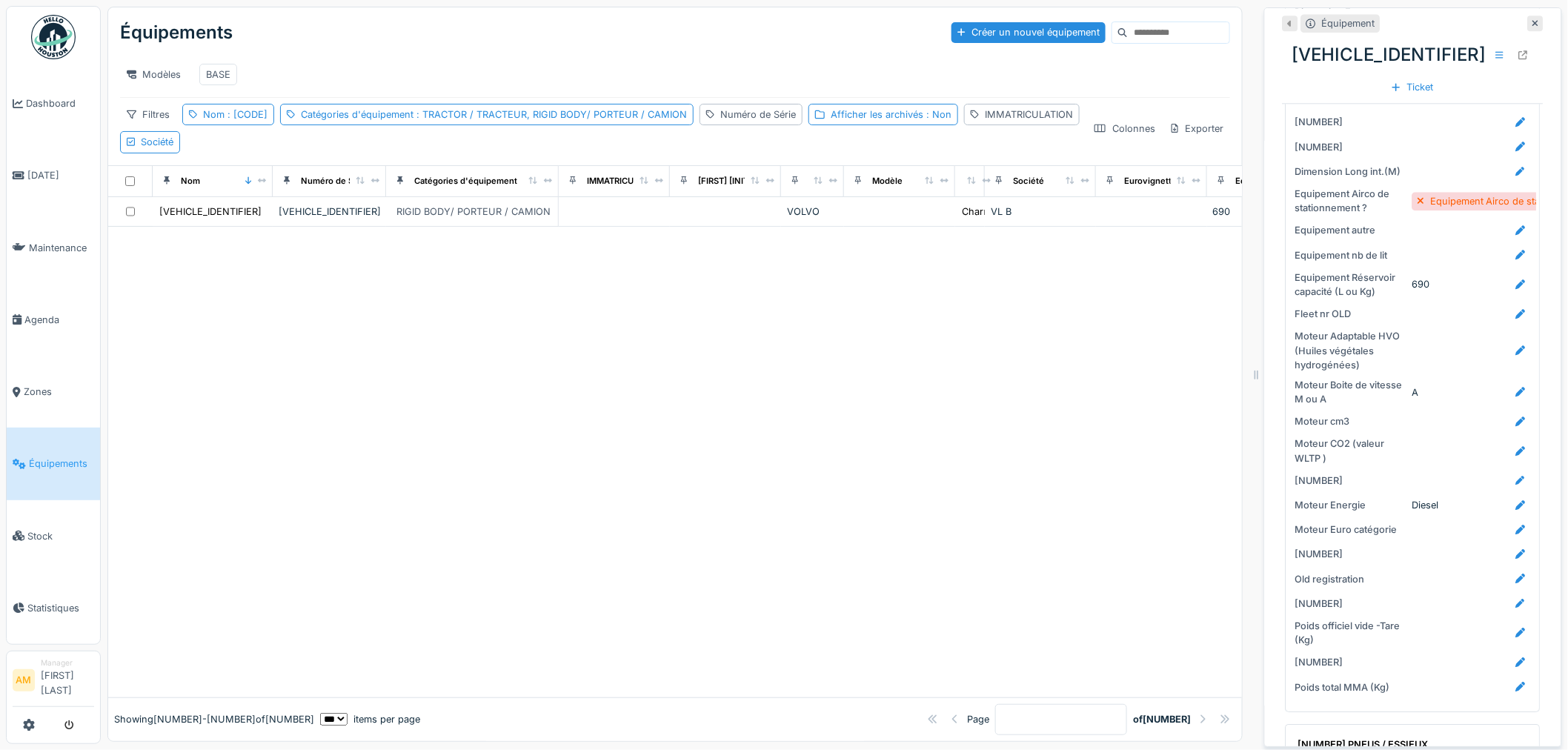 scroll, scrollTop: 1564, scrollLeft: 0, axis: vertical 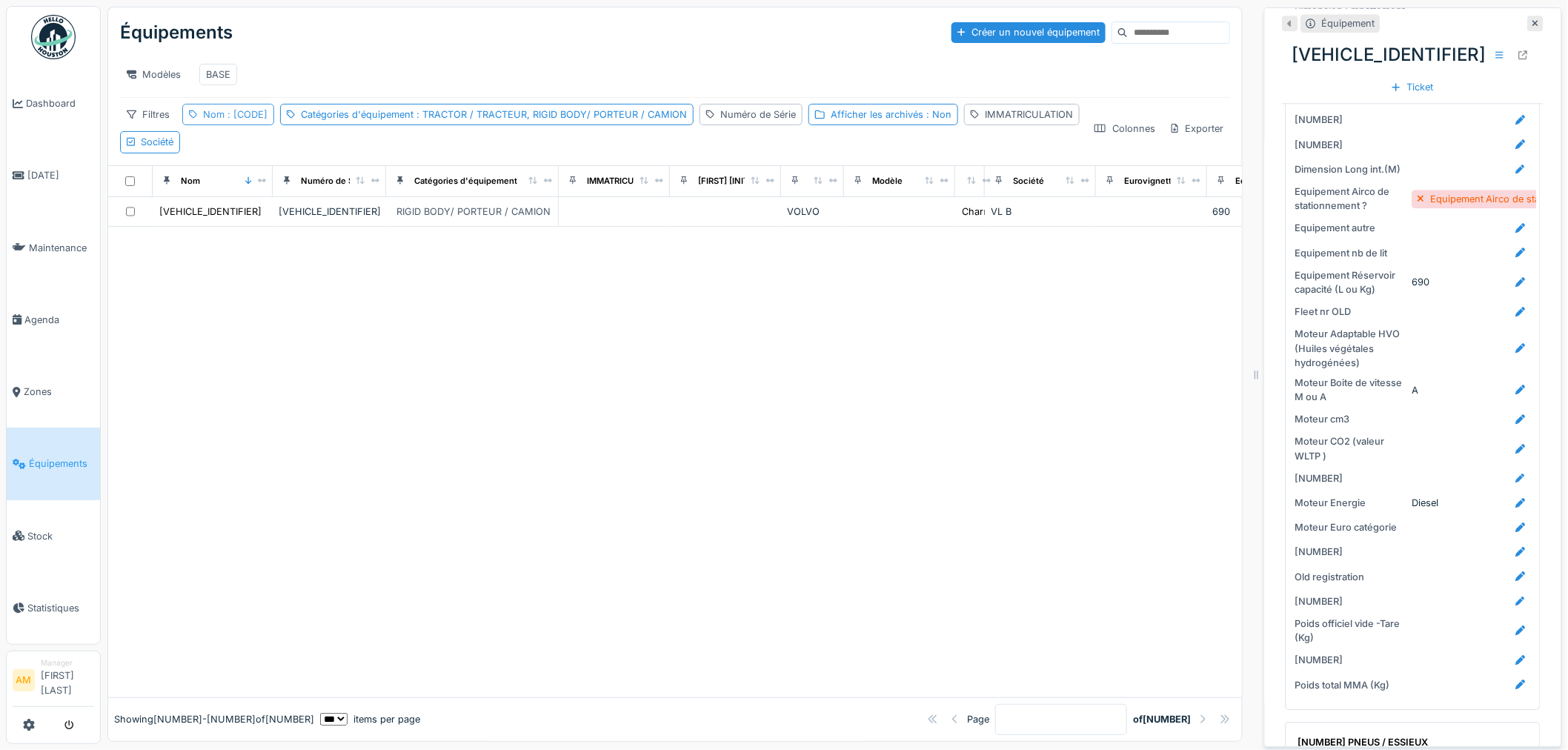click on ":   ct145" at bounding box center [246, 114] 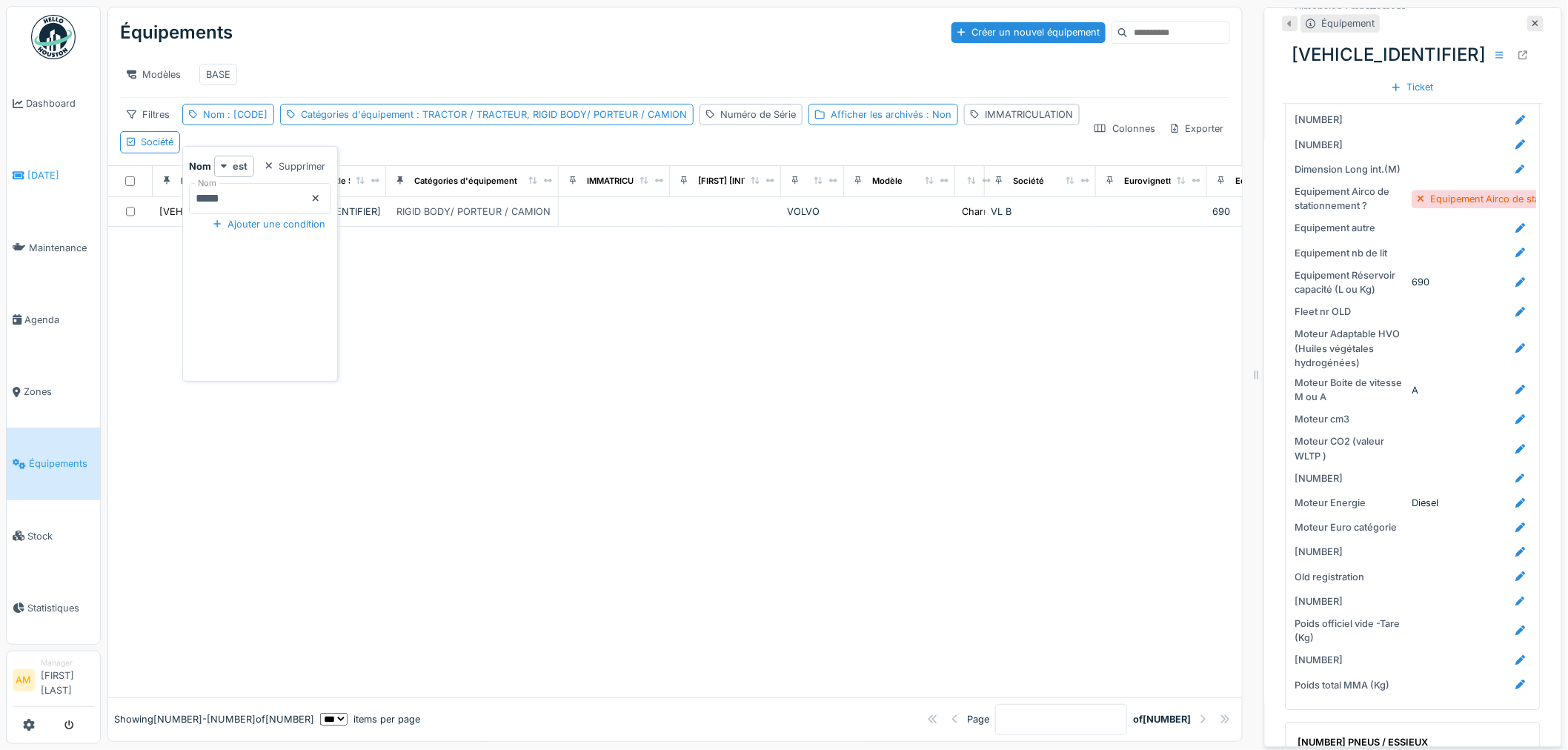 drag, startPoint x: 228, startPoint y: 196, endPoint x: 9, endPoint y: 145, distance: 224.85996 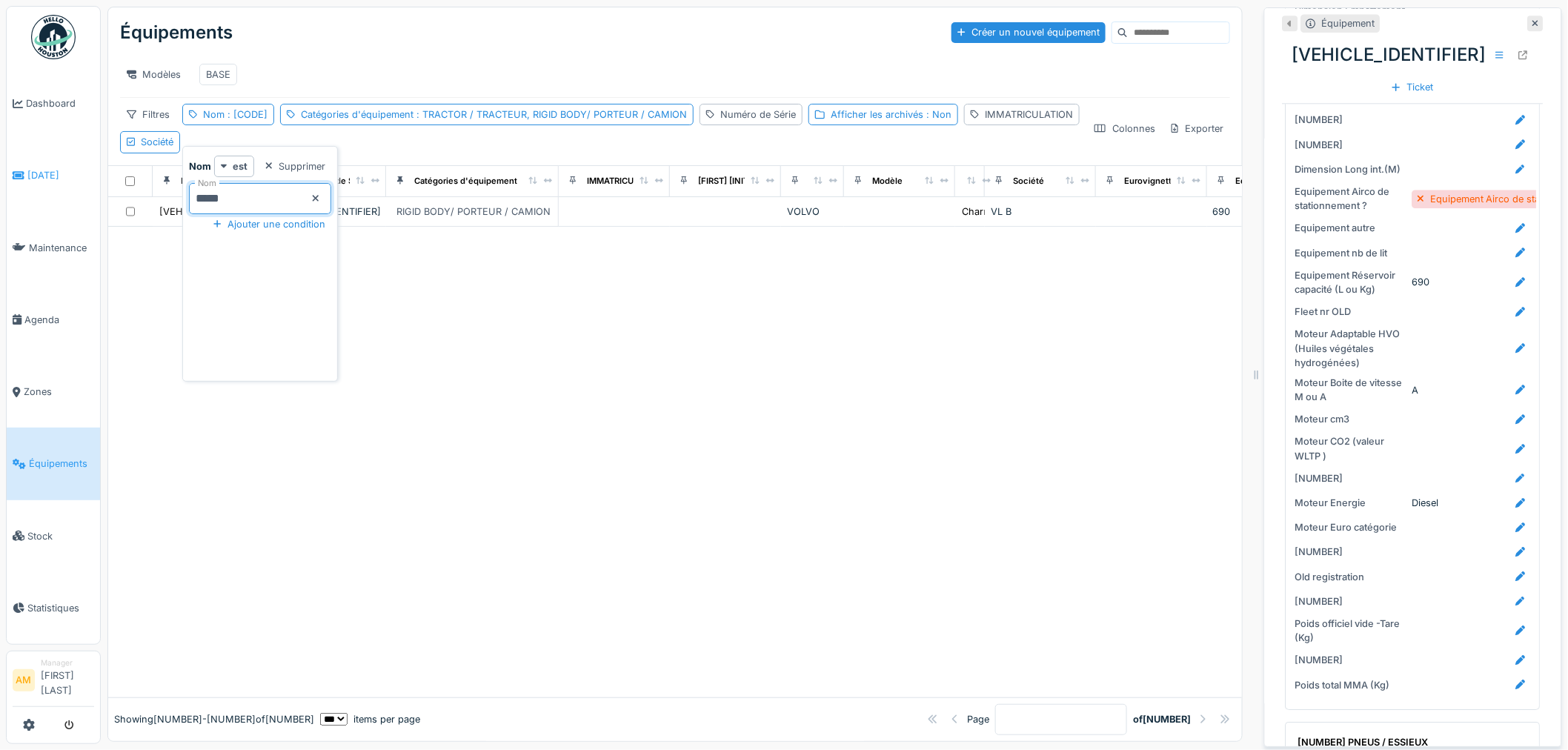 type on "*****" 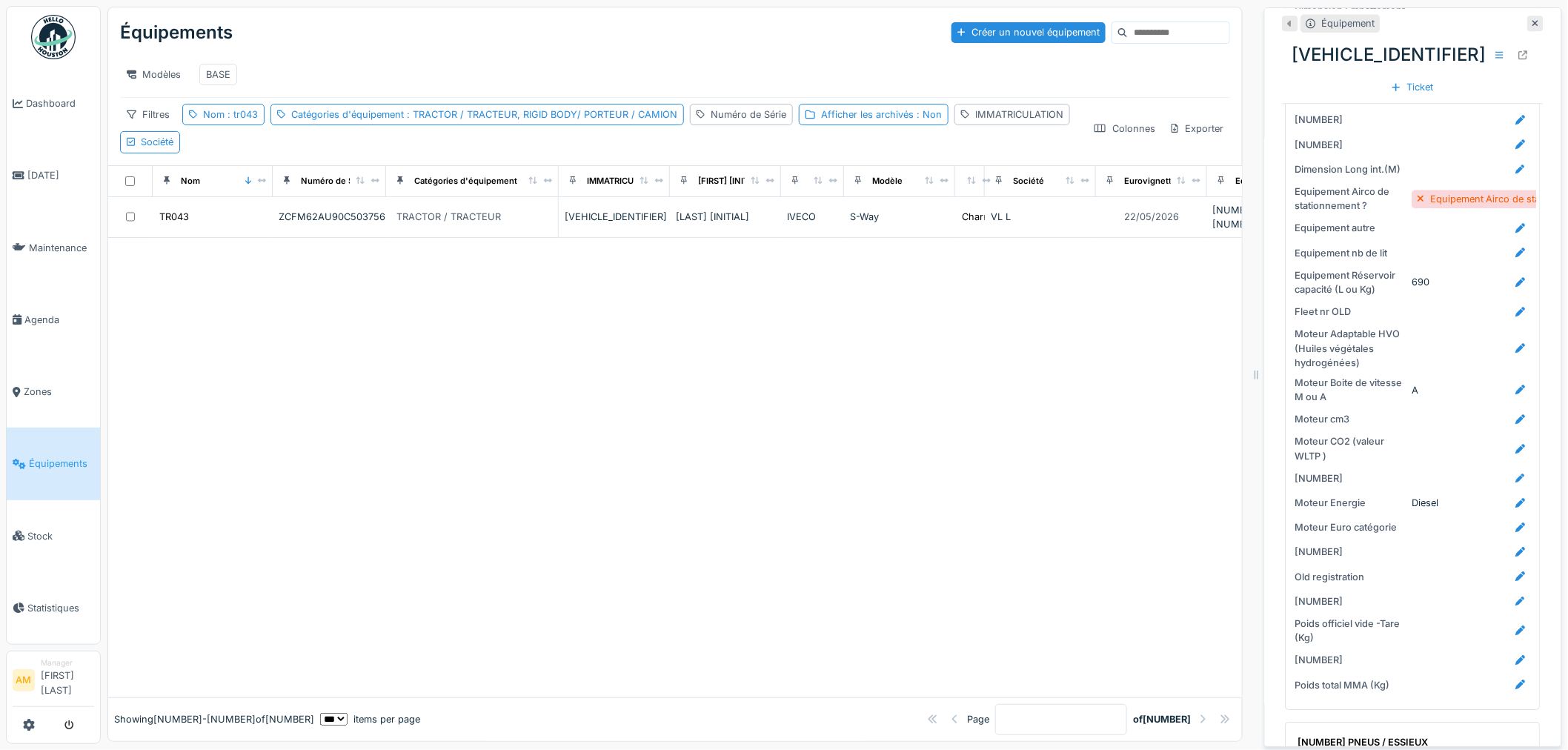 click at bounding box center (675, 468) 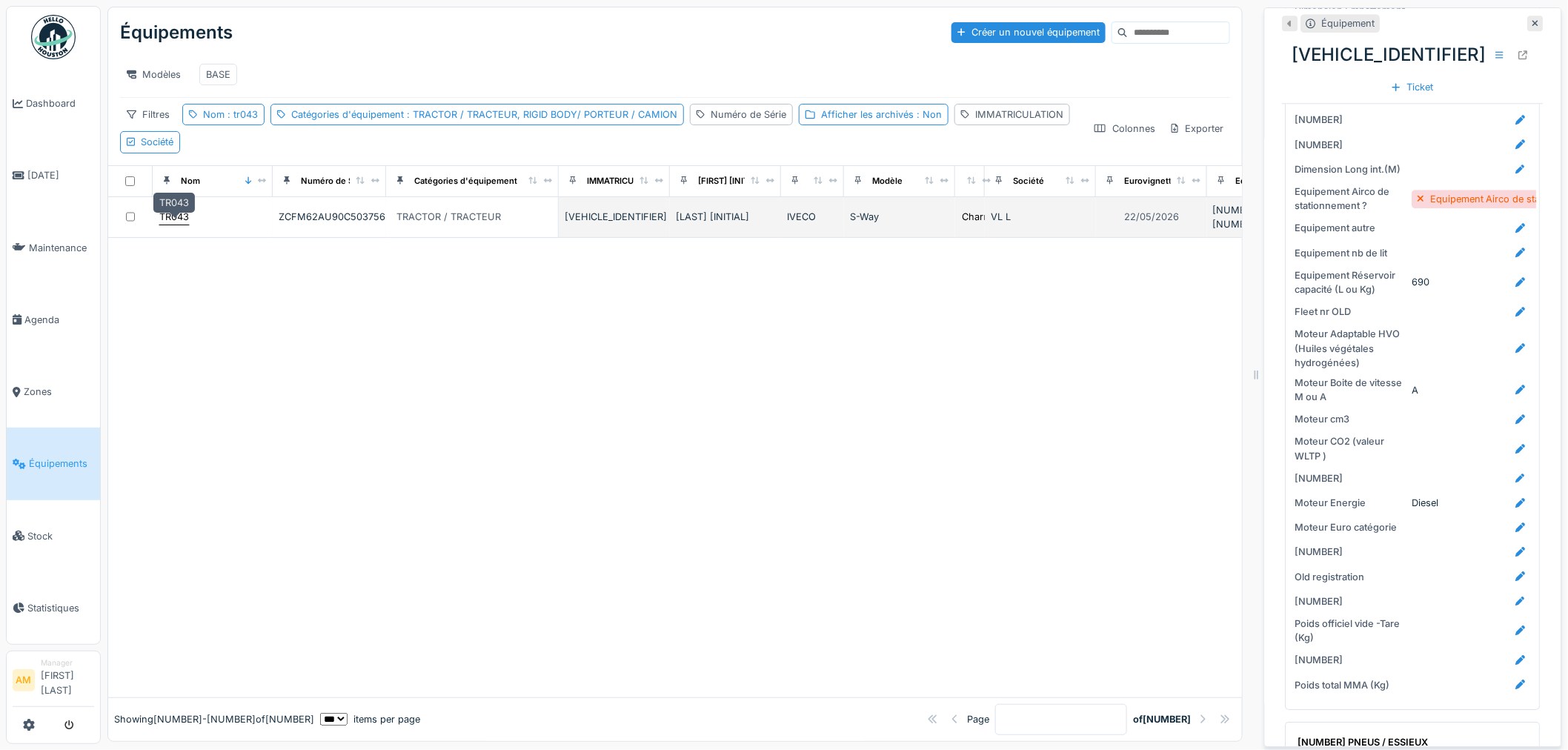 click on "TR043" at bounding box center [174, 216] 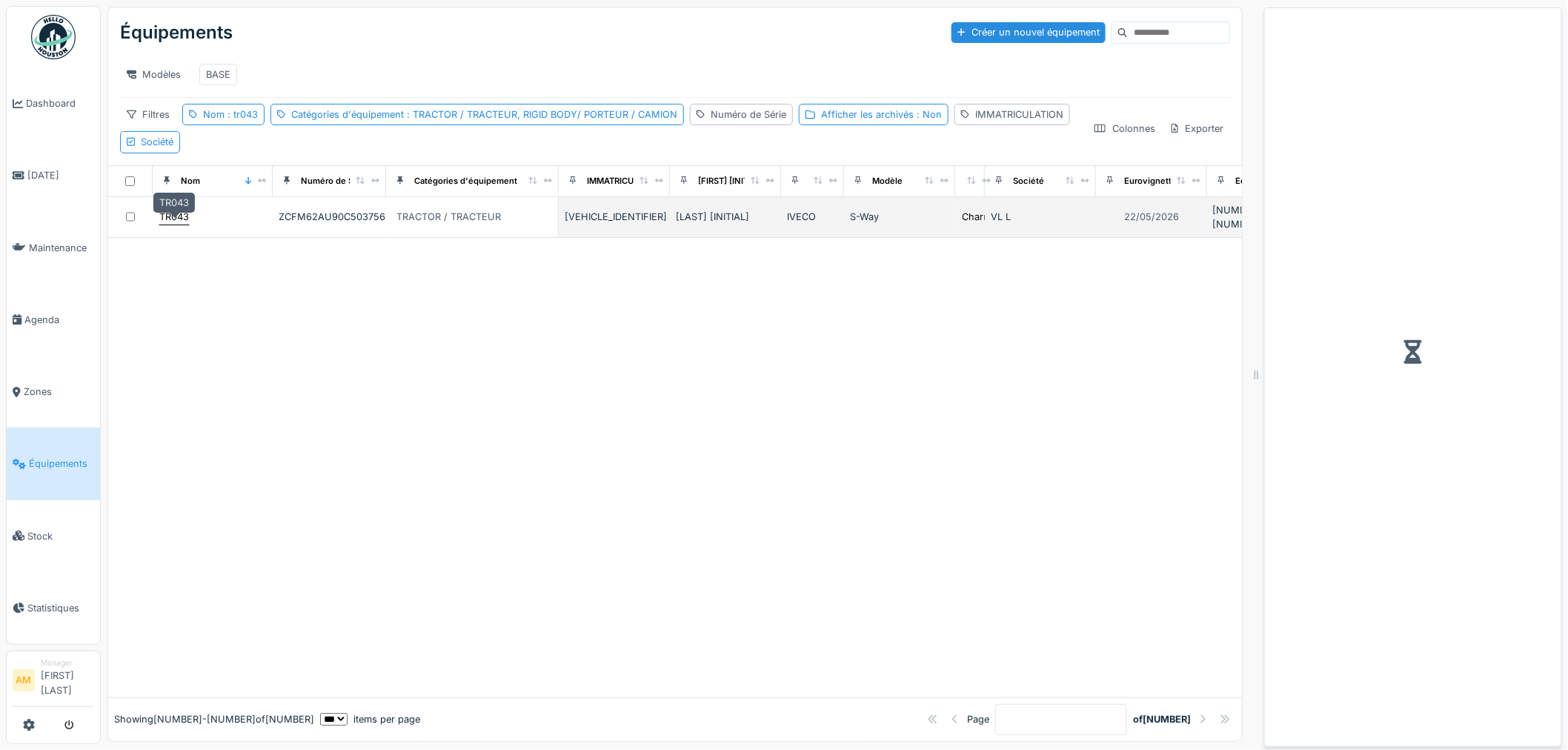scroll, scrollTop: 0, scrollLeft: 0, axis: both 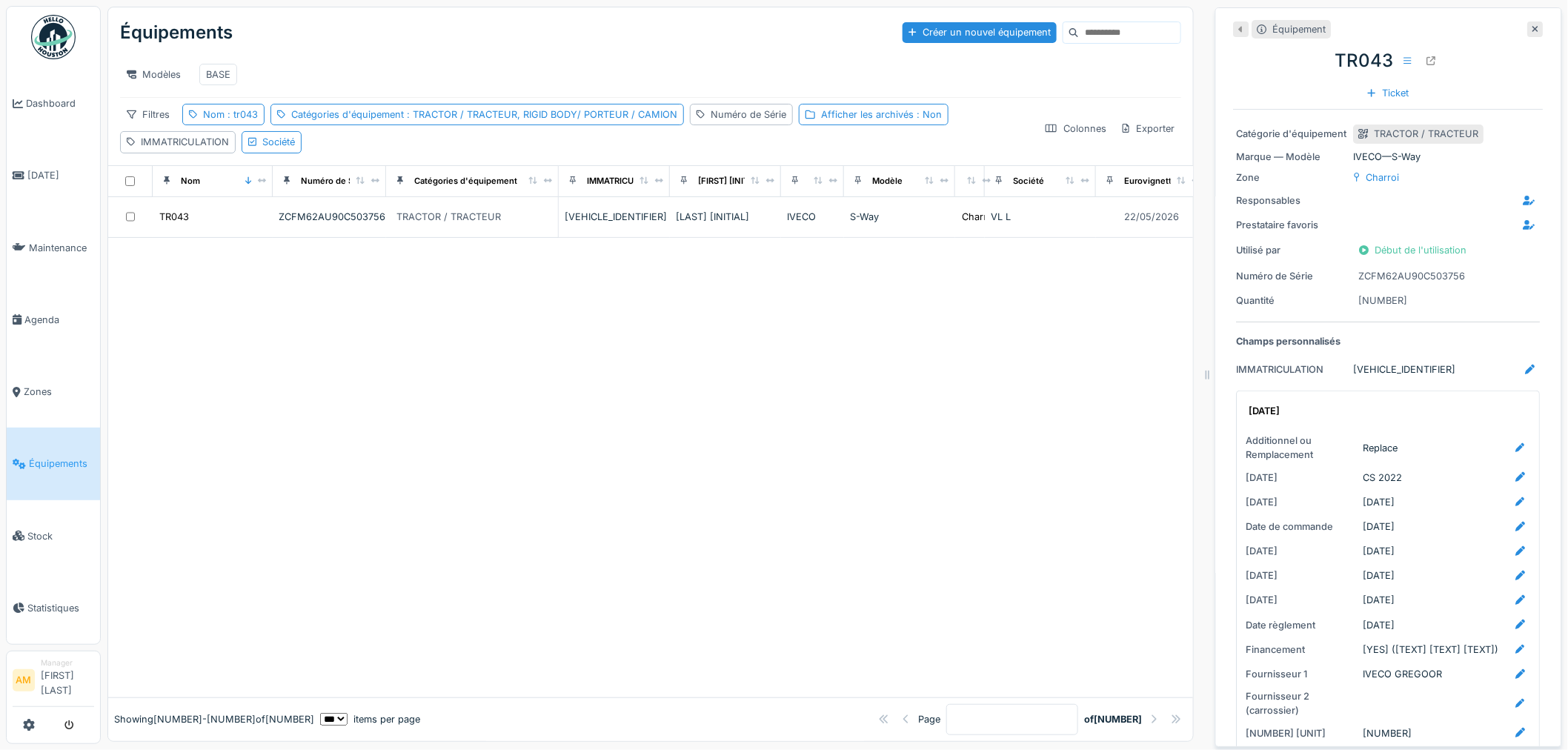 drag, startPoint x: 1248, startPoint y: 376, endPoint x: 1197, endPoint y: 383, distance: 51.47815 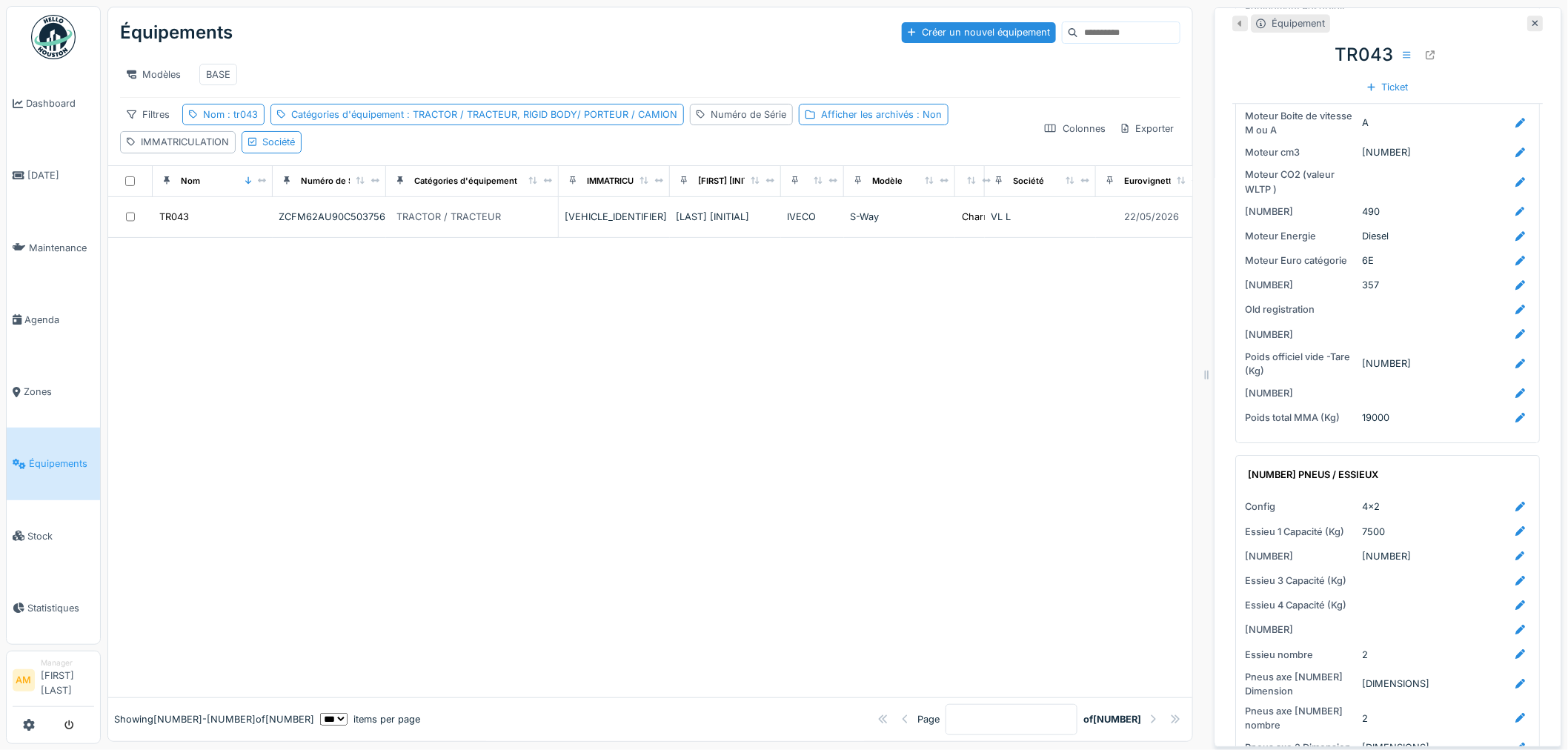 scroll, scrollTop: 1729, scrollLeft: 0, axis: vertical 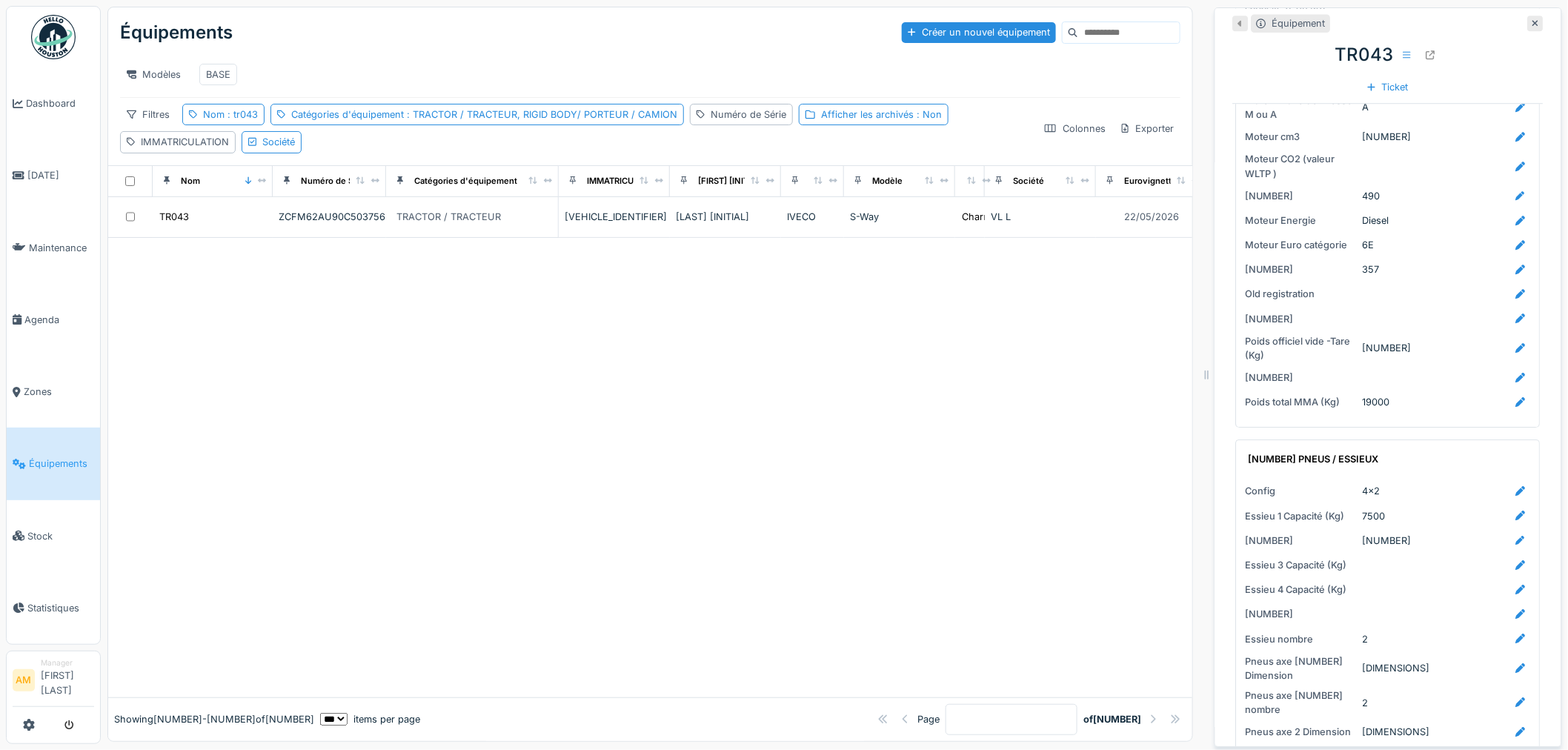 drag, startPoint x: 394, startPoint y: 376, endPoint x: 379, endPoint y: 328, distance: 50.28916 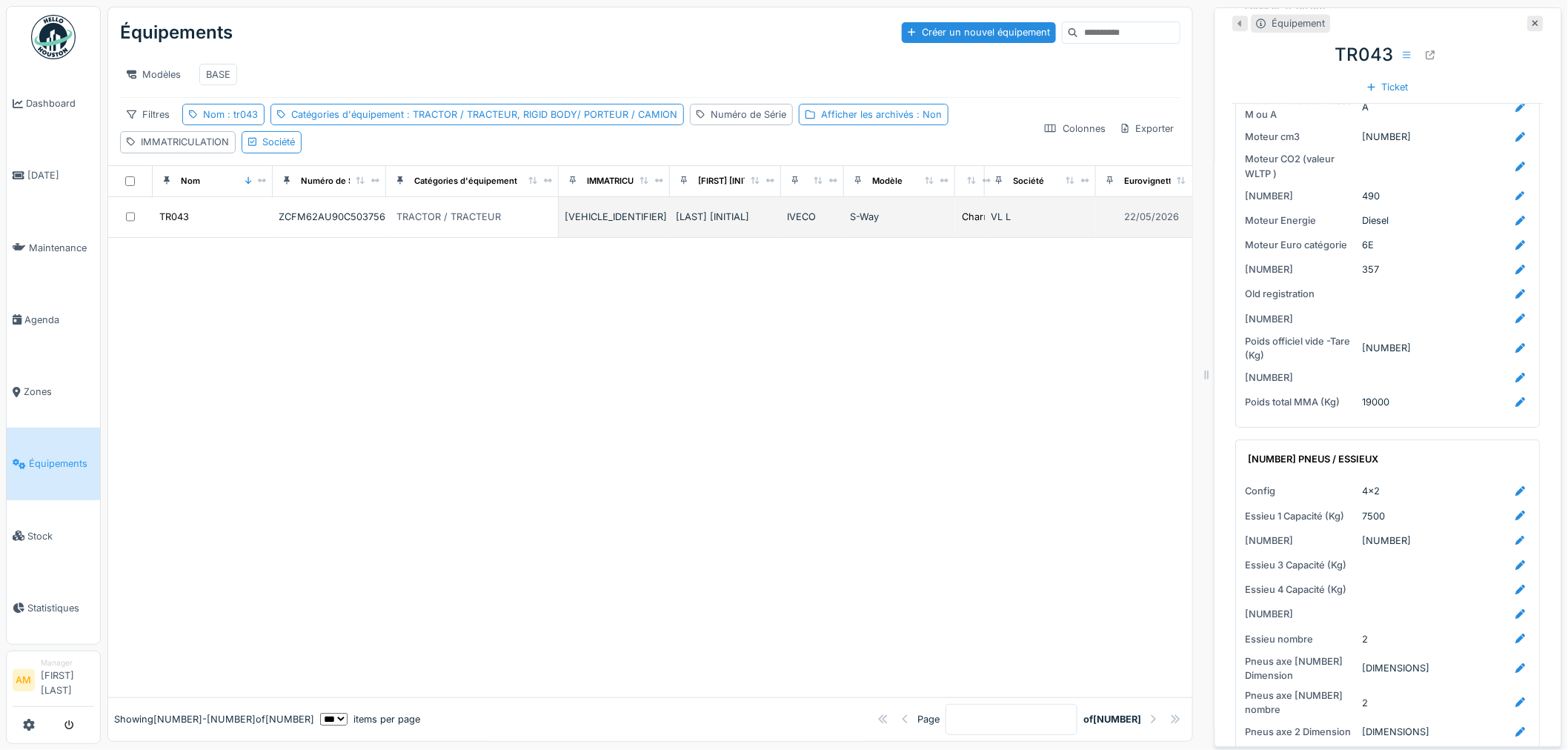 click on "ZCFM62AU90C503756" at bounding box center (174, 216) 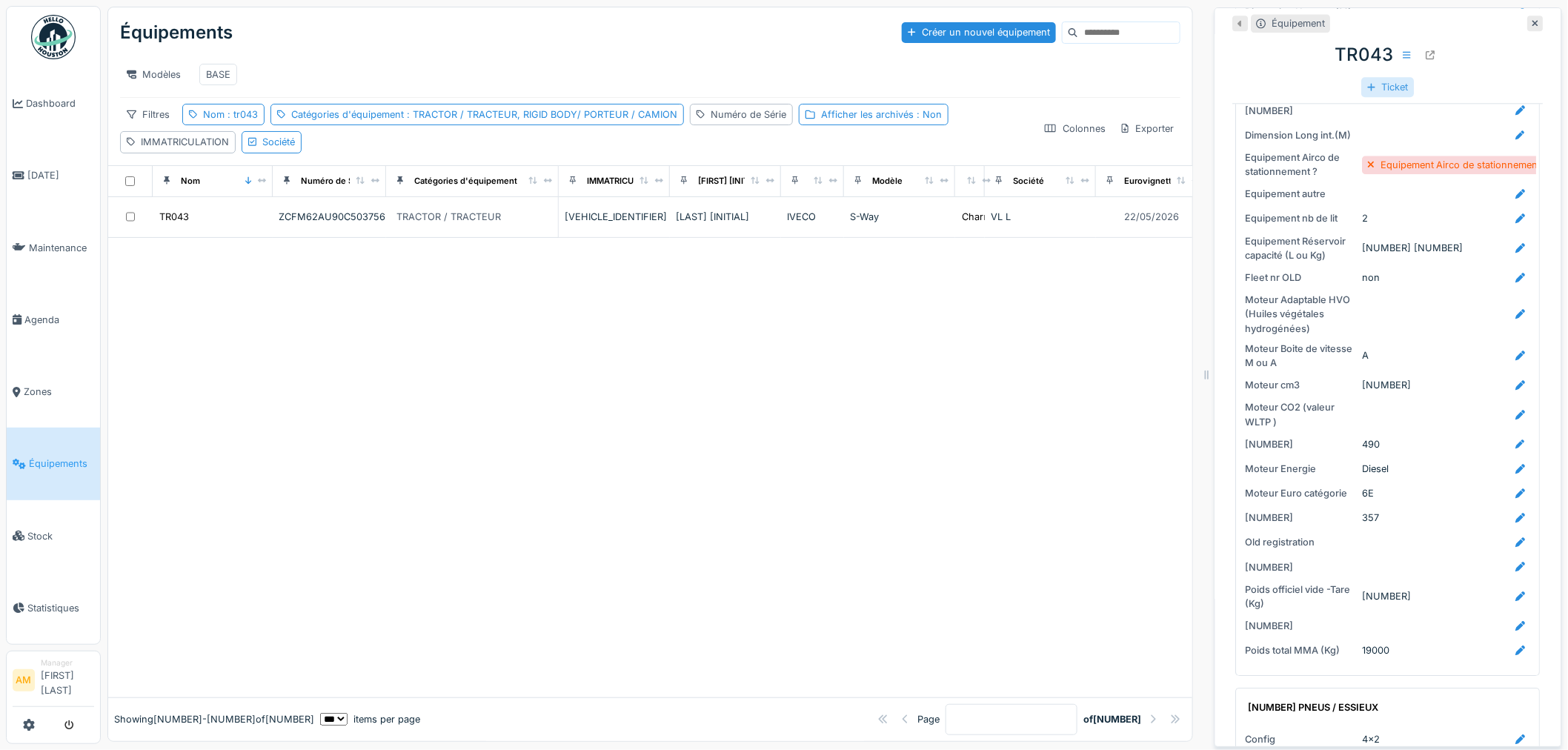 scroll, scrollTop: 1418, scrollLeft: 0, axis: vertical 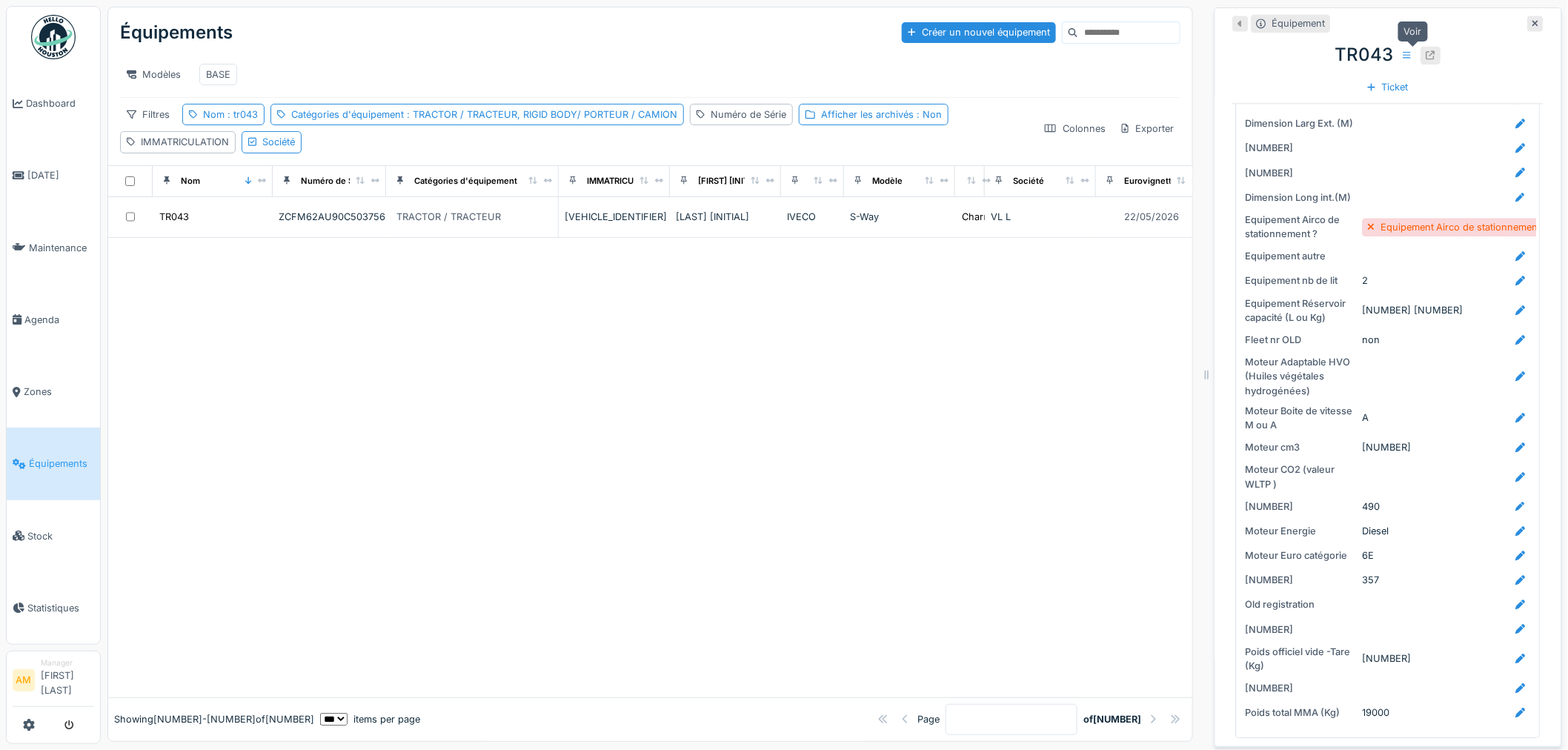 click at bounding box center [1431, 55] 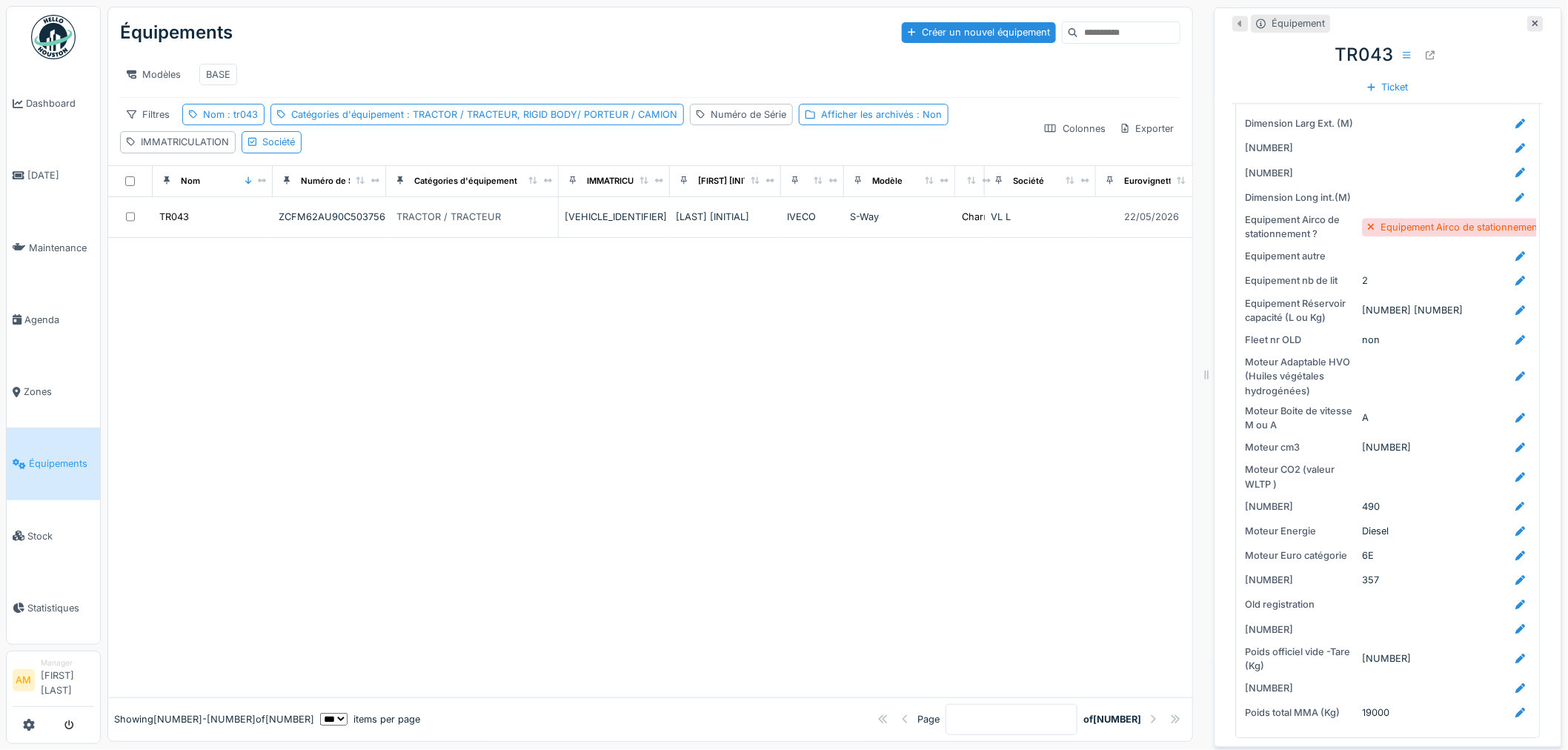 drag, startPoint x: 239, startPoint y: 125, endPoint x: 239, endPoint y: 142, distance: 17 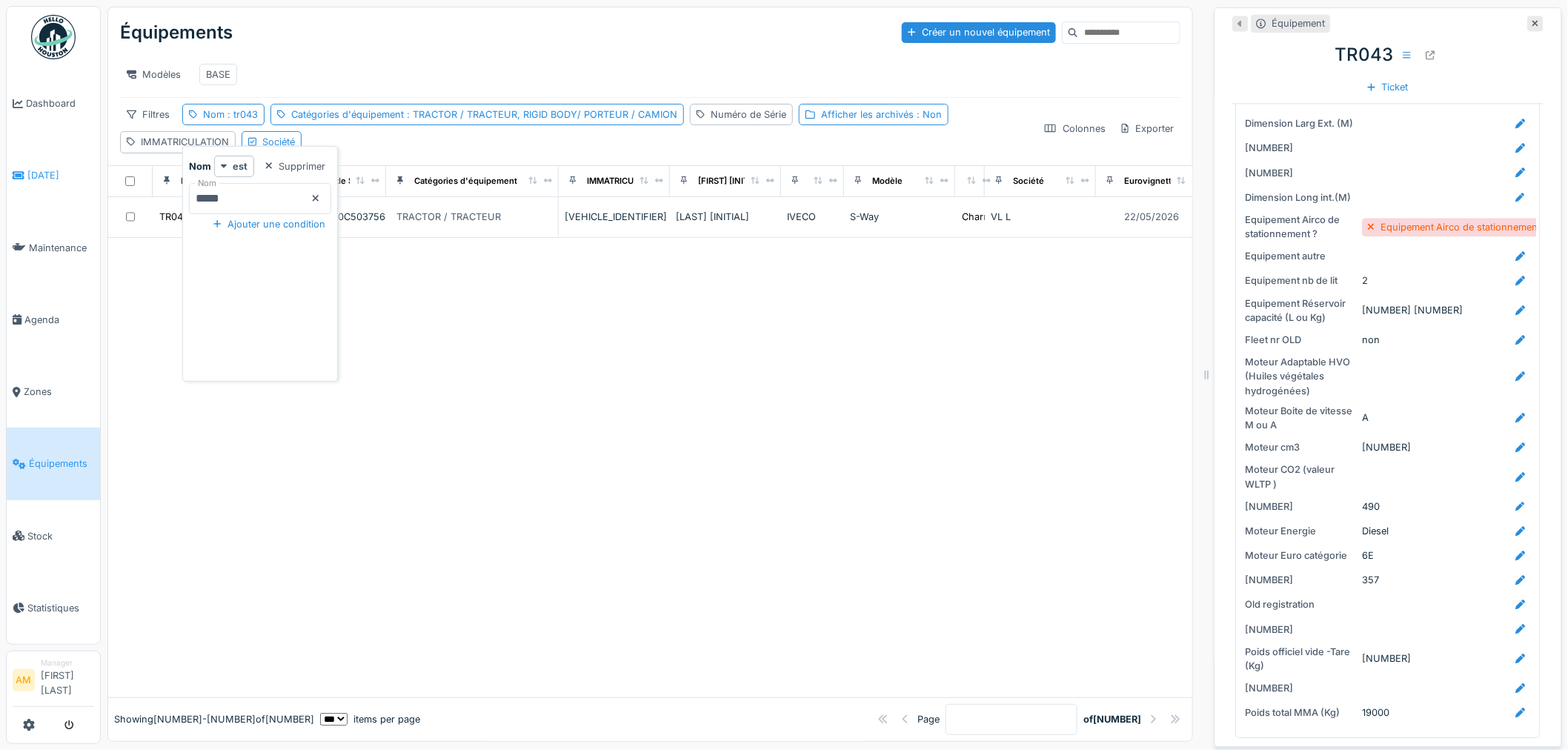 drag, startPoint x: 234, startPoint y: 202, endPoint x: 48, endPoint y: 191, distance: 186.32498 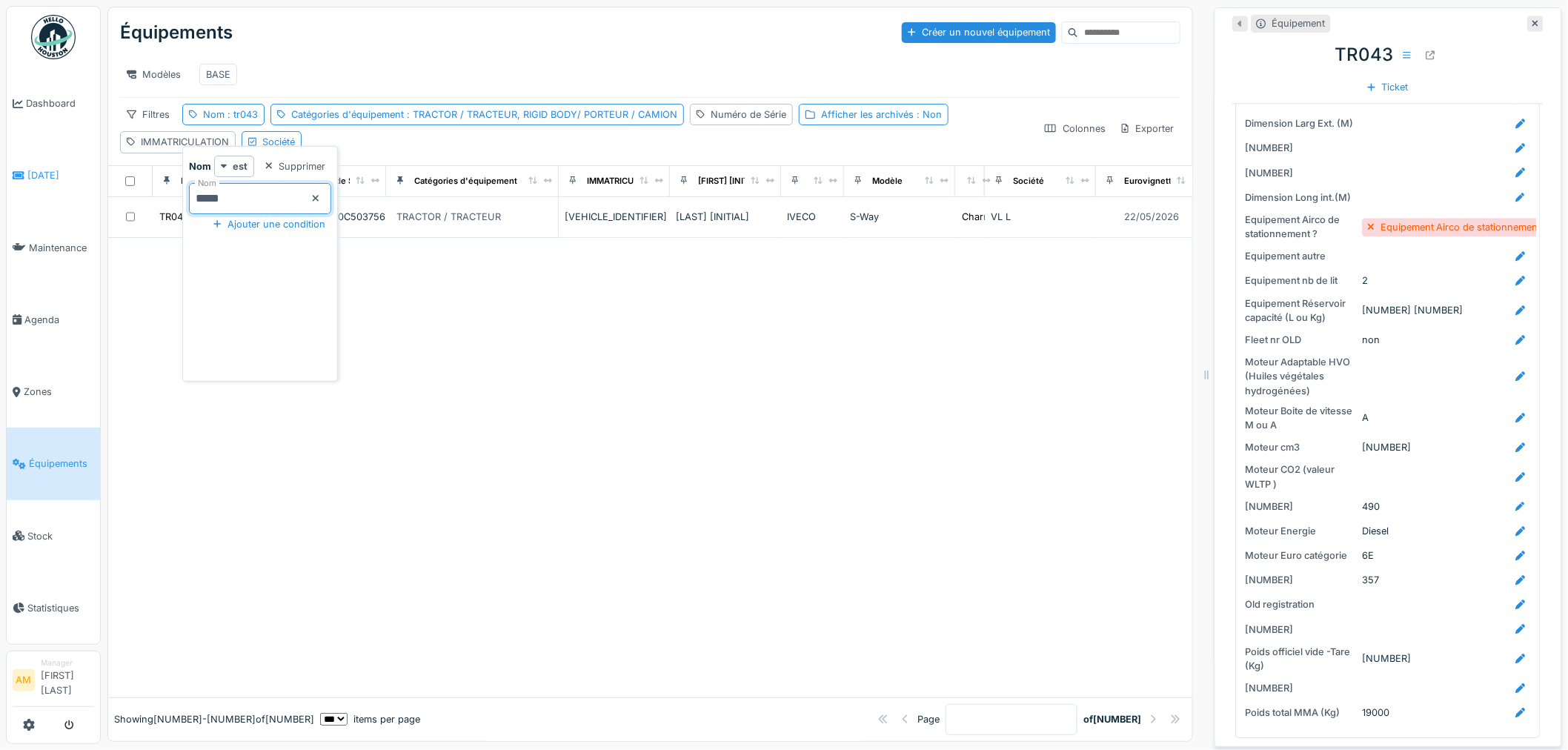 type on "*****" 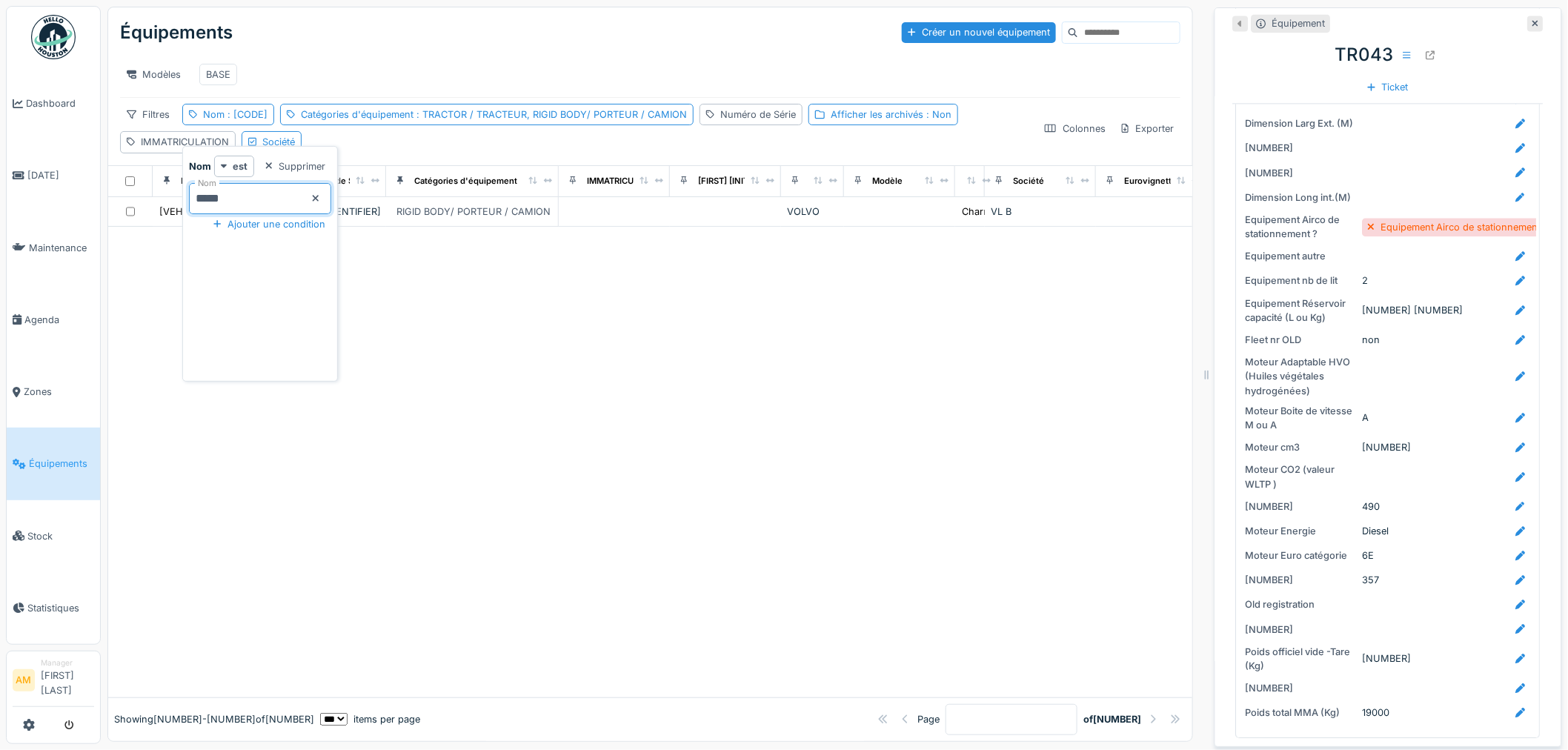 drag, startPoint x: 704, startPoint y: 394, endPoint x: 716, endPoint y: 380, distance: 18.439089 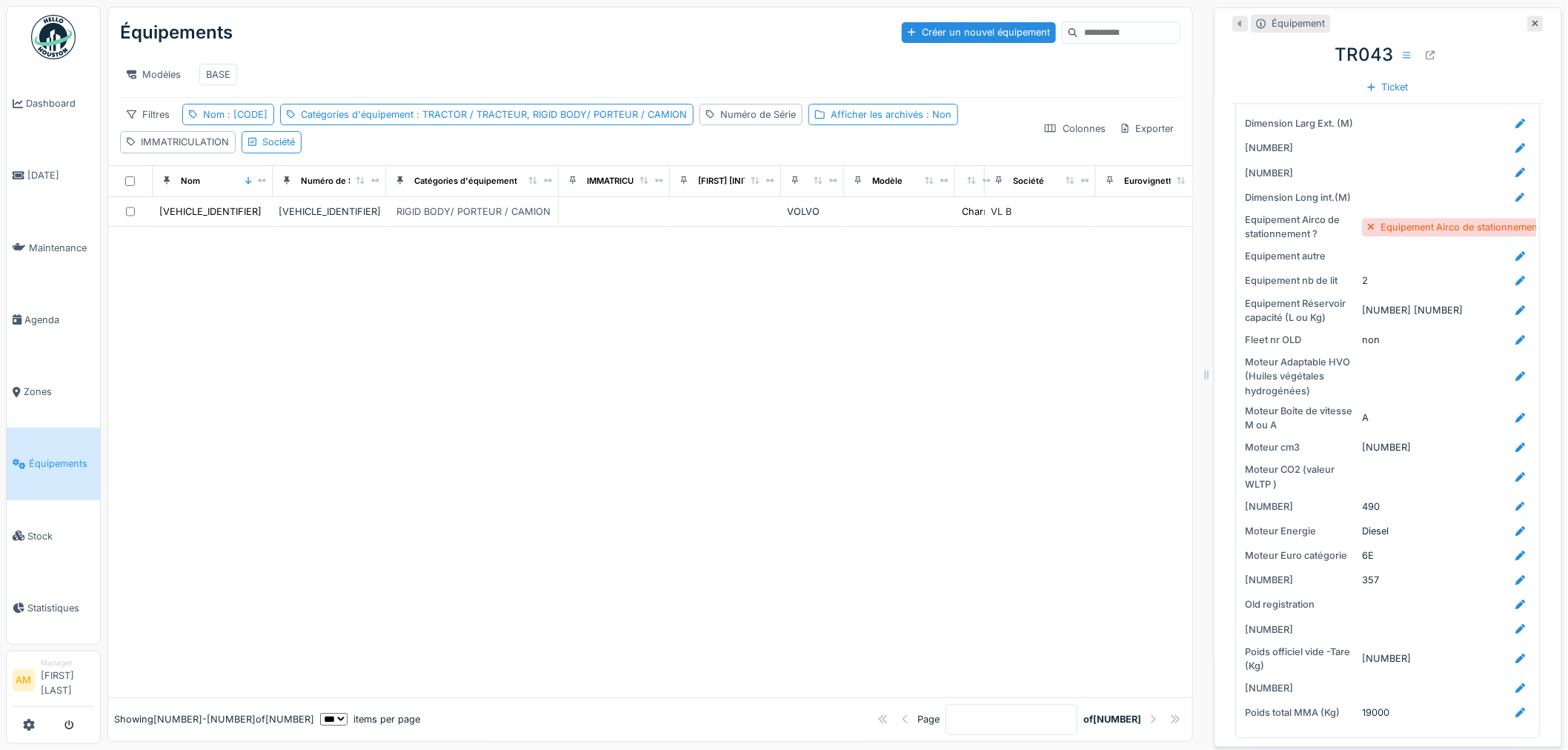 click at bounding box center (1536, 23) 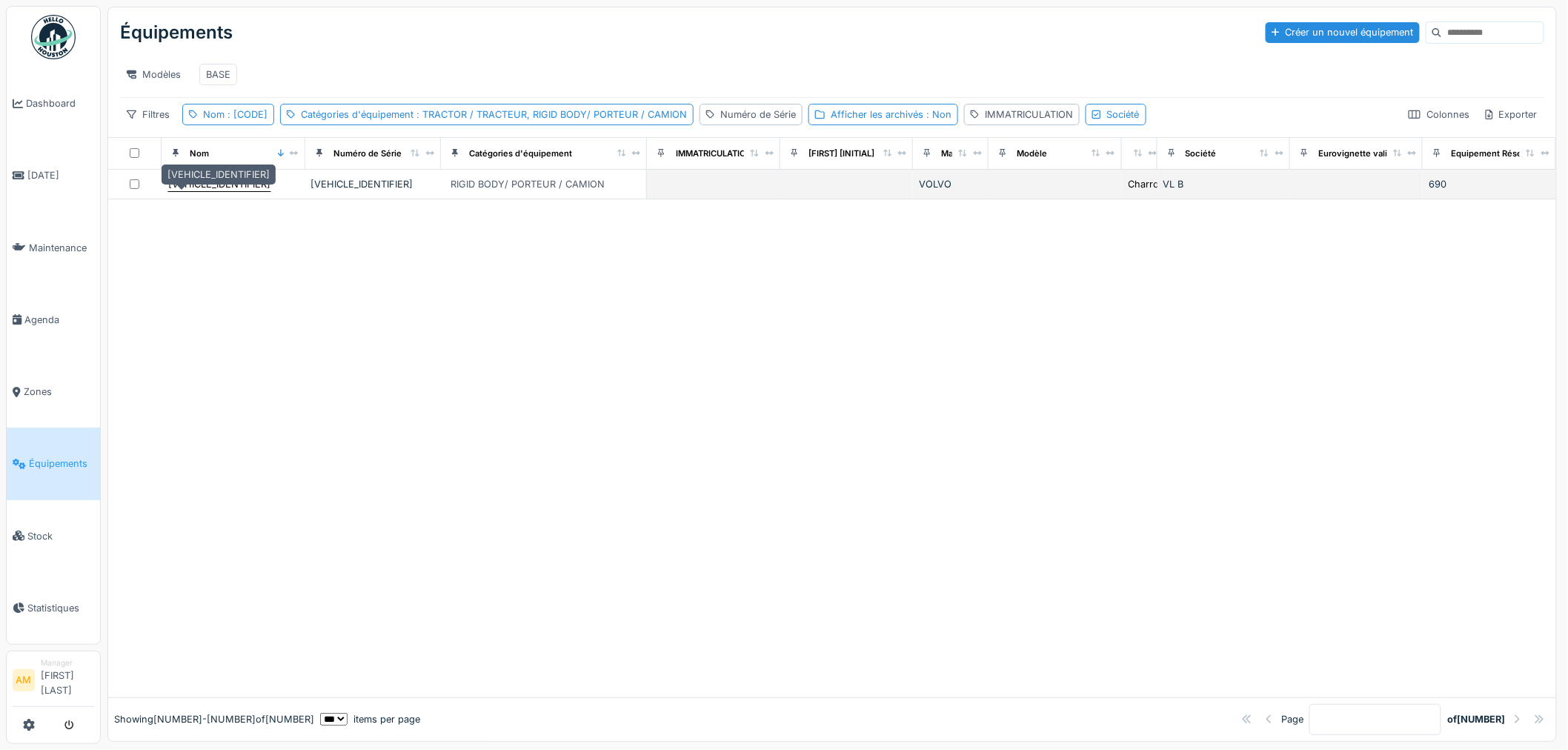 click on "CT145" at bounding box center (219, 184) 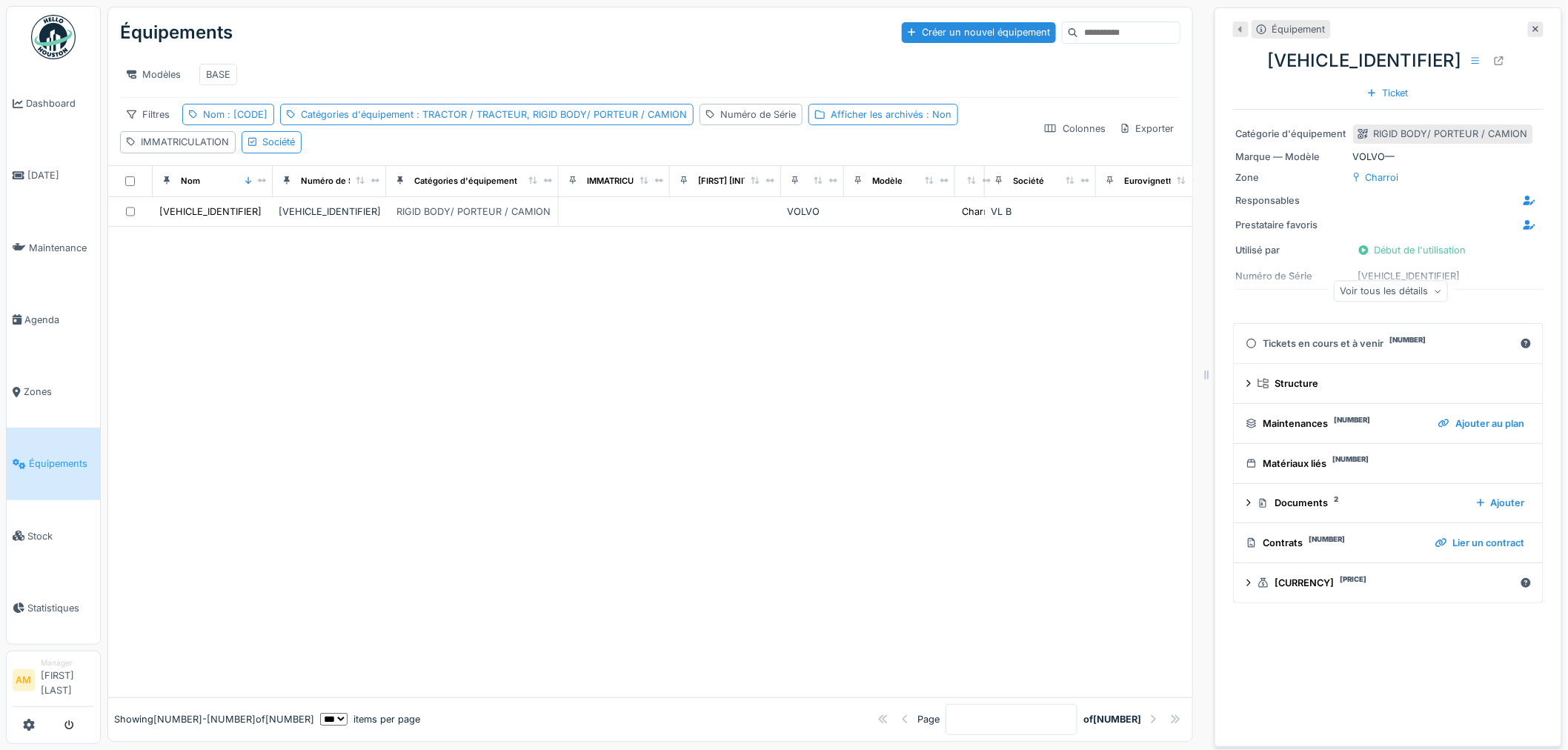 click on "Voir tous les détails" at bounding box center (1391, 291) 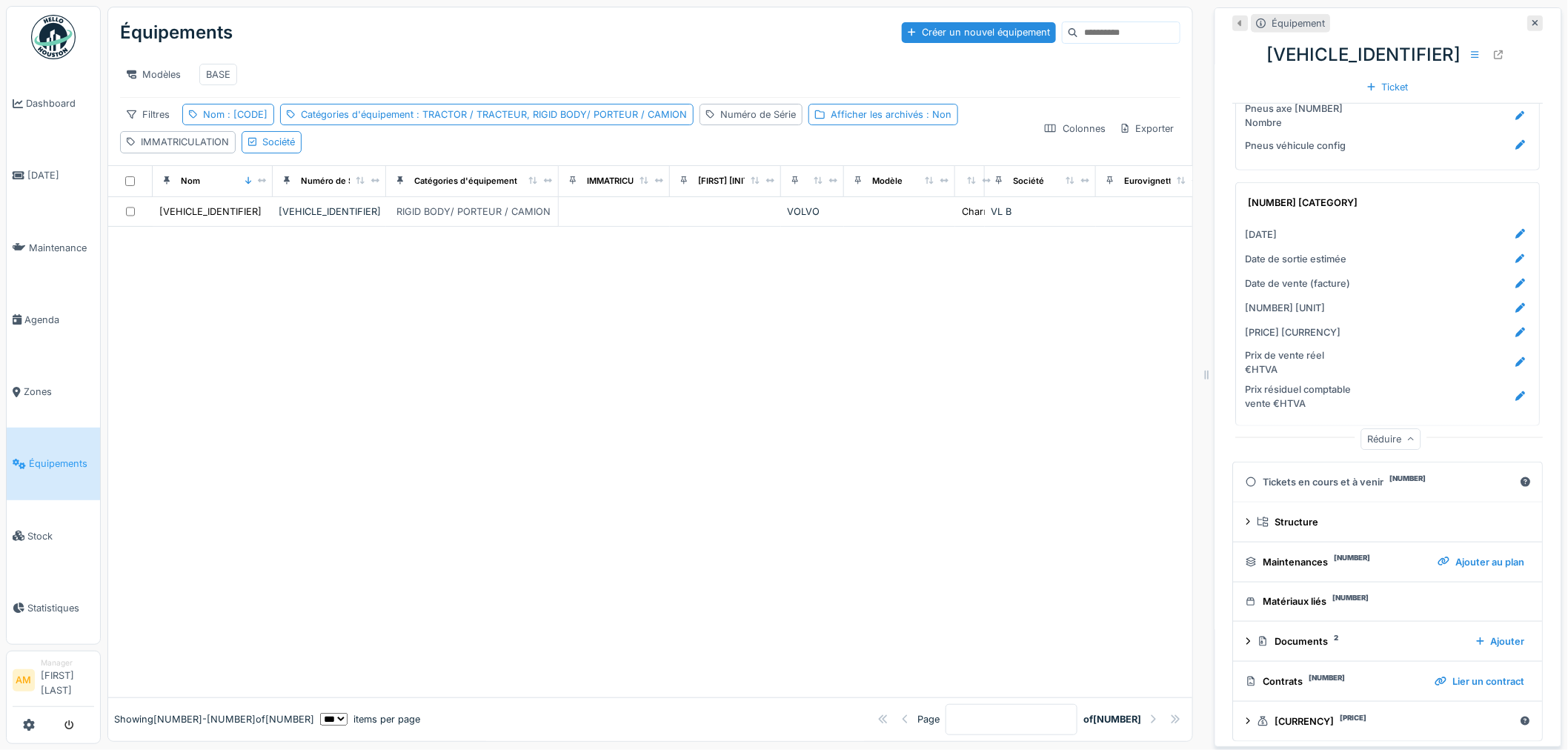 scroll, scrollTop: 2818, scrollLeft: 0, axis: vertical 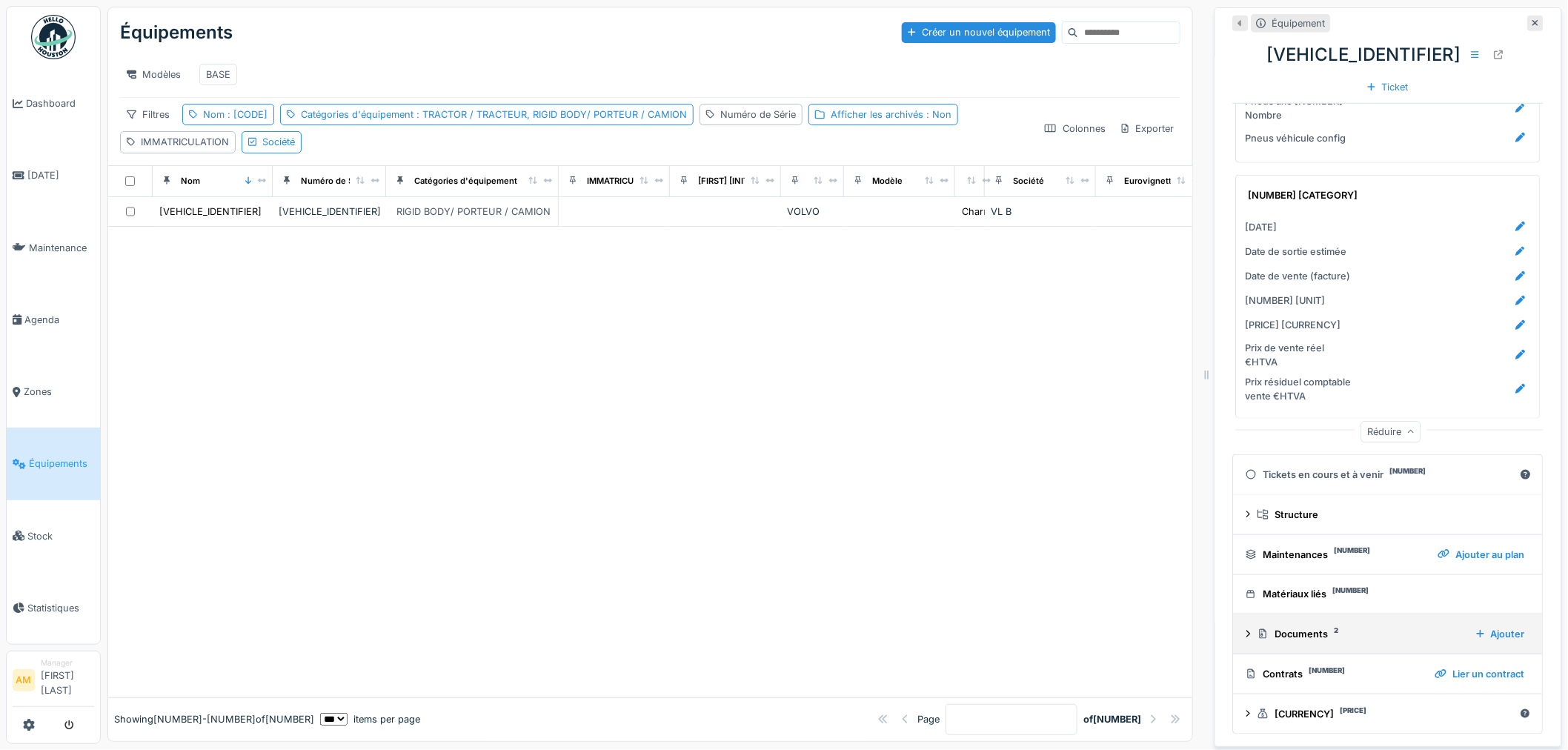 click at bounding box center [1249, 514] 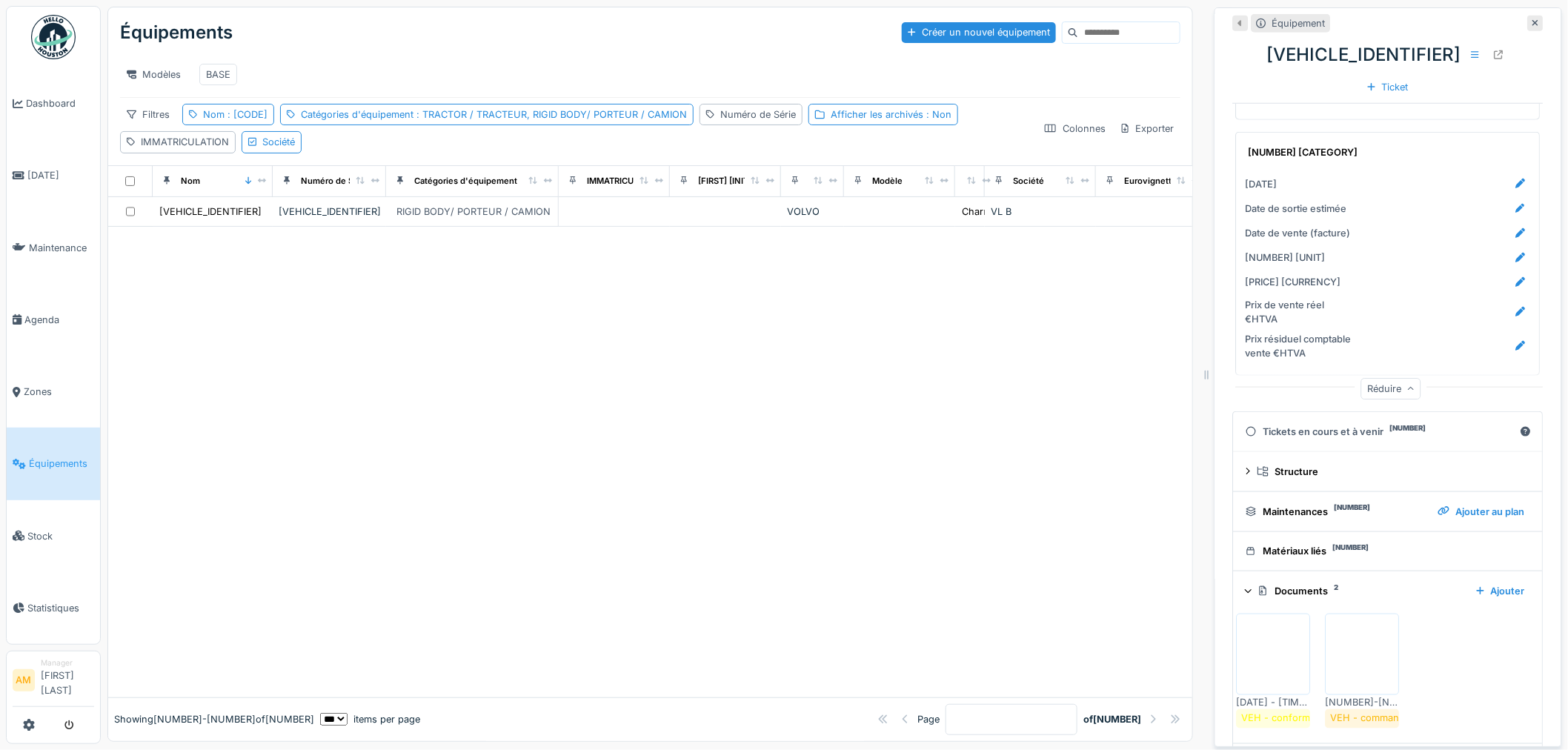 scroll, scrollTop: 2951, scrollLeft: 0, axis: vertical 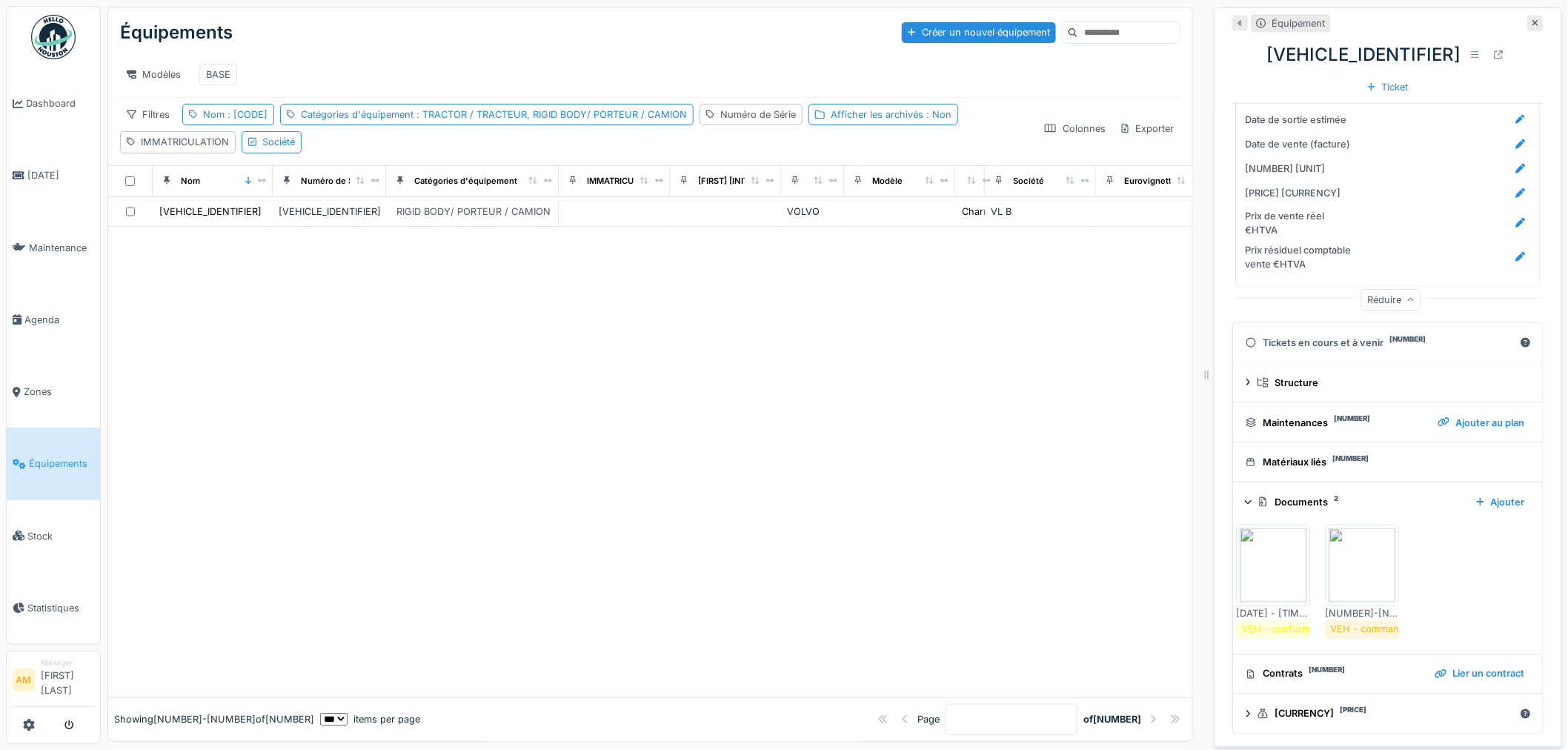 click at bounding box center (1274, 565) 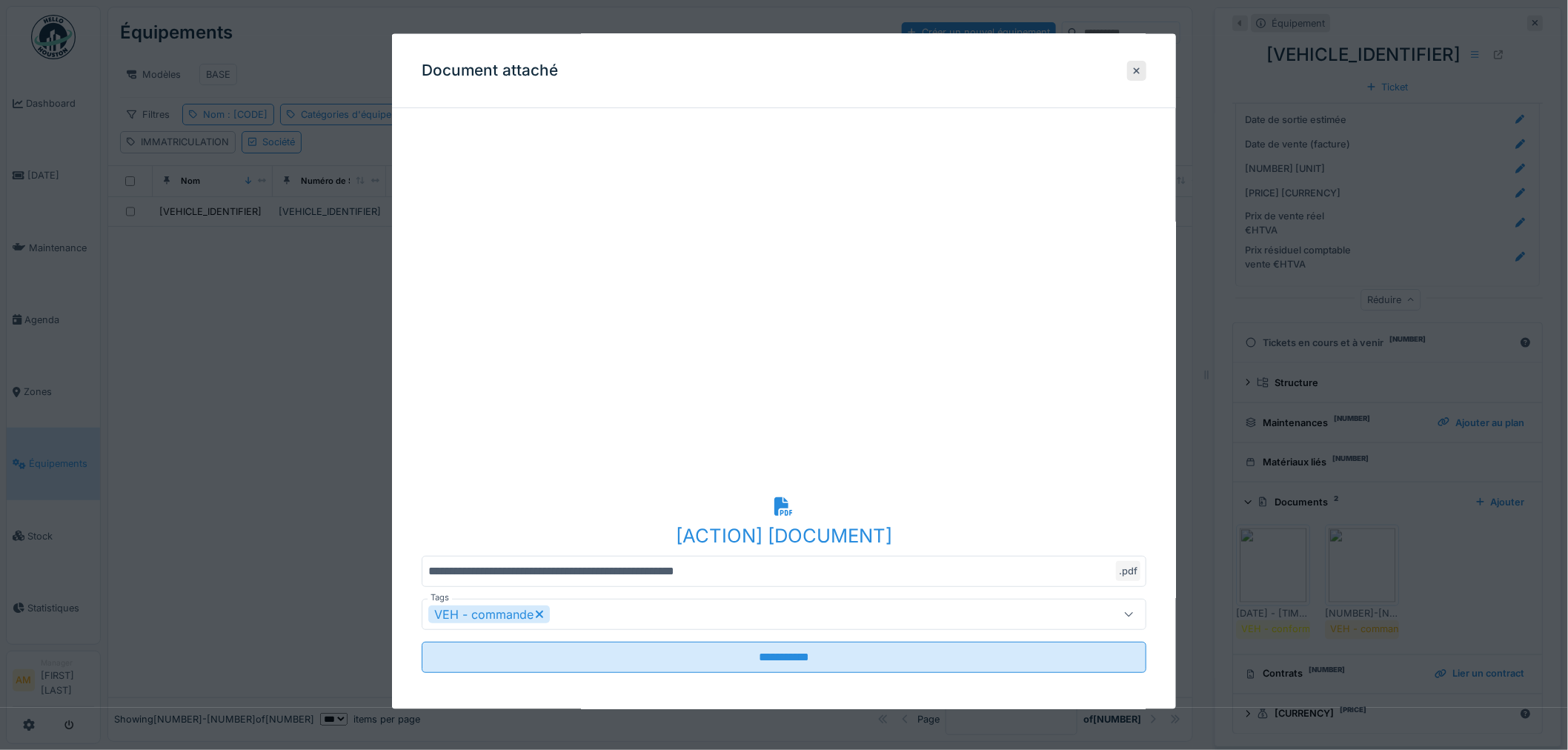 scroll, scrollTop: 0, scrollLeft: 0, axis: both 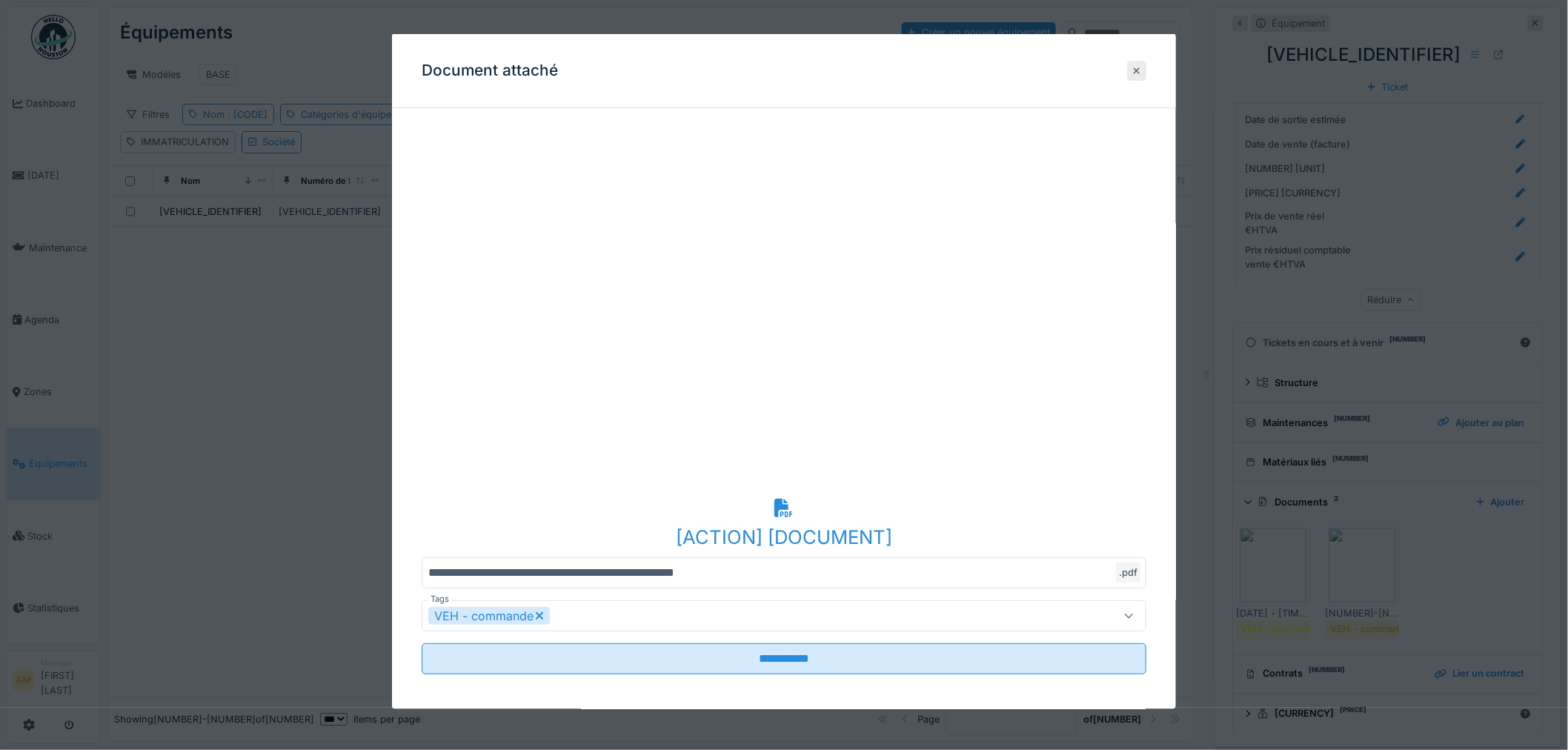 click at bounding box center (1137, 70) 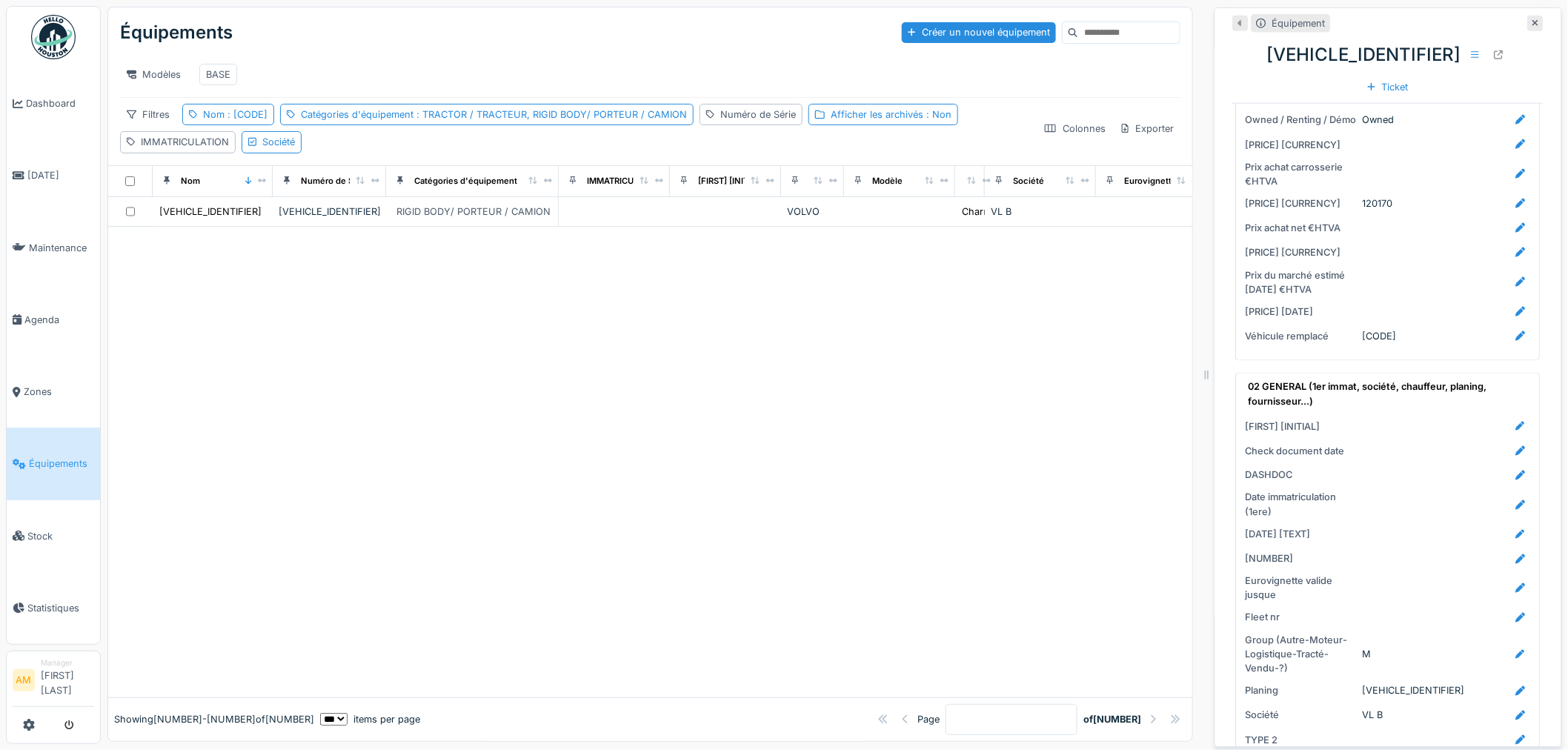 scroll, scrollTop: 480, scrollLeft: 0, axis: vertical 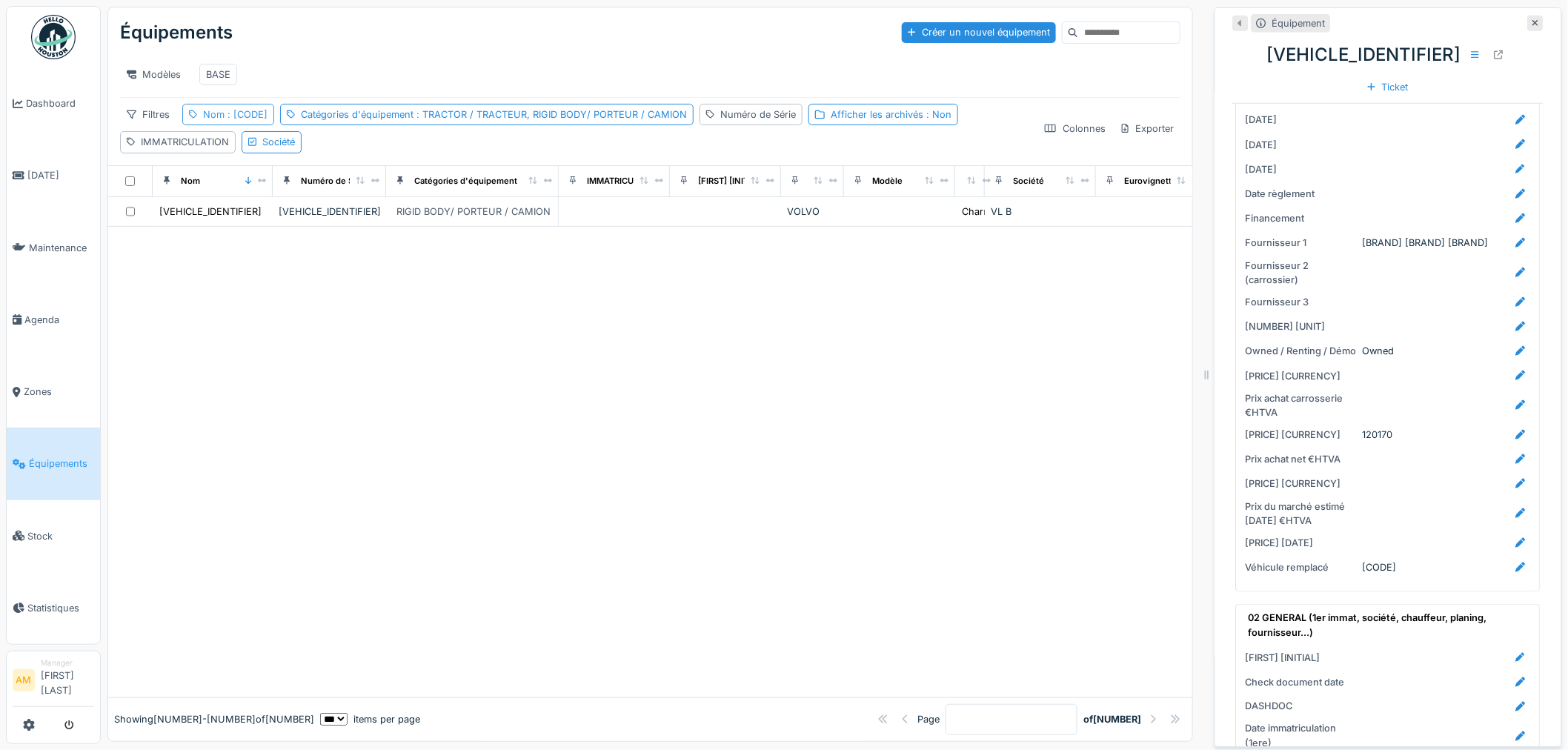 click on ":   ct145" at bounding box center [246, 114] 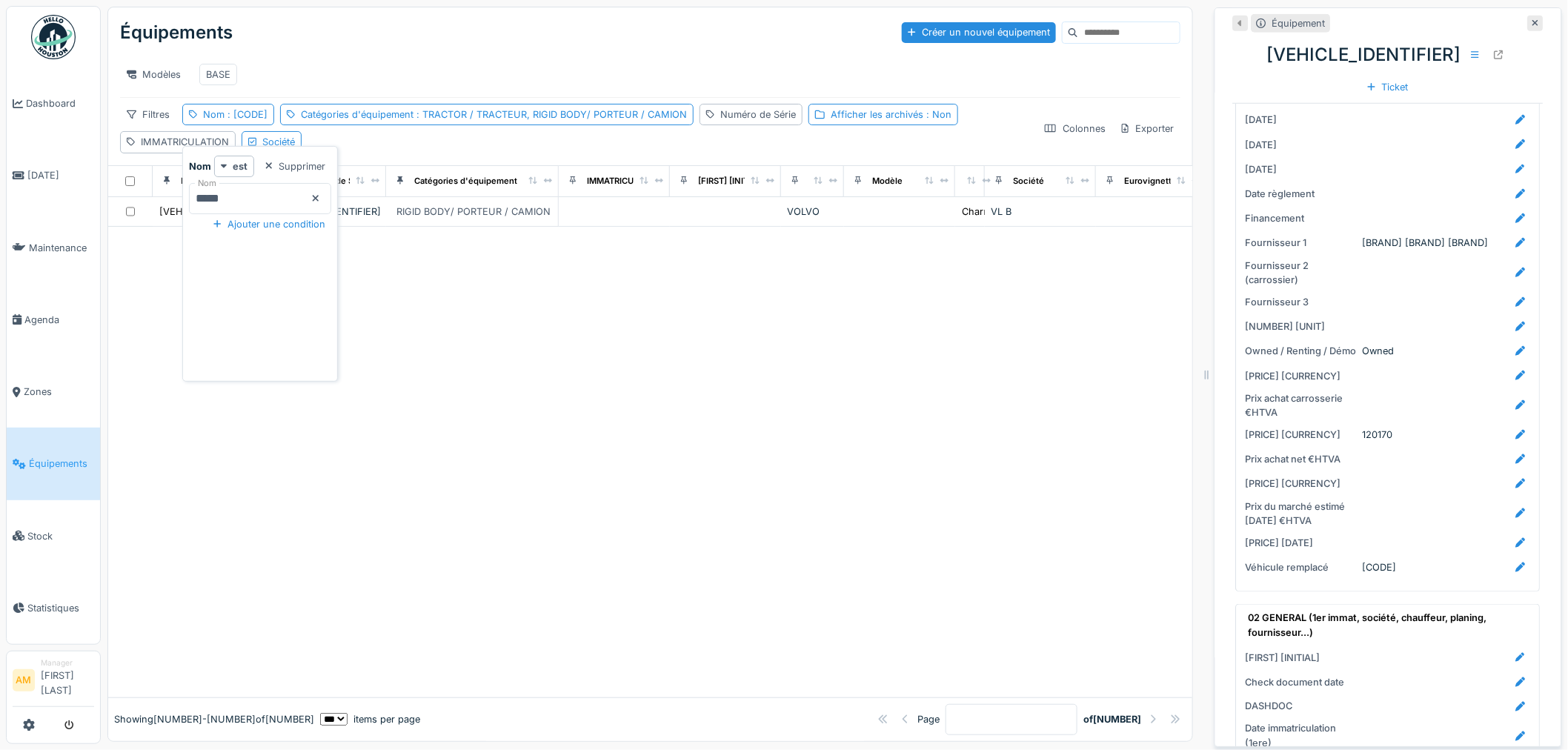 click on "*****" at bounding box center (260, 199) 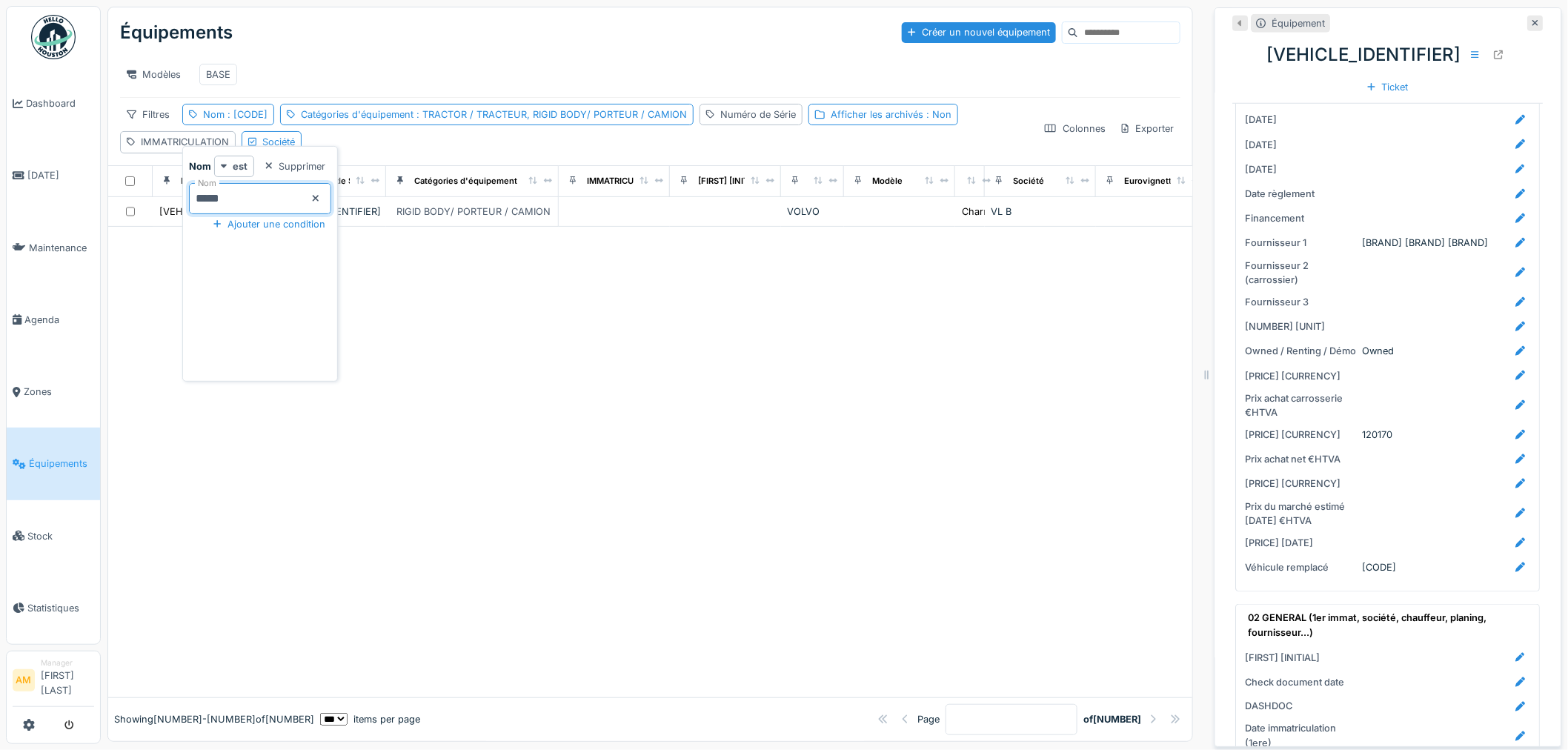type on "*****" 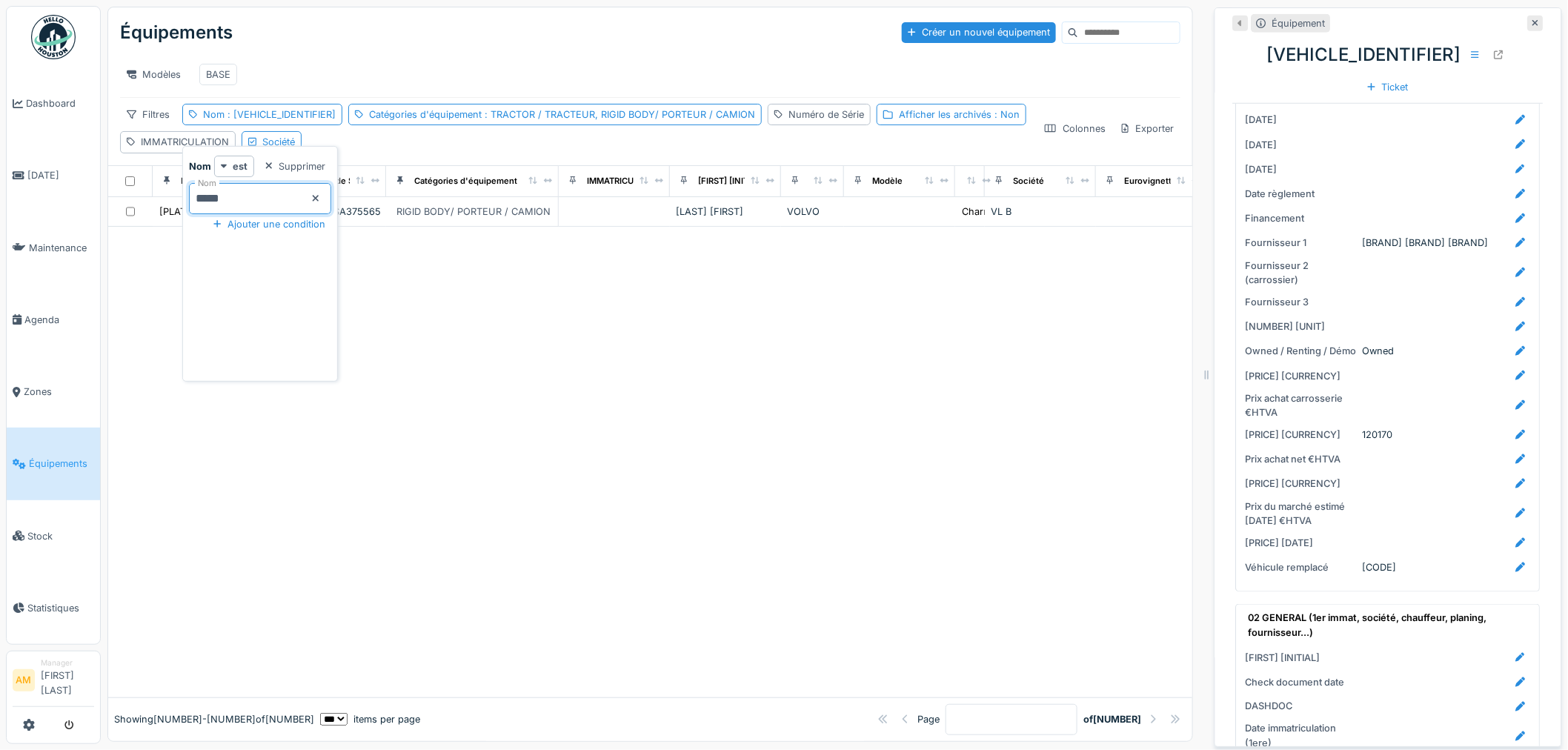 click at bounding box center (650, 462) 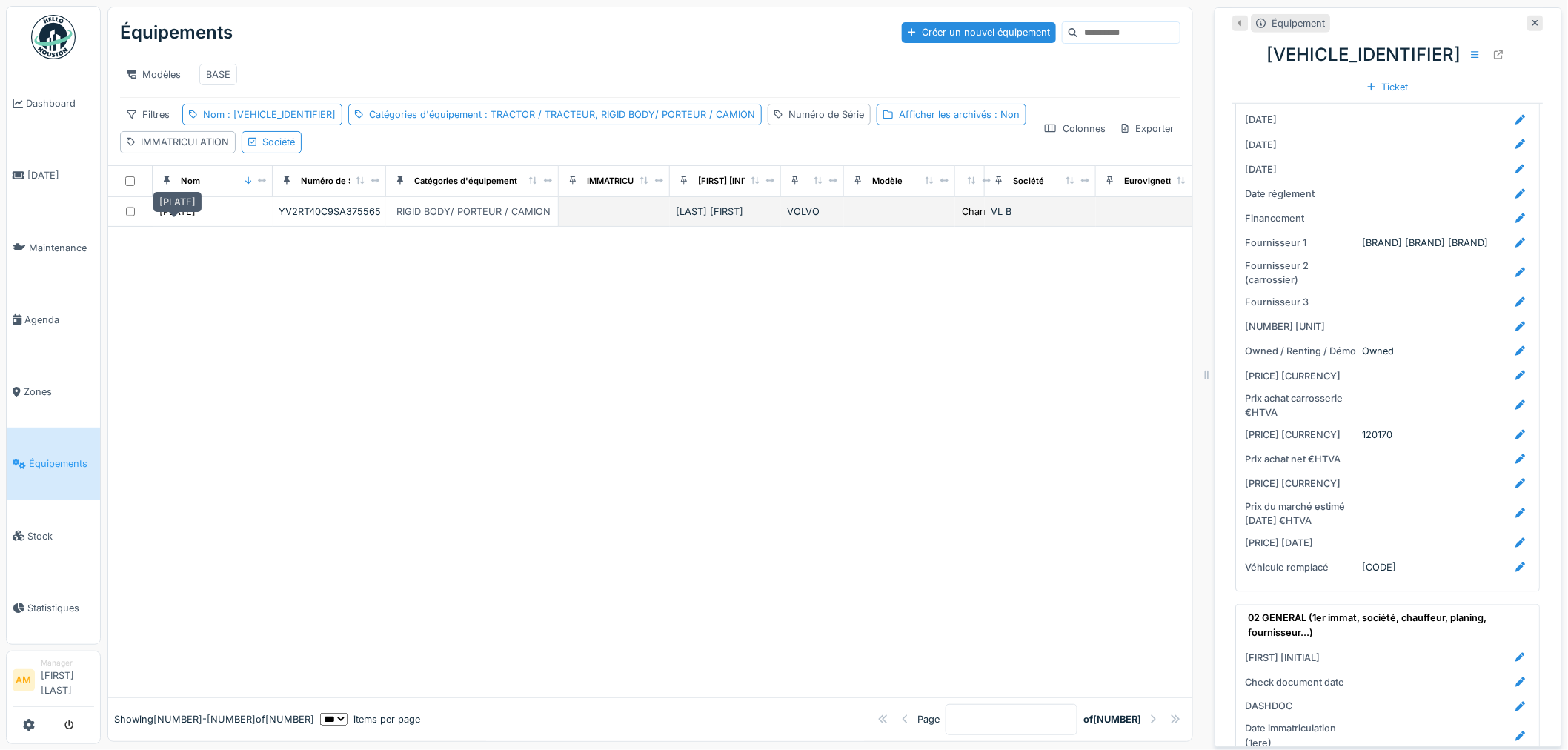 click on "CT146" at bounding box center (177, 211) 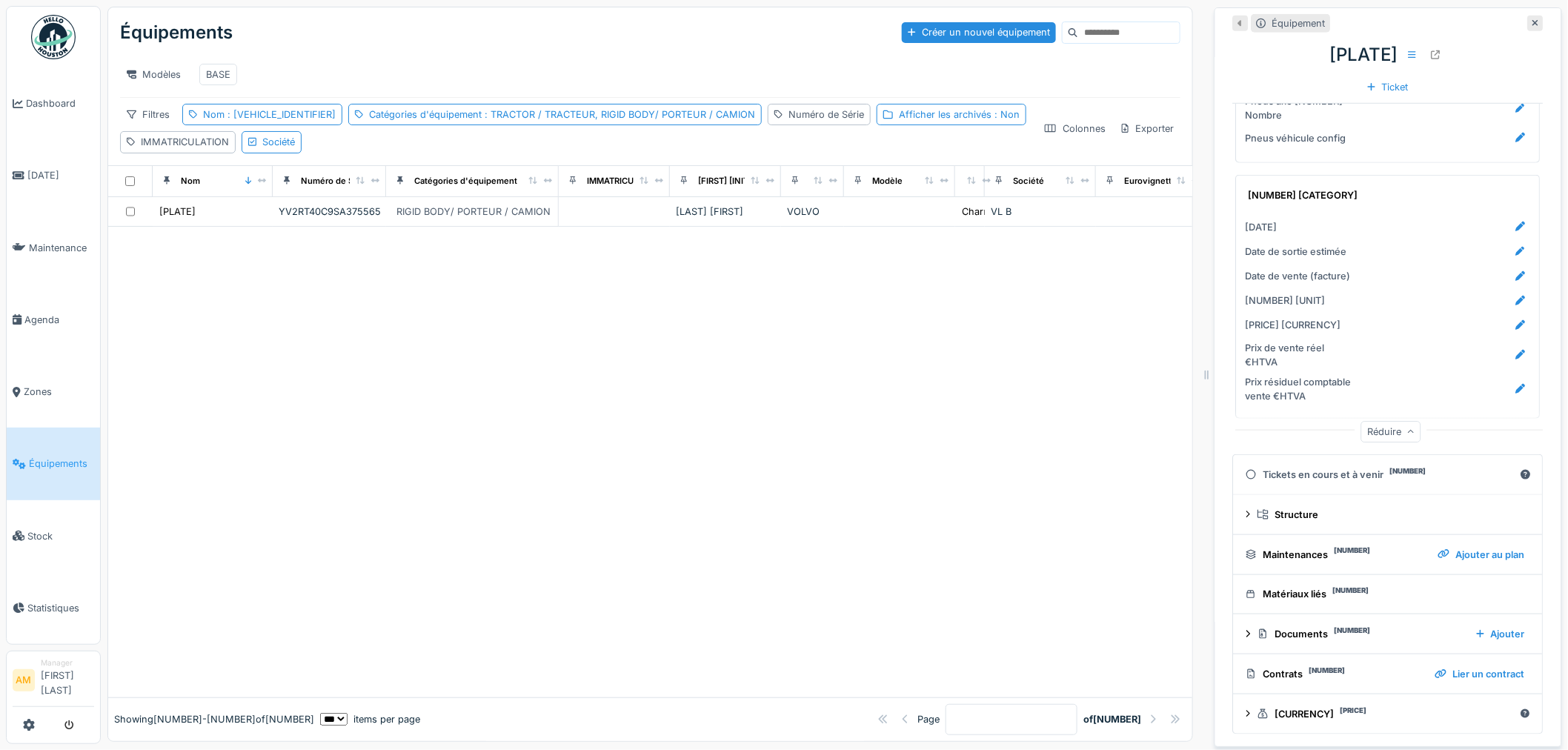 scroll, scrollTop: 2818, scrollLeft: 0, axis: vertical 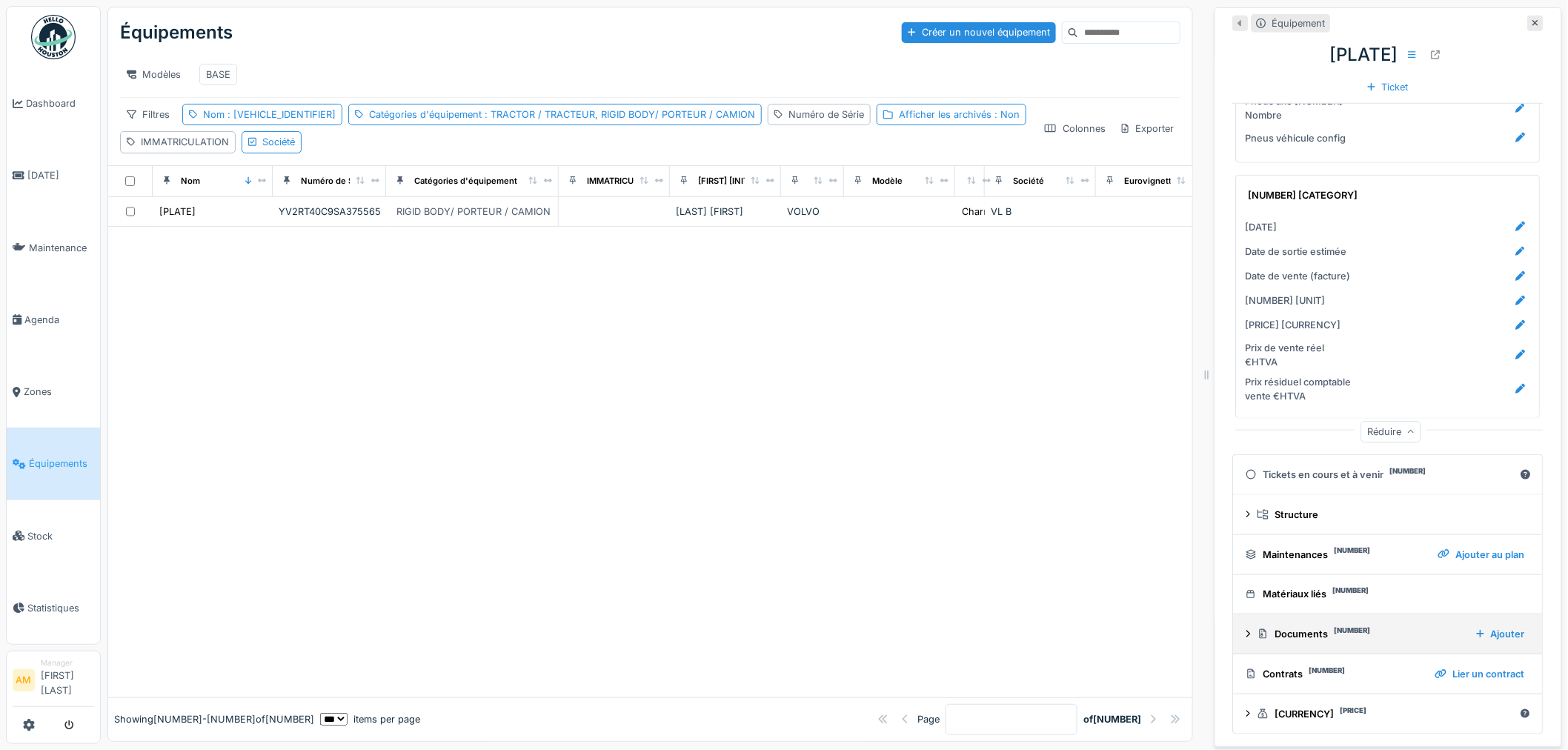 click on "Documents 3" at bounding box center [1391, 514] 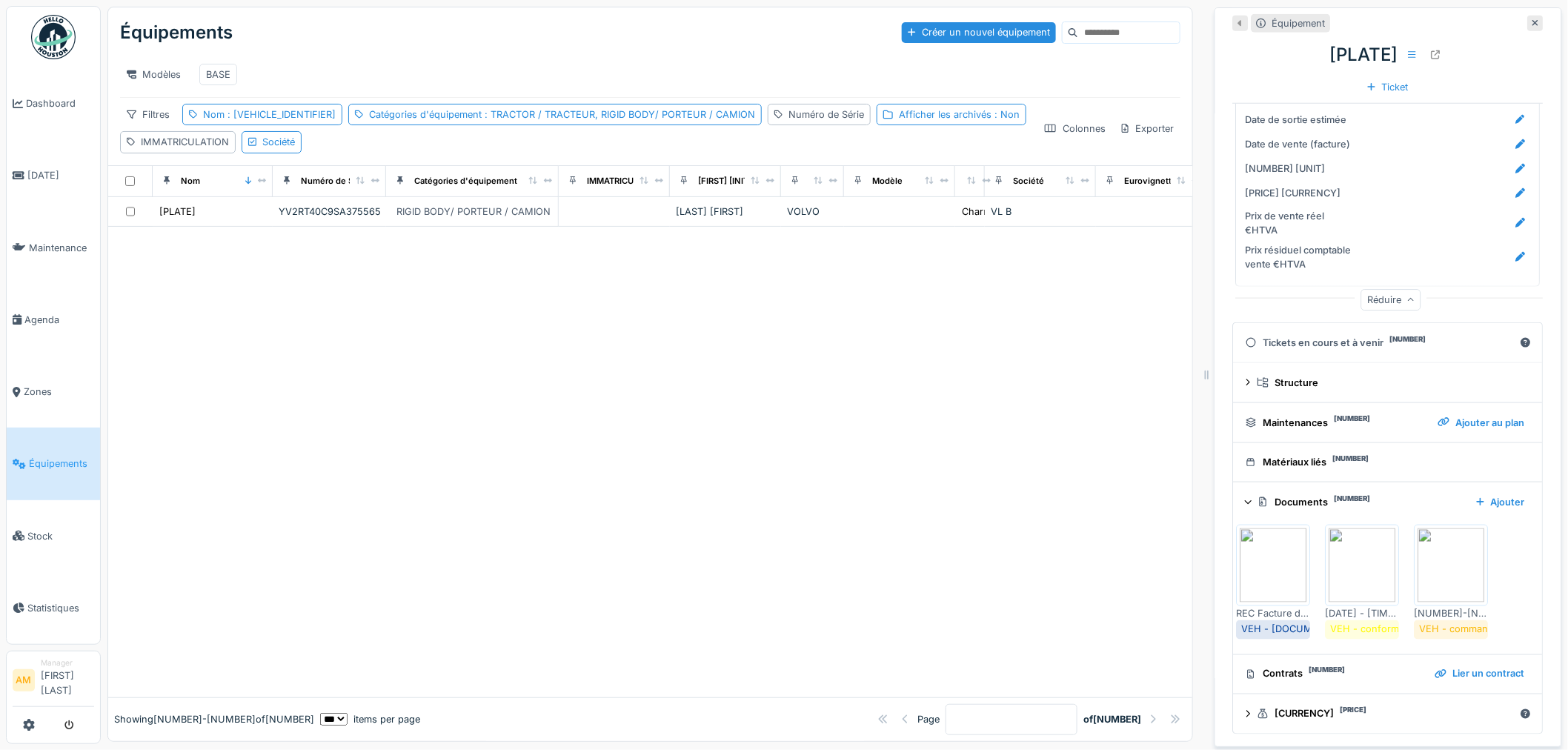 scroll, scrollTop: 2951, scrollLeft: 0, axis: vertical 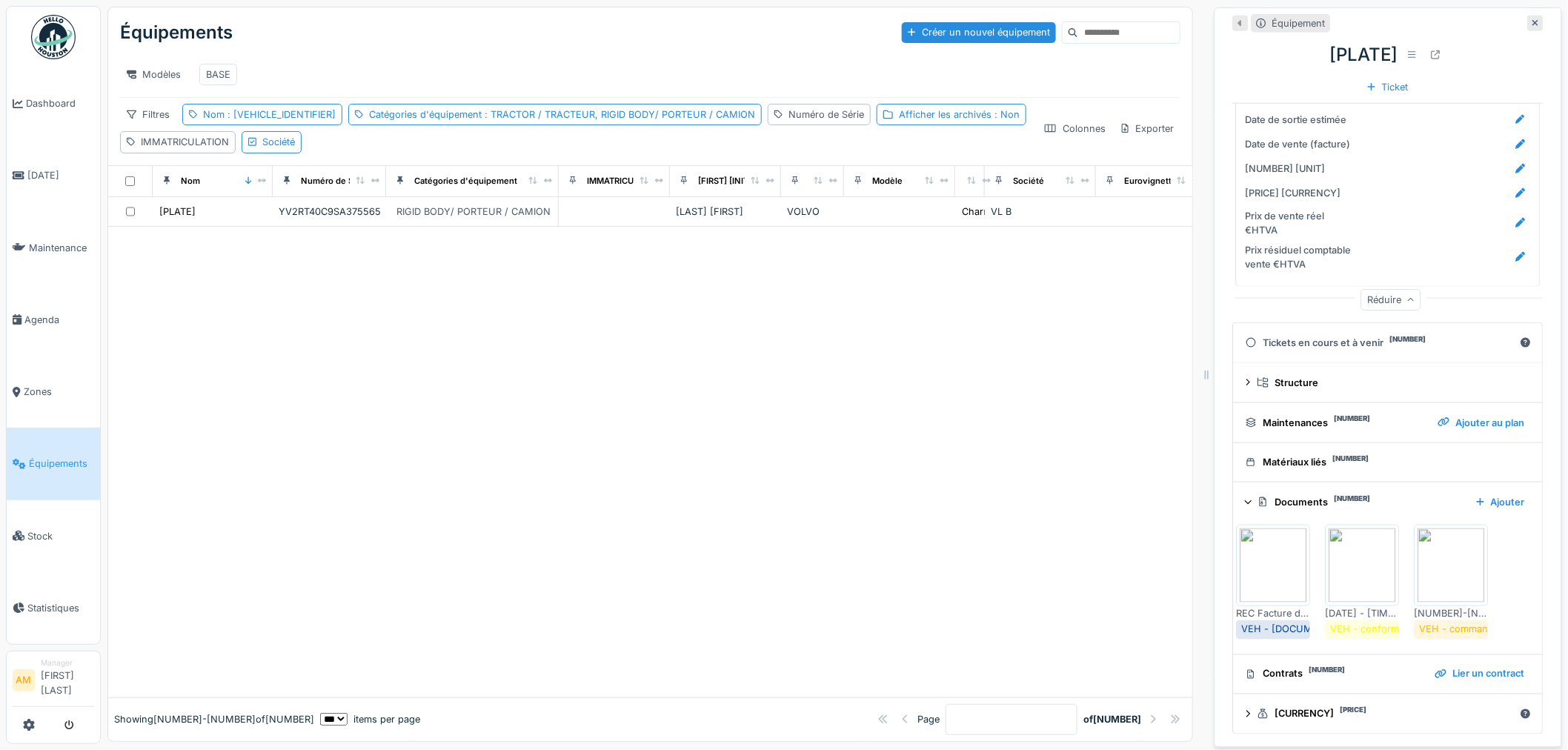 click at bounding box center (1274, 565) 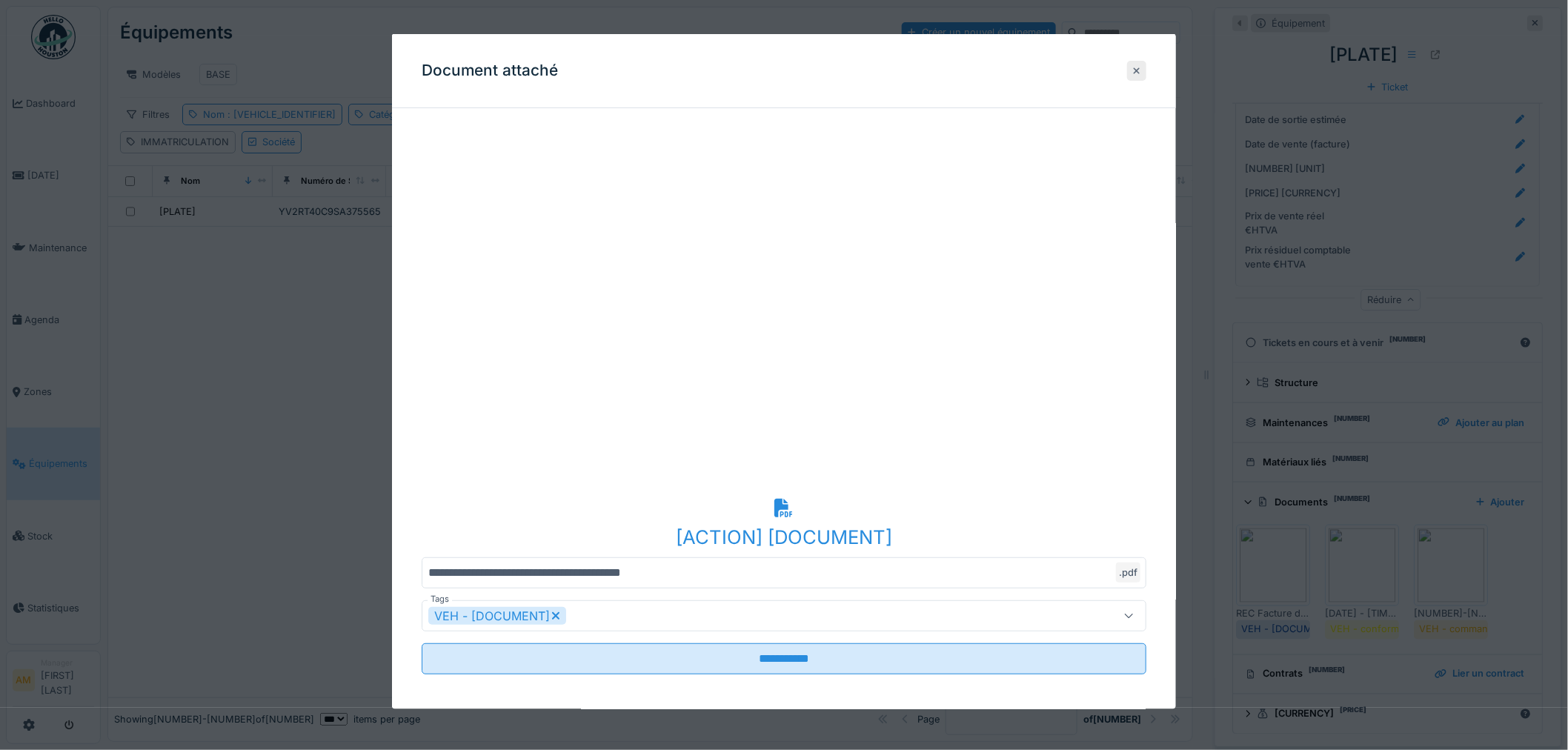 click at bounding box center (1137, 70) 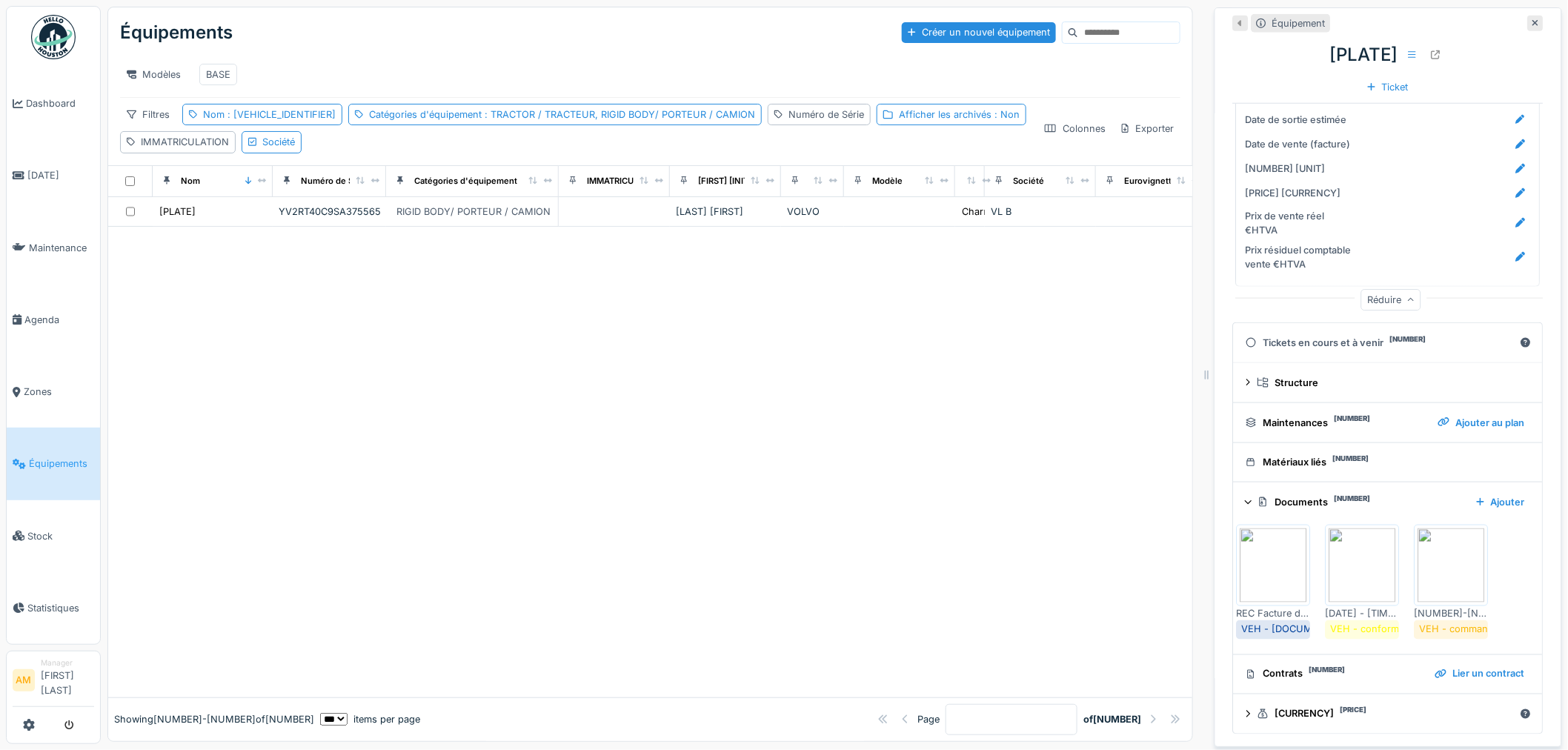 click at bounding box center (1274, 565) 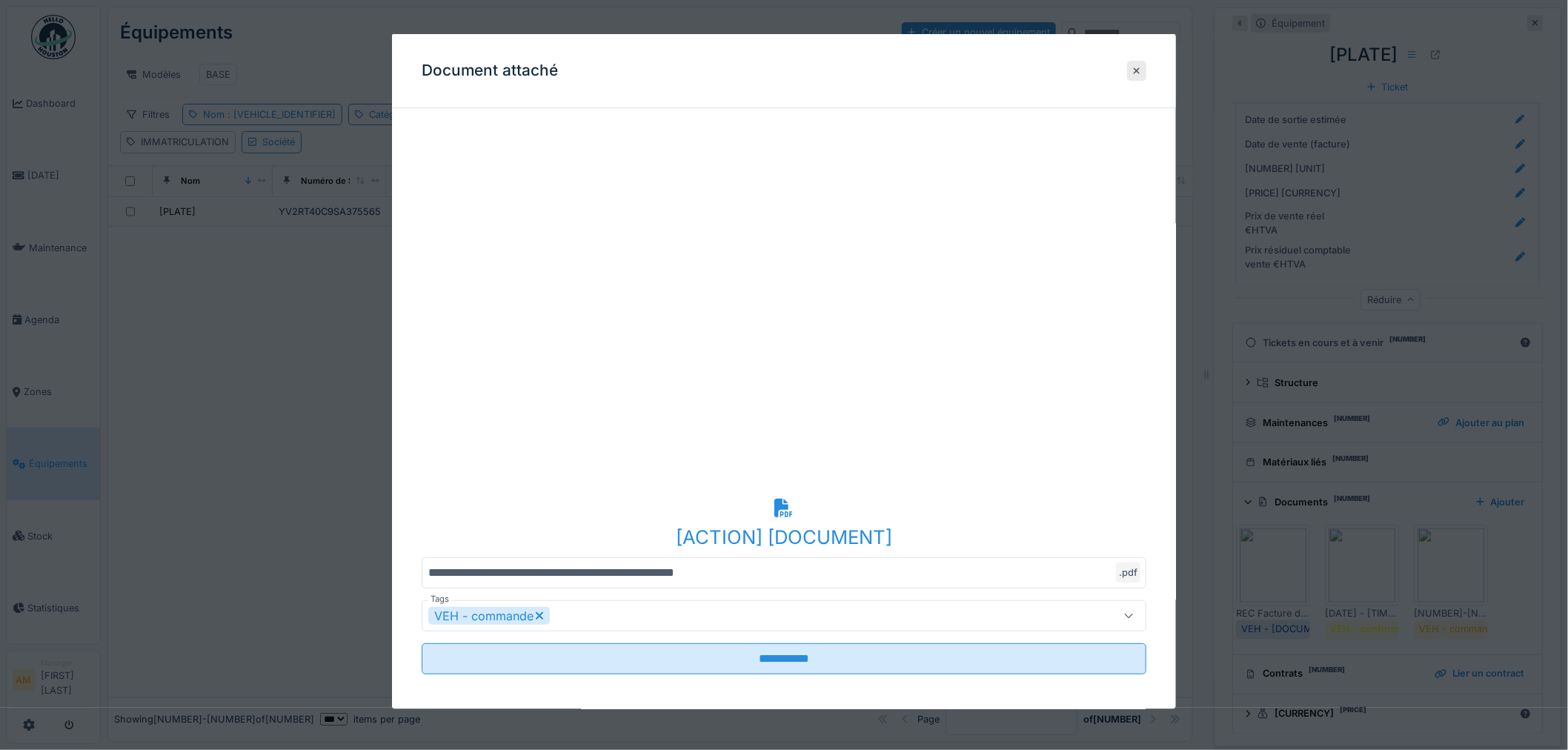 click at bounding box center (784, 375) 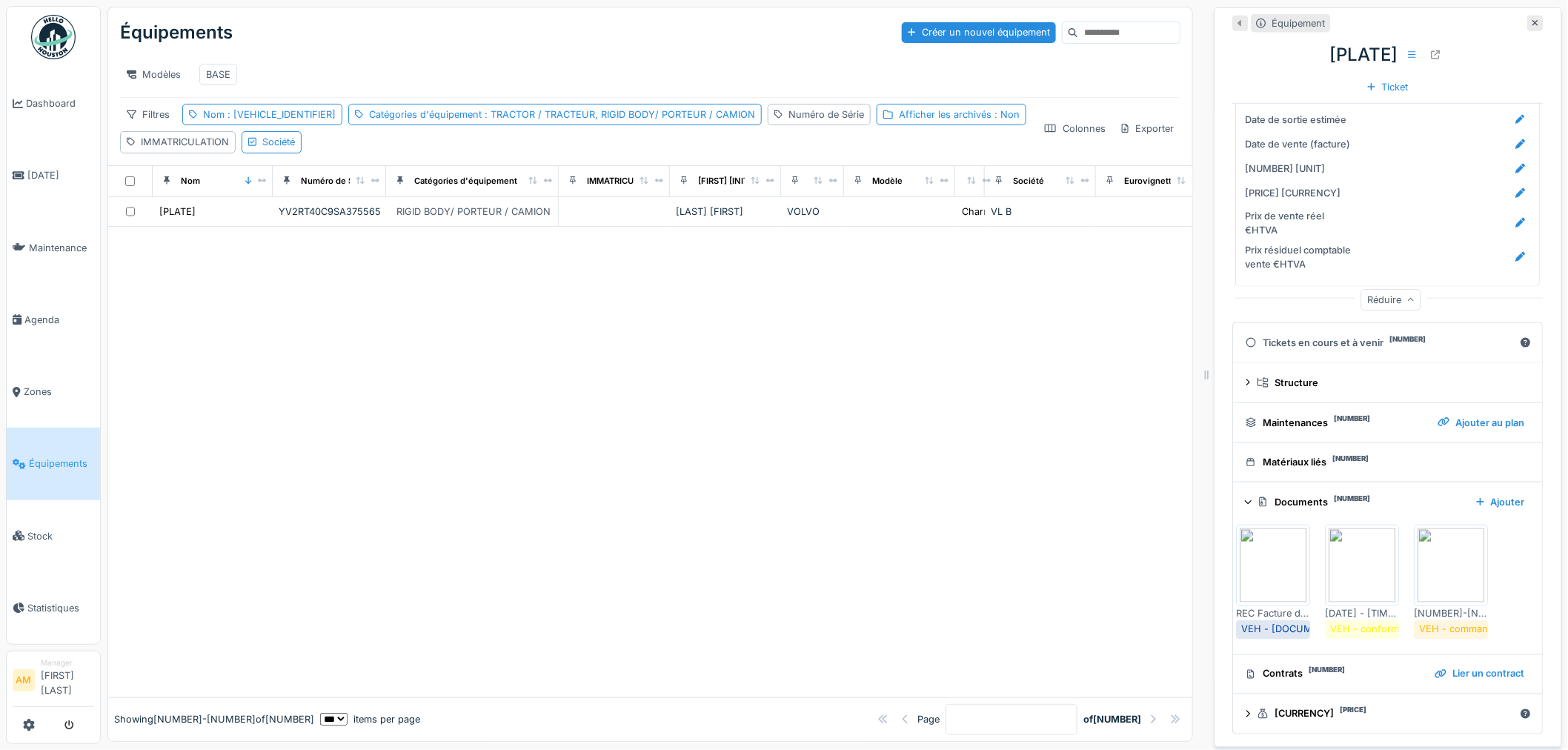 click at bounding box center [1274, 565] 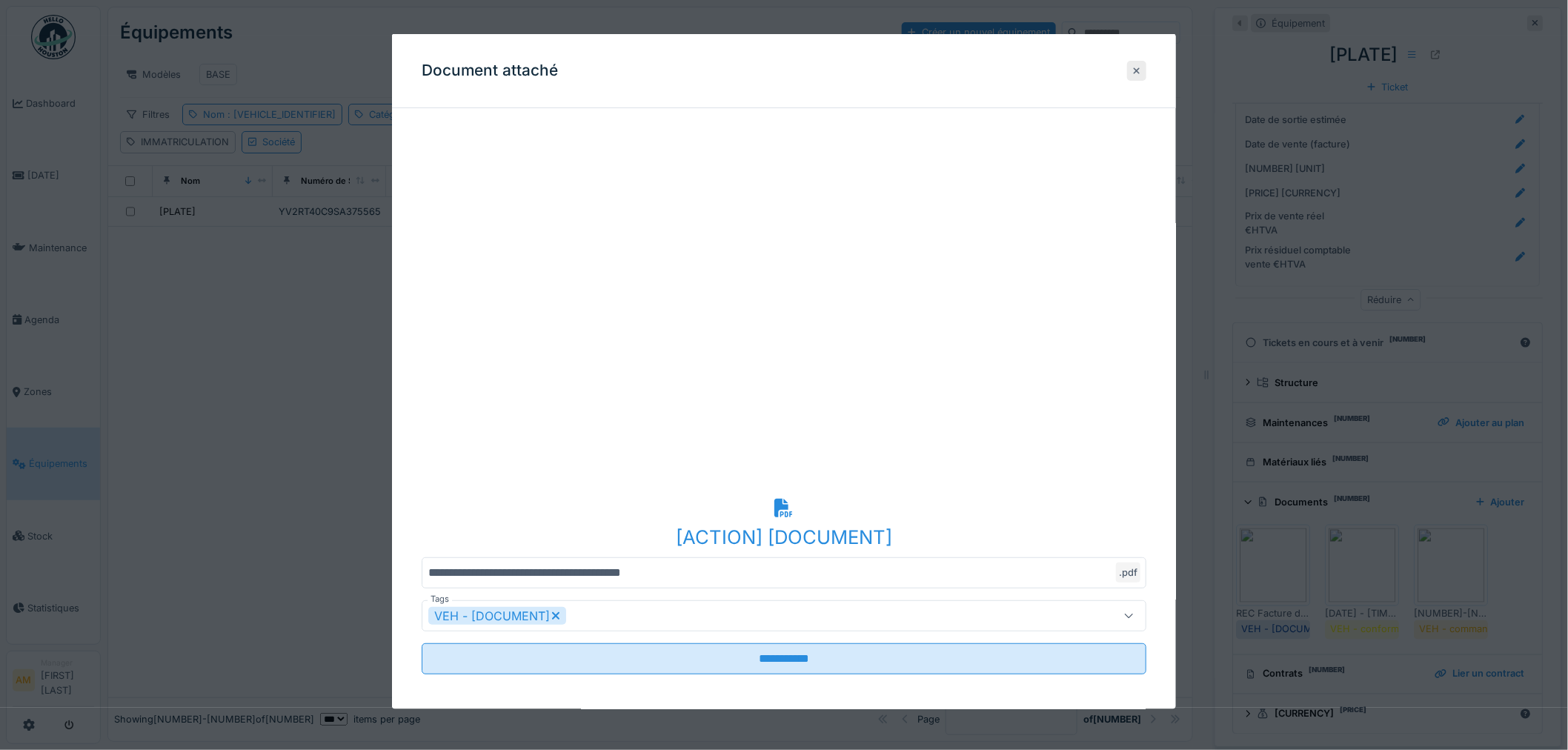 click at bounding box center (1137, 70) 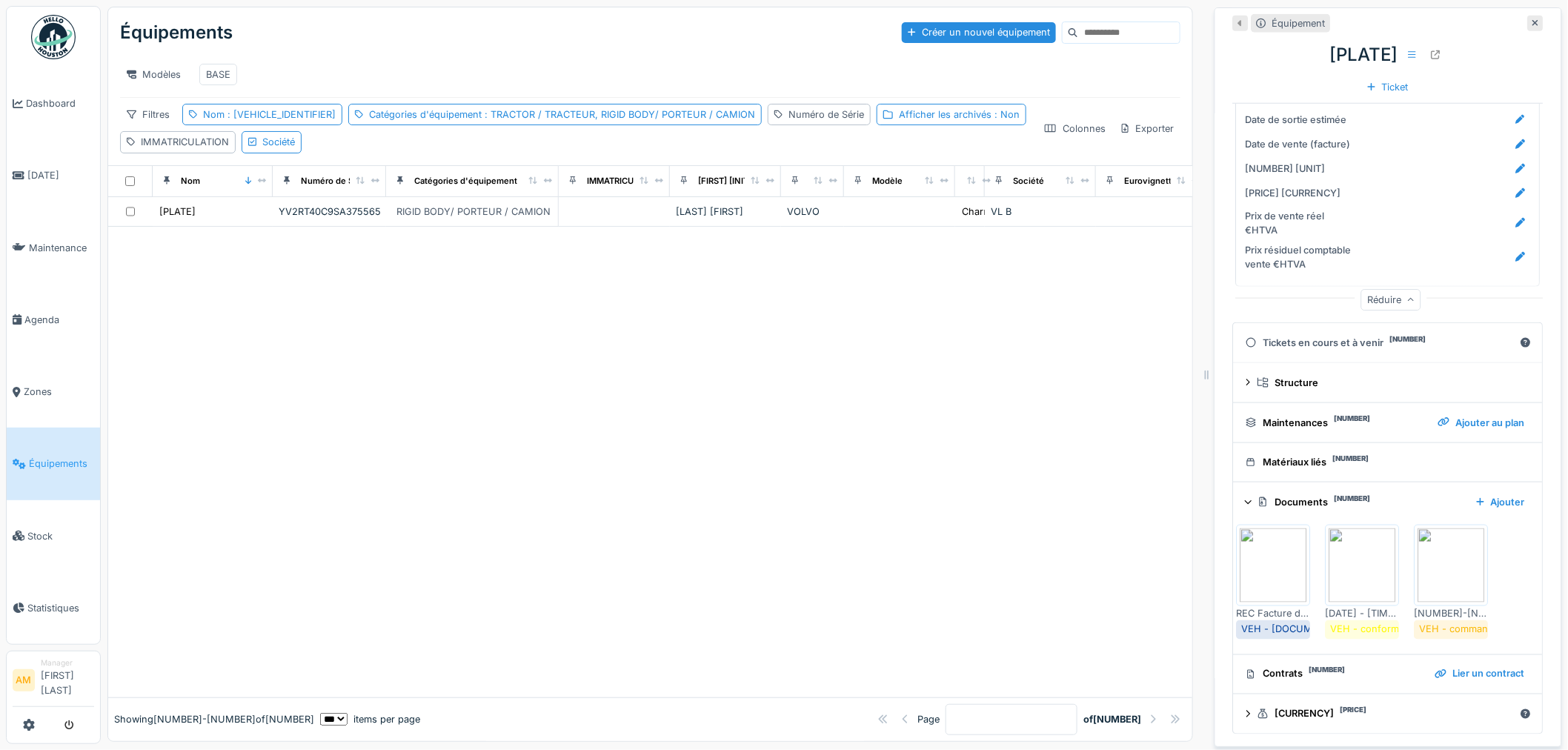 click at bounding box center [650, 462] 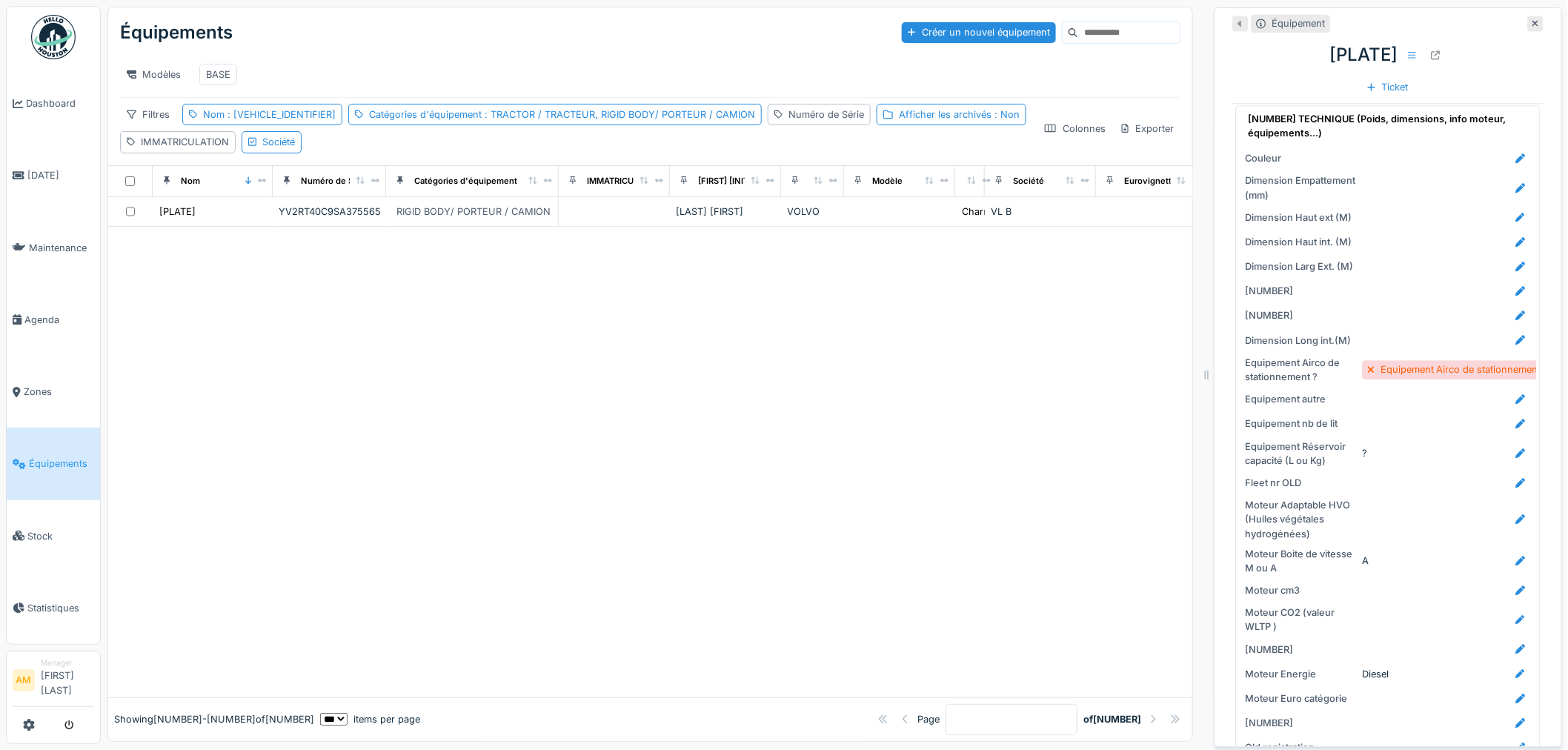 scroll, scrollTop: 1469, scrollLeft: 0, axis: vertical 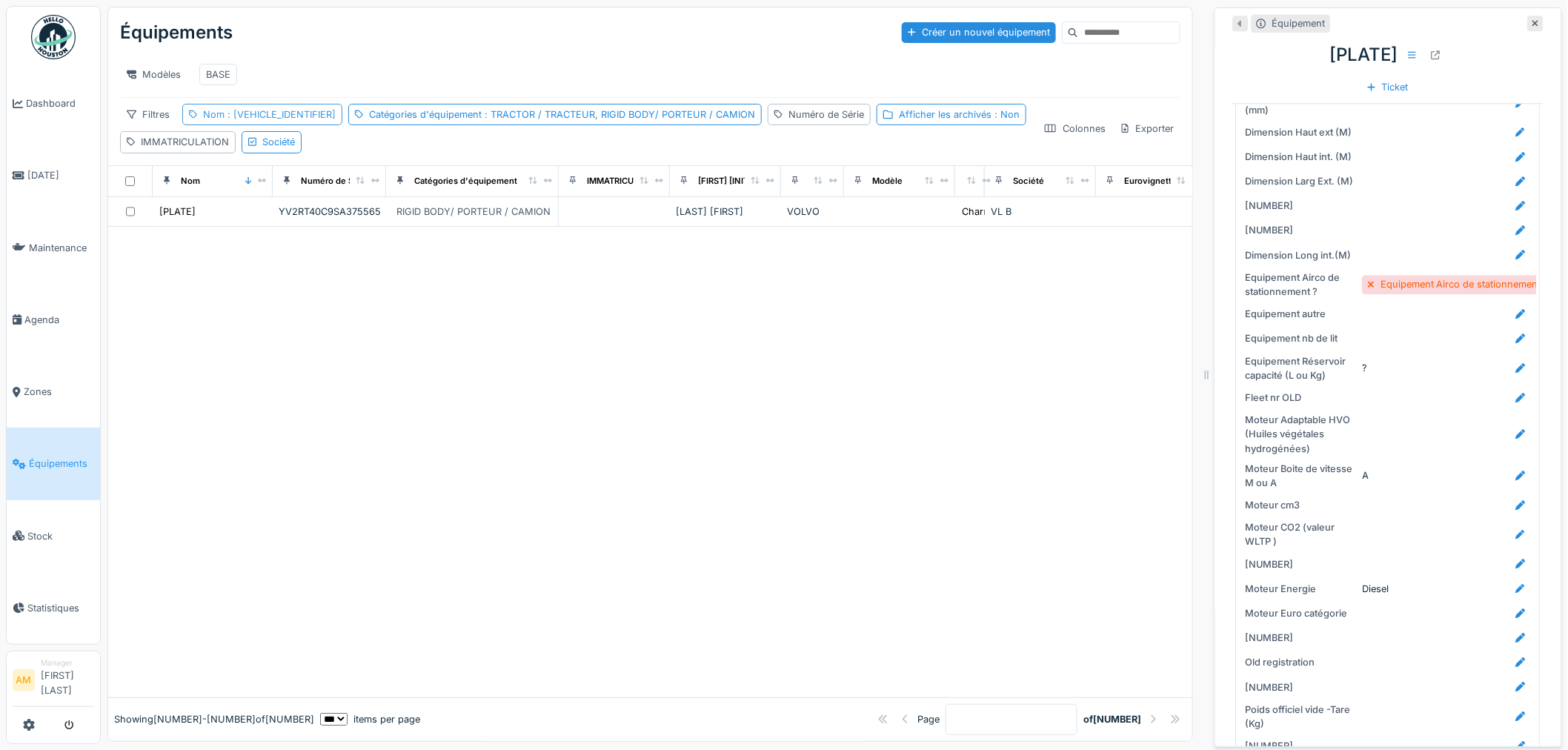 drag, startPoint x: 239, startPoint y: 110, endPoint x: 248, endPoint y: 121, distance: 14.21267 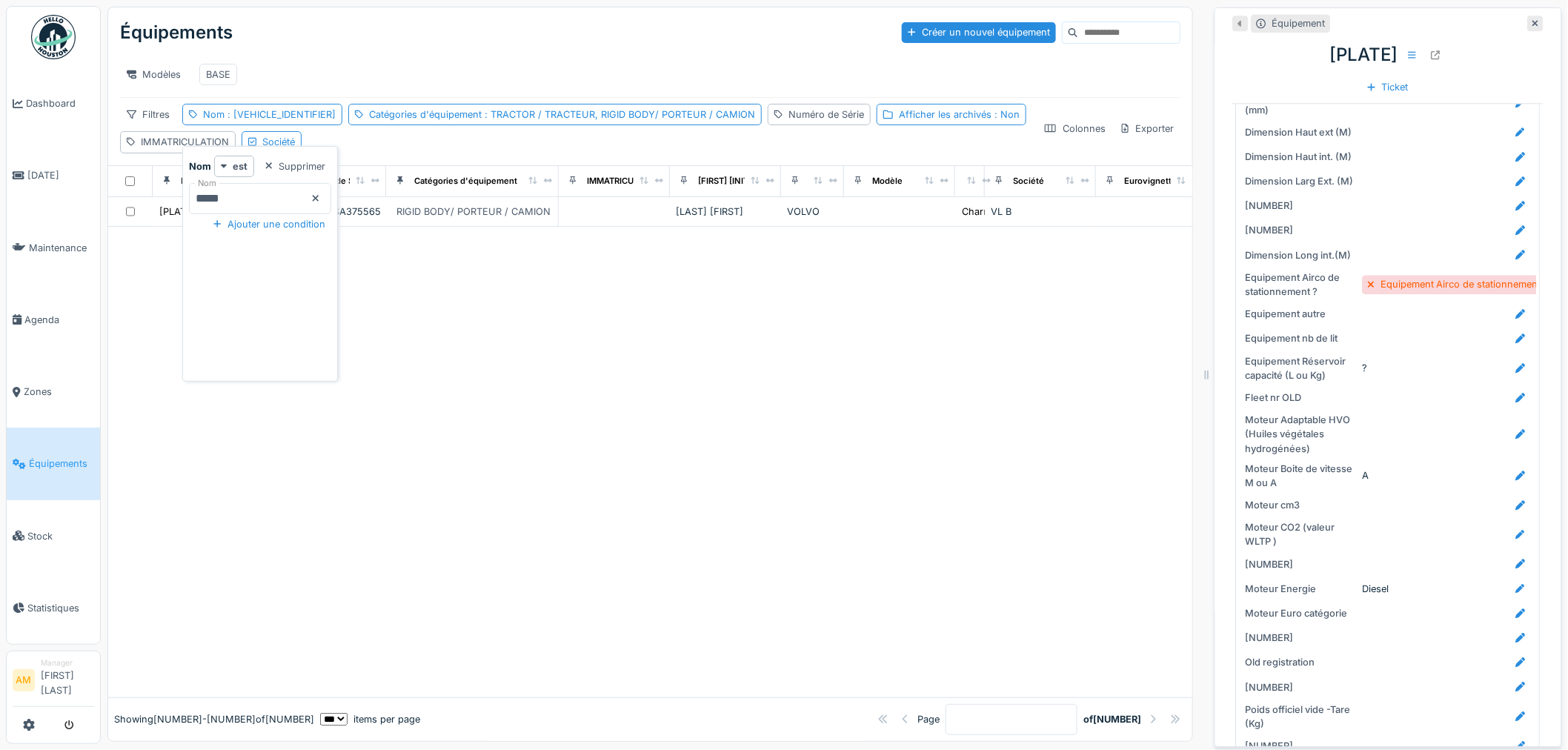 click on "*****" at bounding box center (260, 199) 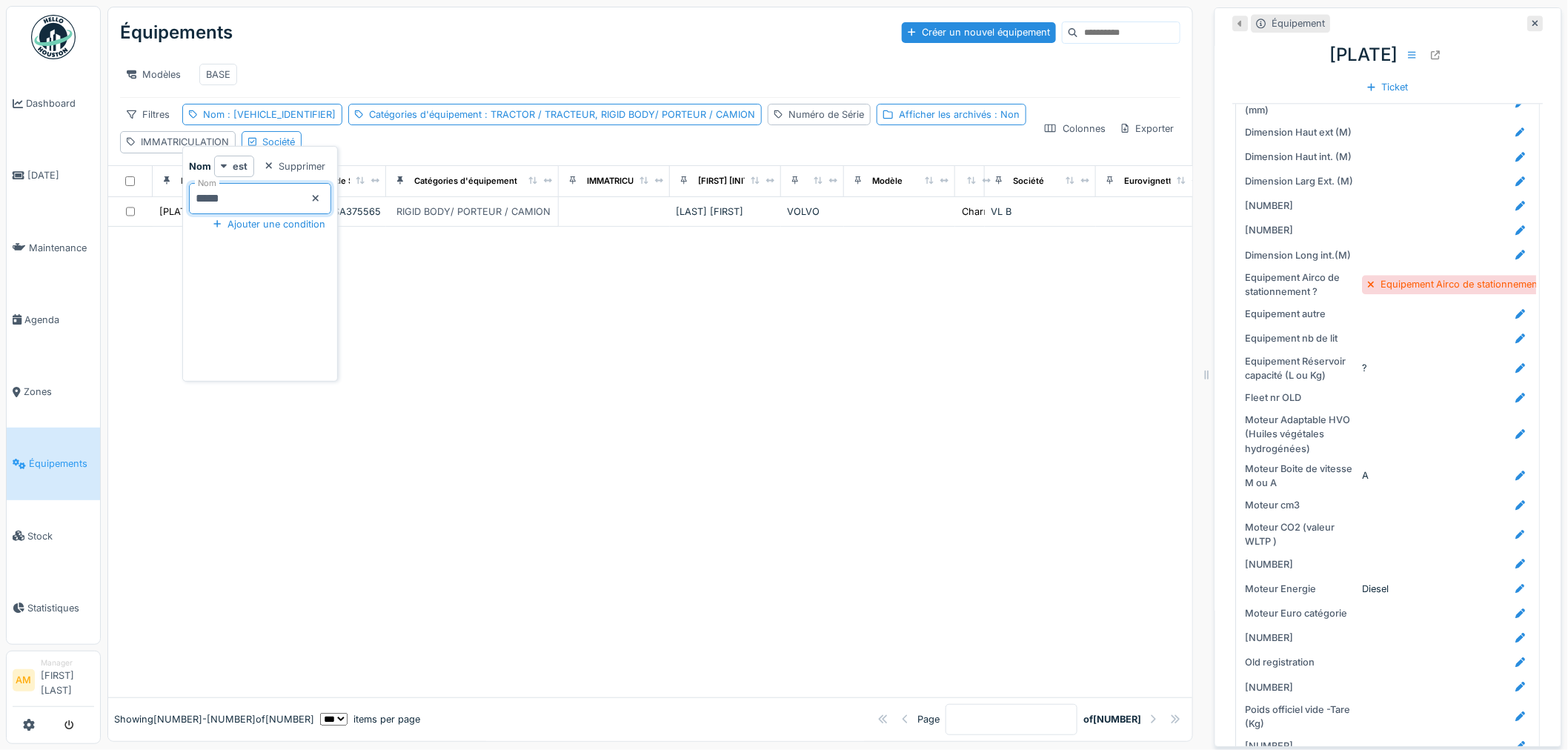 type on "*****" 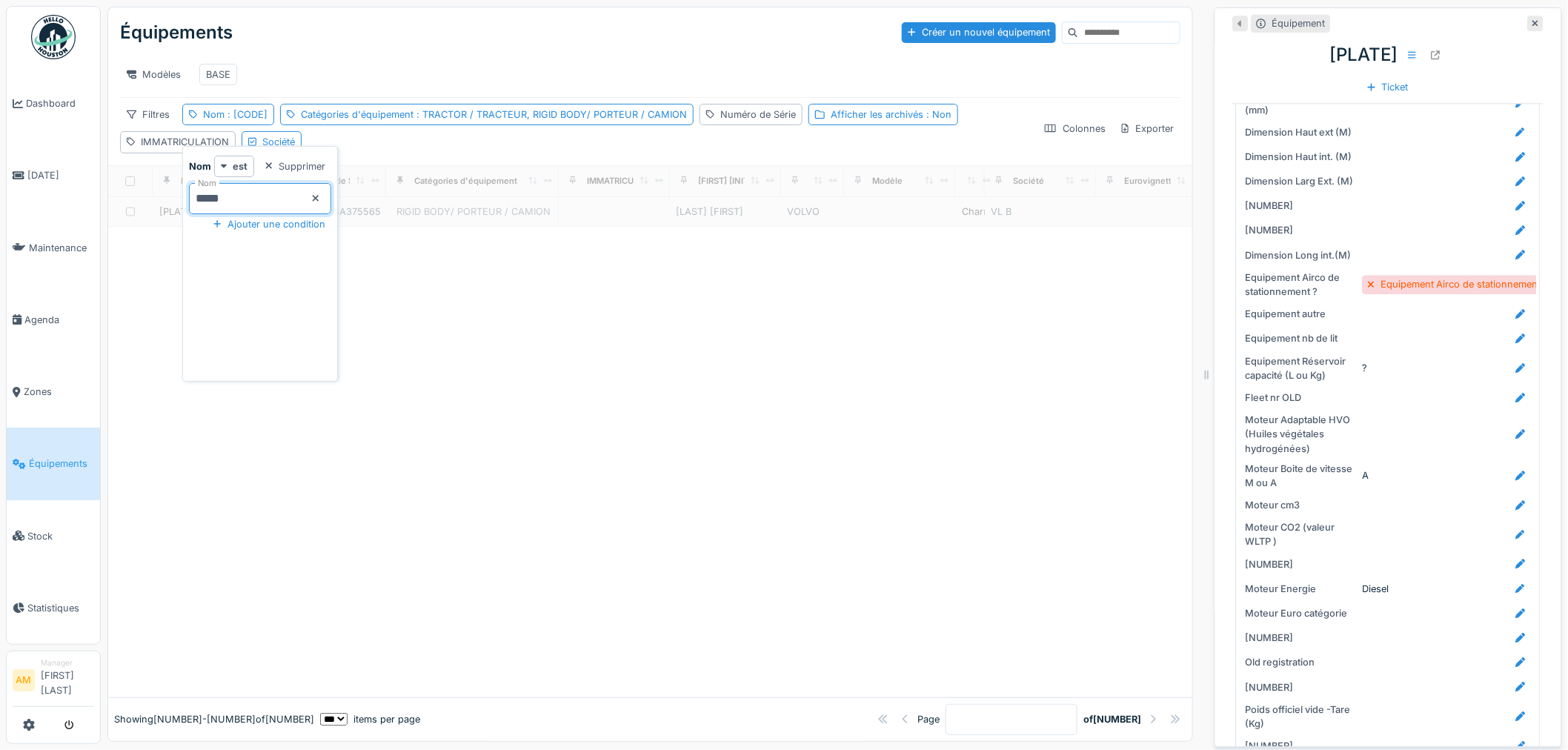 drag, startPoint x: 605, startPoint y: 448, endPoint x: 612, endPoint y: 434, distance: 15.652476 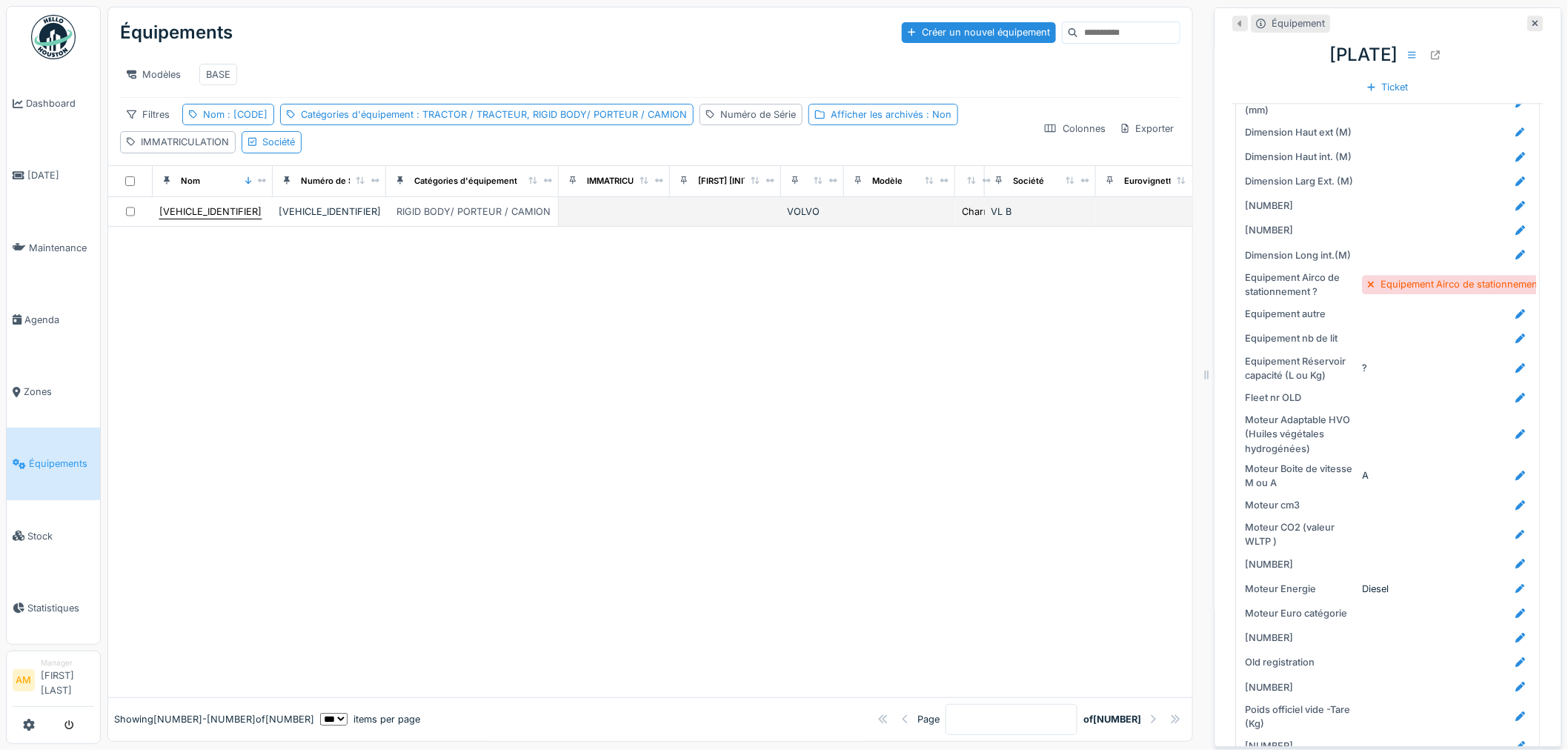 click on "CT145" at bounding box center (210, 211) 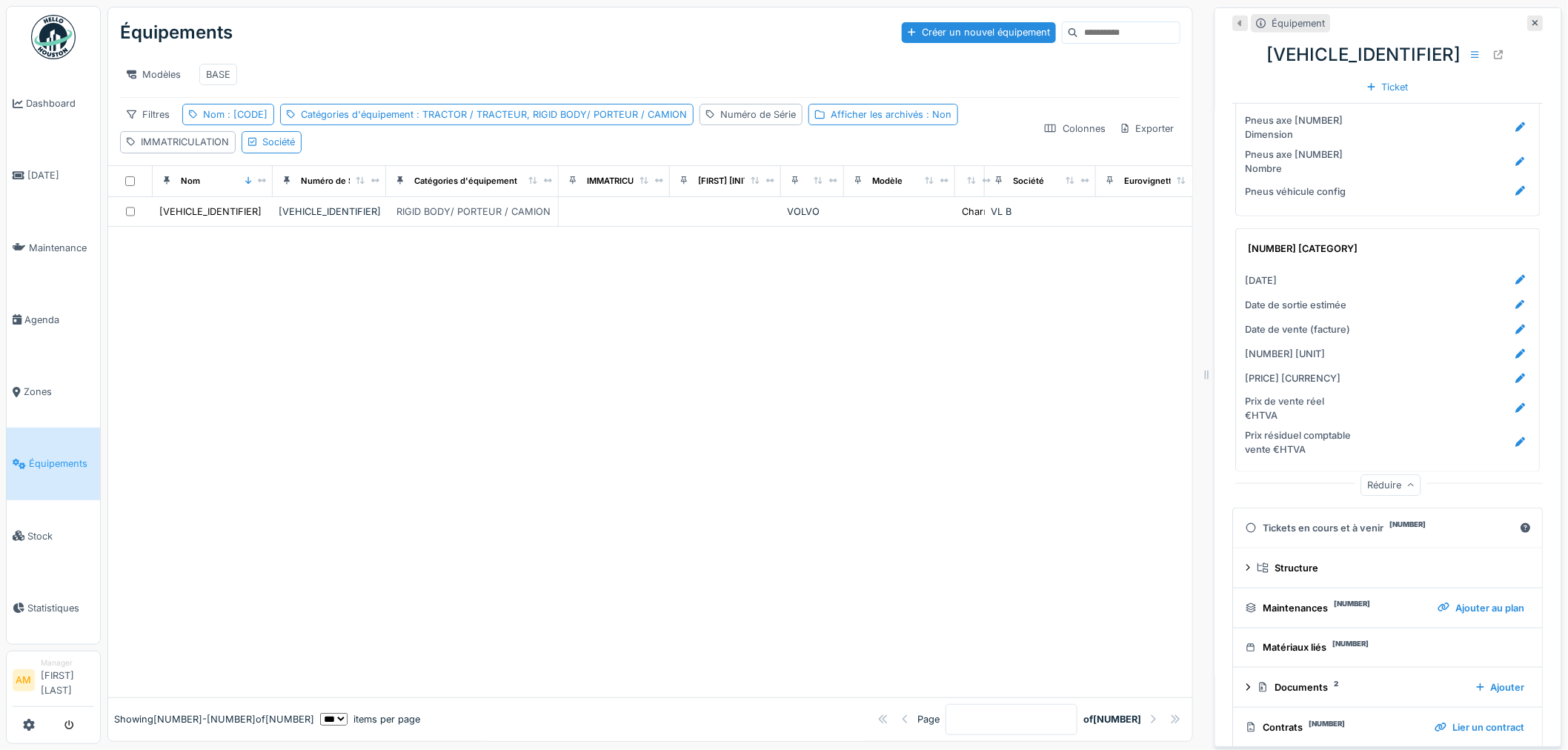 scroll, scrollTop: 2818, scrollLeft: 0, axis: vertical 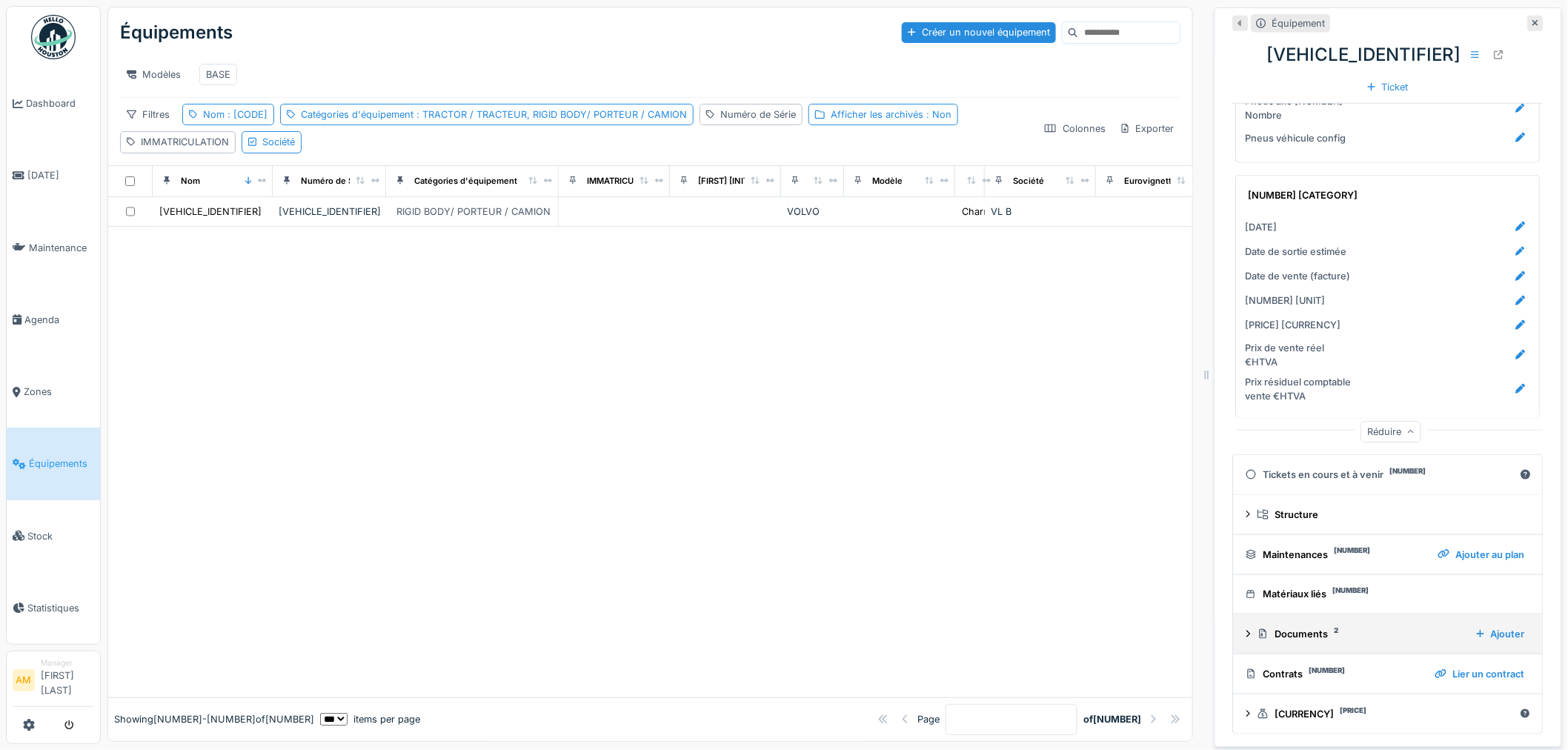 click on "Documents 2" at bounding box center [1391, 514] 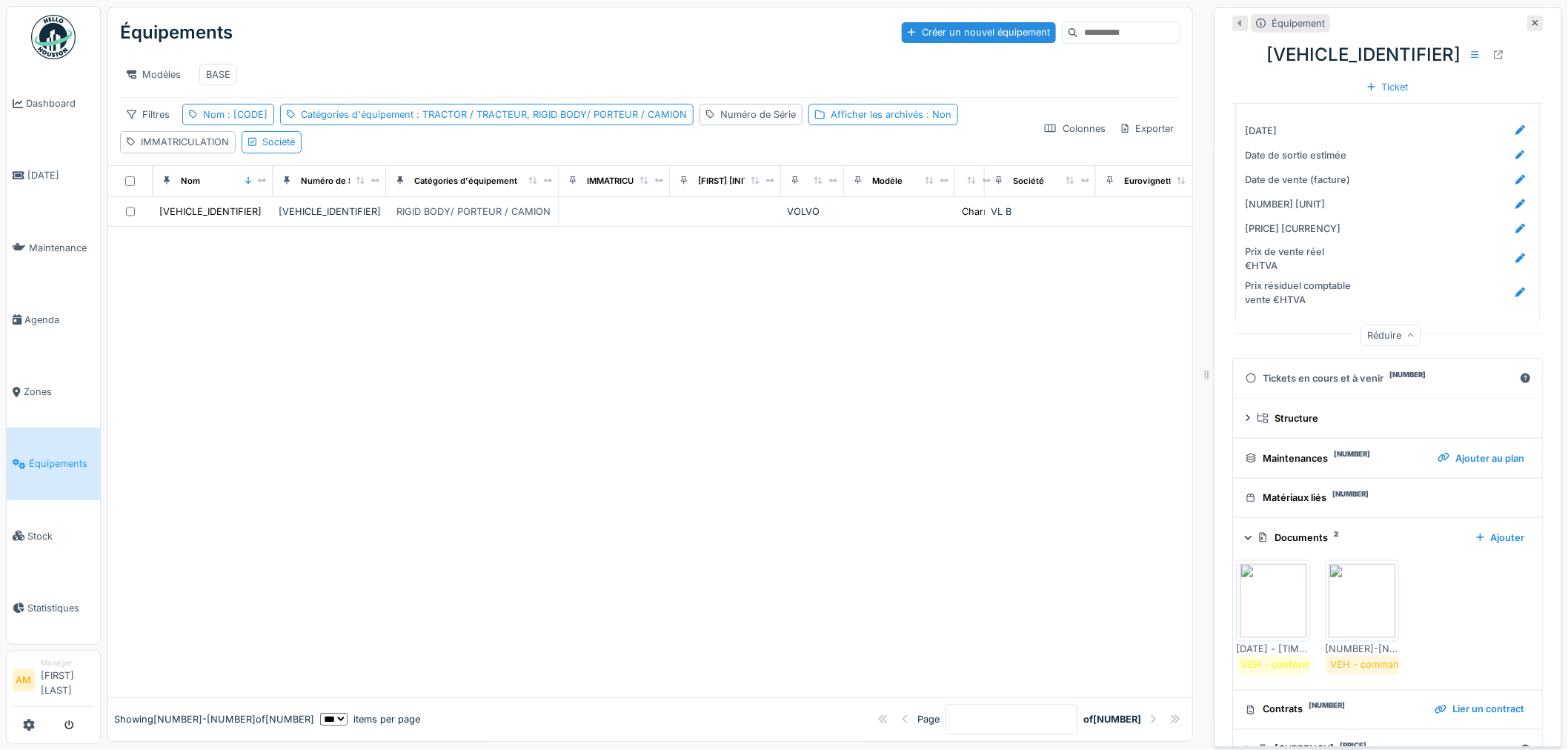 scroll, scrollTop: 2901, scrollLeft: 0, axis: vertical 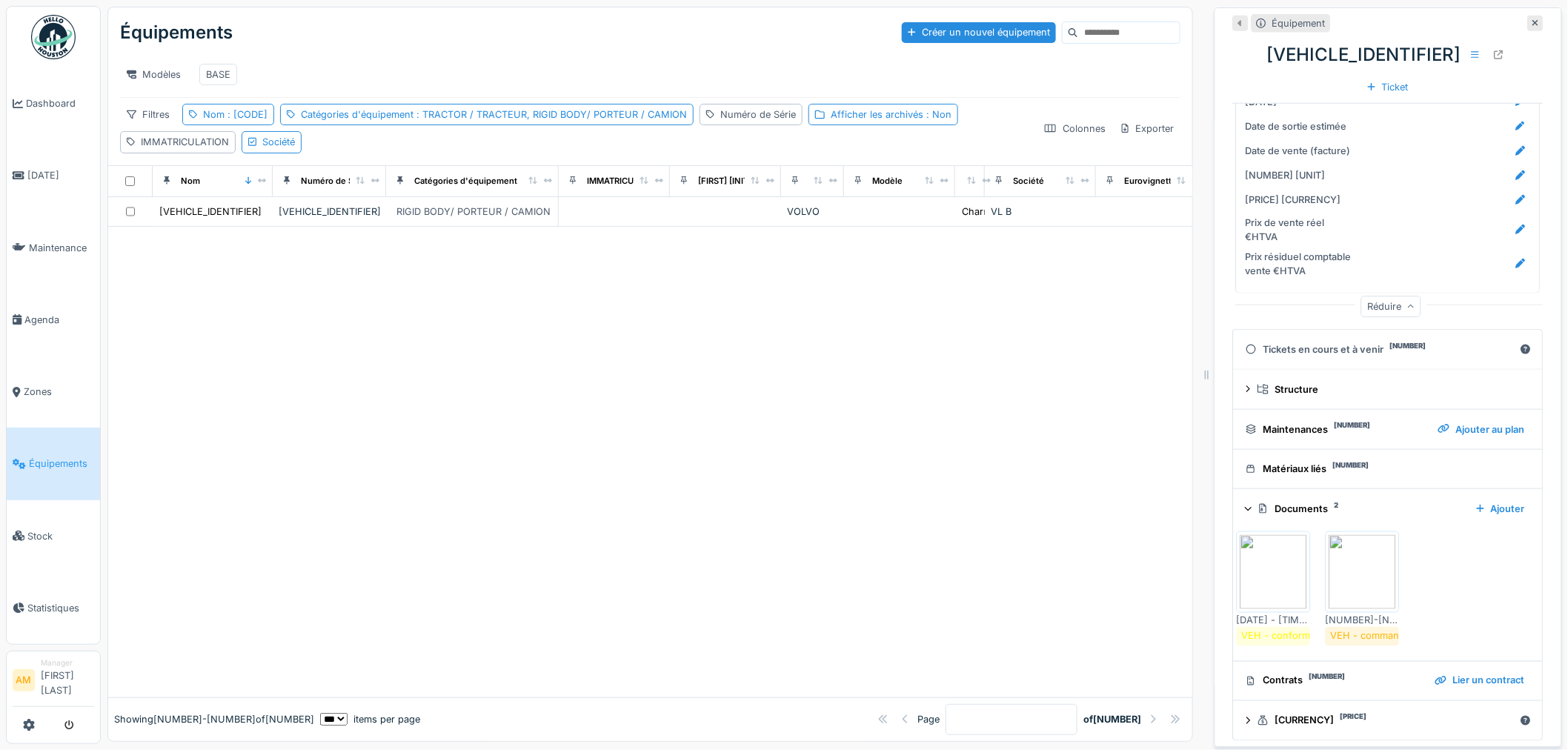 click at bounding box center [1274, 572] 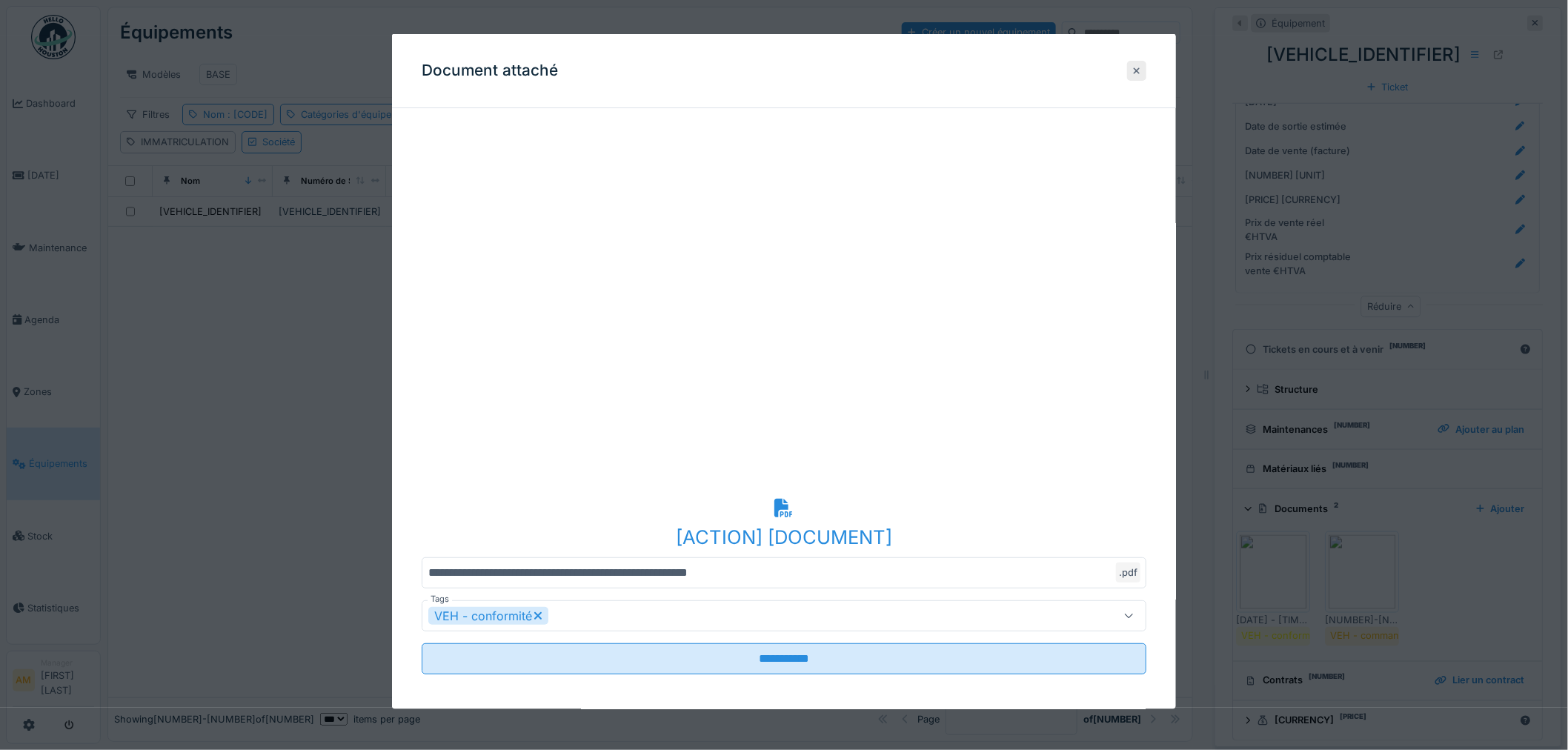 click at bounding box center [1137, 70] 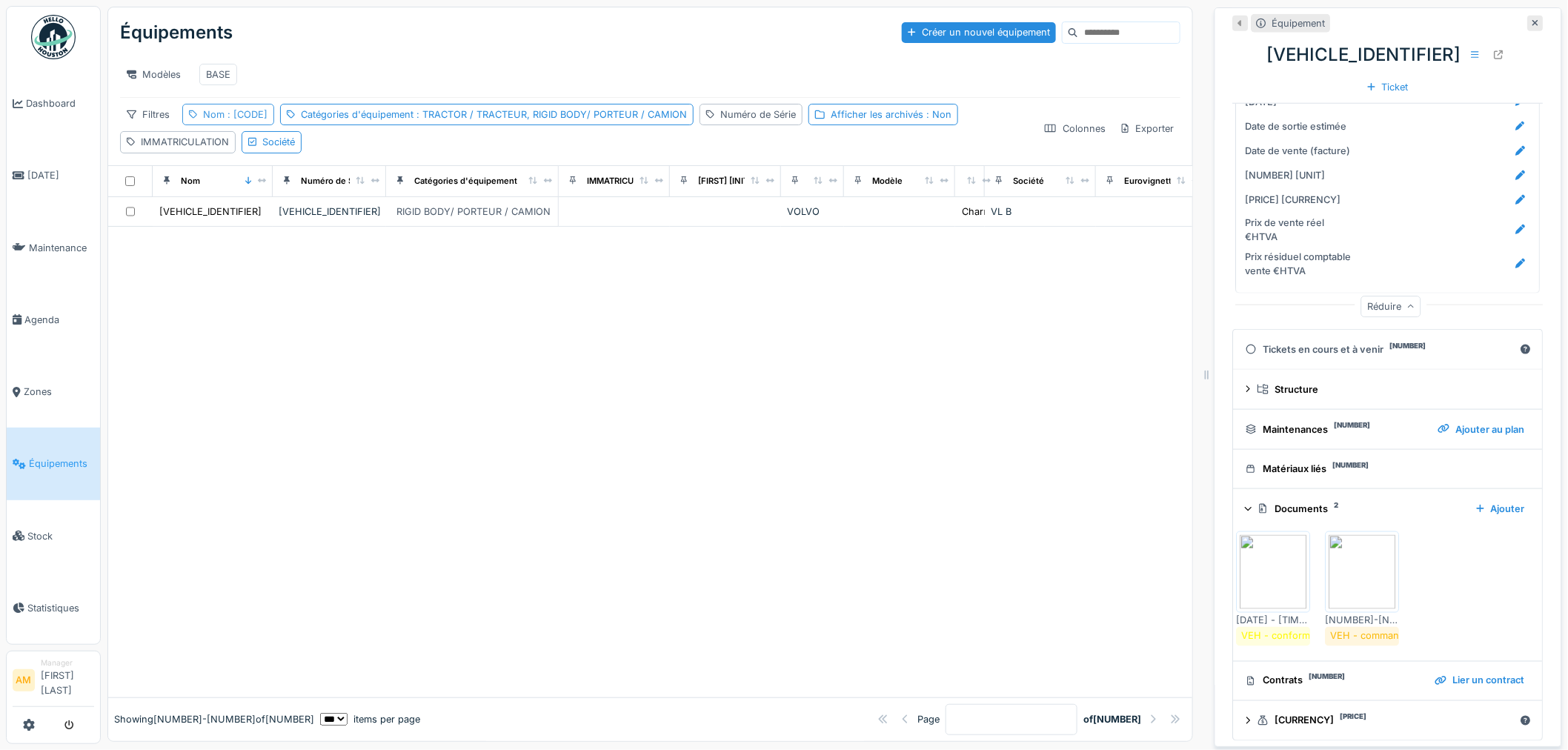 click on ":   ct145" at bounding box center [246, 114] 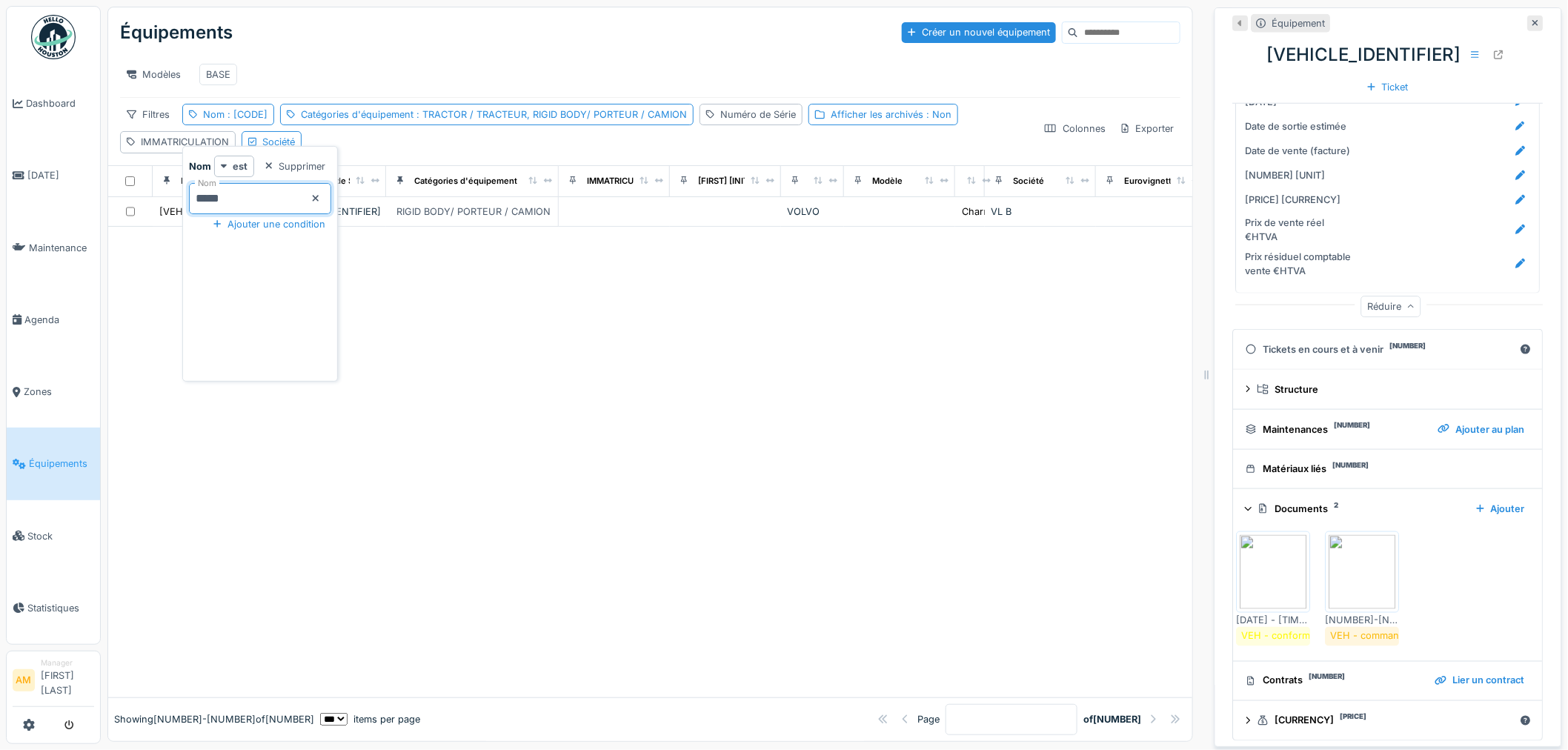 drag, startPoint x: 241, startPoint y: 188, endPoint x: 191, endPoint y: 186, distance: 50.03998 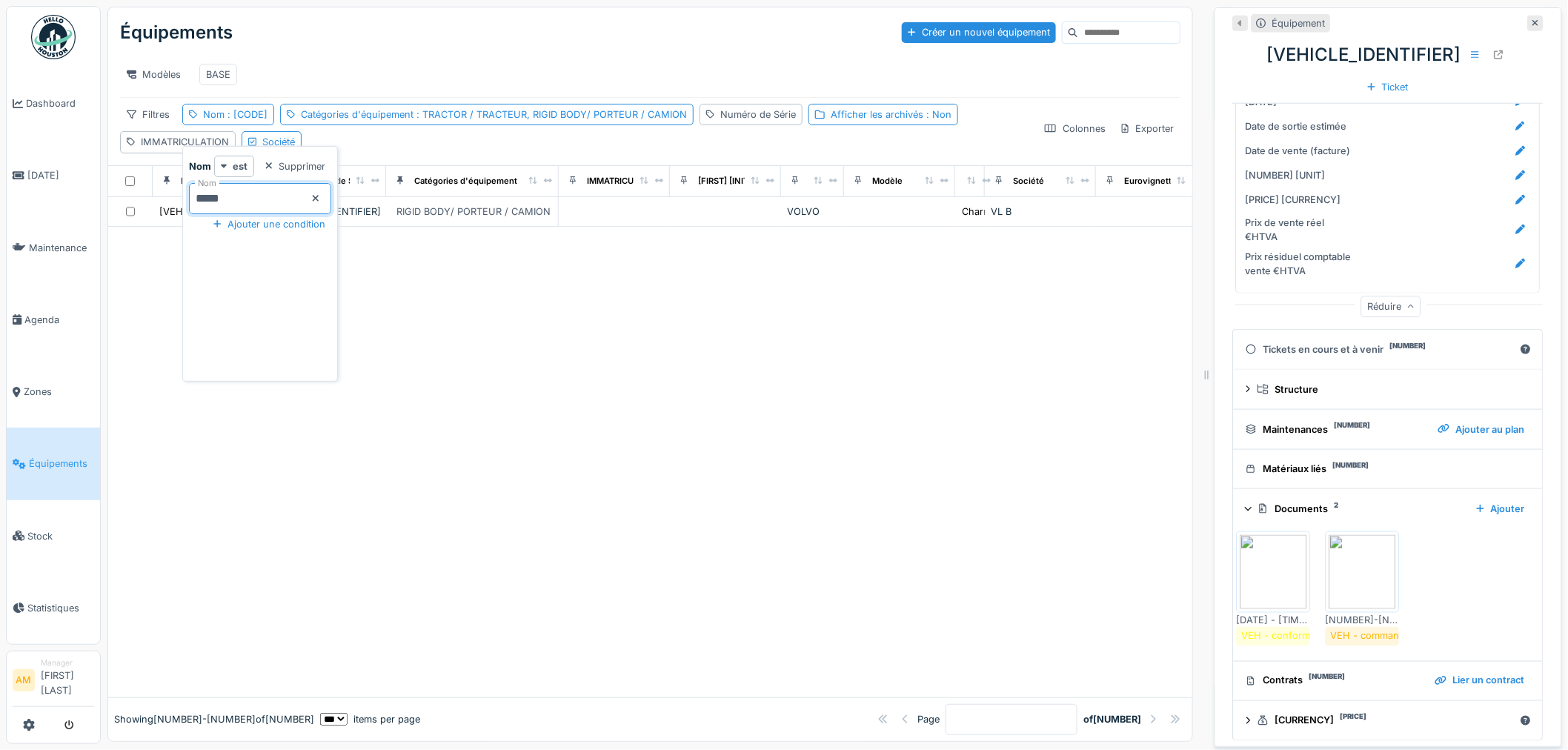 type on "*****" 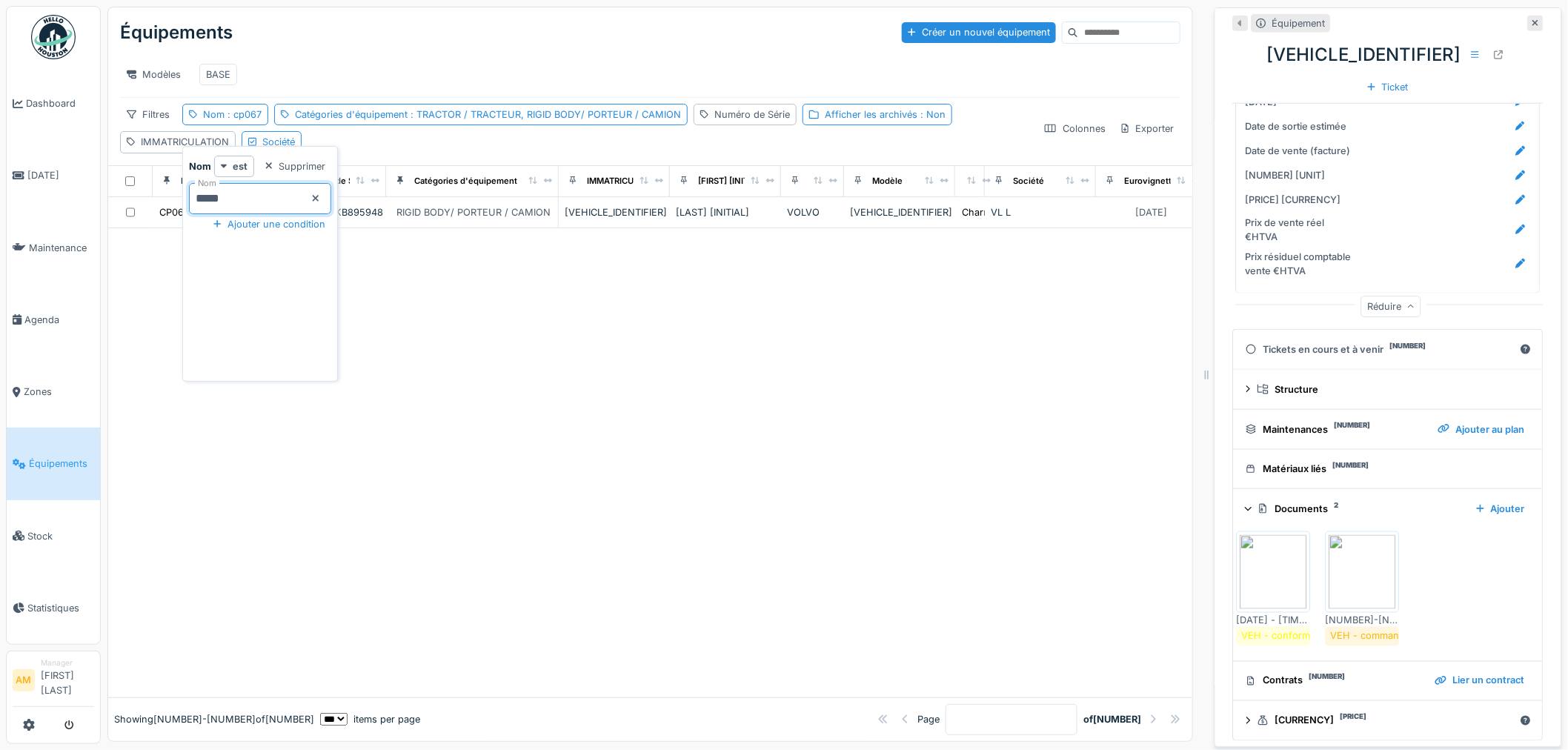 click at bounding box center (650, 462) 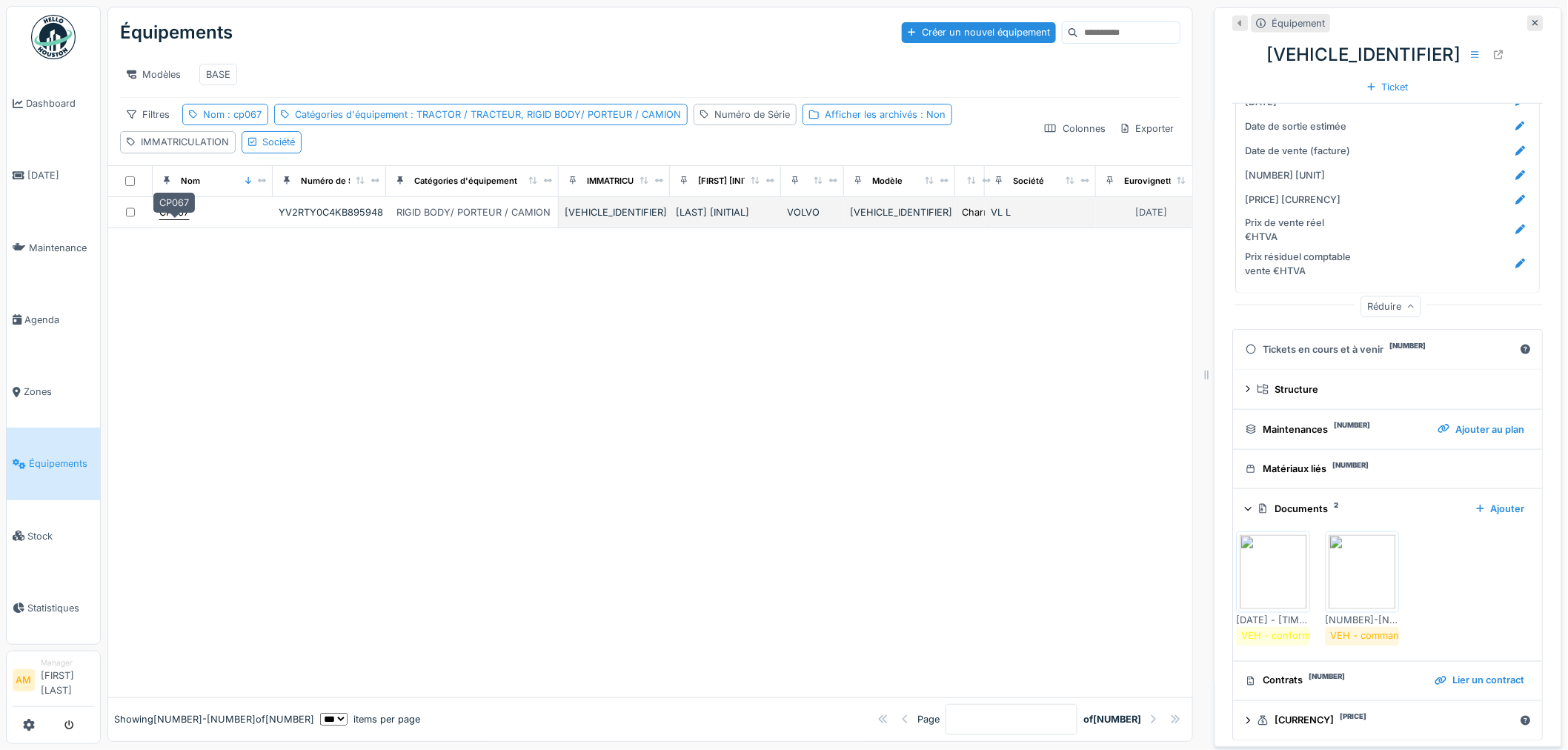 click on "CP067" at bounding box center [174, 212] 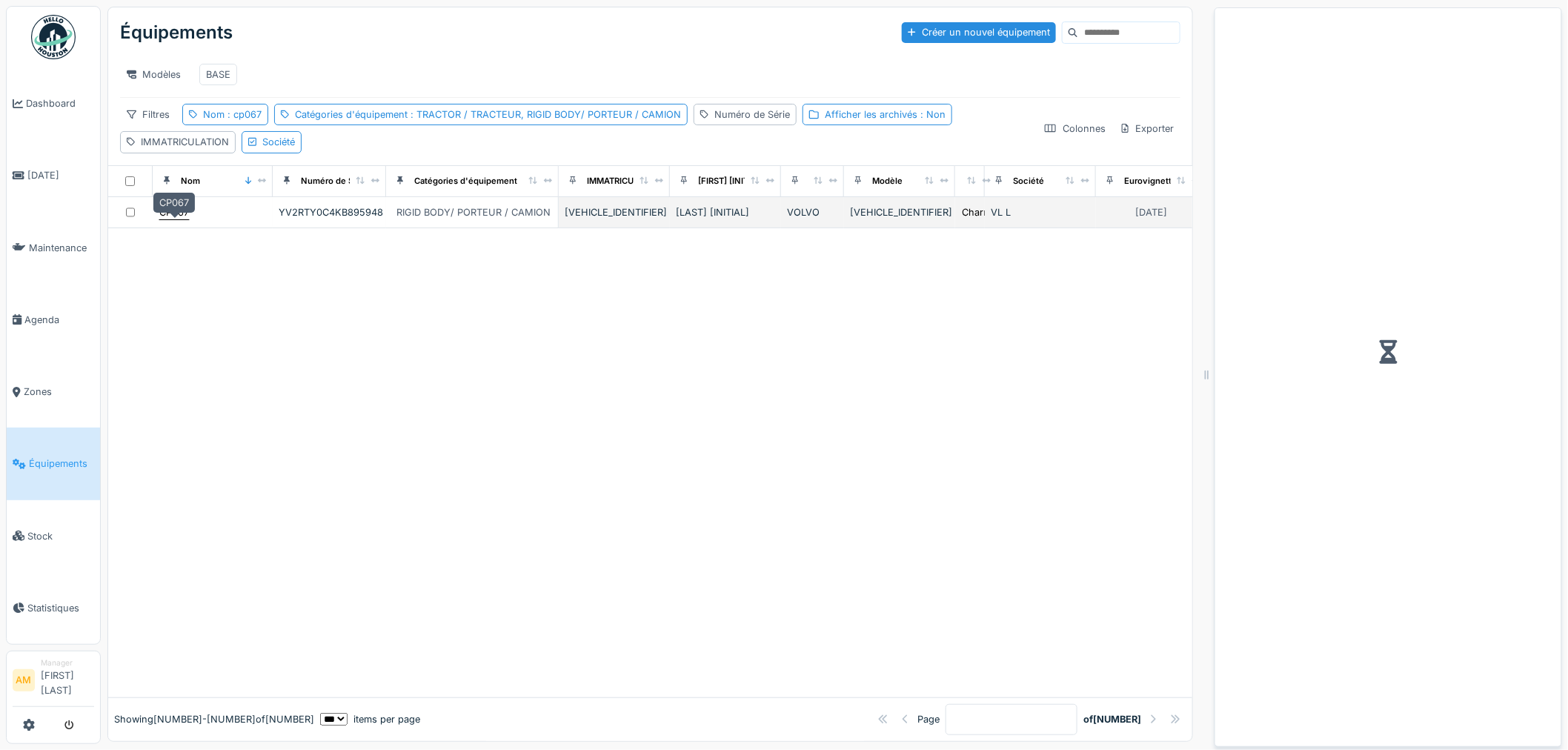 scroll, scrollTop: 0, scrollLeft: 0, axis: both 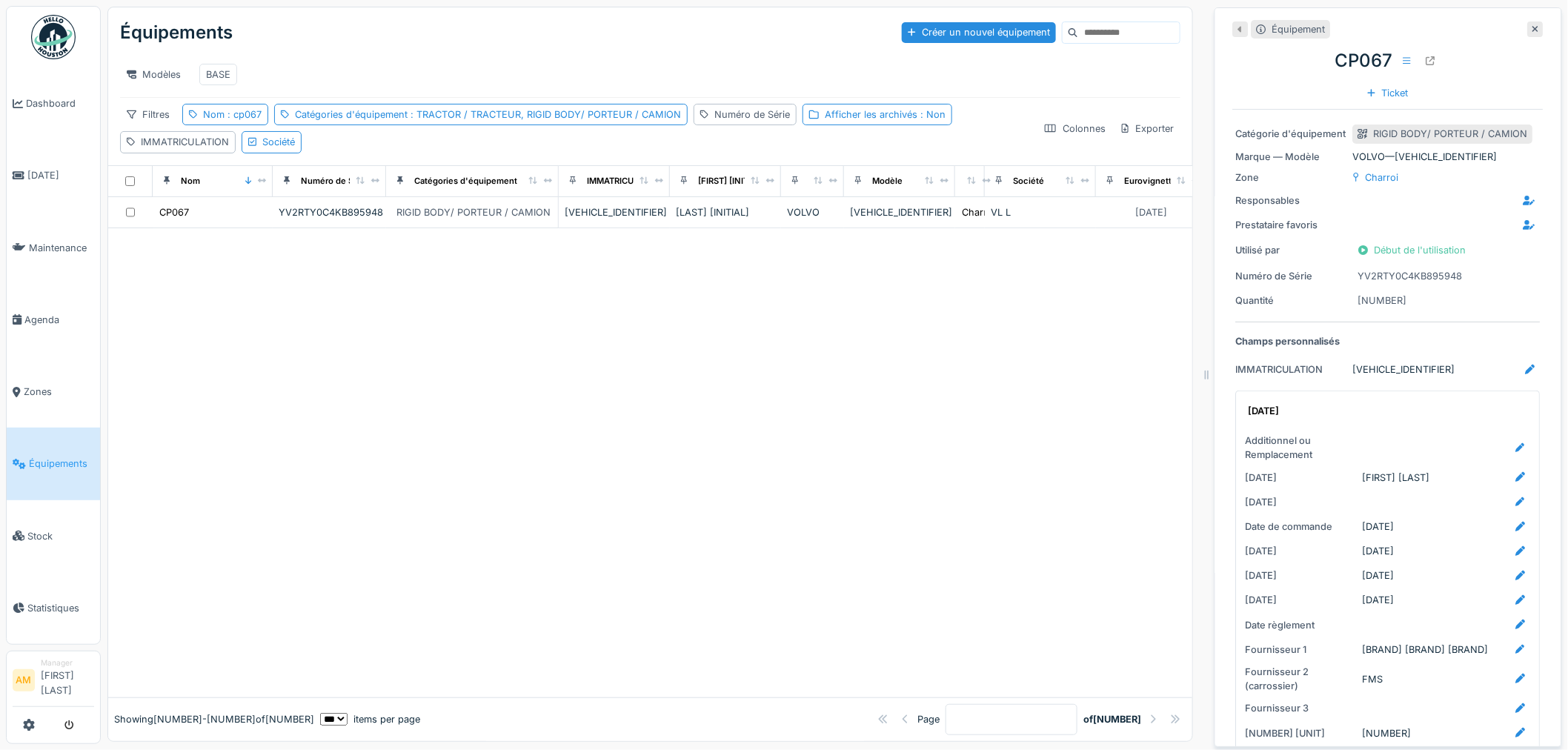 click at bounding box center (650, 462) 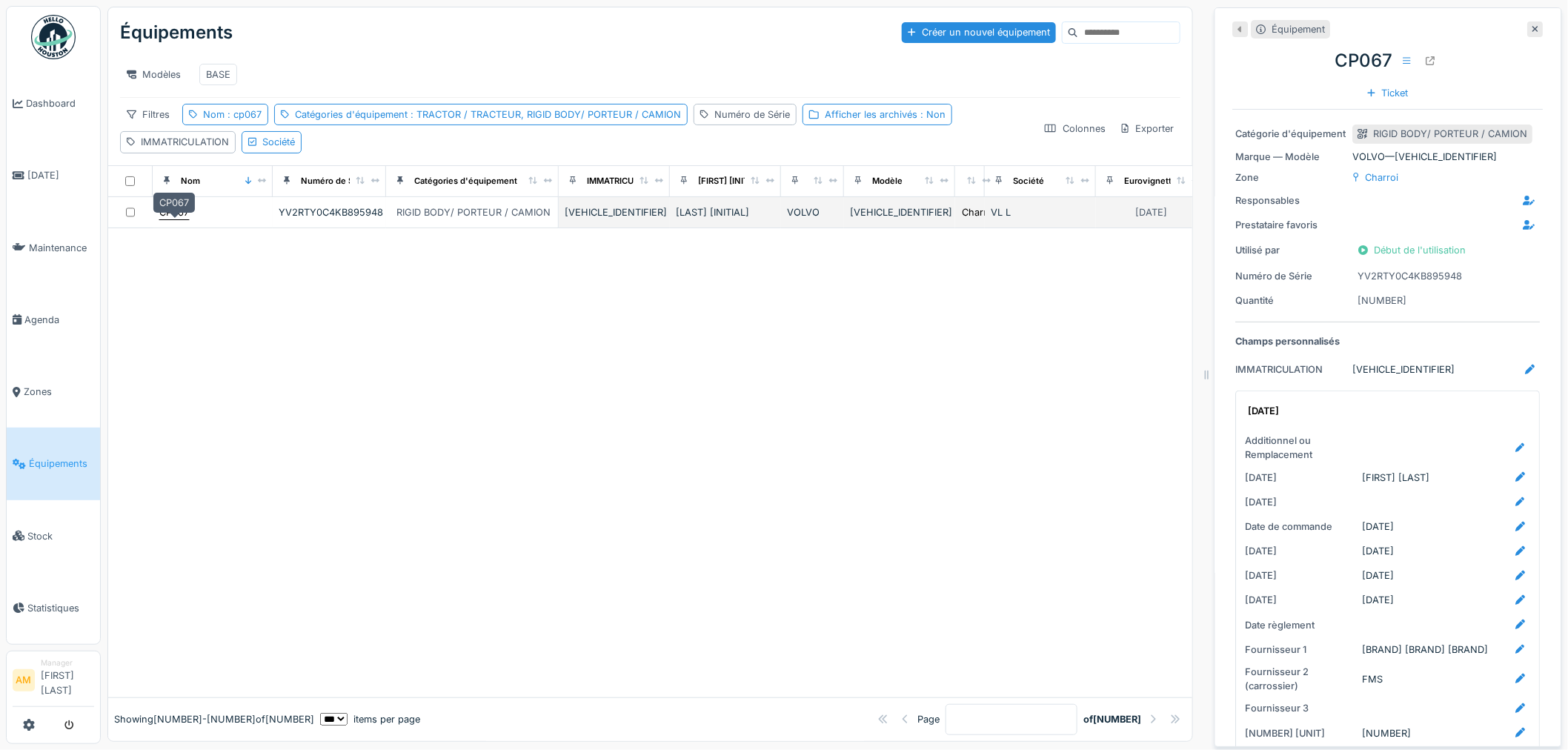 click on "CP067" at bounding box center [174, 212] 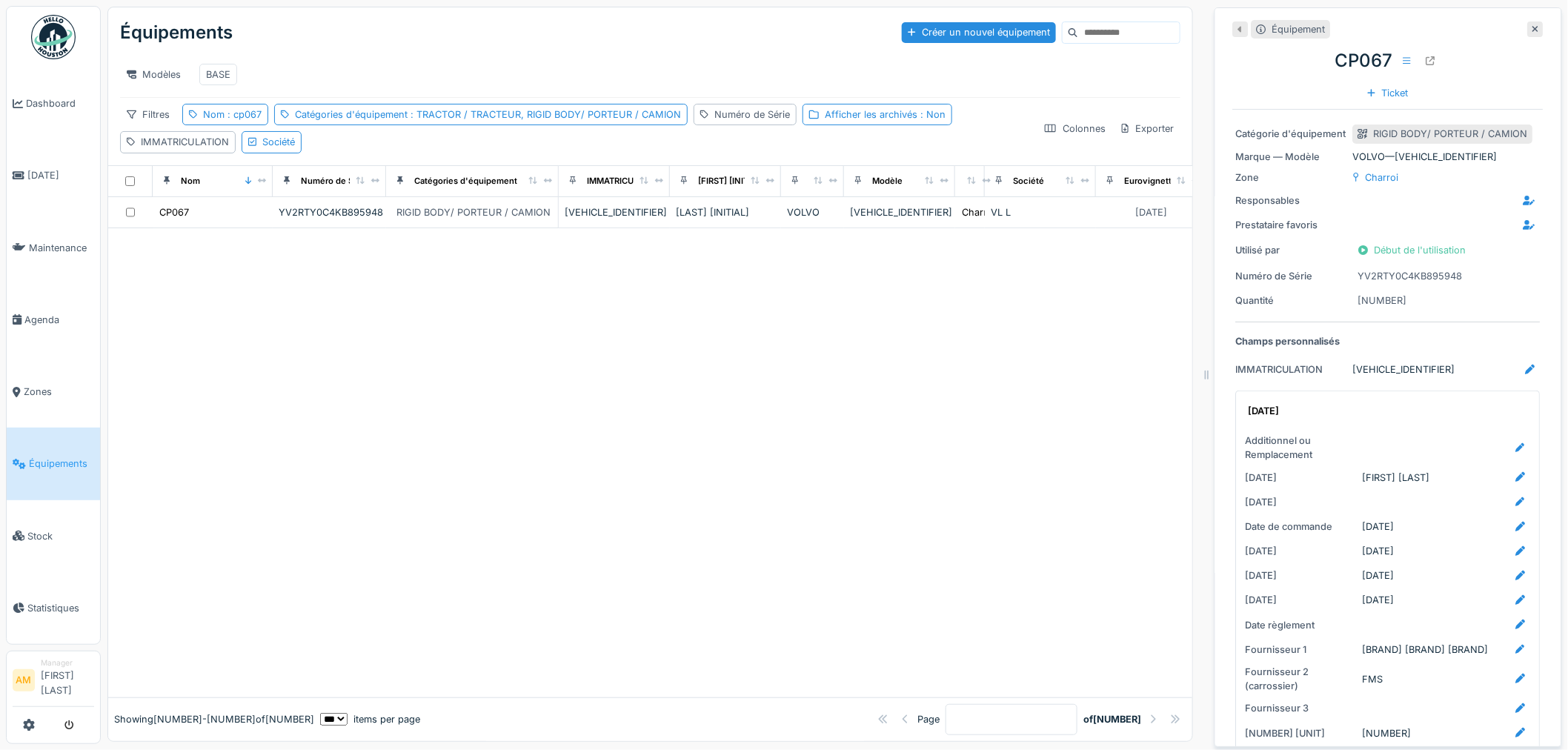 scroll, scrollTop: 0, scrollLeft: 0, axis: both 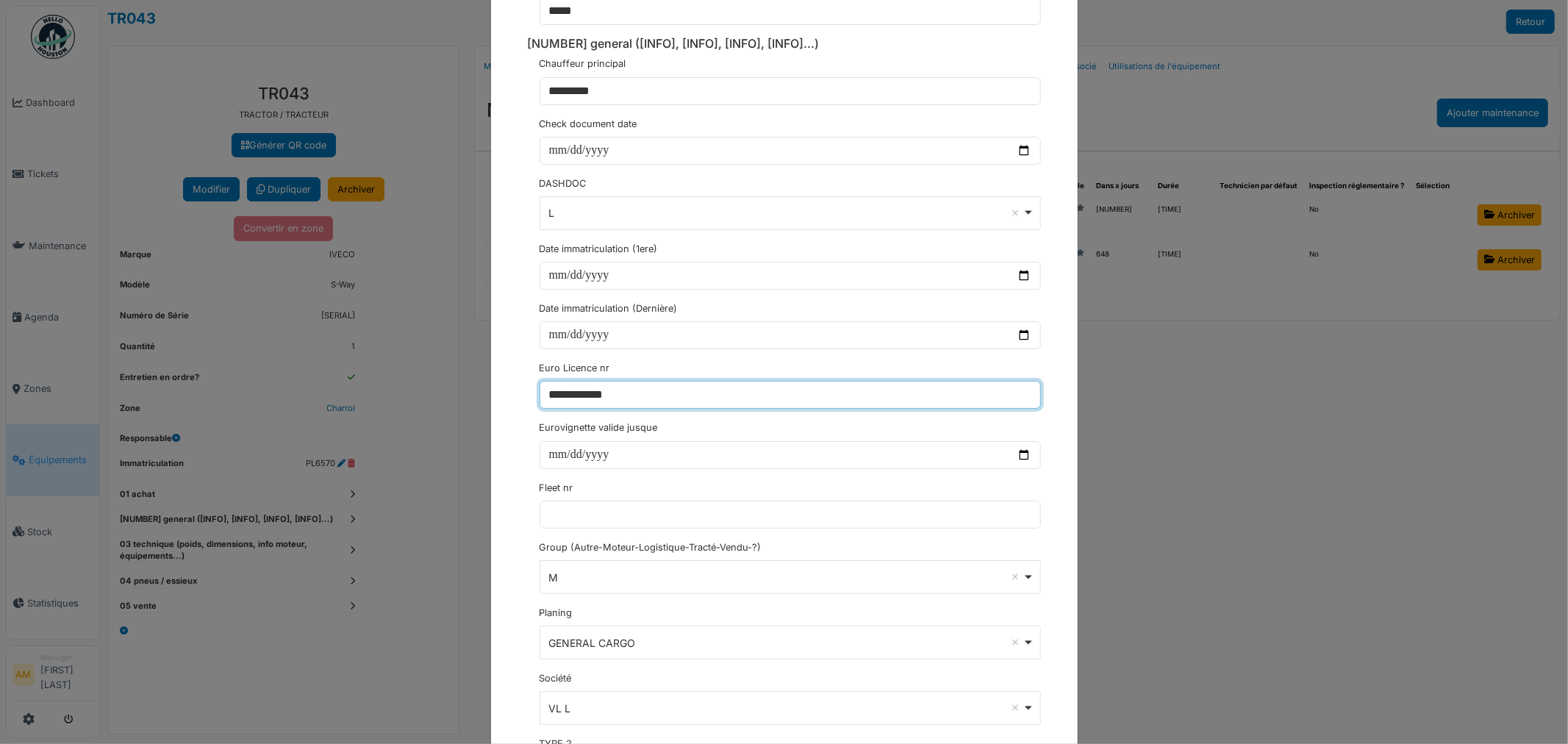 drag, startPoint x: 627, startPoint y: 394, endPoint x: 258, endPoint y: 421, distance: 369.98649 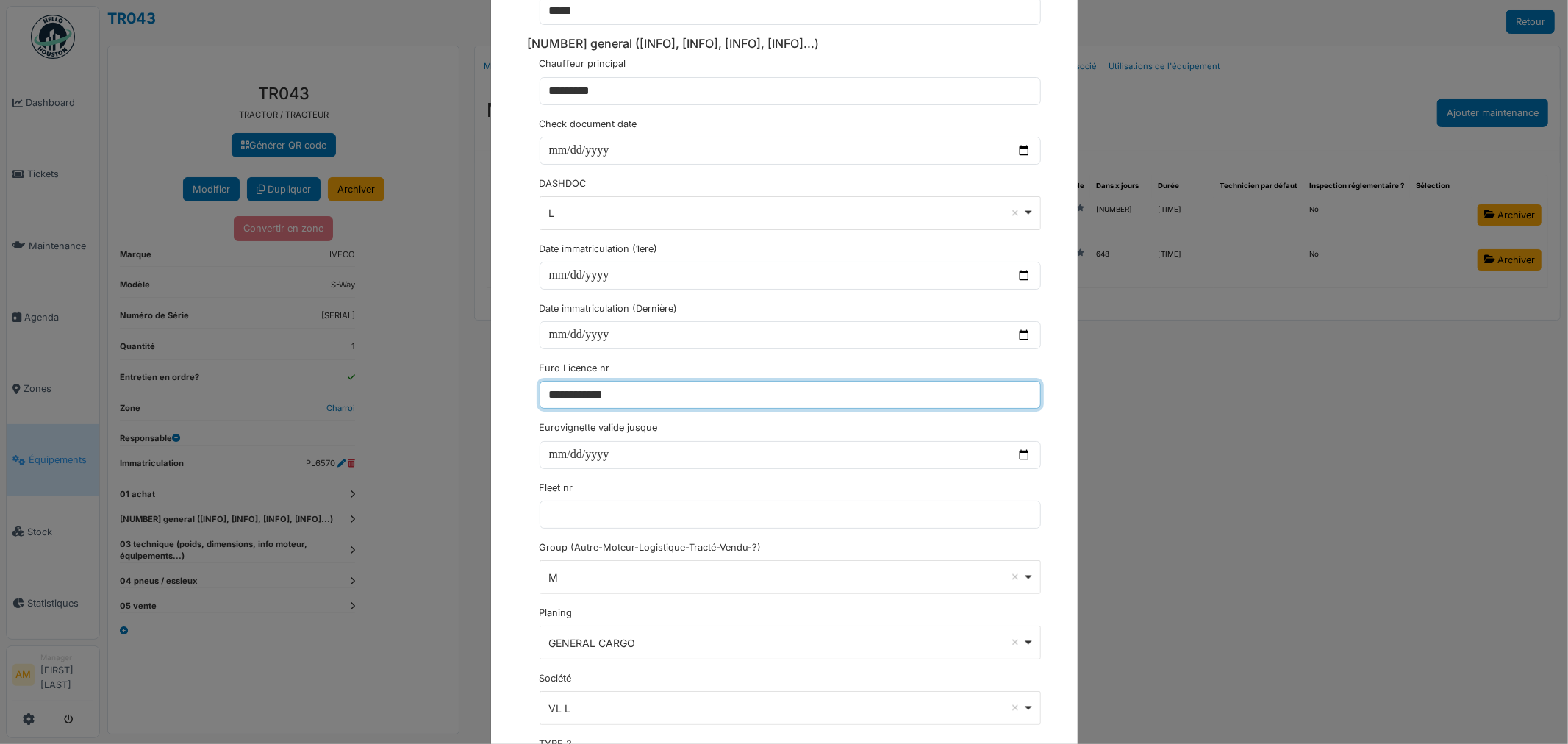 click on "**********" at bounding box center (784, 372) 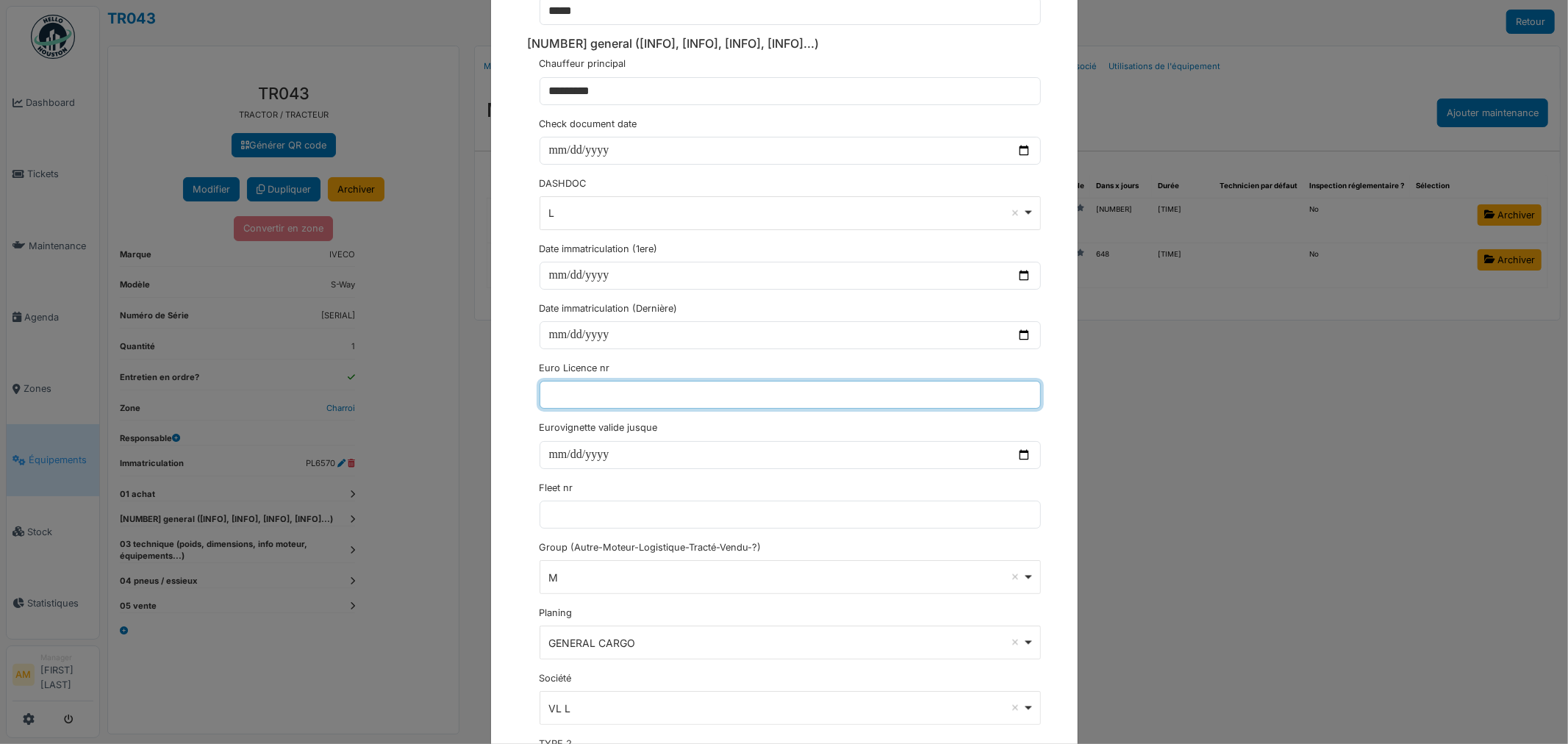 type 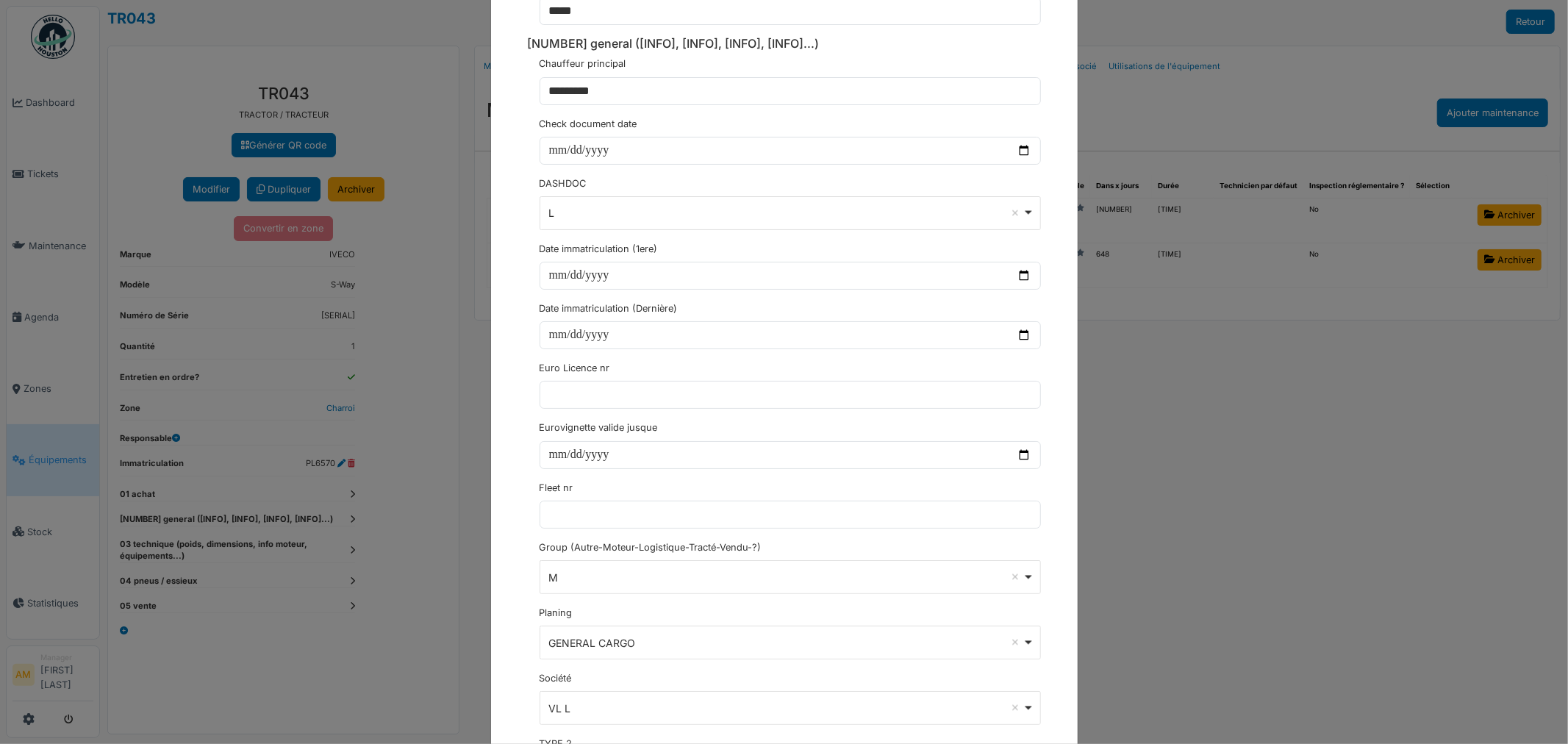 click on "**********" at bounding box center (784, 372) 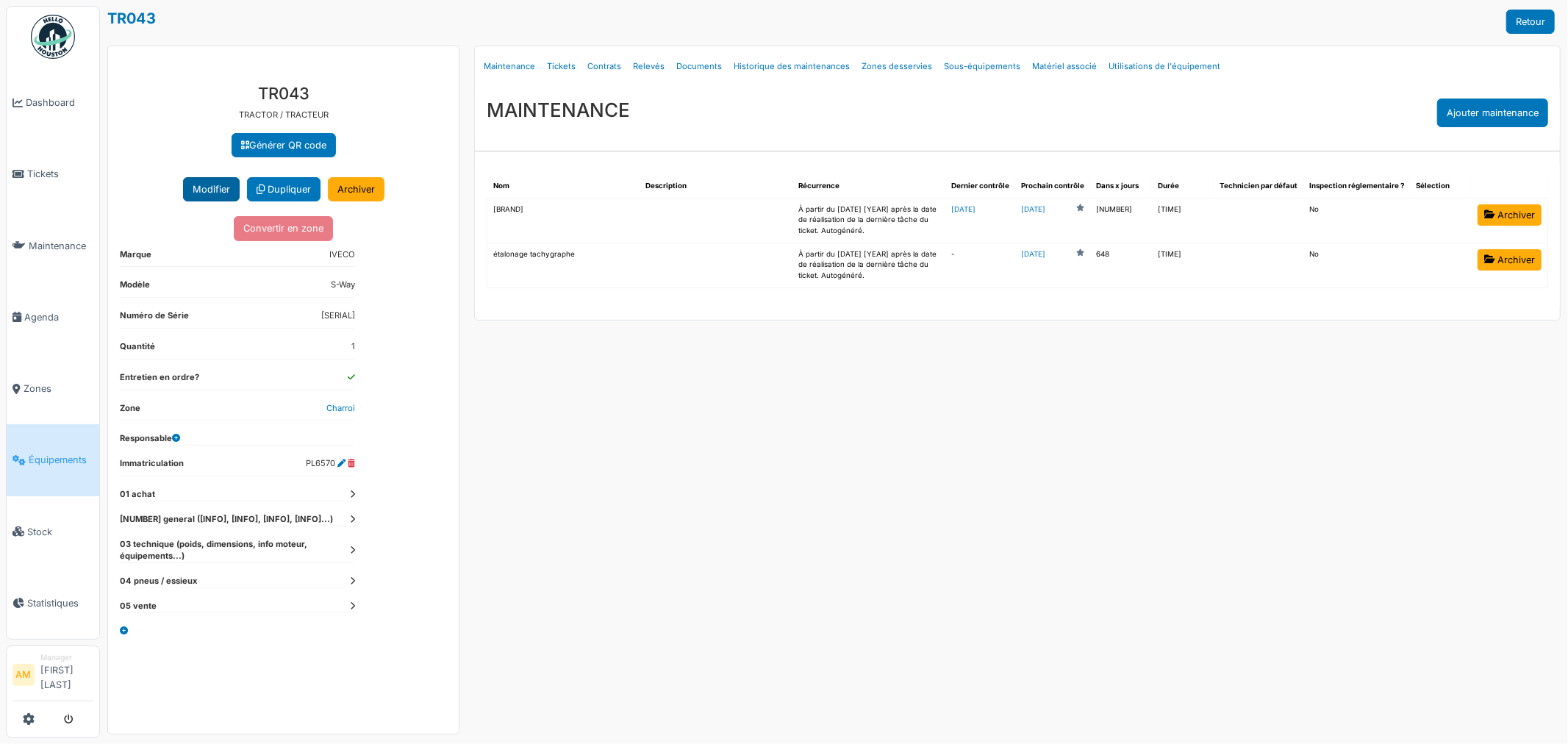 click on "Modifier" at bounding box center (211, 189) 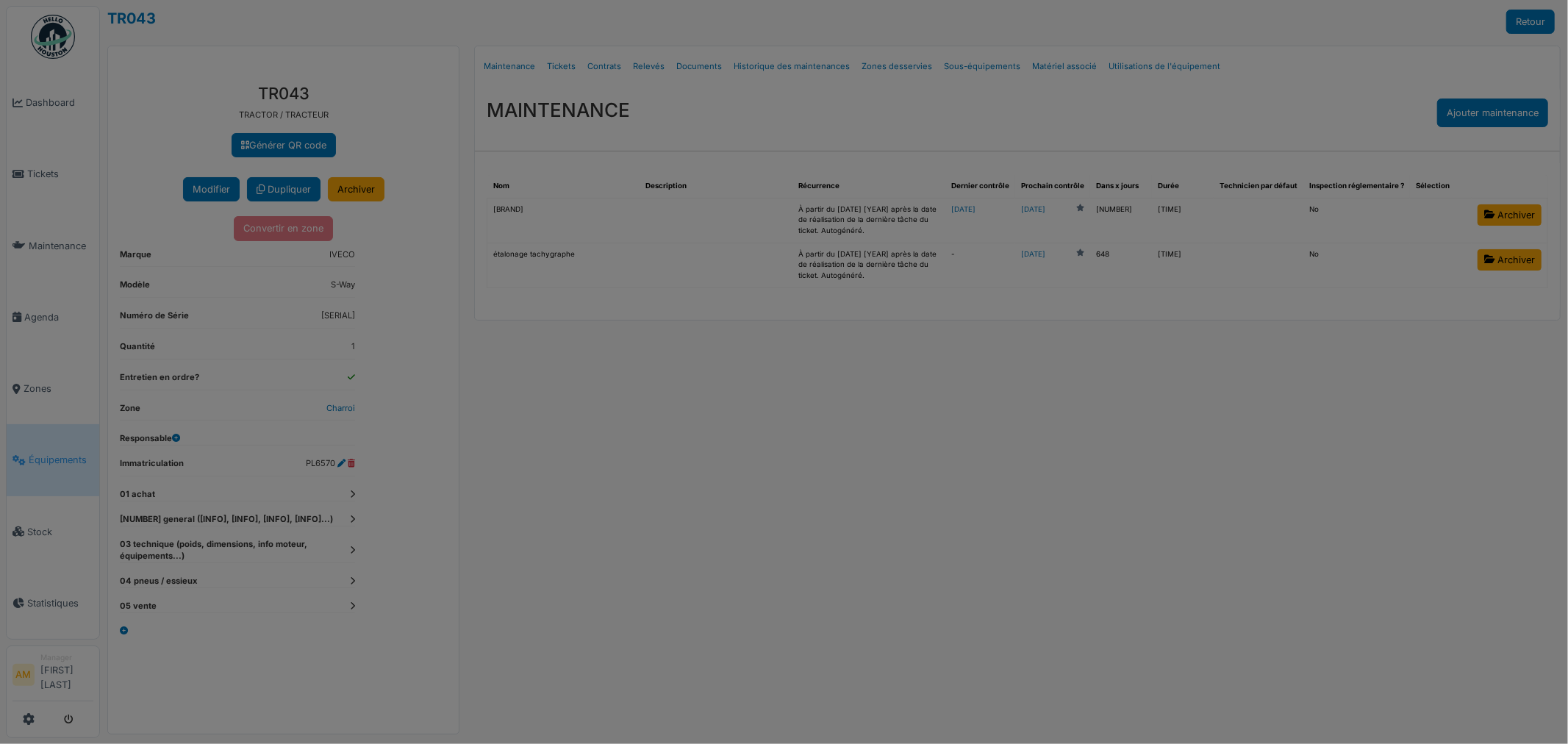 scroll, scrollTop: 0, scrollLeft: 0, axis: both 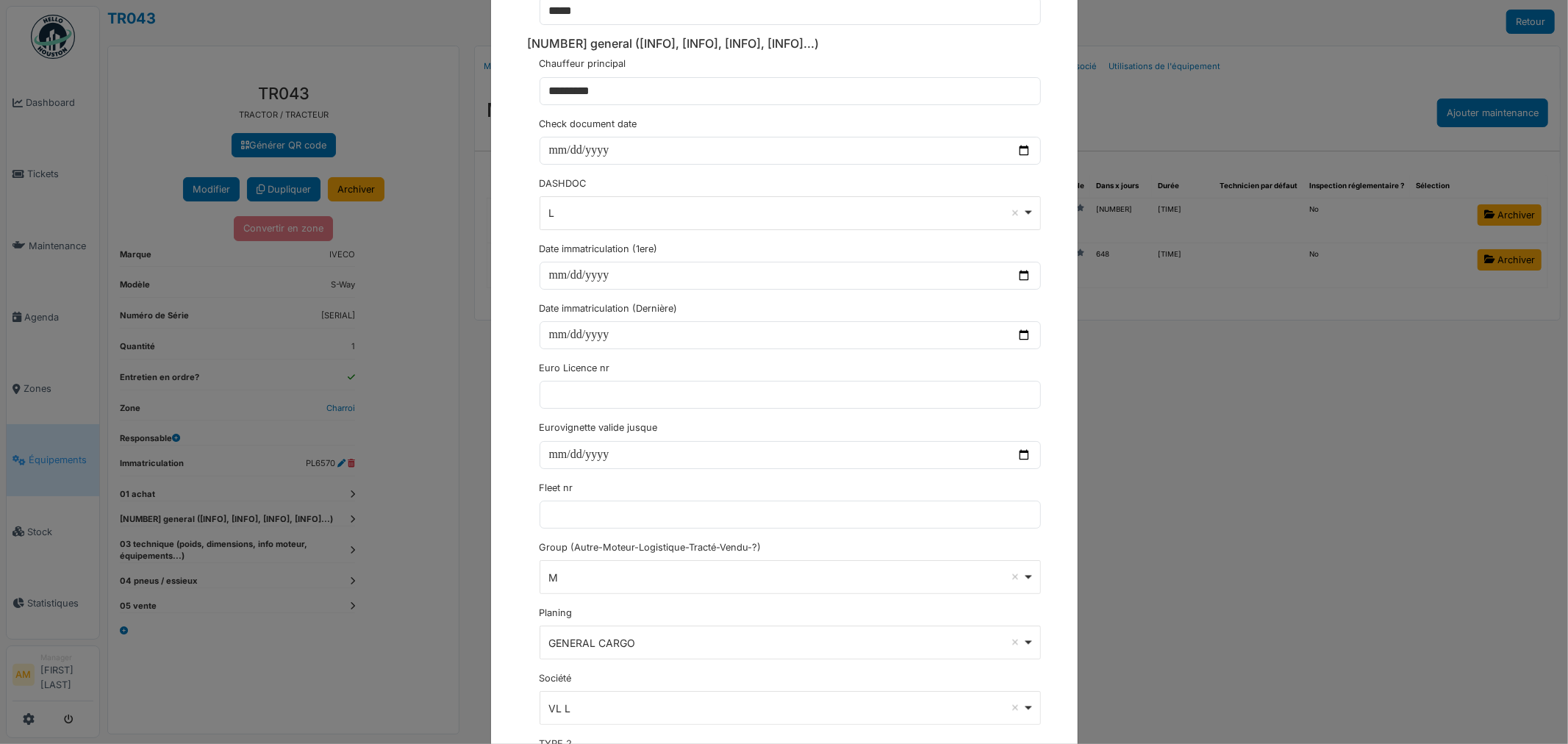 drag, startPoint x: 1474, startPoint y: 428, endPoint x: 1297, endPoint y: 425, distance: 177.02542 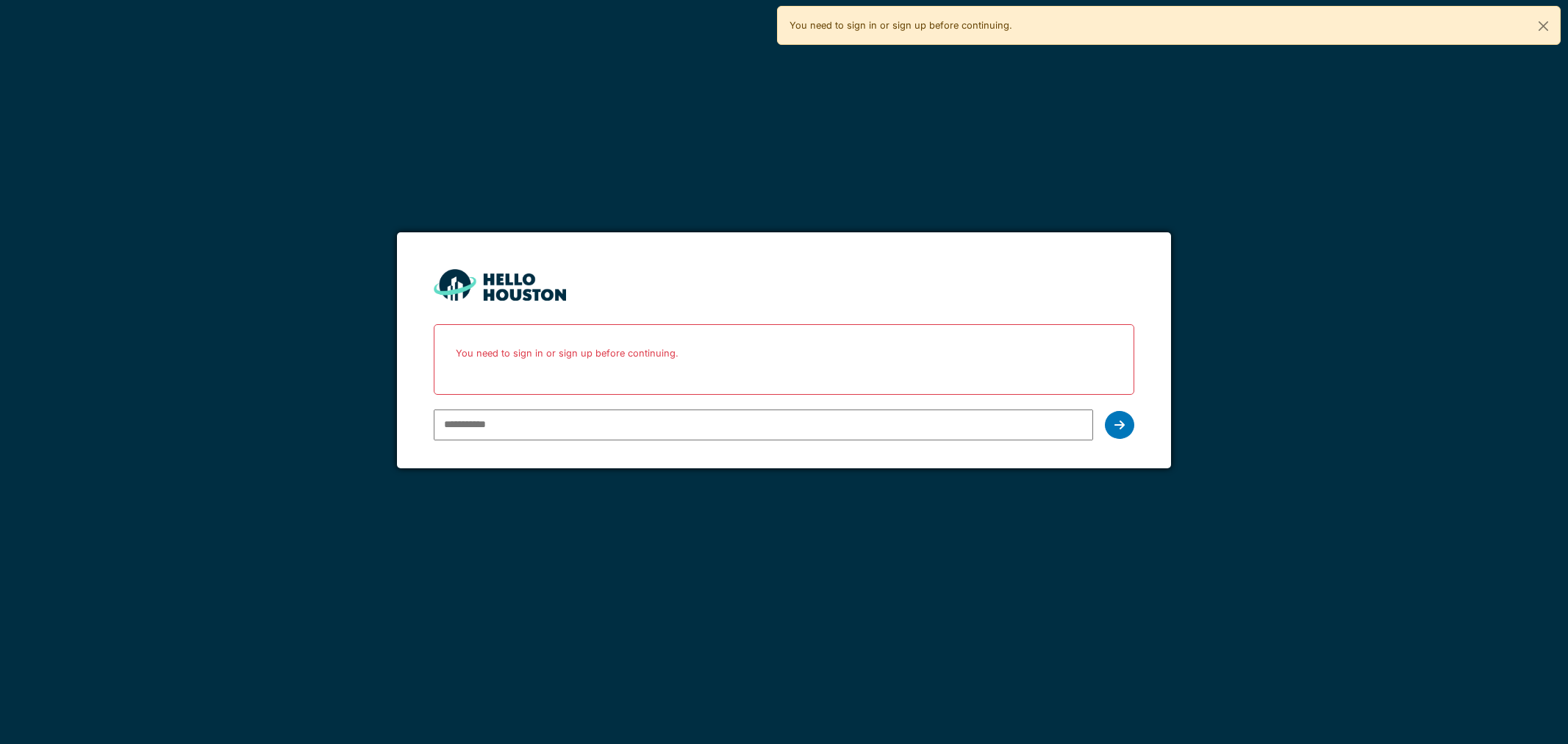 scroll, scrollTop: 0, scrollLeft: 0, axis: both 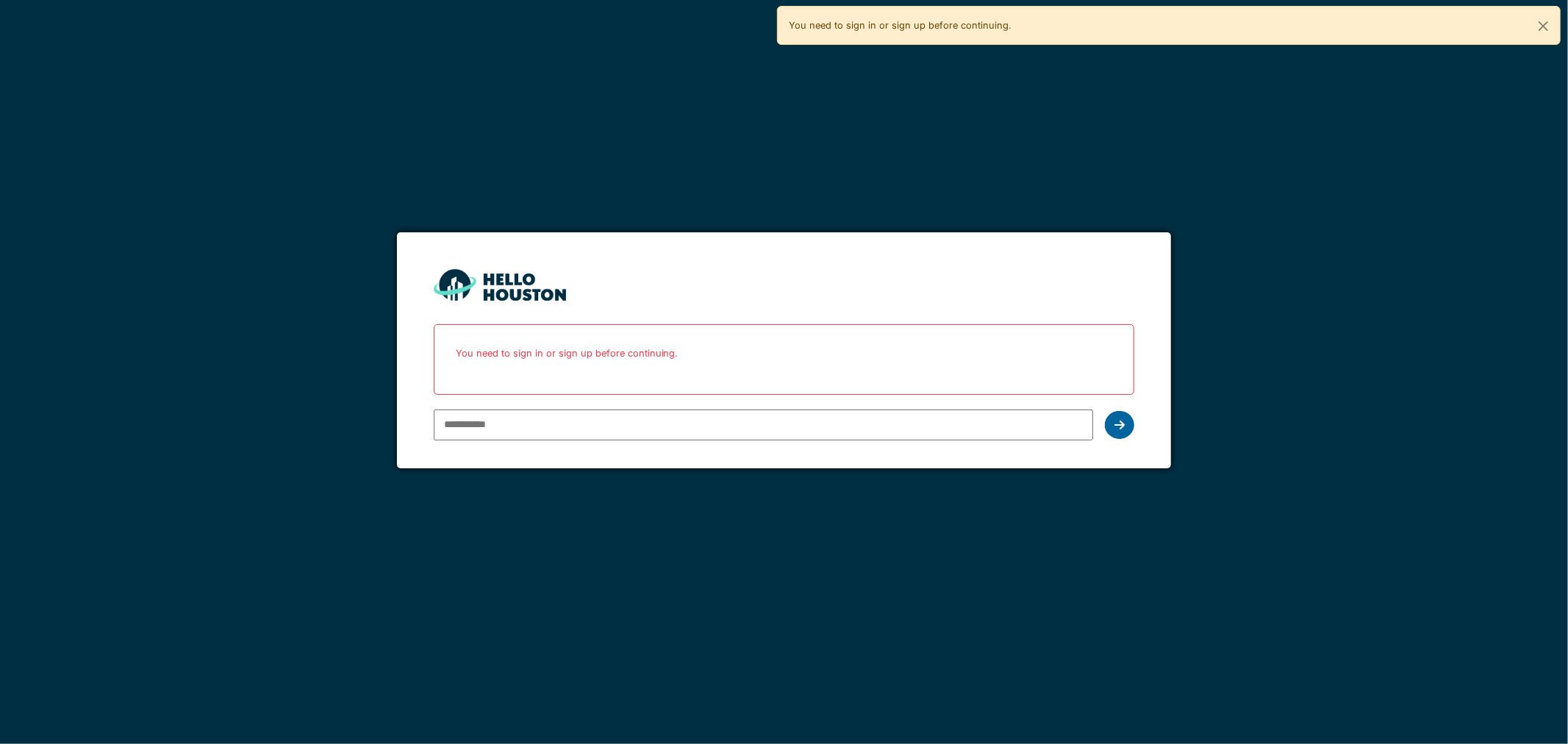 type on "**********" 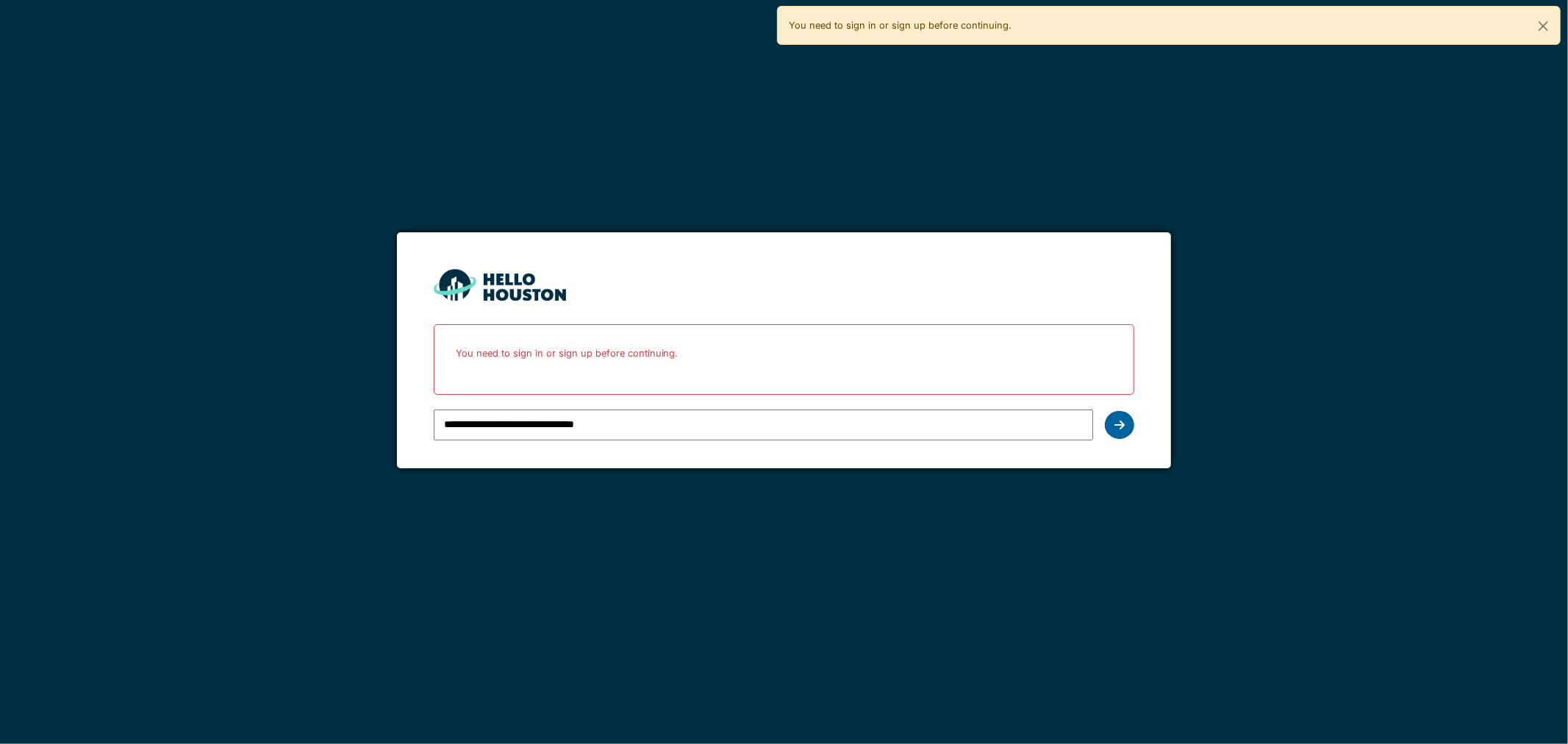 click at bounding box center (1120, 425) 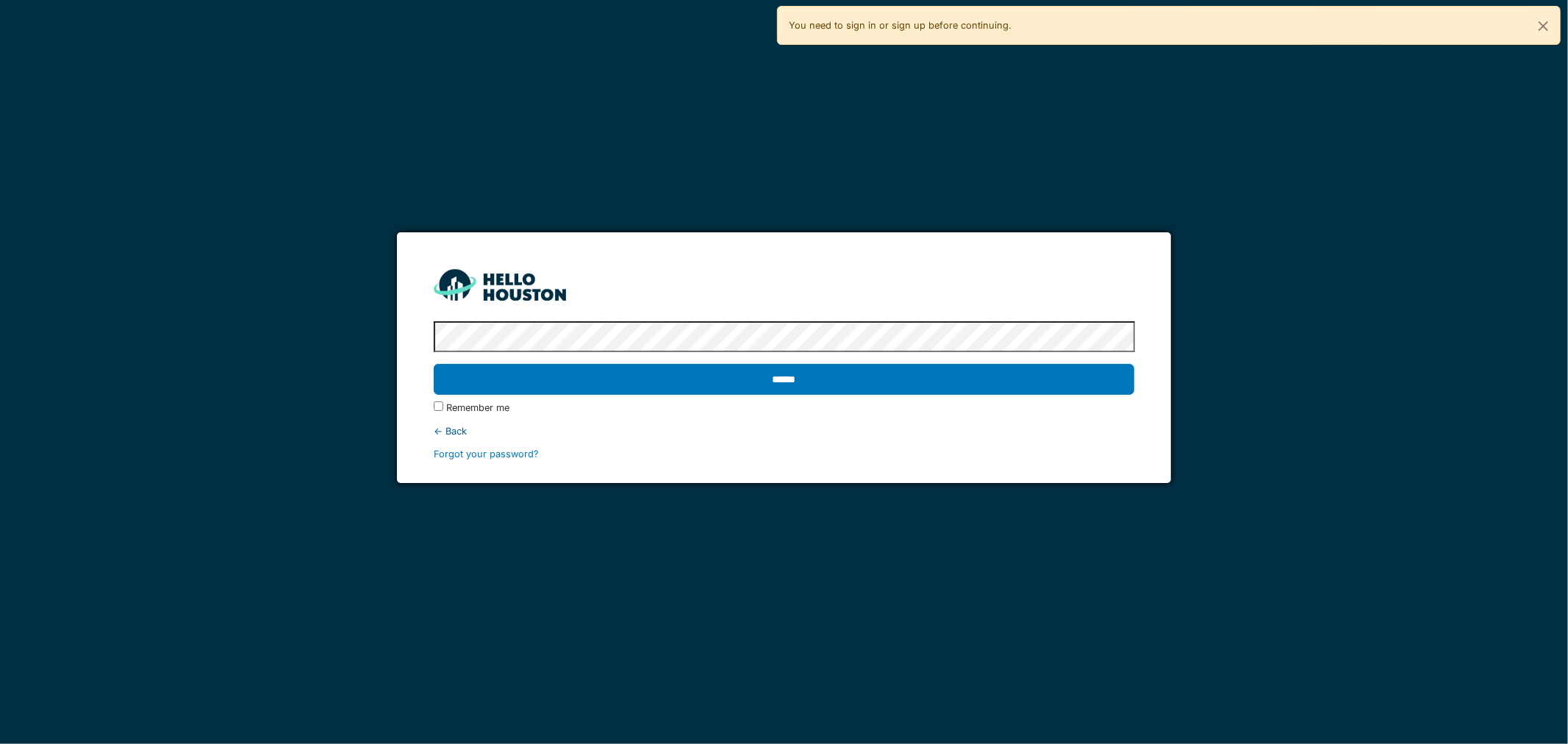 click on "******" at bounding box center [784, 379] 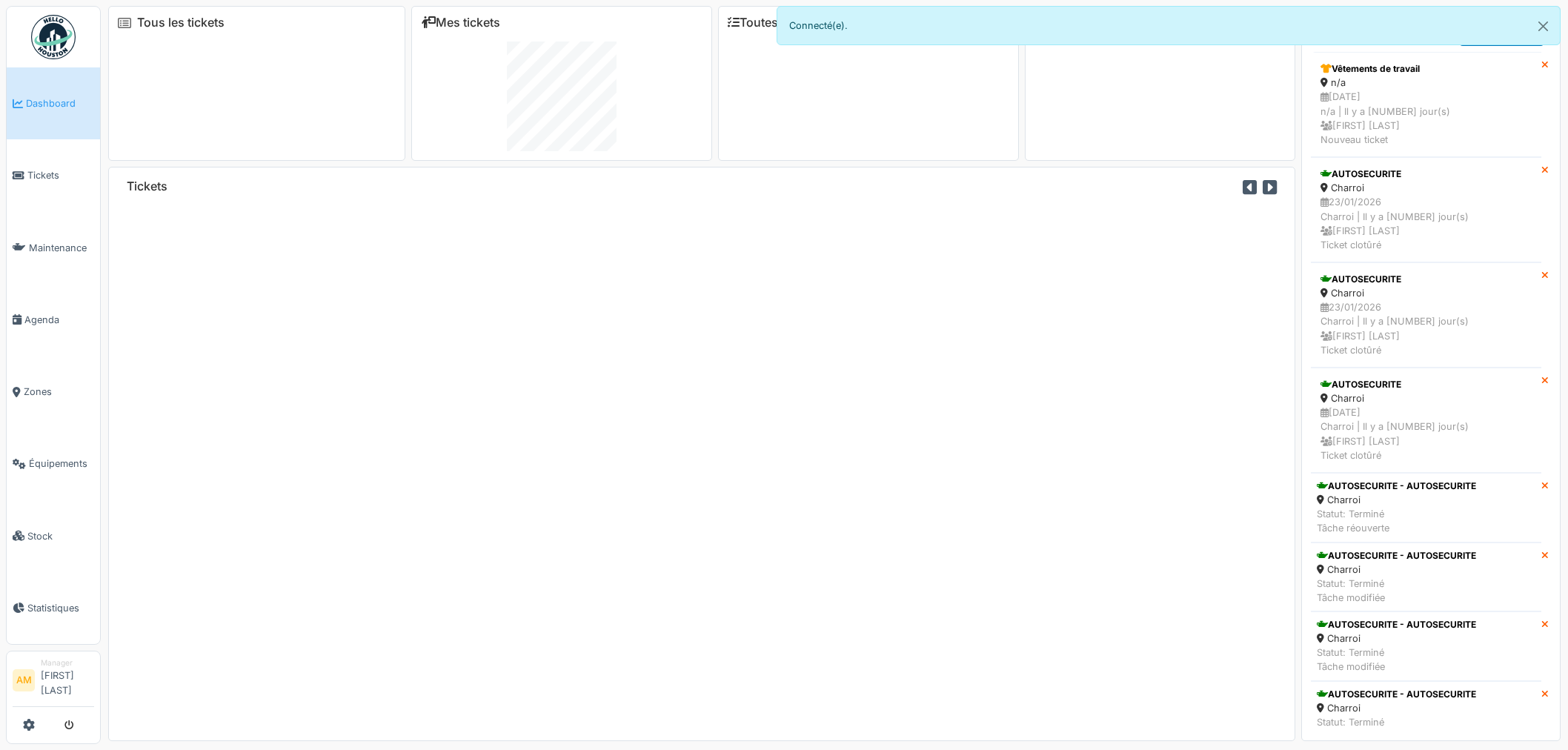 scroll, scrollTop: 0, scrollLeft: 0, axis: both 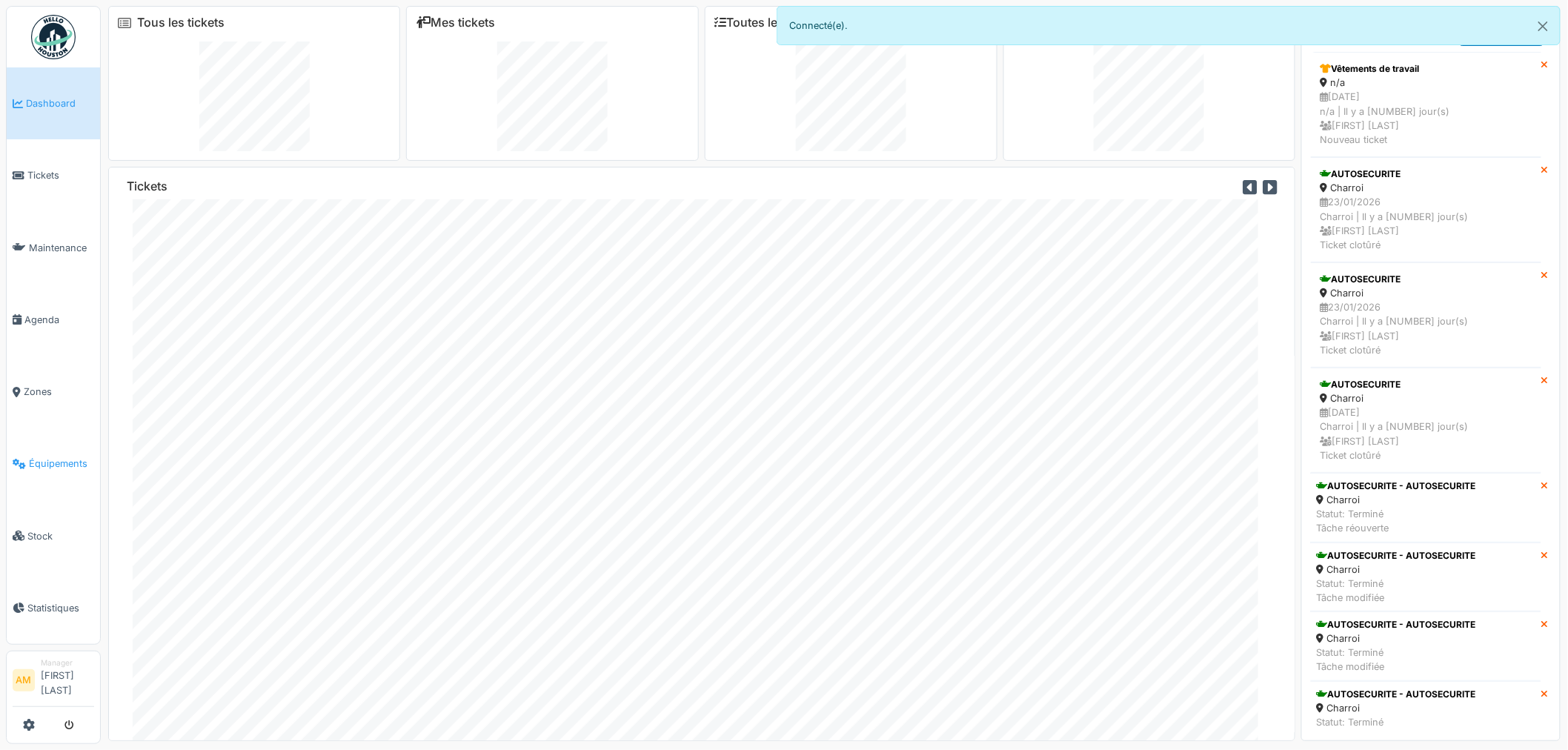 click on "Équipements" at bounding box center [62, 463] 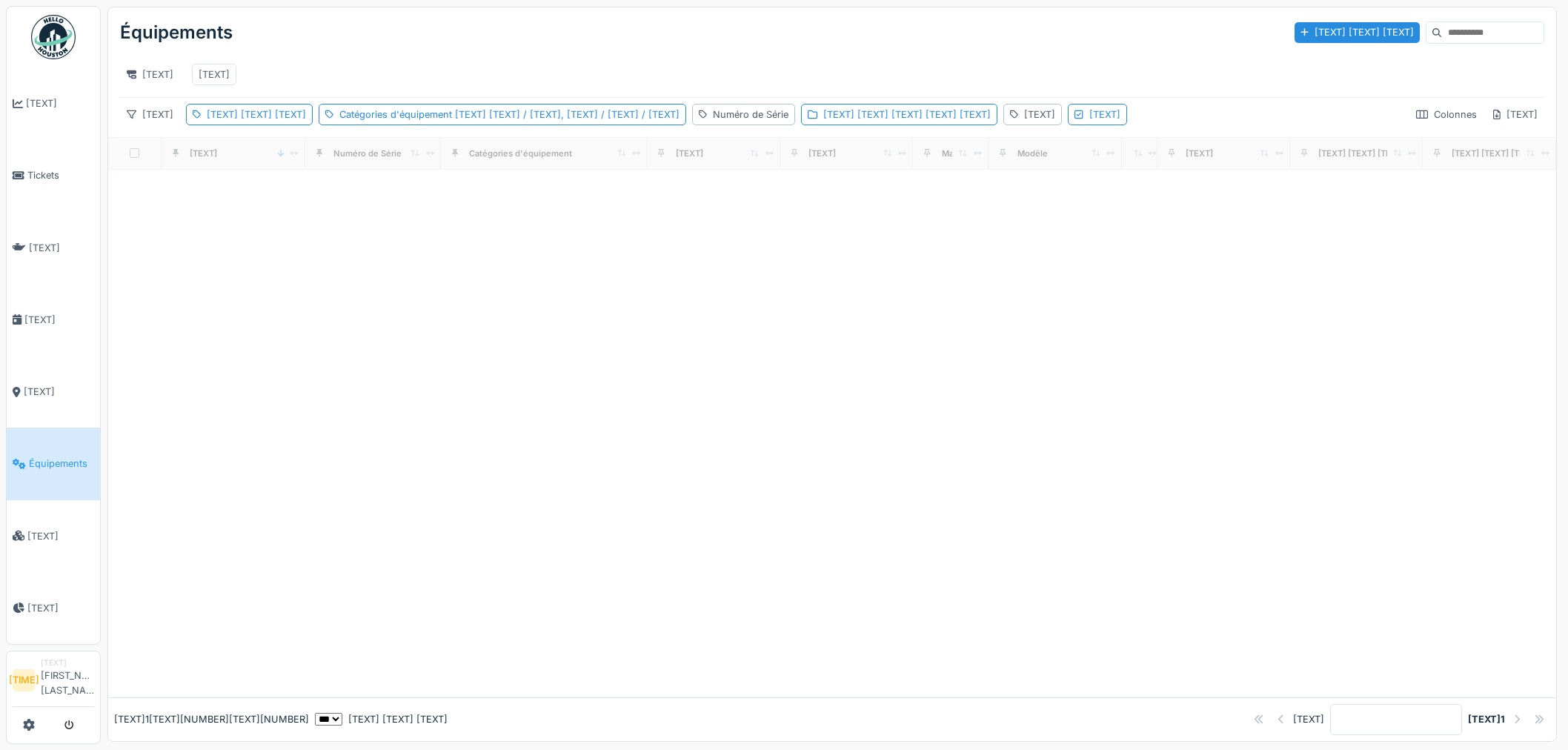 scroll, scrollTop: 0, scrollLeft: 0, axis: both 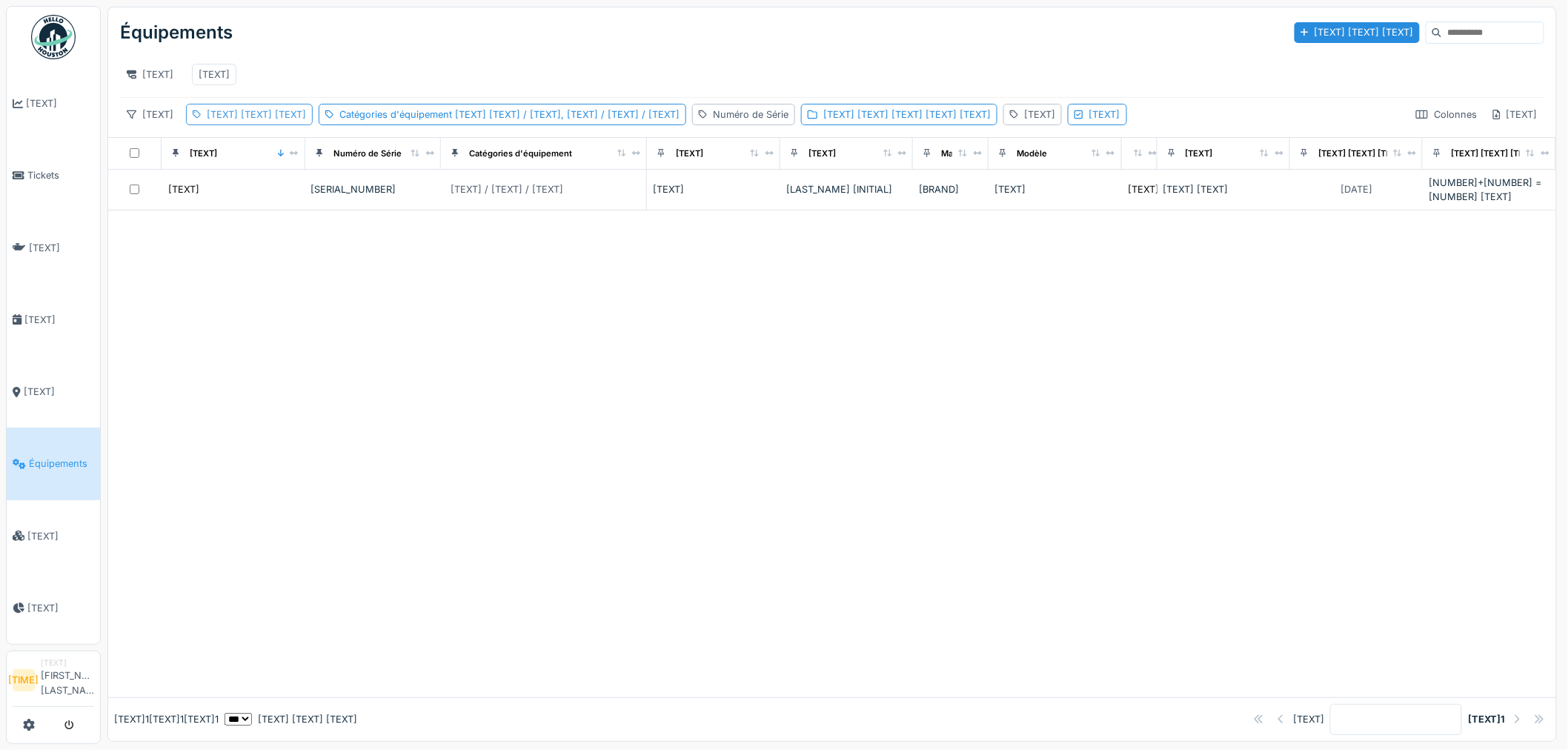 click on ": [TEXT]" at bounding box center [272, 114] 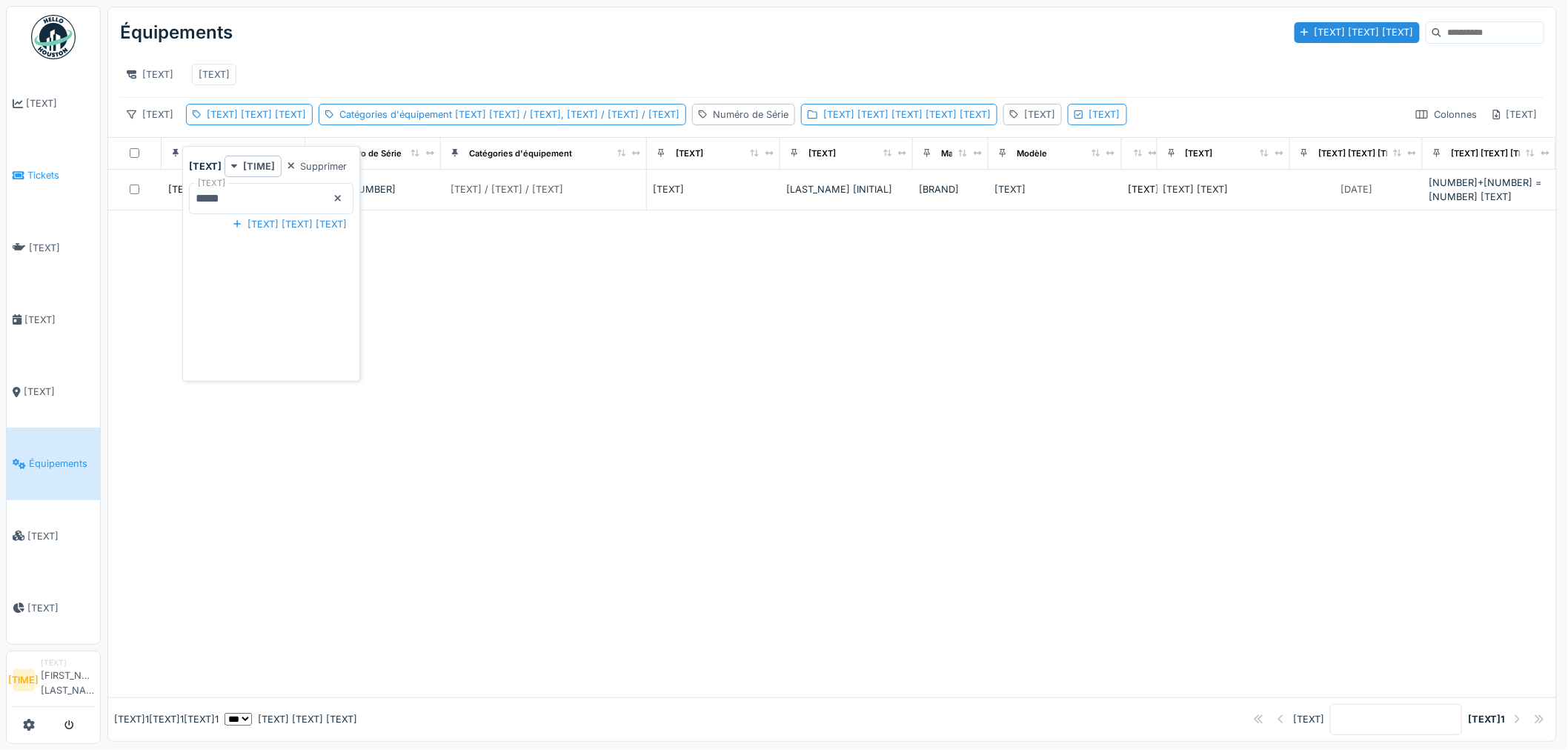 click on "[TEXT]
[TEXT]
[TEXT]
[TEXT]
[TEXT]
[TEXT]
[TEXT]
[TIME]
[TEXT]
[FIRST_NAME]-[LAST_NAME]" at bounding box center [784, 375] 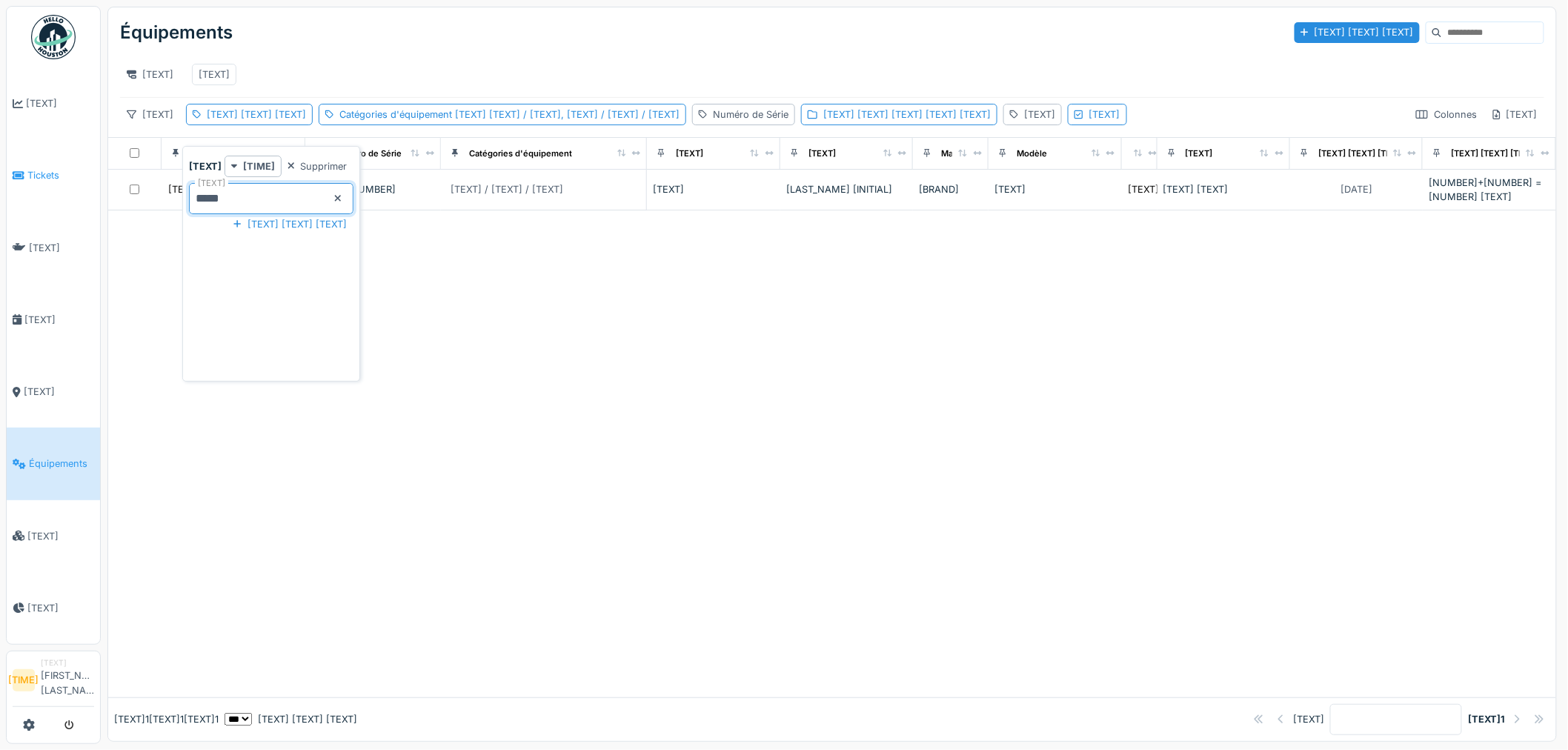 type on "[TEXT]" 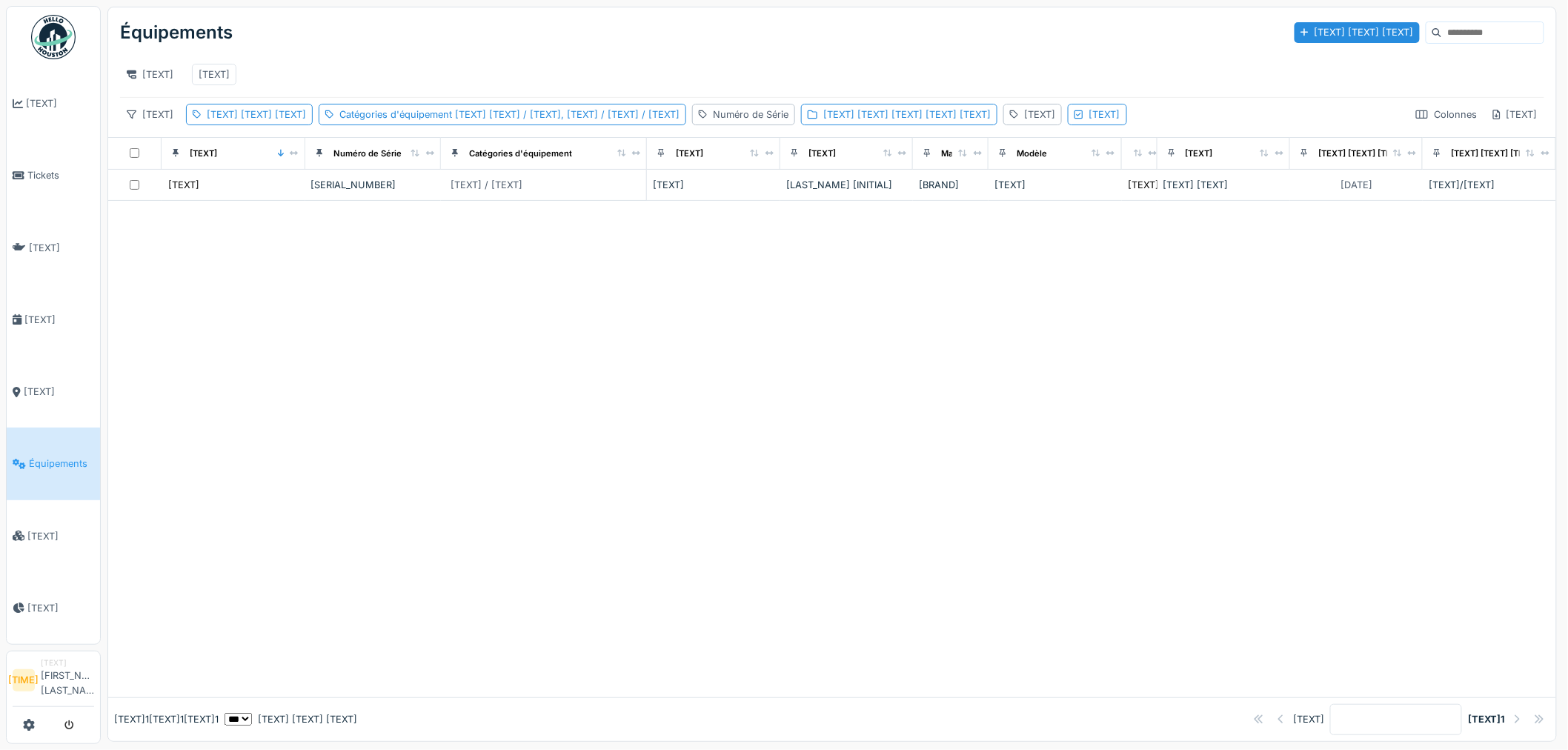 click at bounding box center (832, 449) 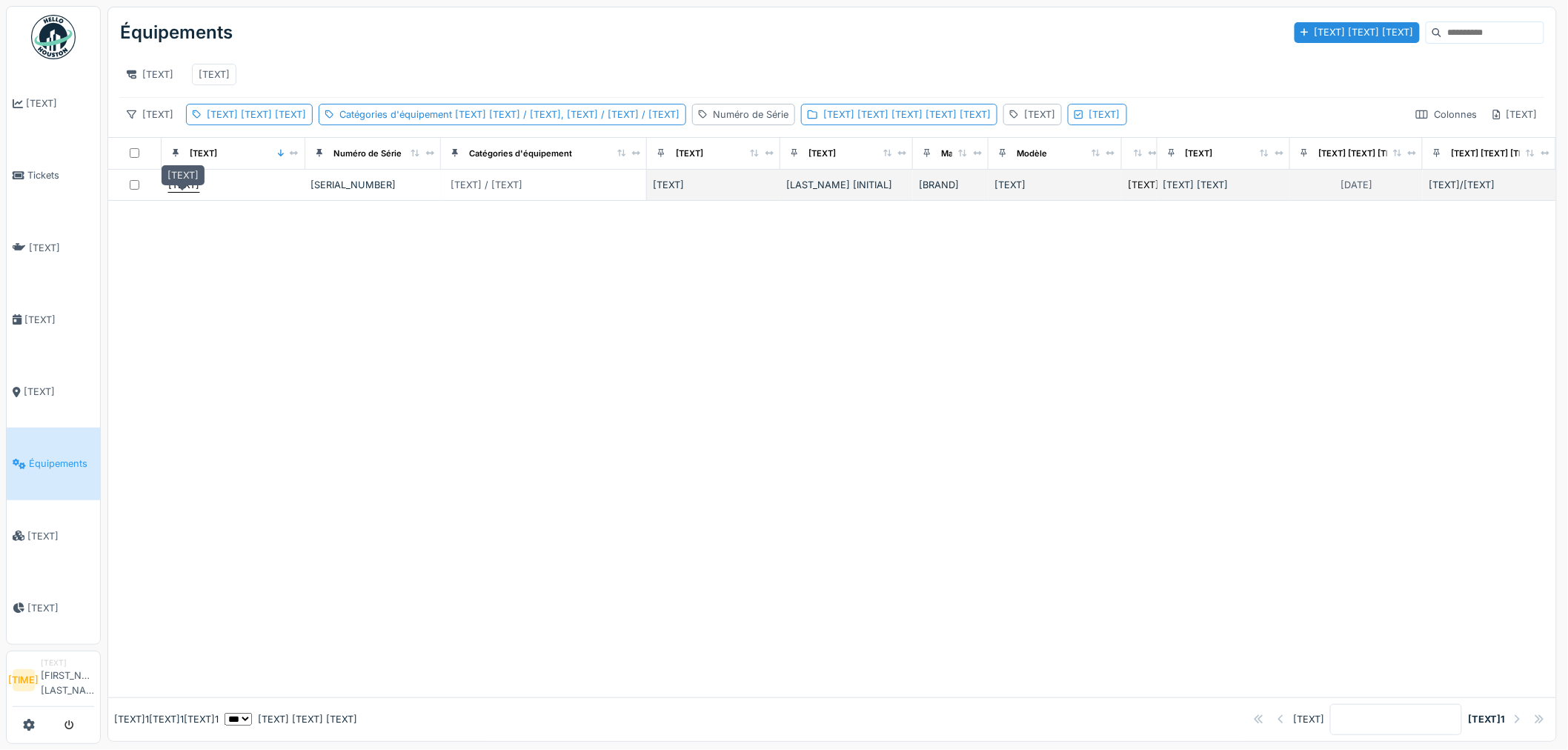 click on "[TEXT]" at bounding box center [184, 185] 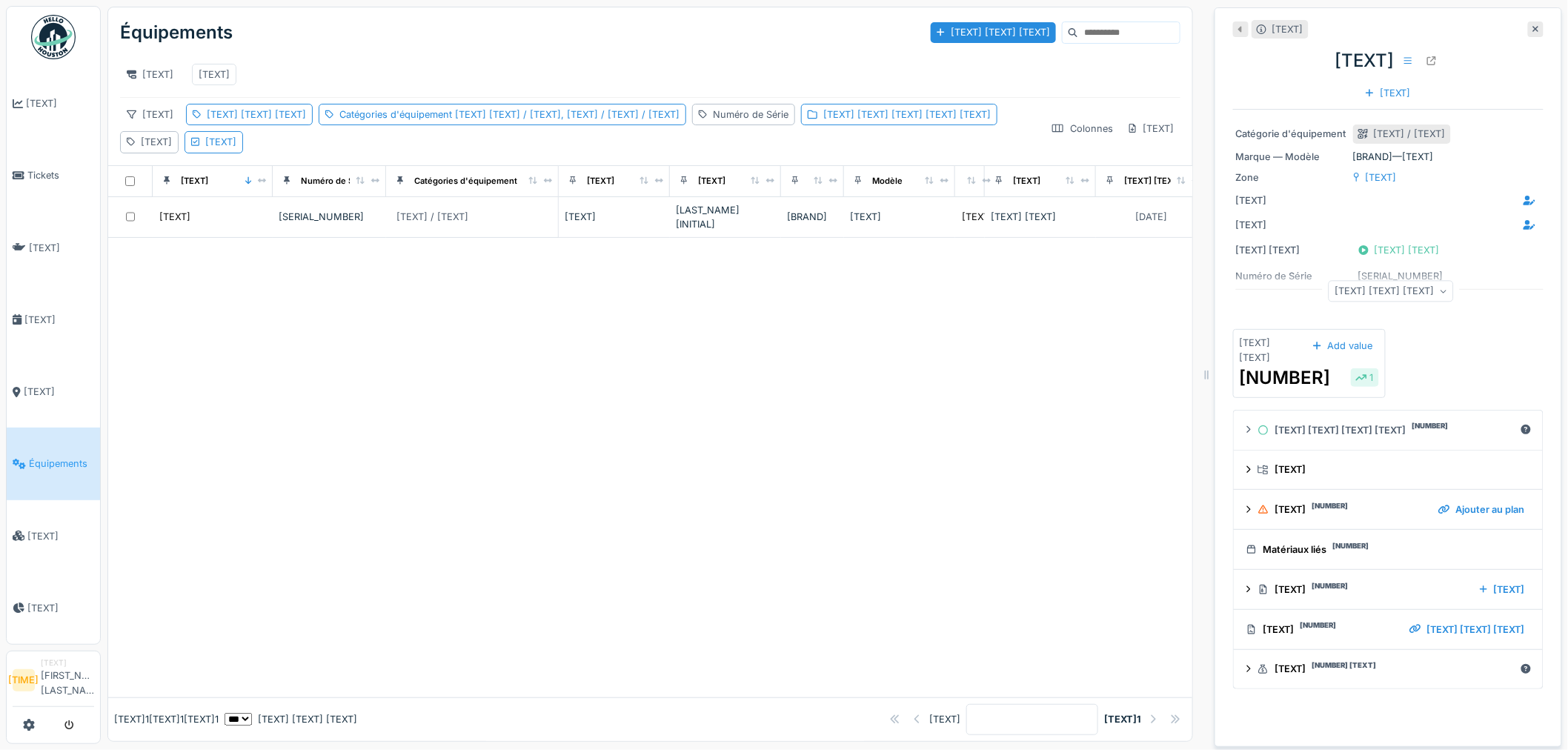drag, startPoint x: 420, startPoint y: 425, endPoint x: 298, endPoint y: 264, distance: 202.00248 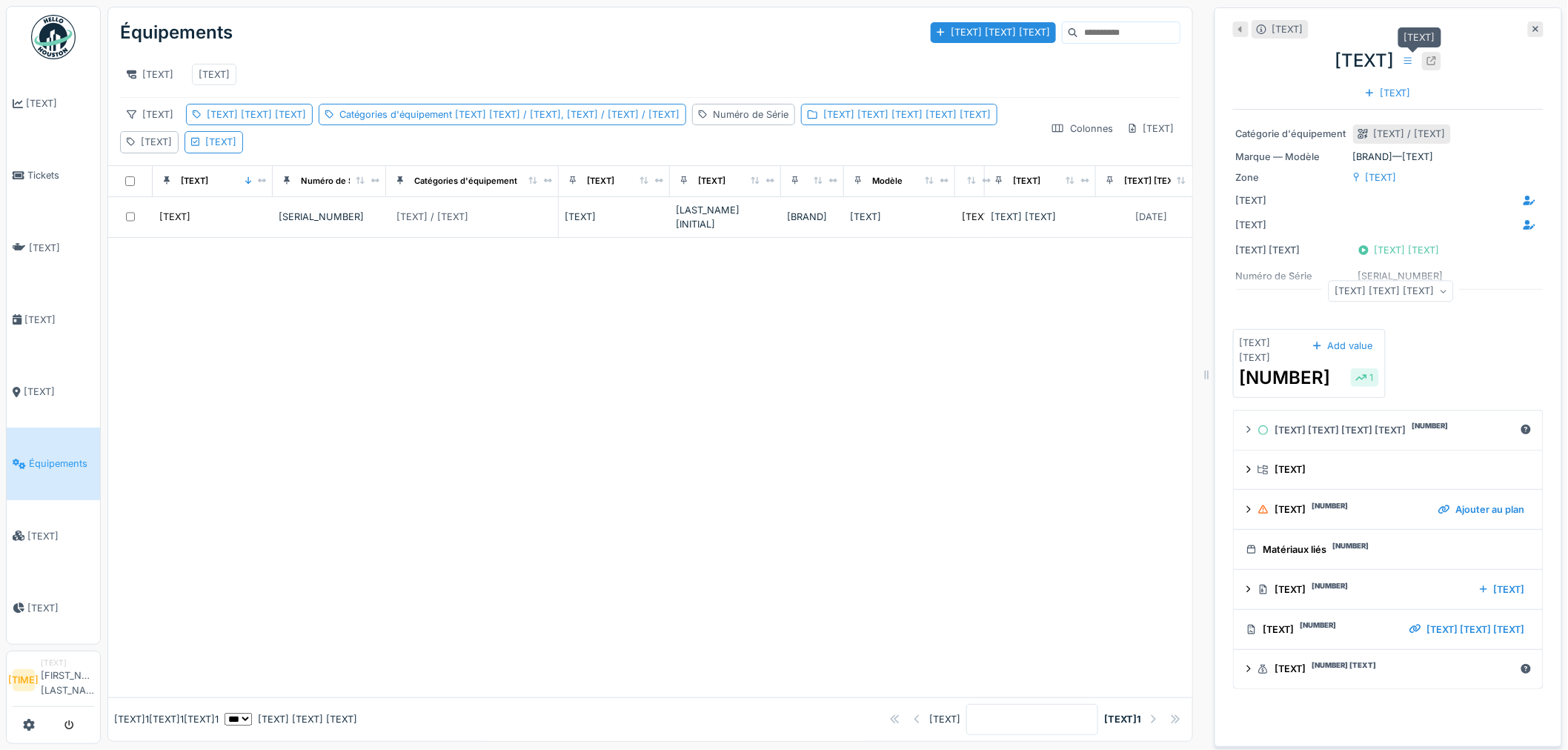 click at bounding box center (1432, 61) 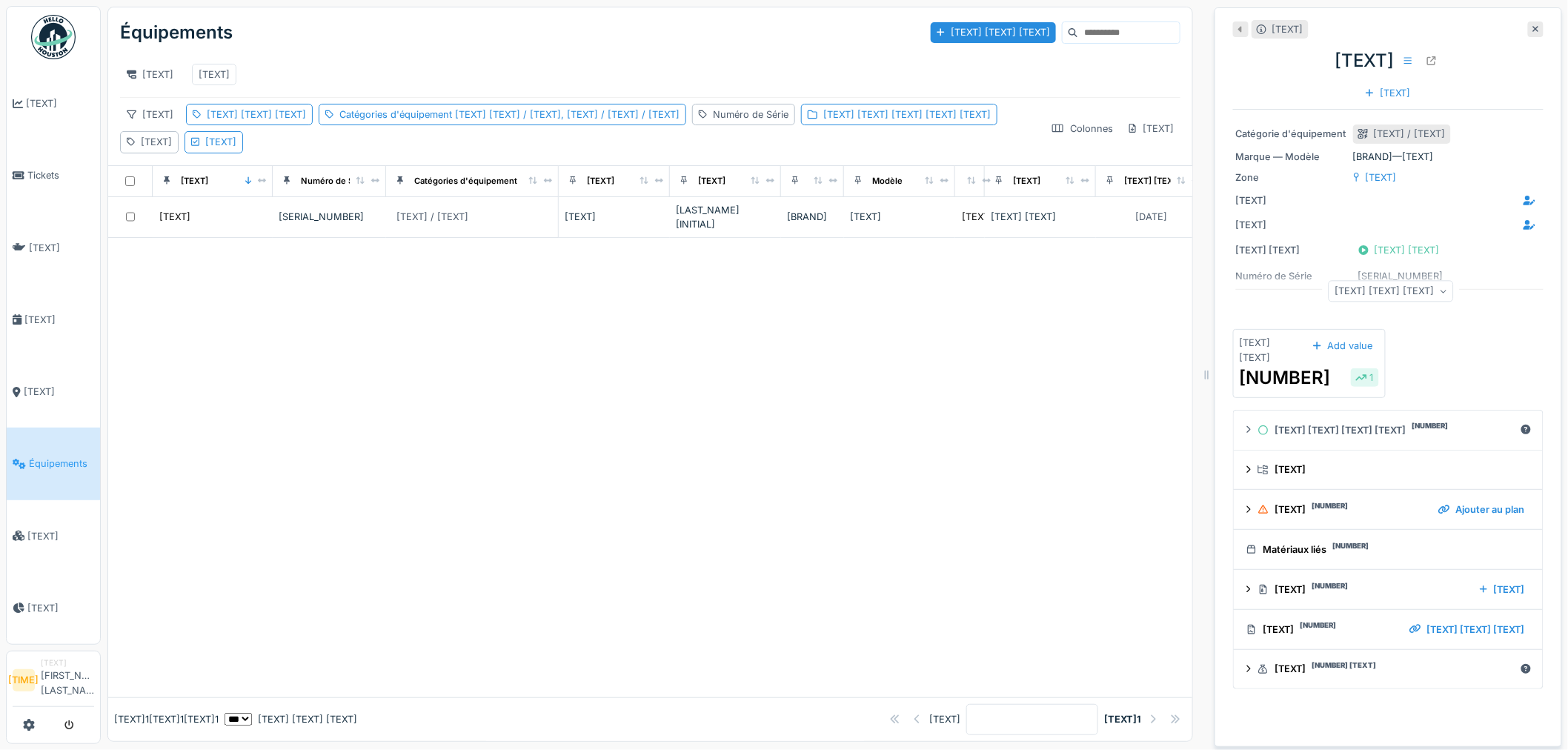 click on "Voir tous les détails" at bounding box center (1392, 291) 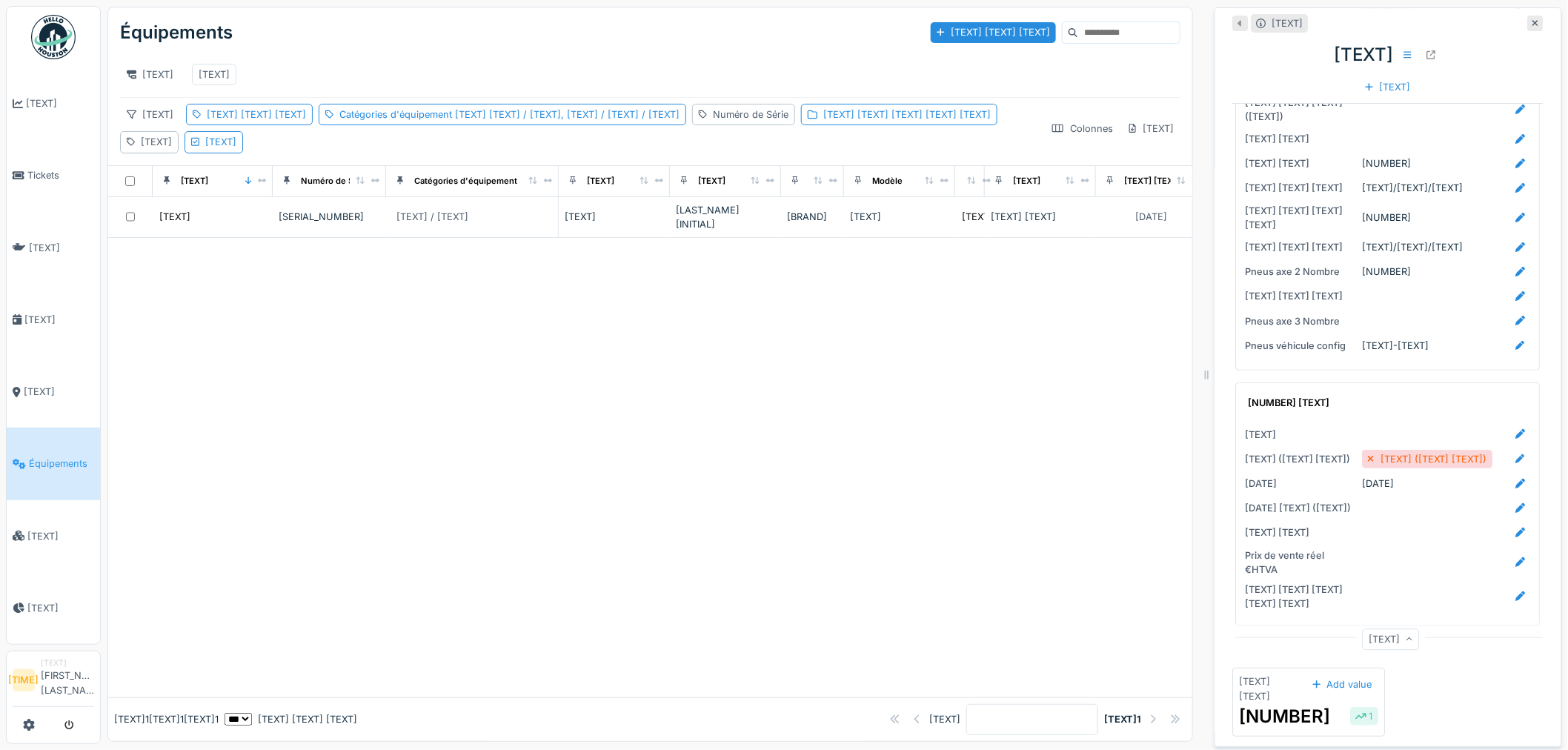 scroll, scrollTop: 2388, scrollLeft: 0, axis: vertical 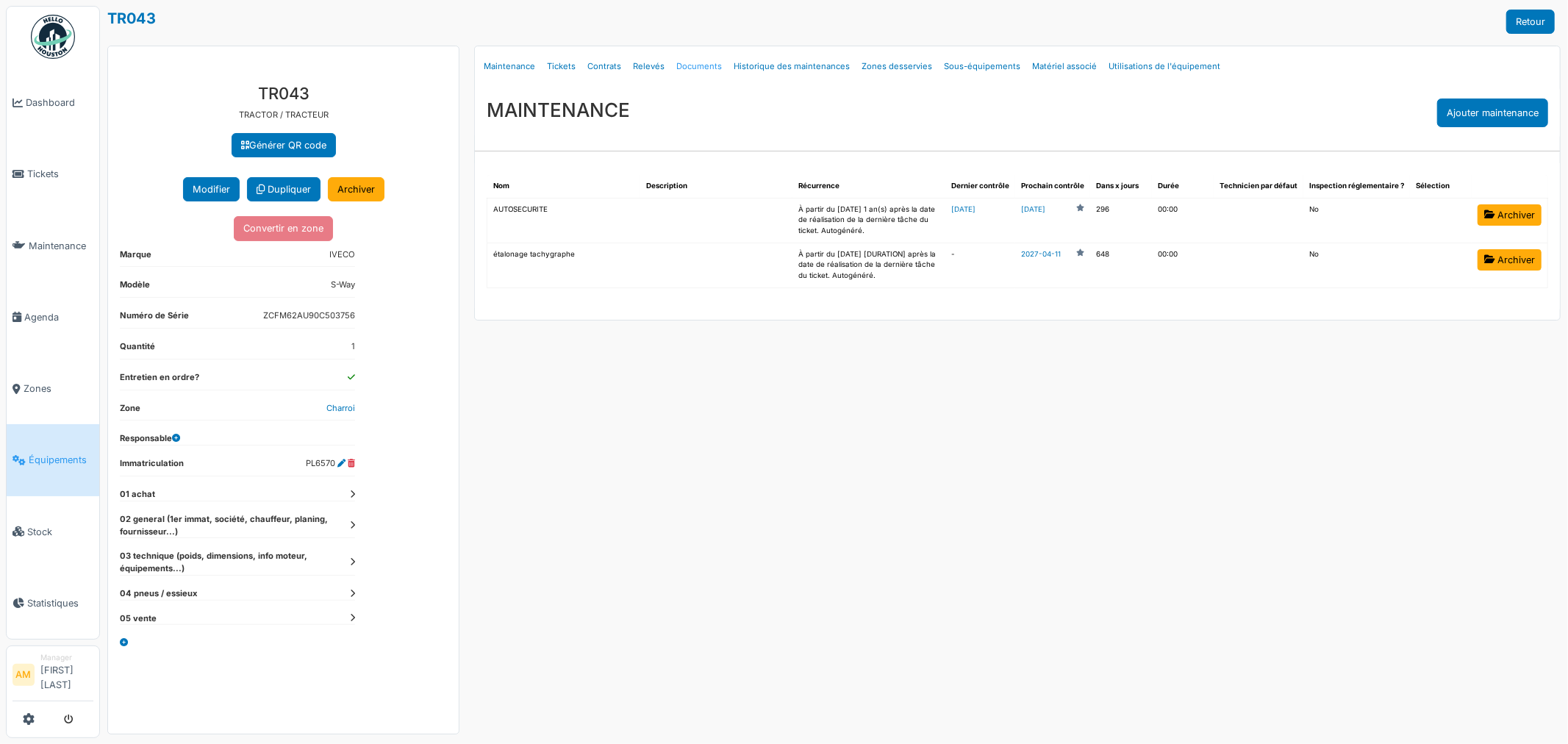 click on "Documents" at bounding box center [699, 66] 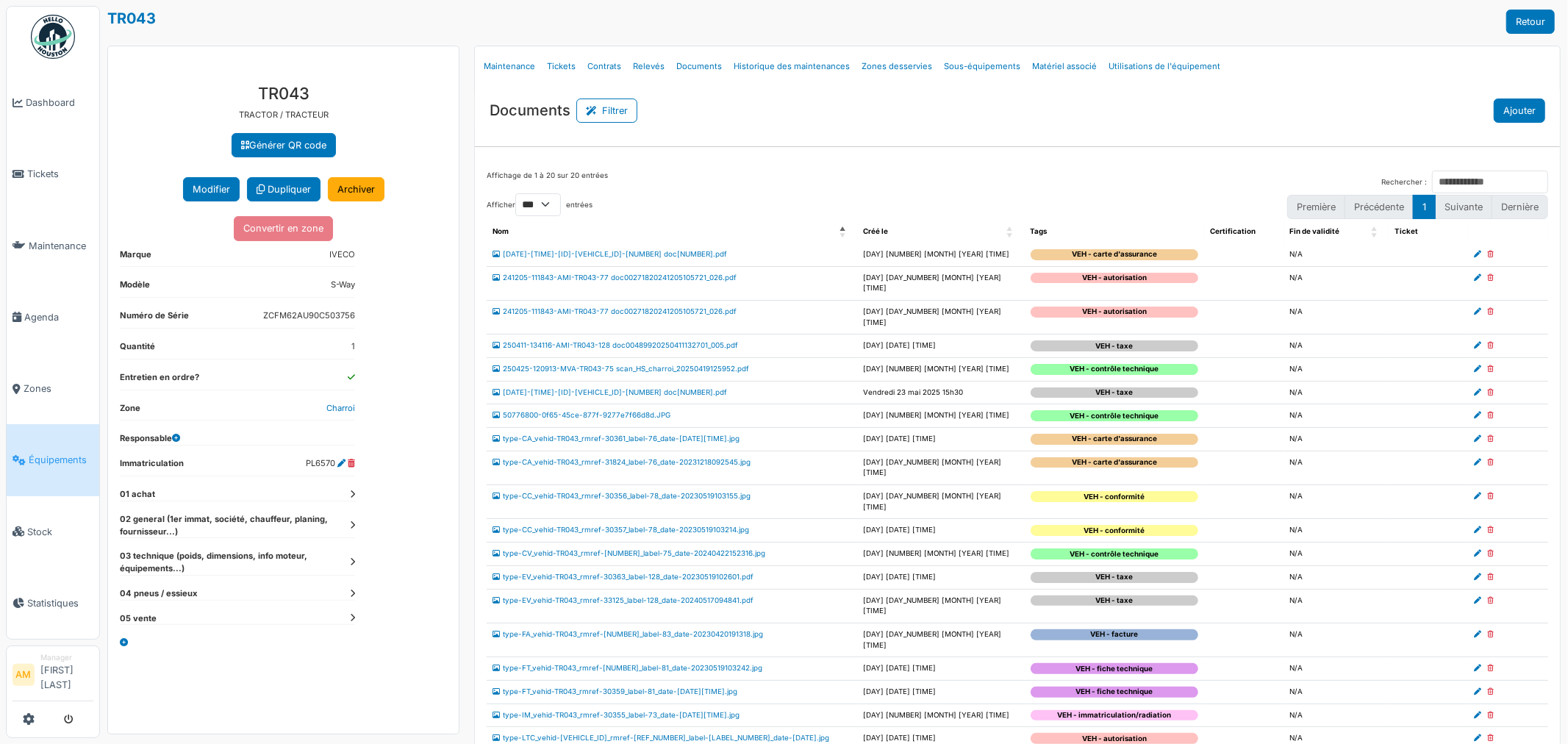 click on "[TEXT]" at bounding box center (606, 110) 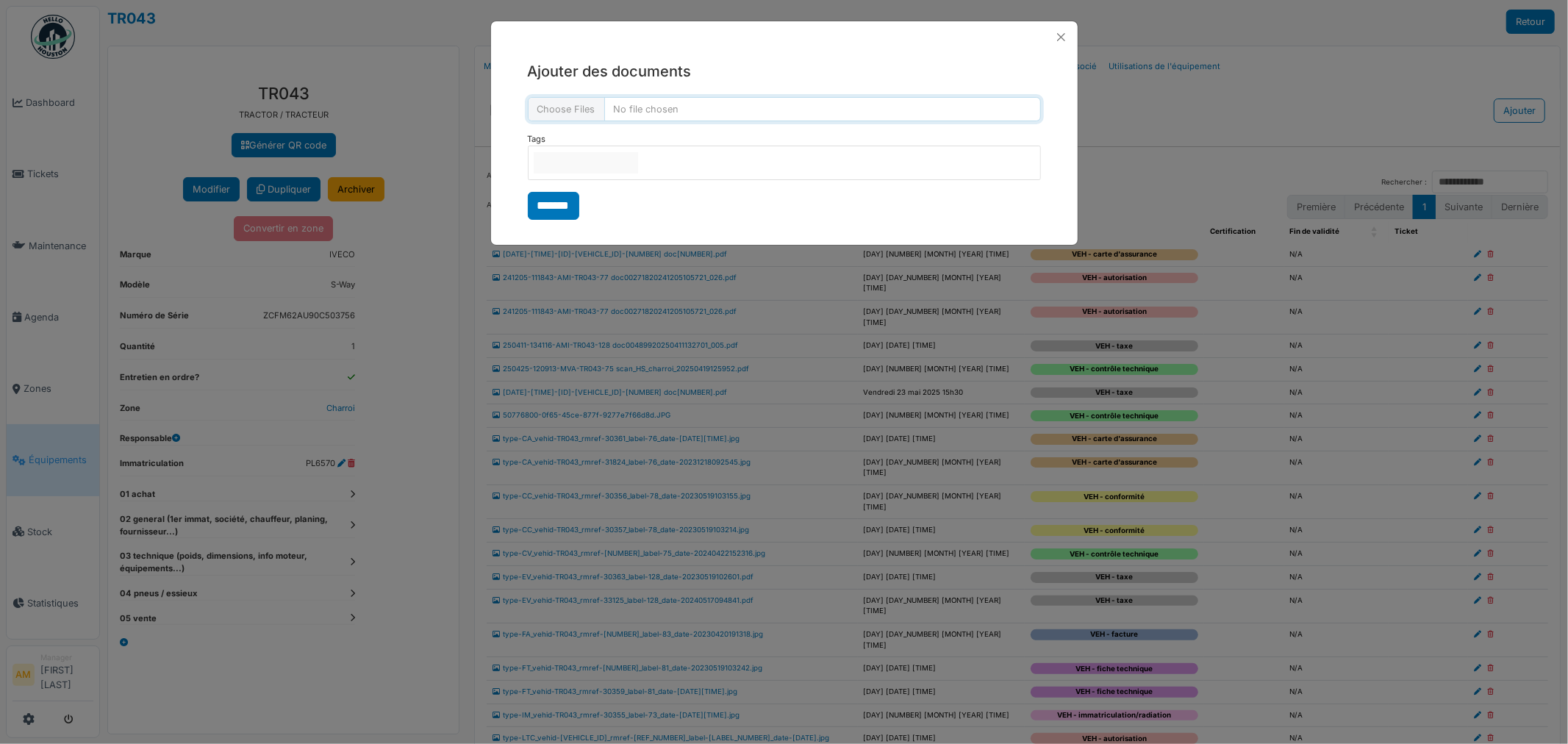 click at bounding box center (784, 109) 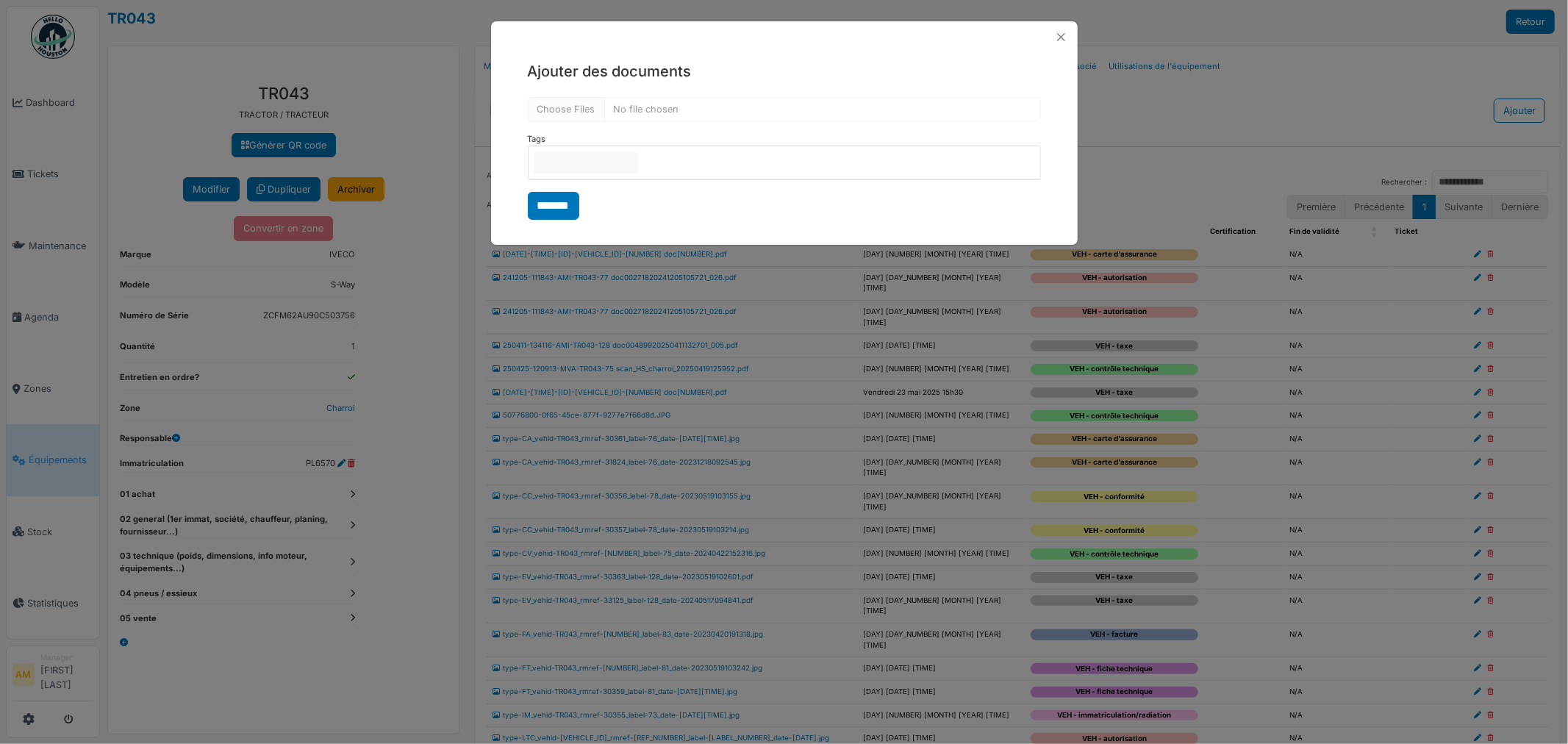 click at bounding box center [586, 162] 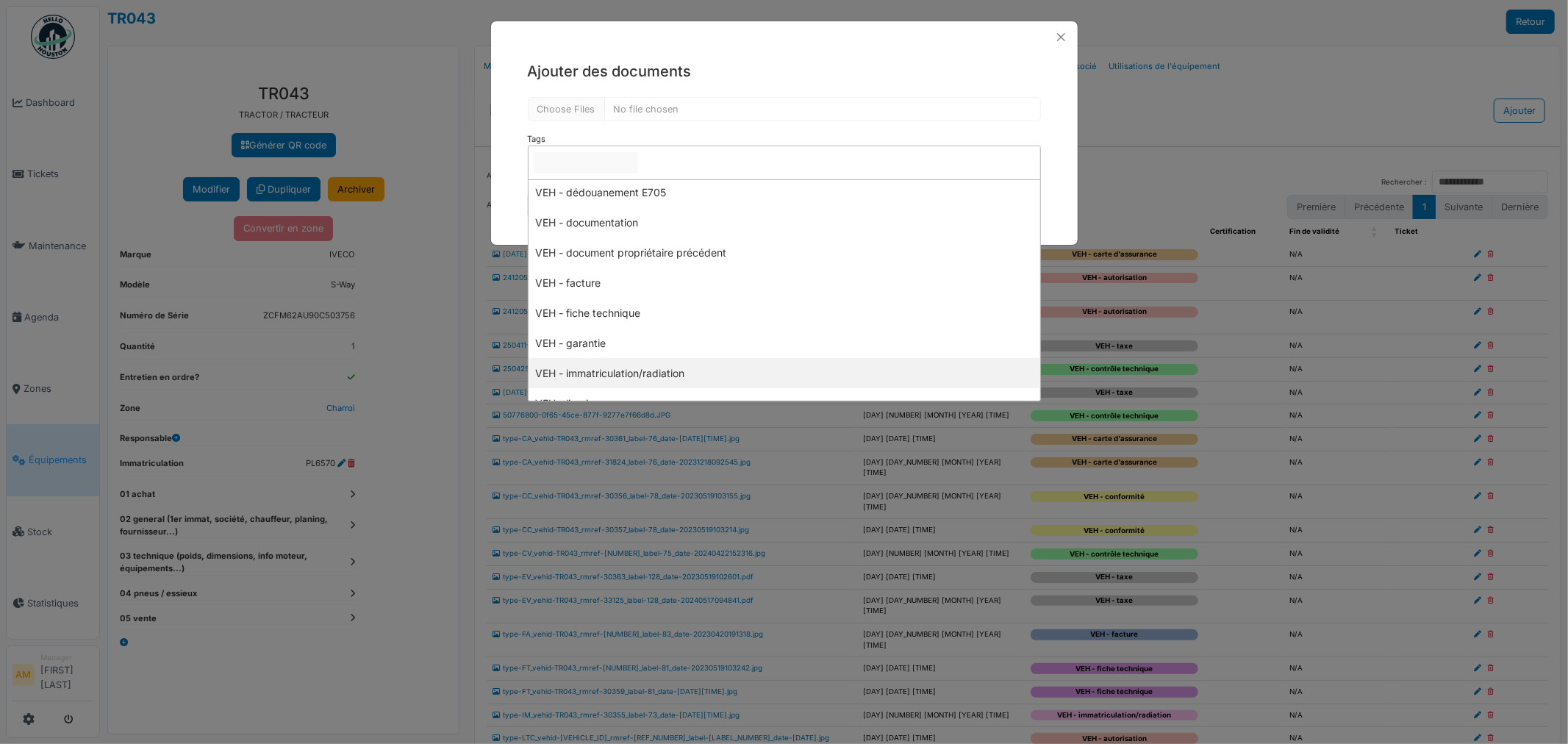 scroll, scrollTop: 245, scrollLeft: 0, axis: vertical 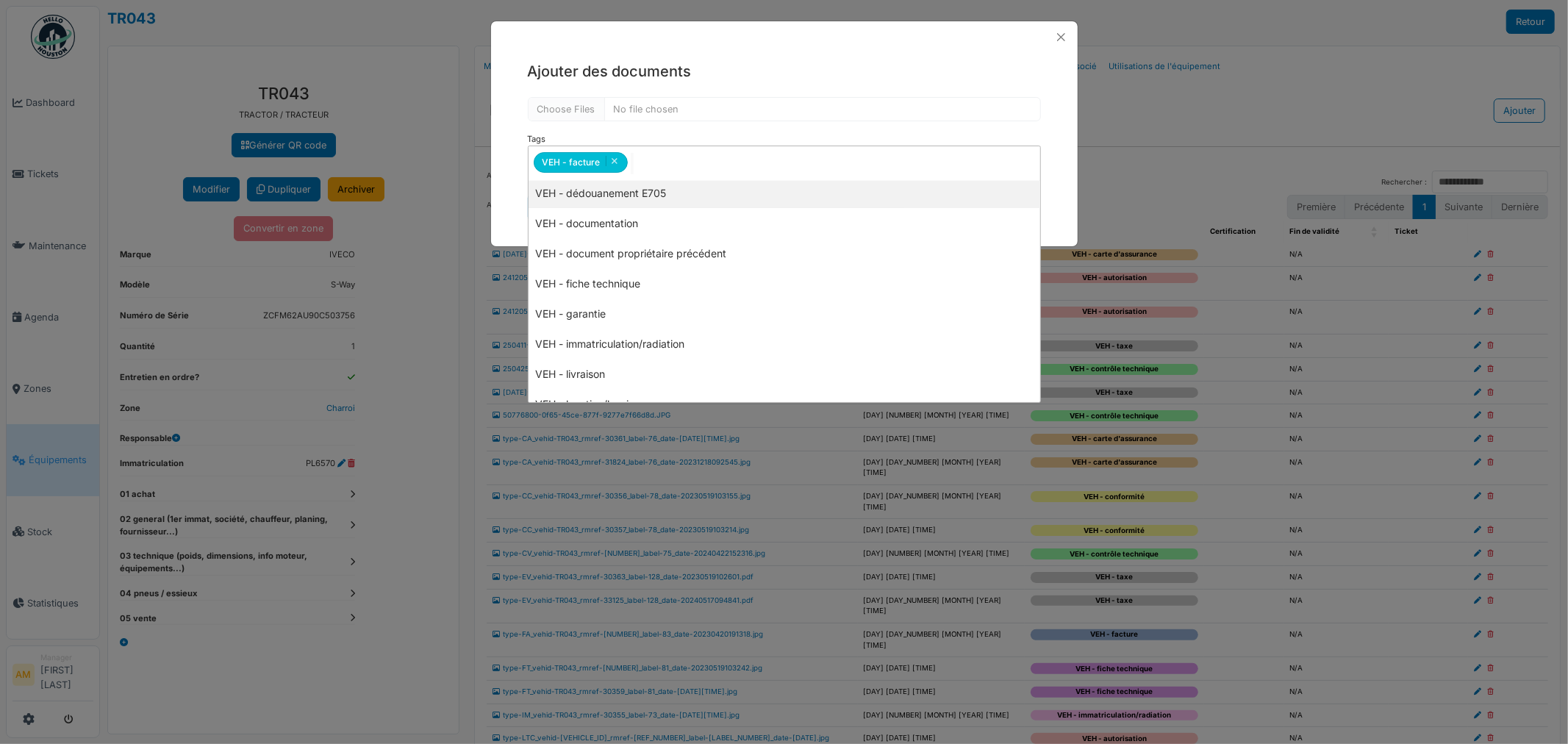 click on "**********" at bounding box center (784, 140) 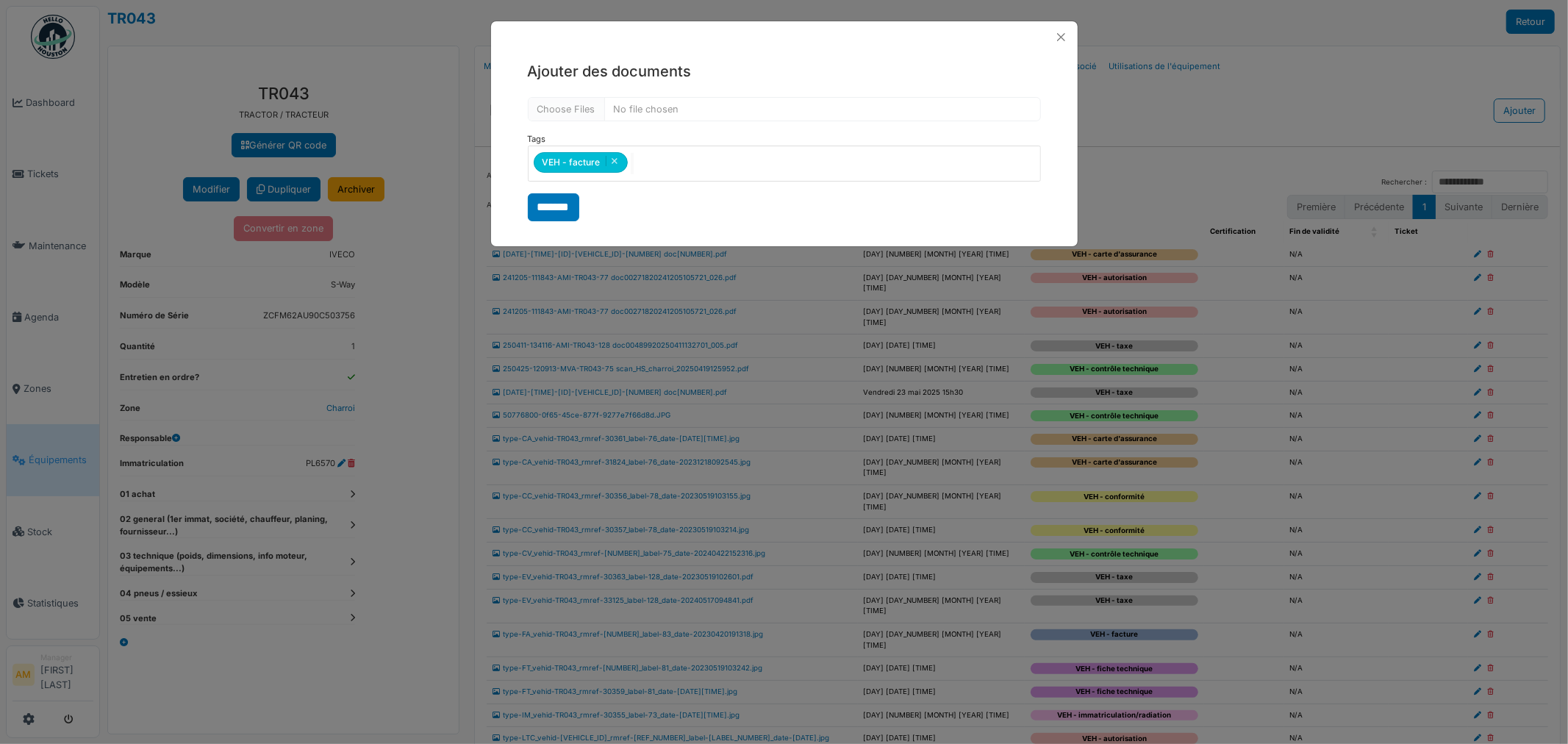 click on "*******" at bounding box center (554, 207) 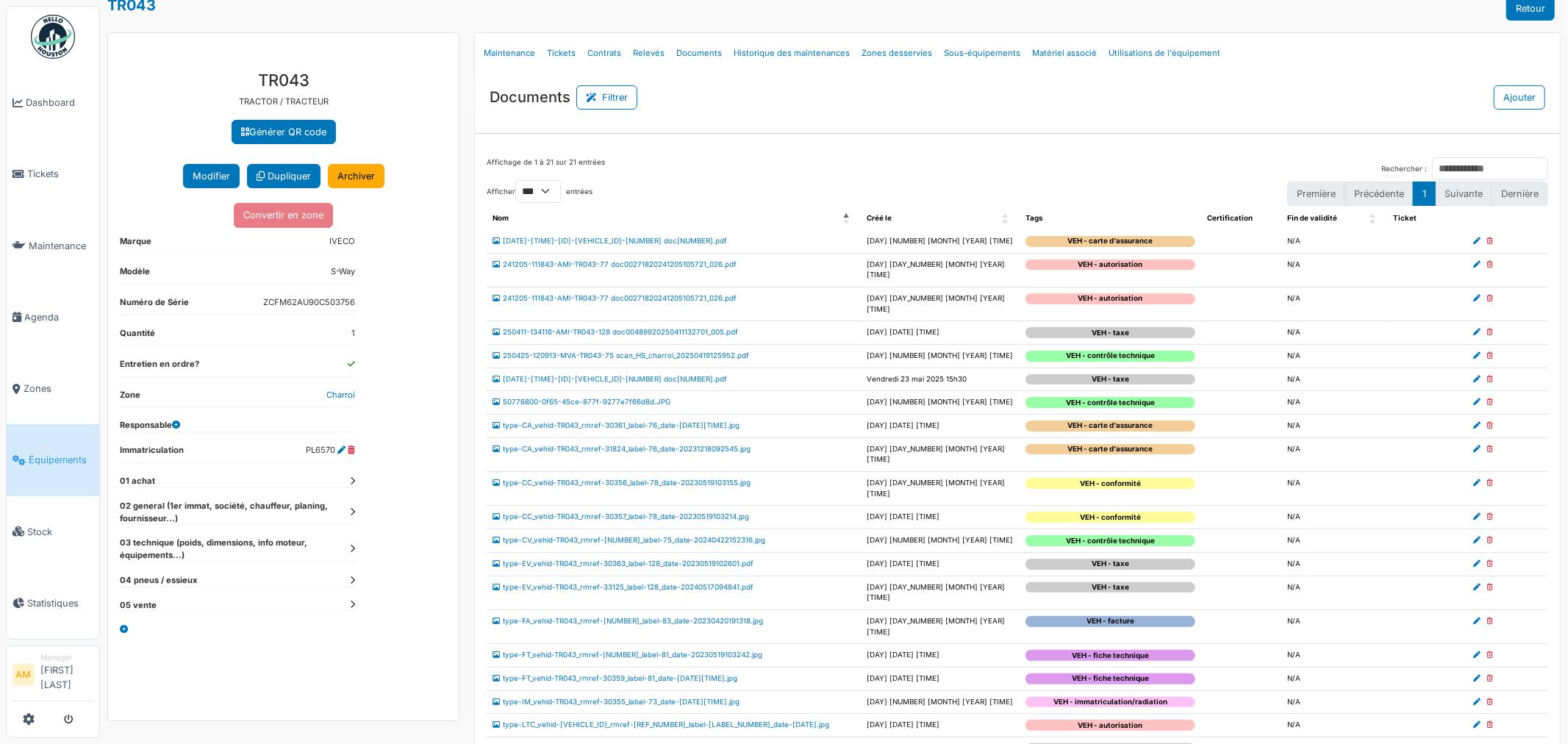 scroll, scrollTop: 38, scrollLeft: 0, axis: vertical 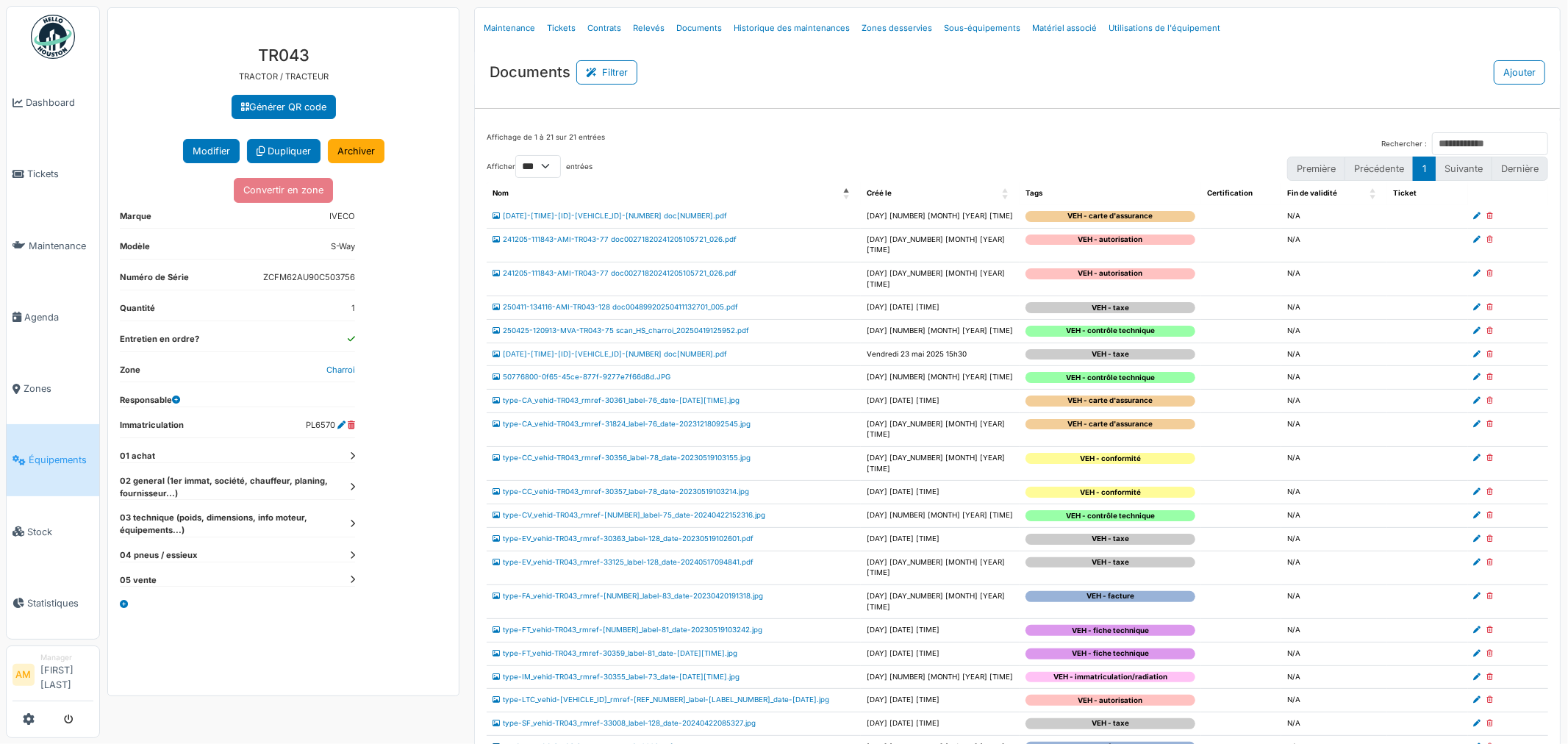 click on "VINCENT LOGISTICS SARL - Facture 950006.pdf" at bounding box center [582, 746] 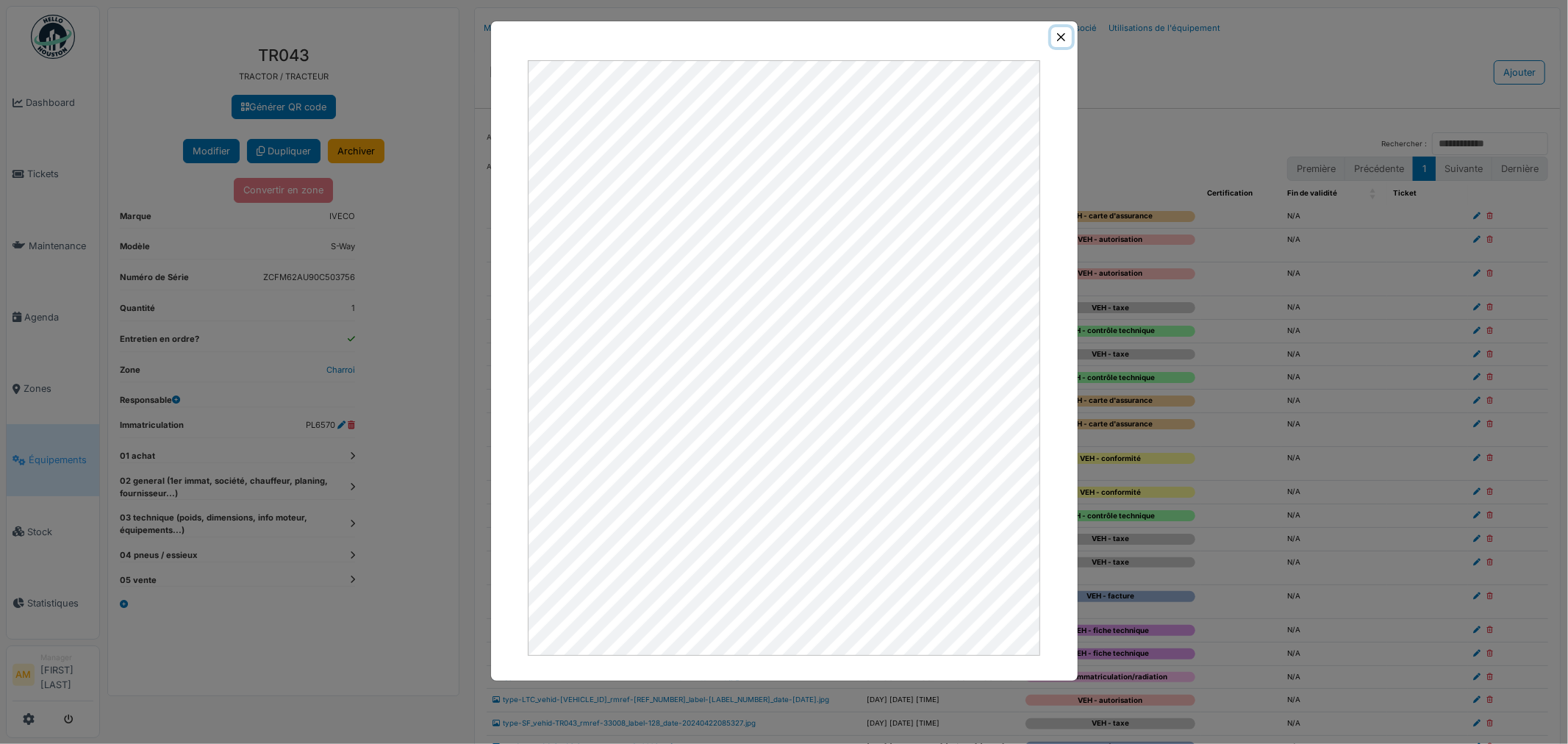 click at bounding box center (1061, 37) 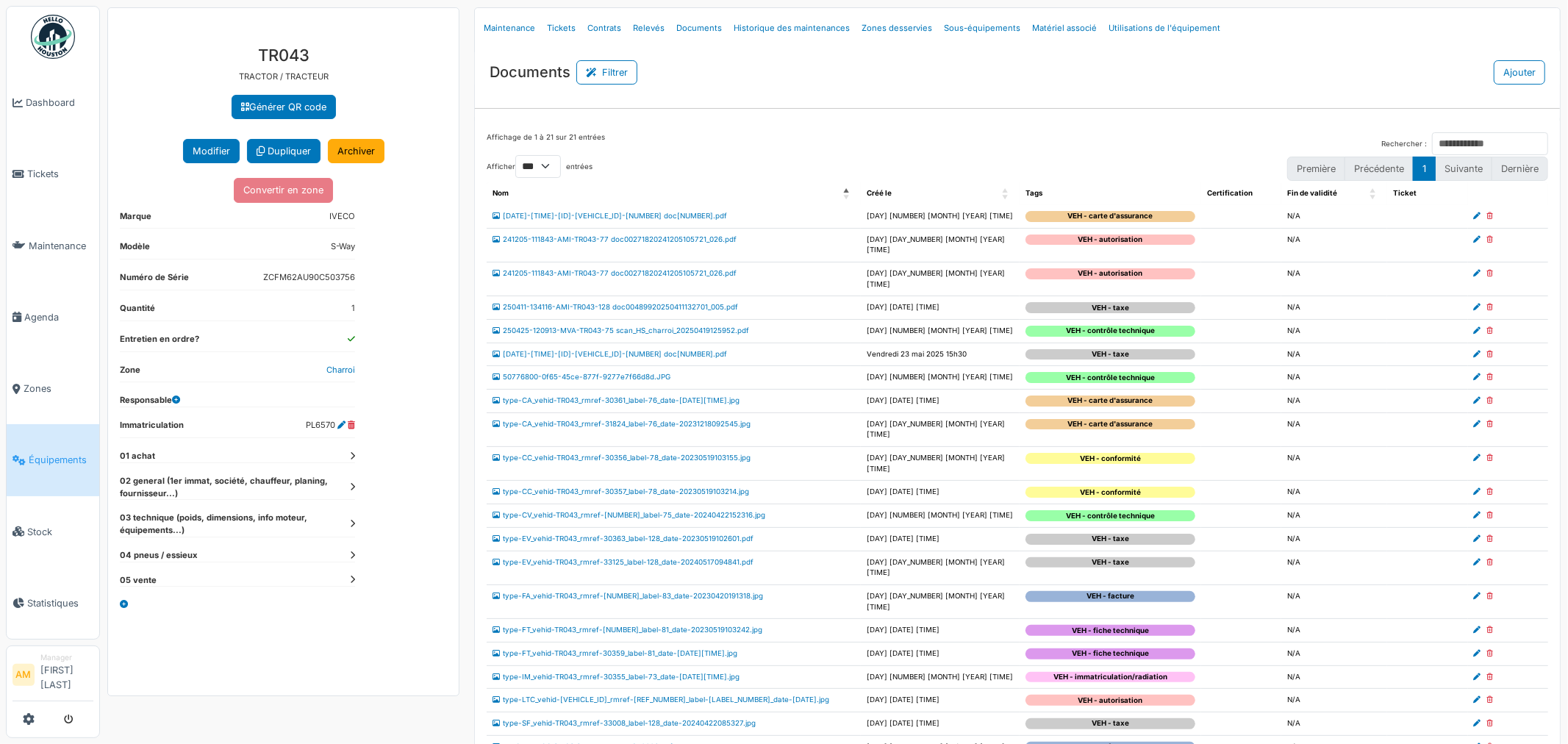 drag, startPoint x: 1478, startPoint y: 685, endPoint x: 848, endPoint y: 52, distance: 893.0784 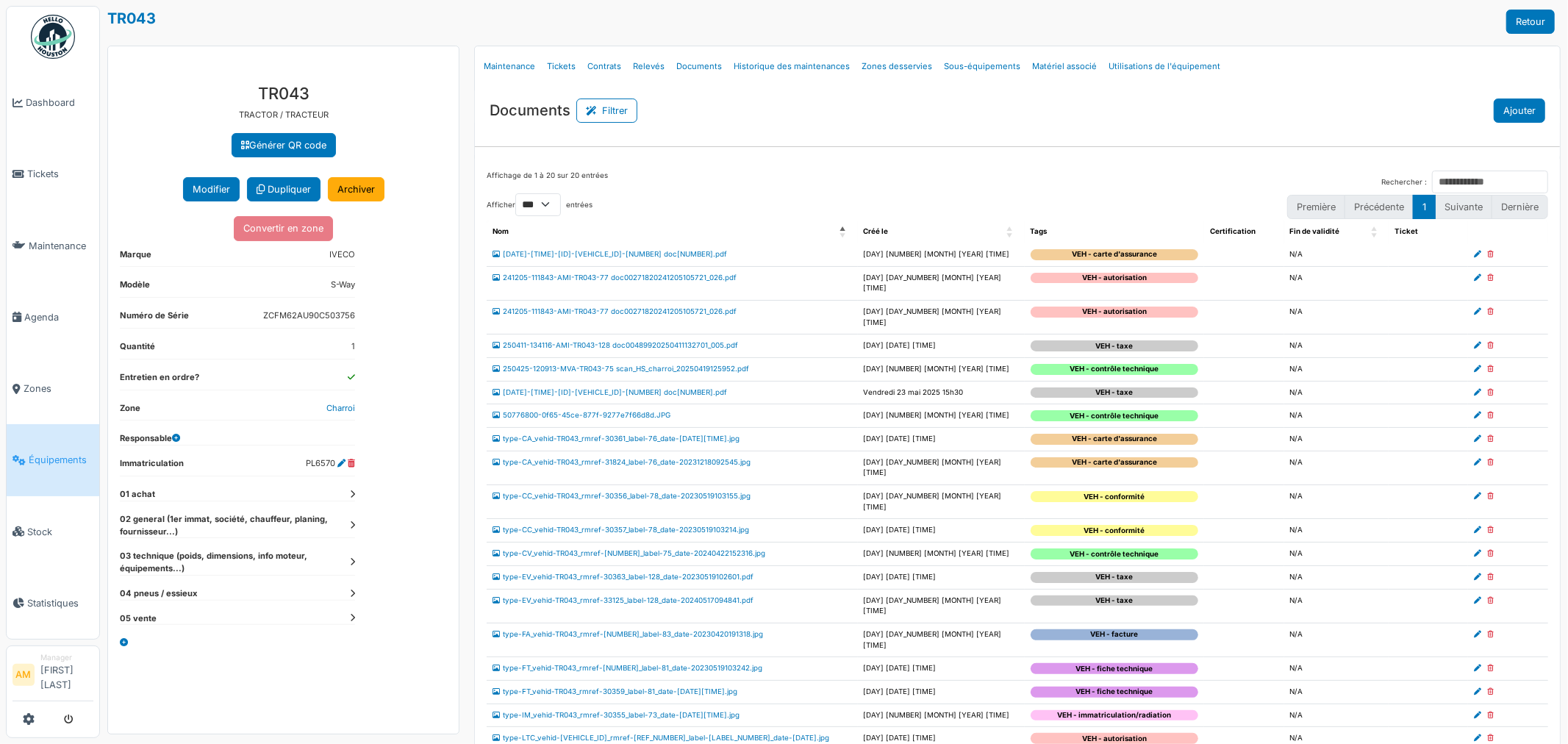 click on "Ajouter" at bounding box center (606, 110) 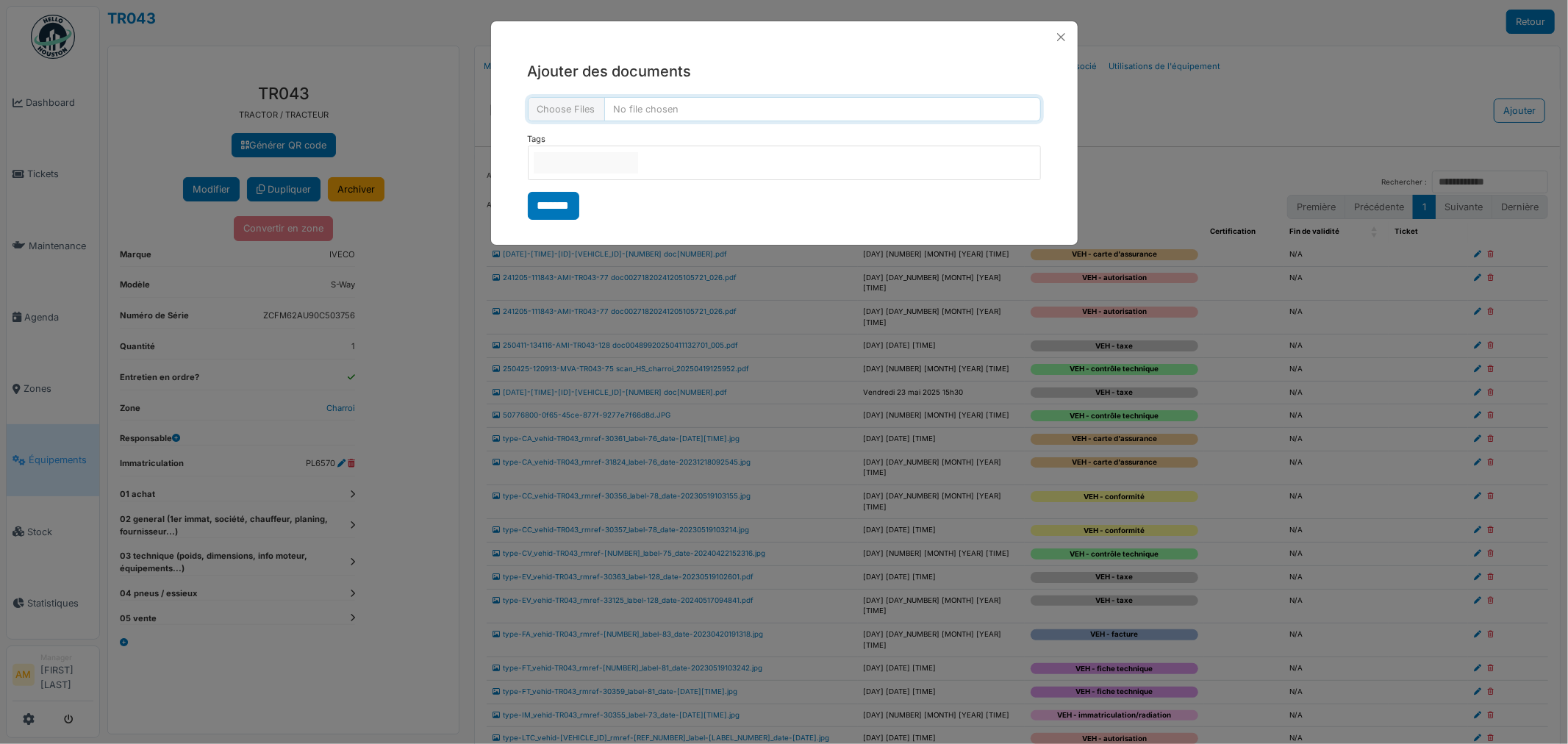 click at bounding box center [784, 109] 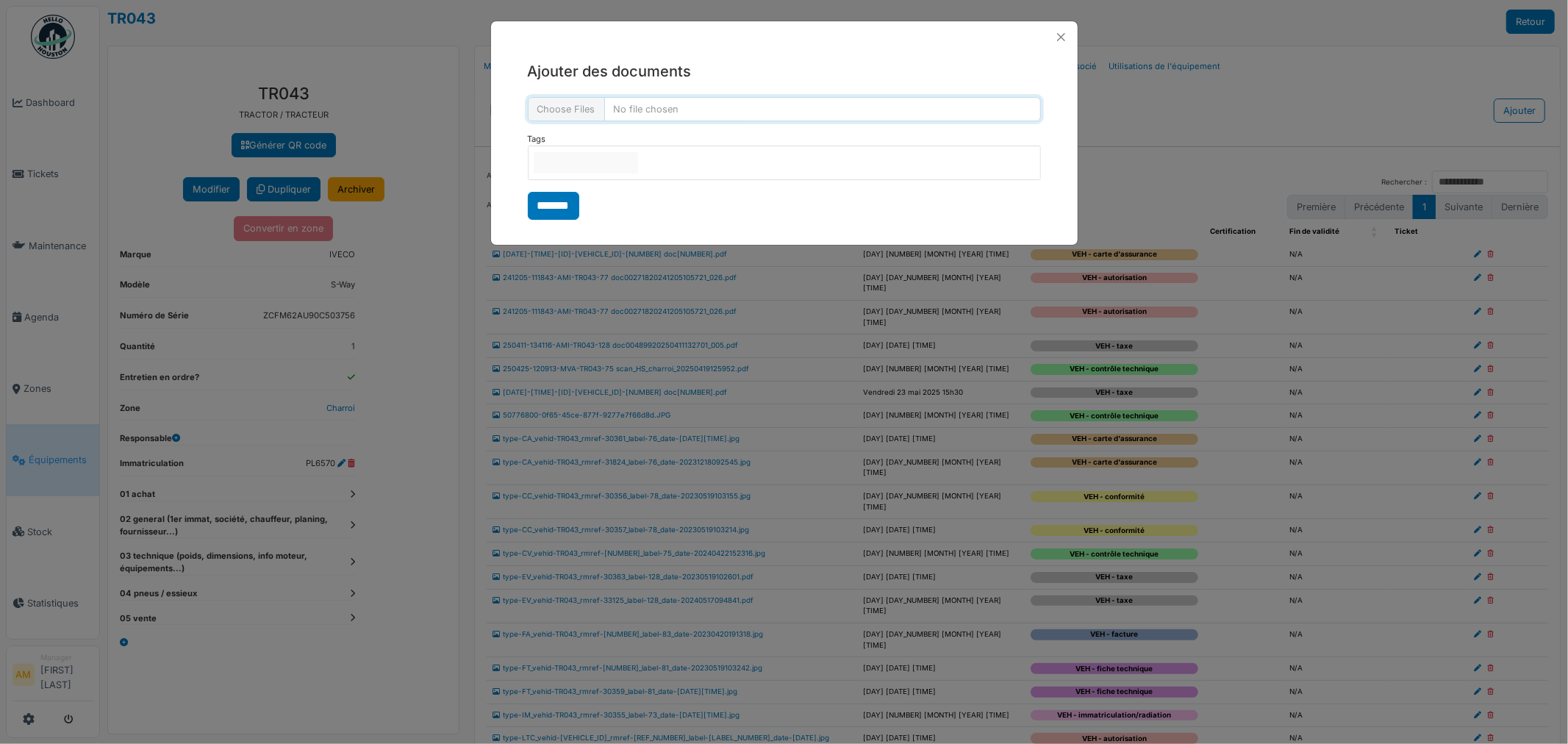type on "**********" 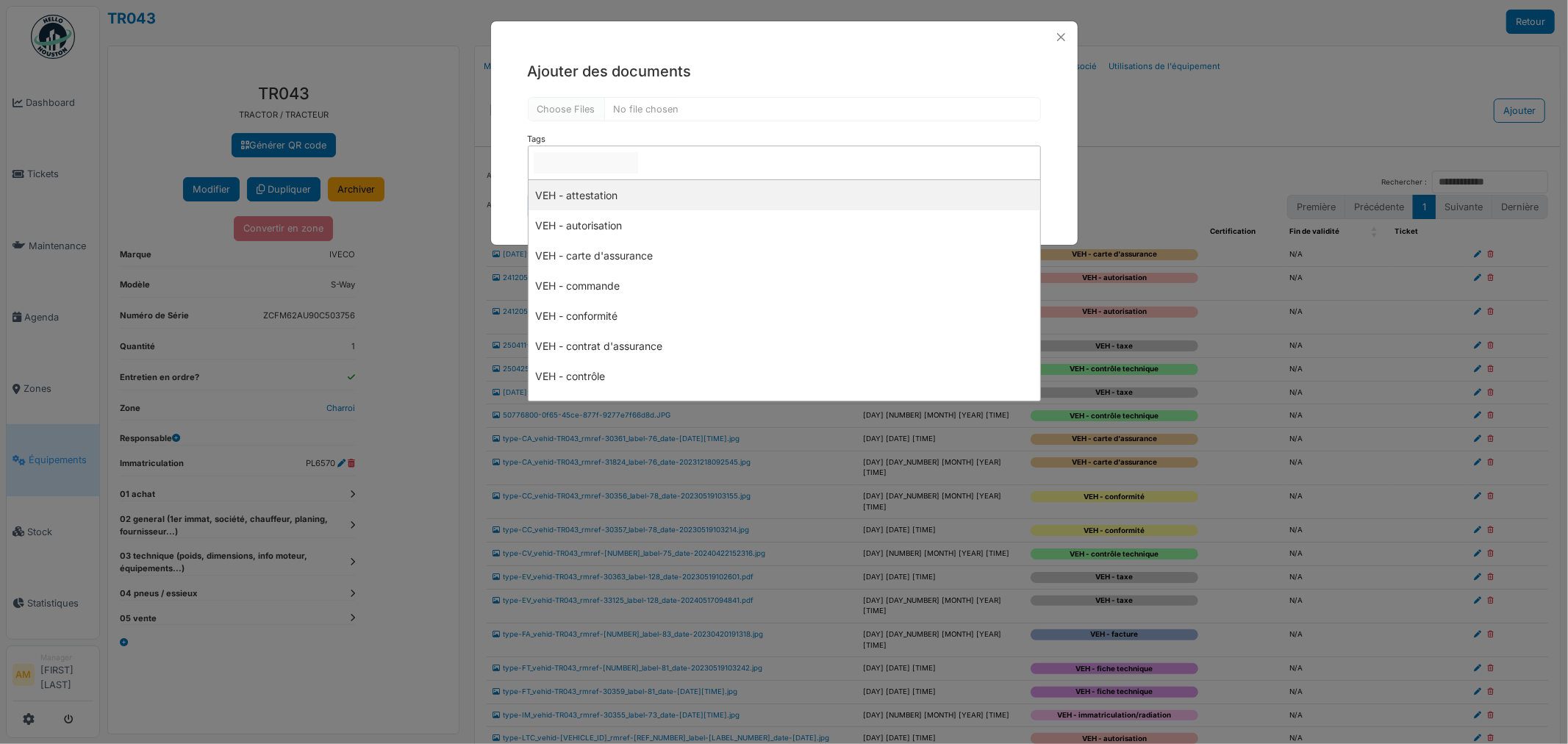 click at bounding box center [586, 162] 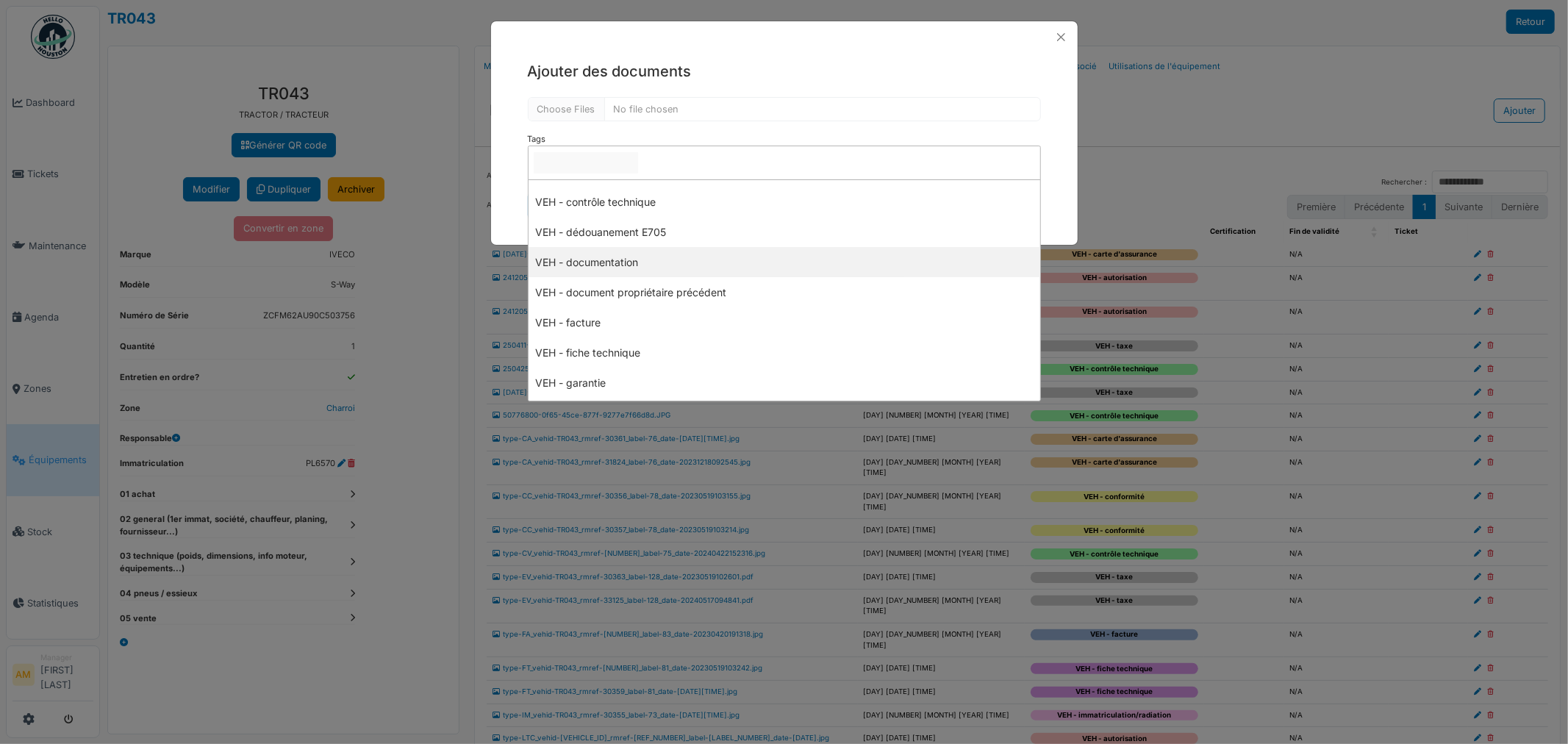 scroll, scrollTop: 326, scrollLeft: 0, axis: vertical 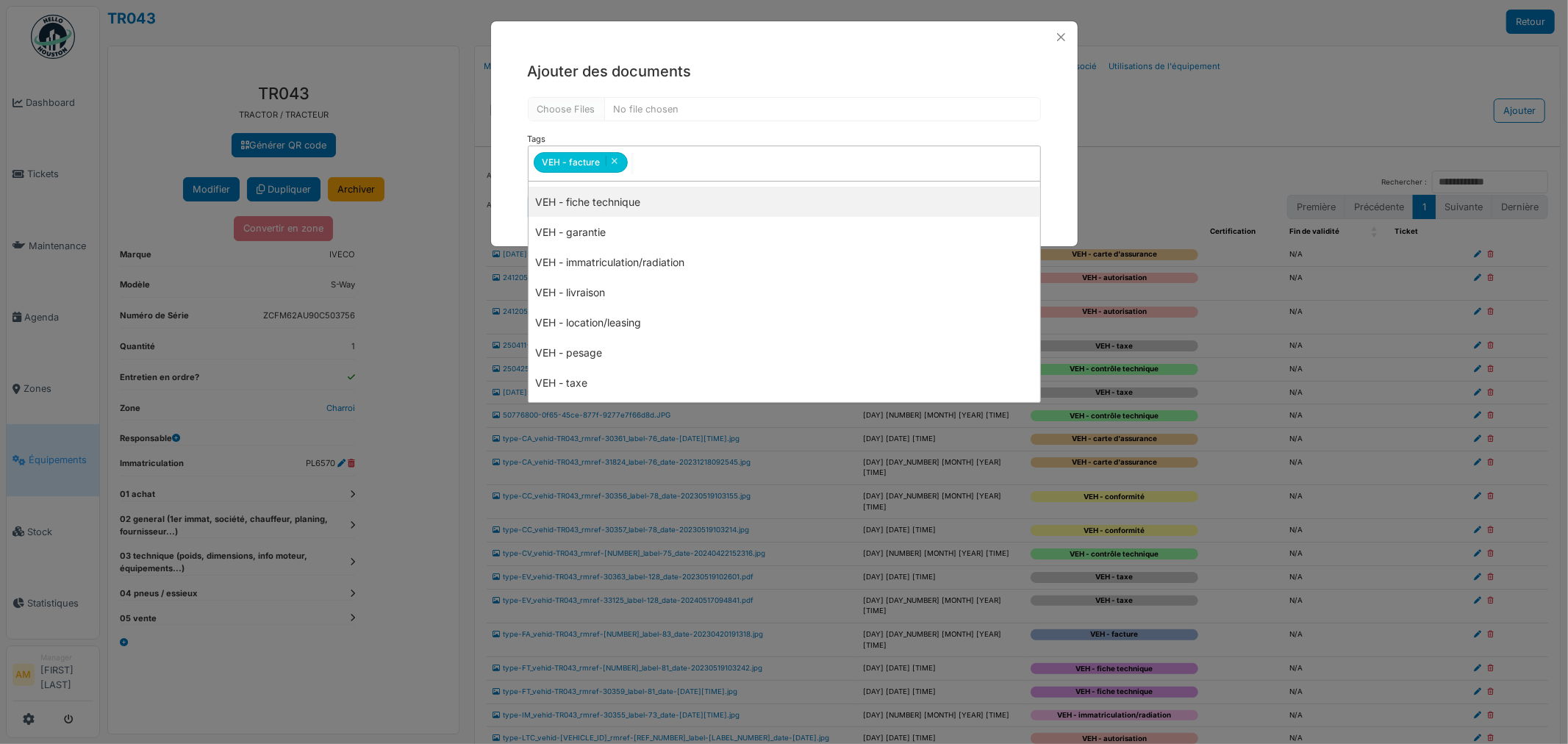 click on "**********" at bounding box center [784, 140] 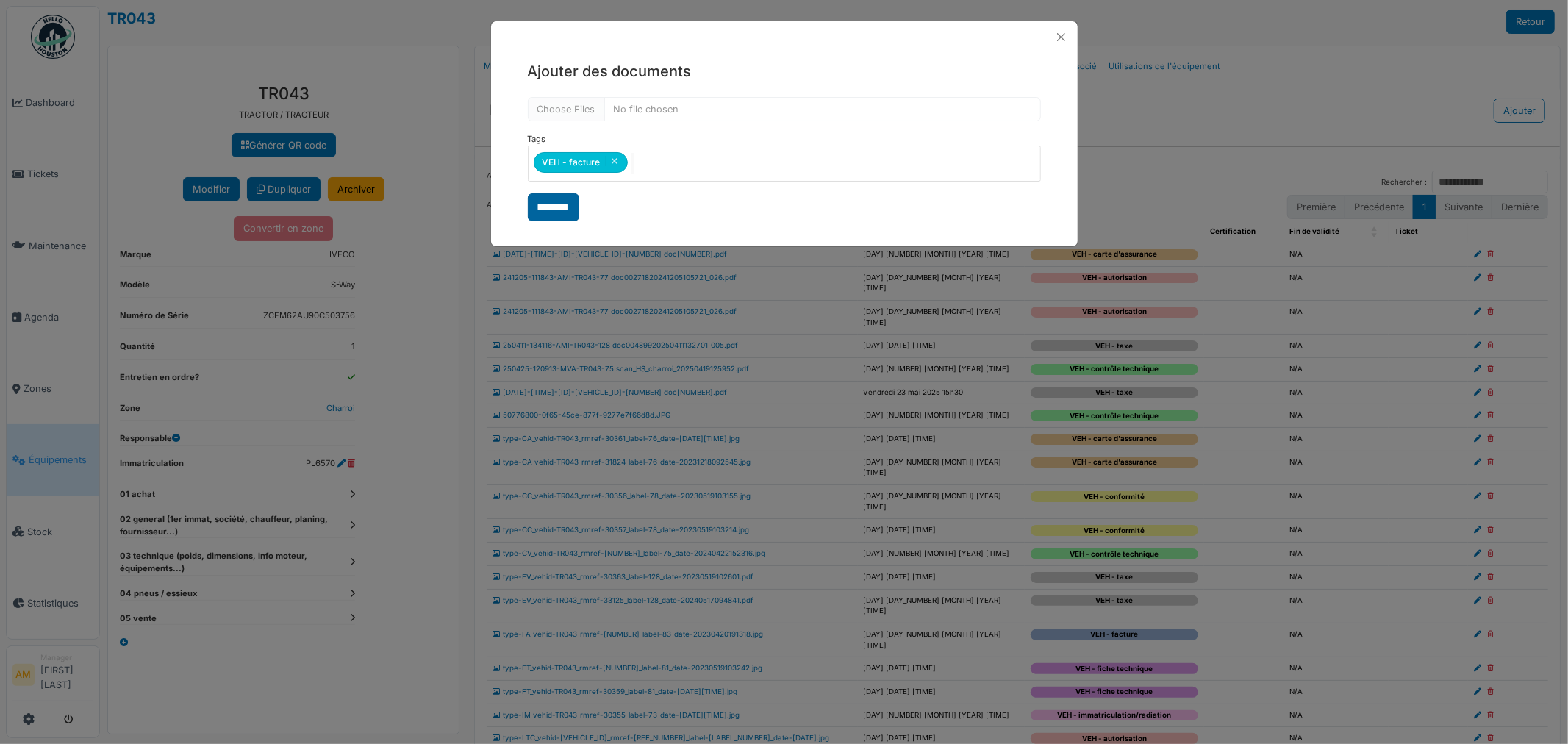 click on "*******" at bounding box center [554, 207] 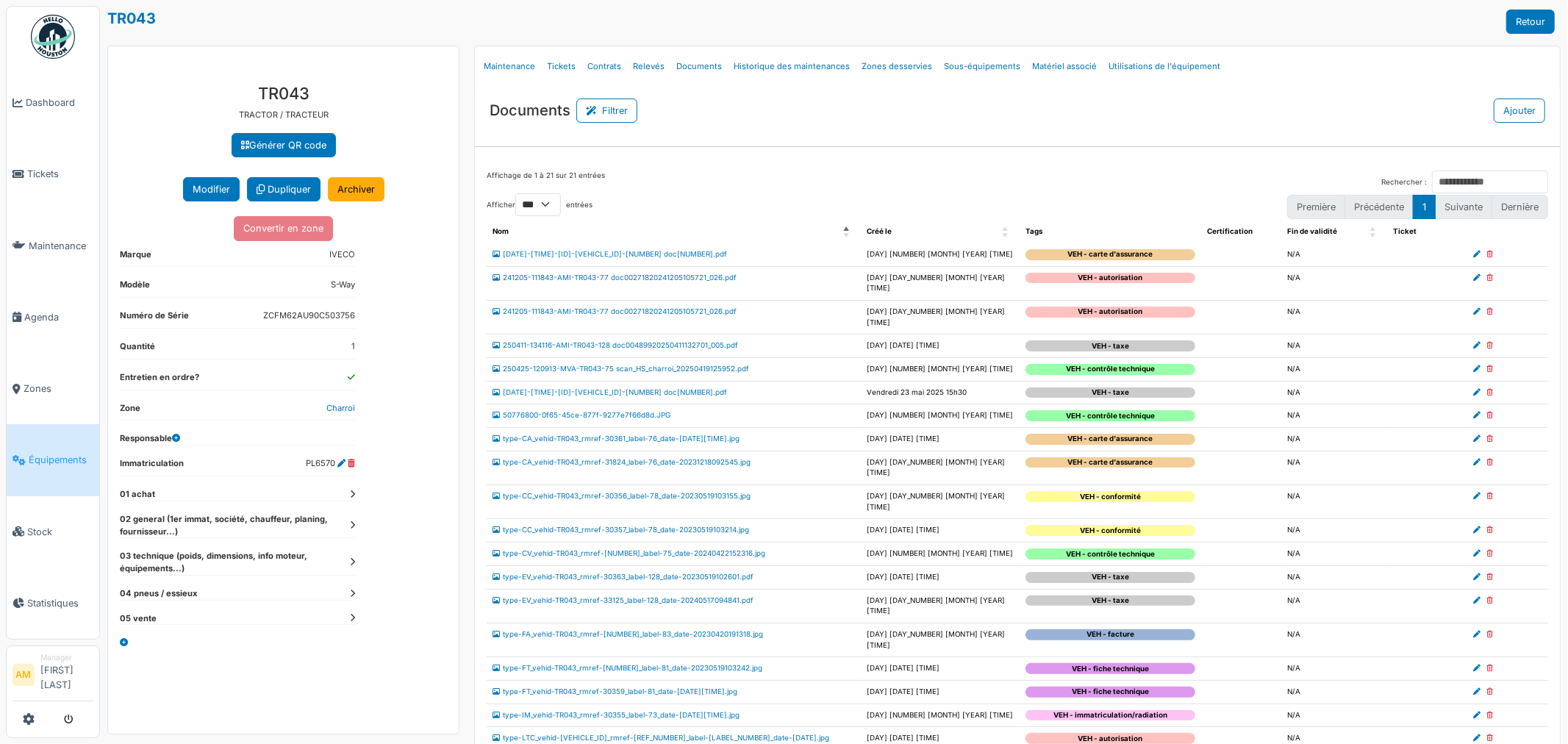 scroll, scrollTop: 38, scrollLeft: 0, axis: vertical 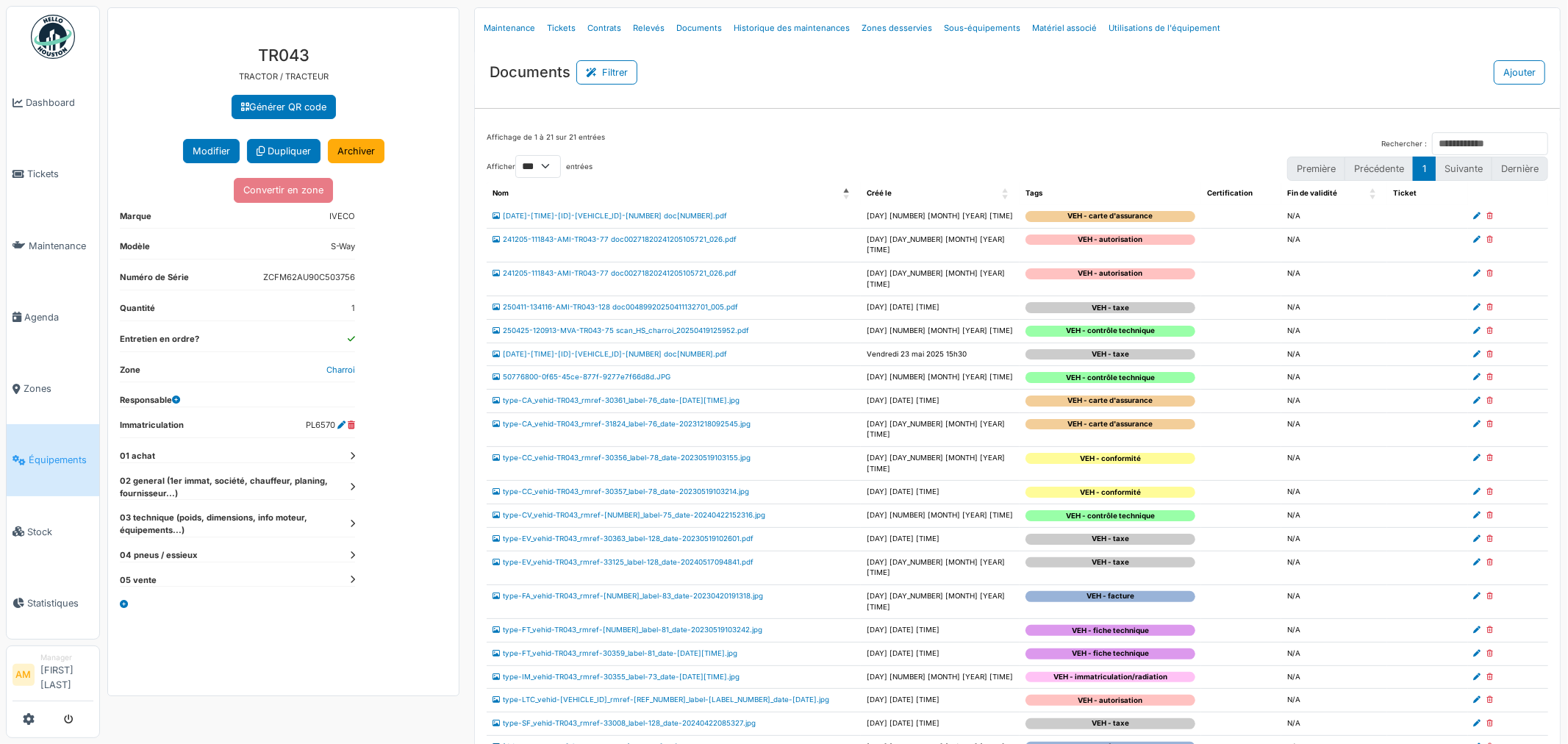 click on "VINCENT LOGISTICS SARL - Facture 950004.pdf" at bounding box center (584, 746) 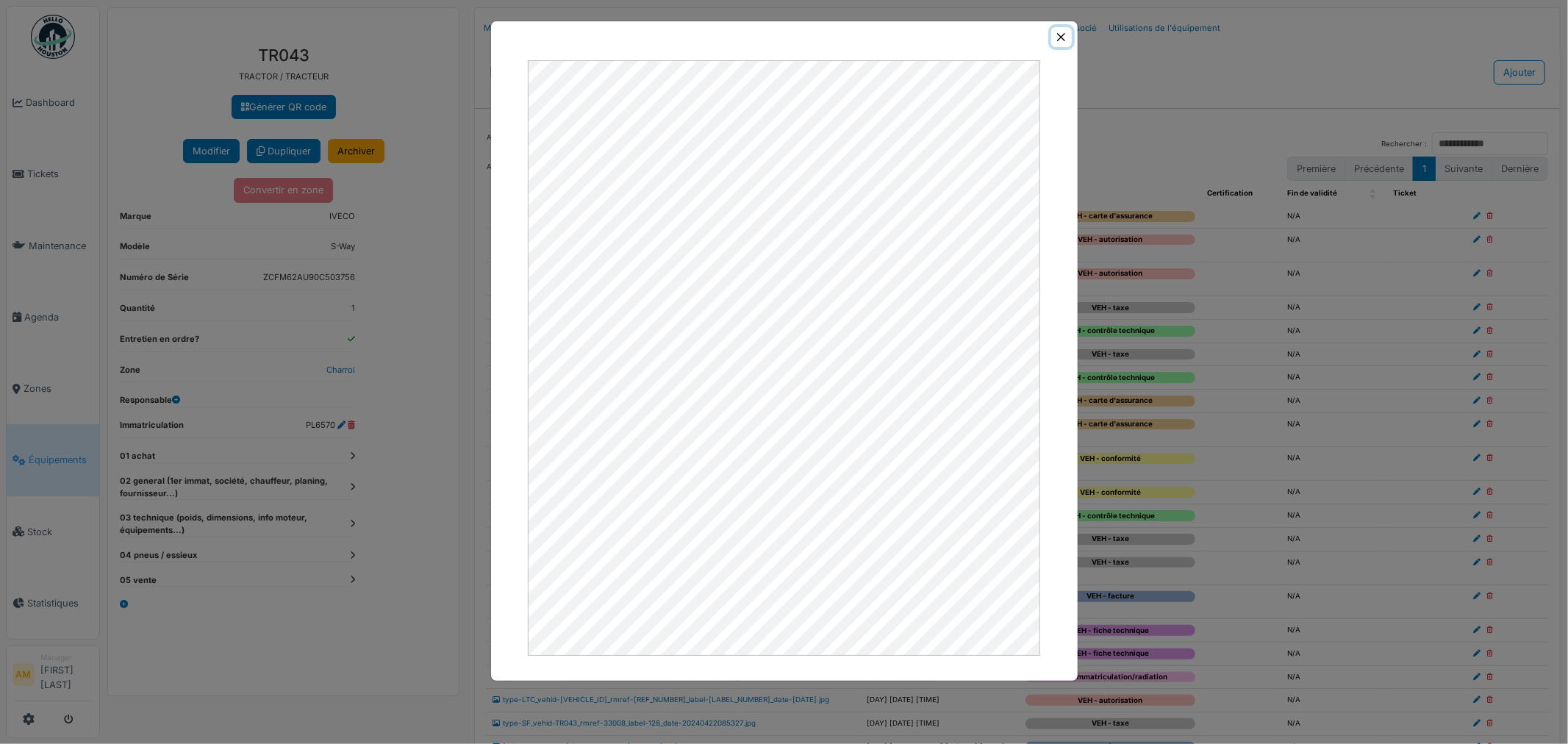click at bounding box center (1061, 37) 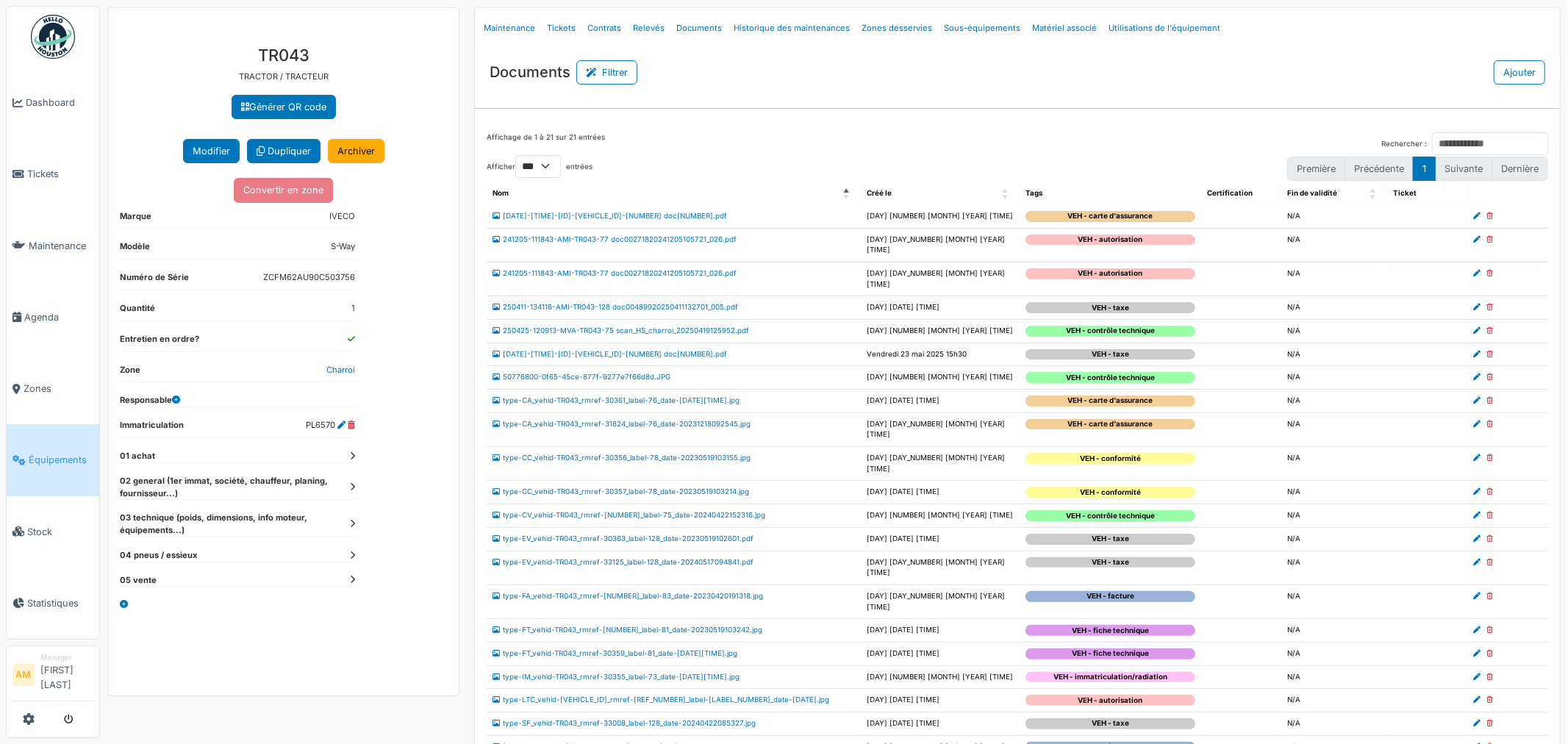 click at bounding box center (1478, 747) 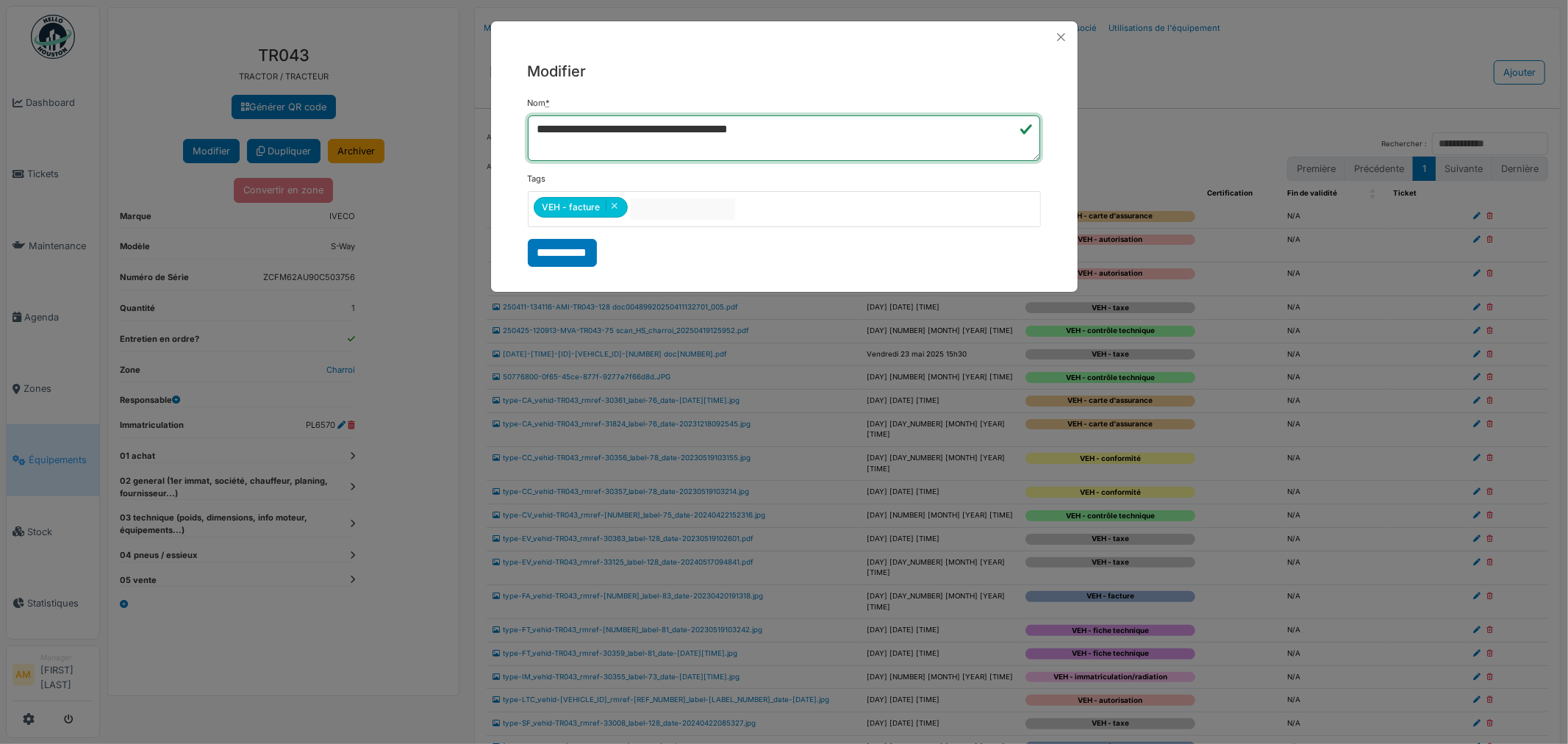 click on "**********" at bounding box center (784, 138) 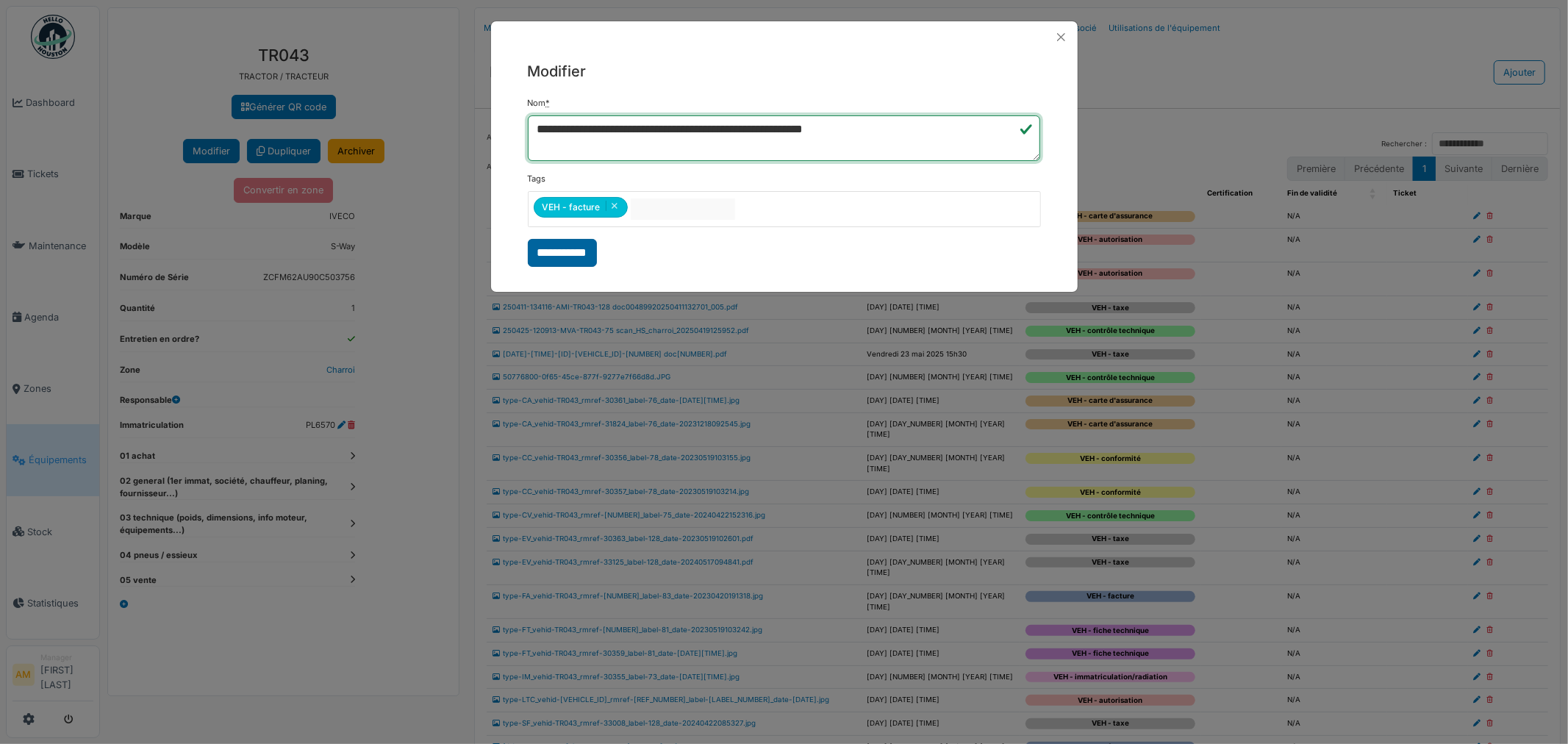 type on "**********" 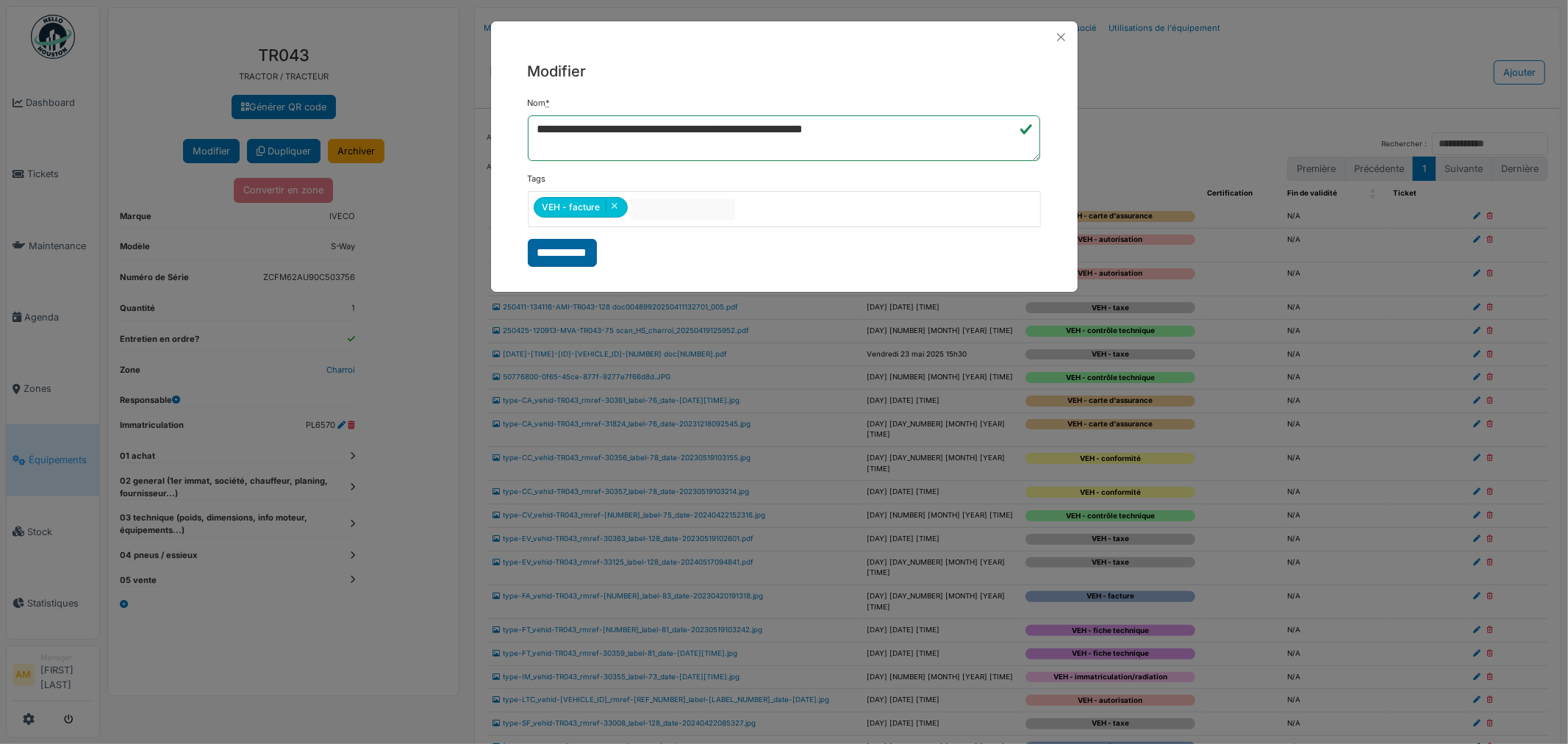 click on "**********" at bounding box center [562, 253] 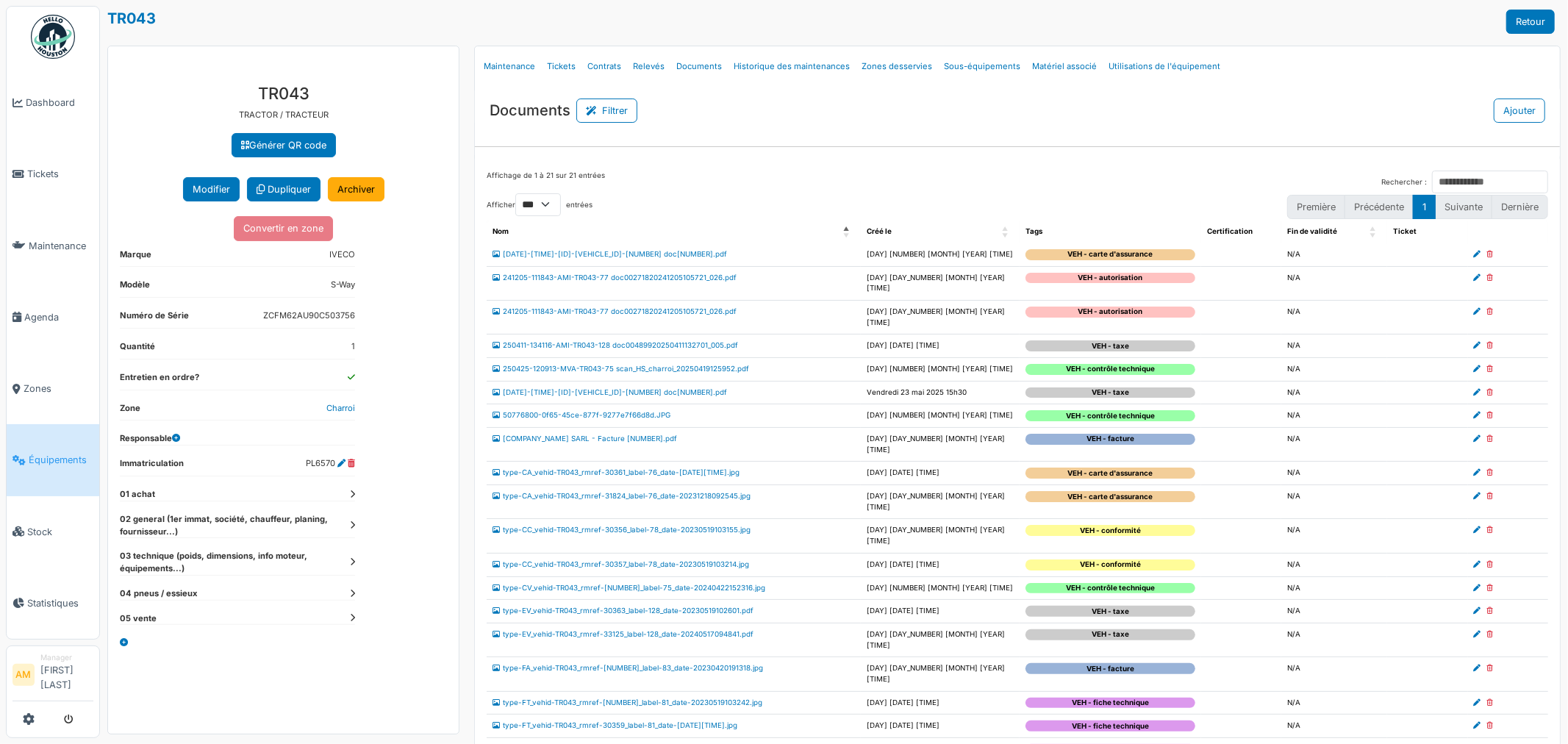 click on "05 vente" at bounding box center (237, 494) 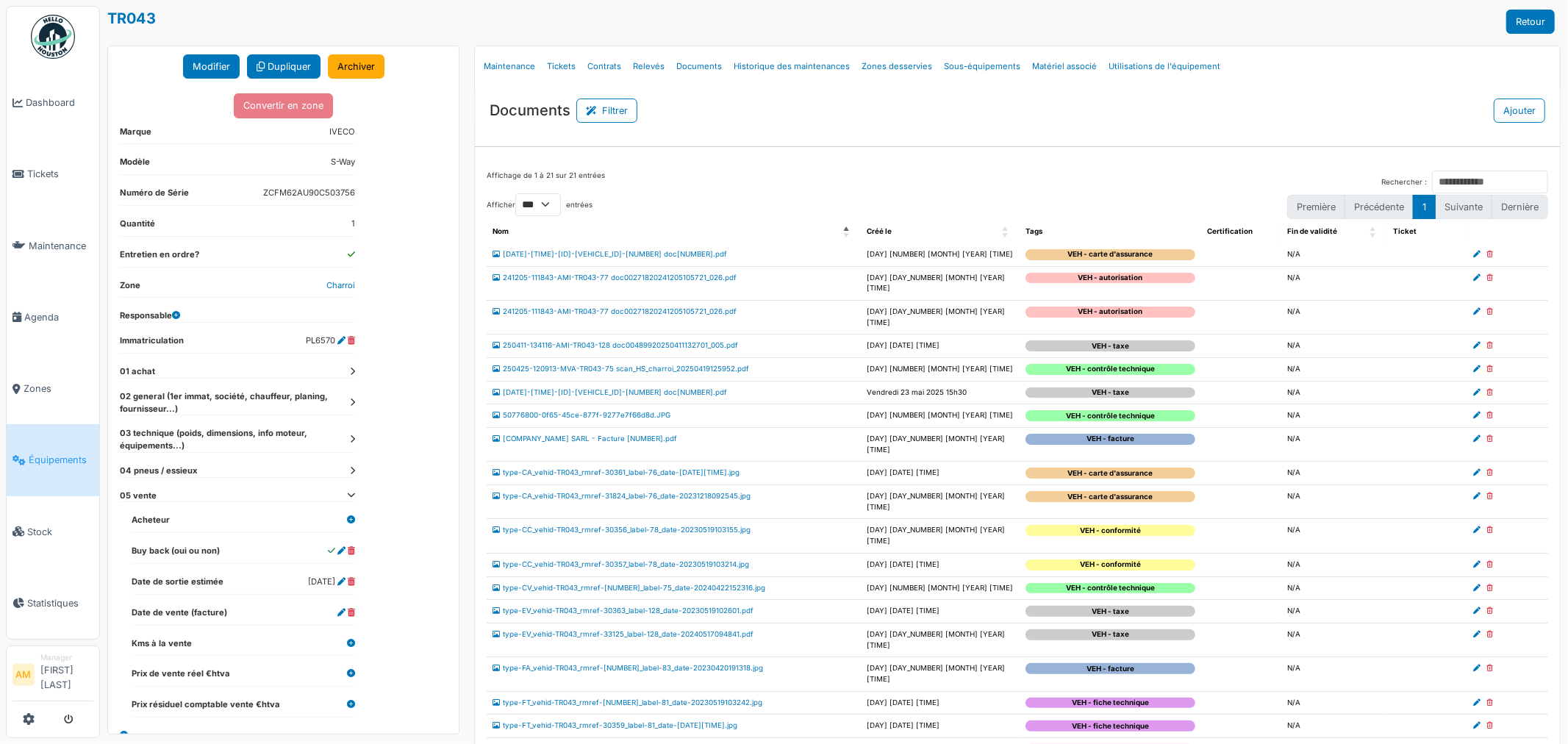 scroll, scrollTop: 143, scrollLeft: 0, axis: vertical 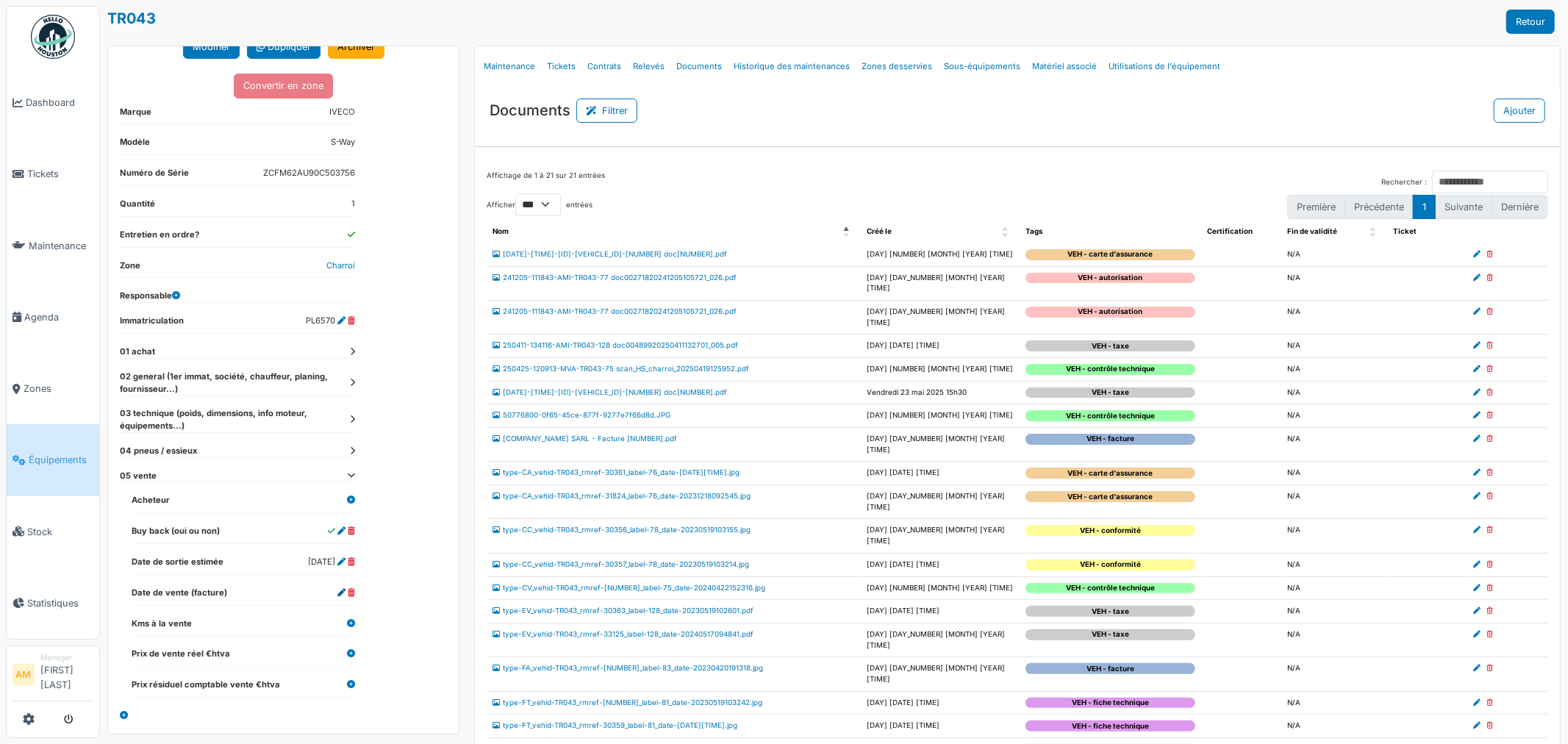 click at bounding box center [341, 593] 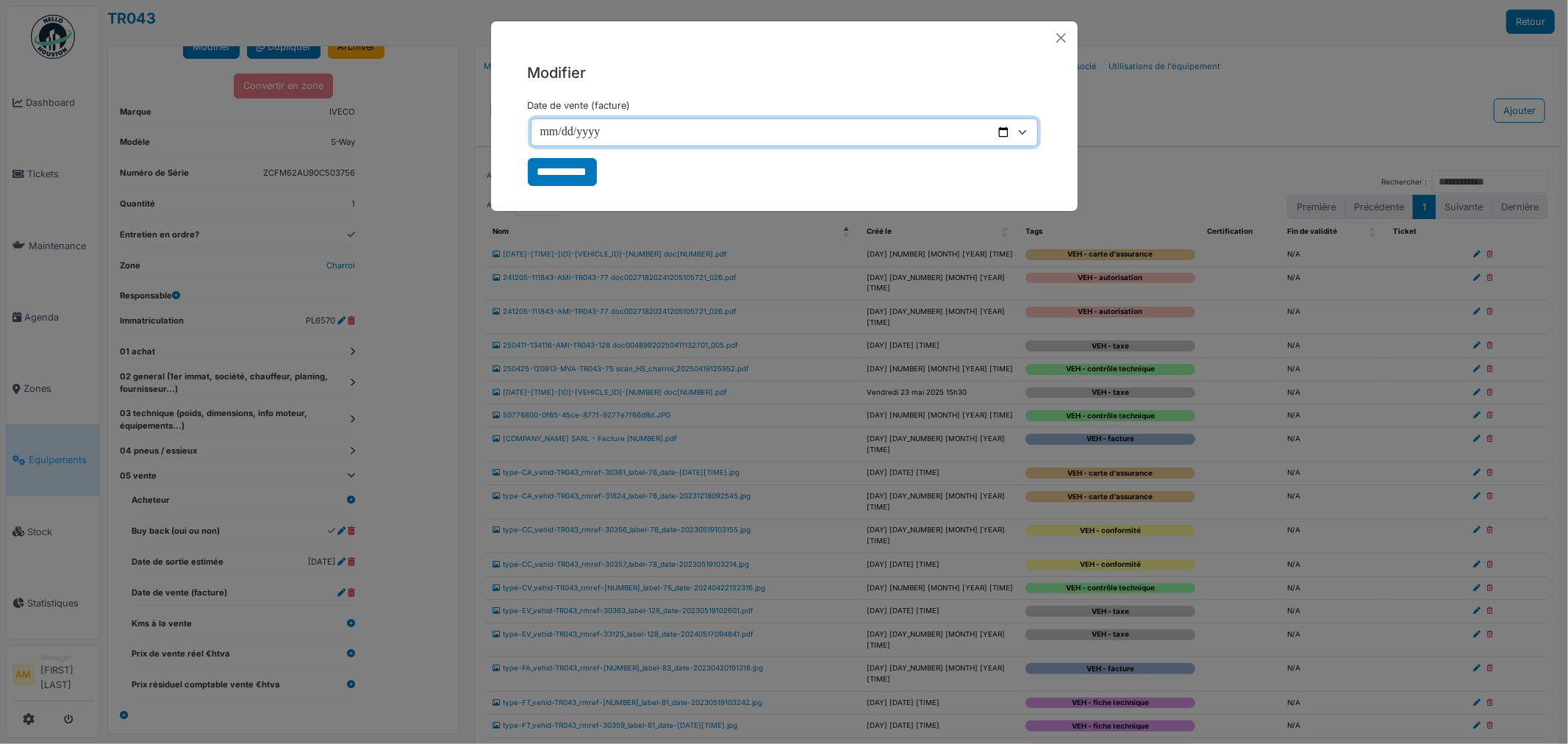 click on "Date de vente (facture)" at bounding box center (784, 132) 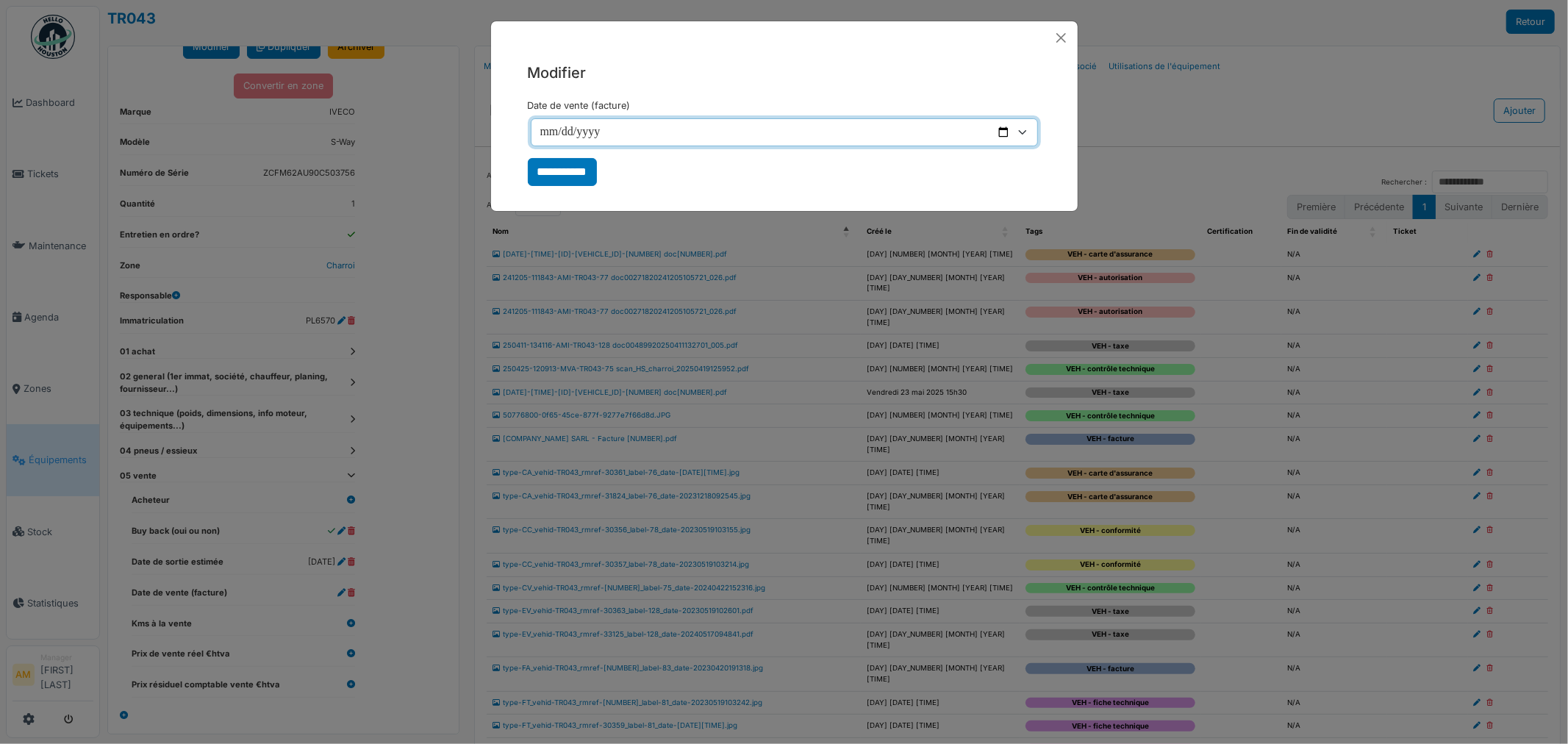 type on "**********" 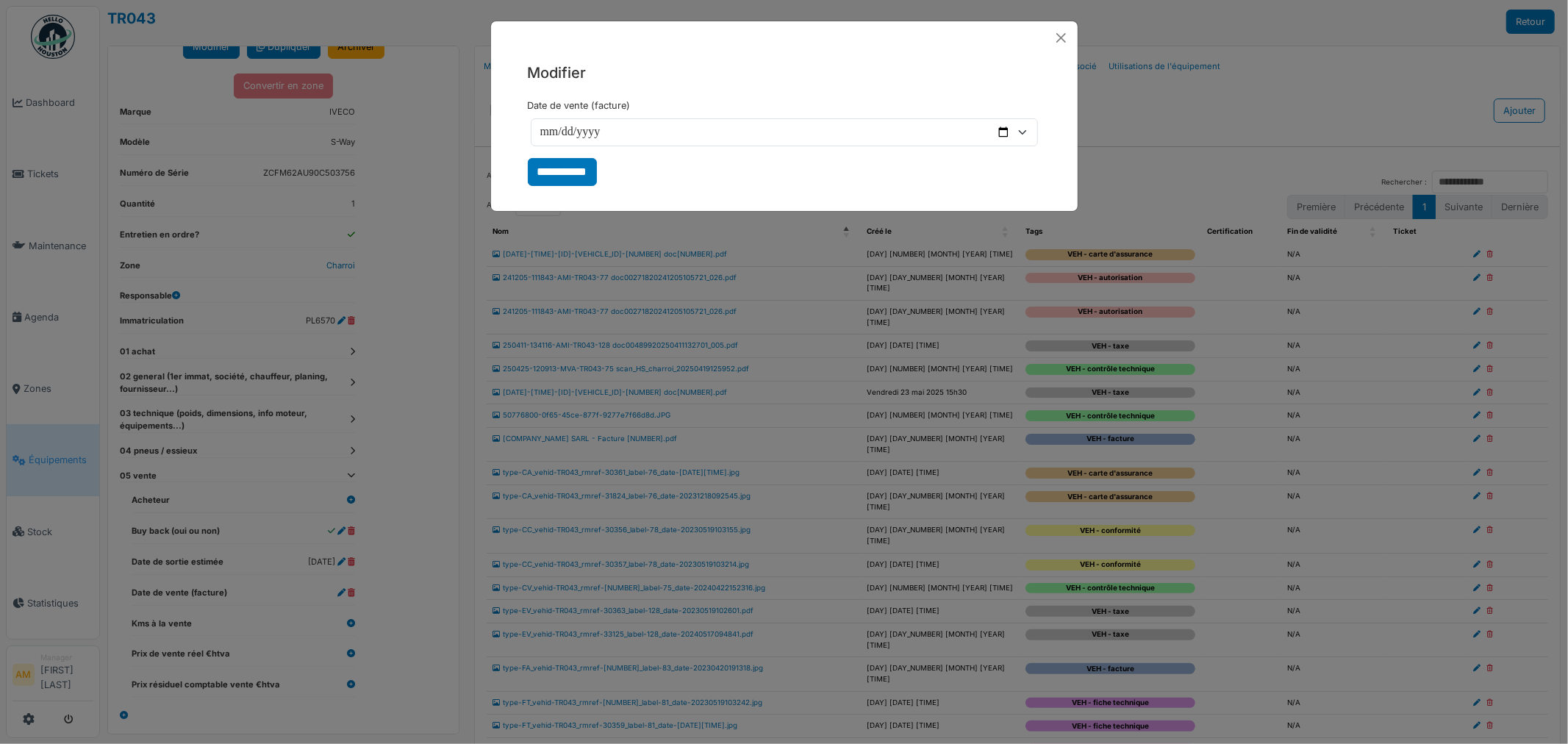 click on "**********" at bounding box center (562, 172) 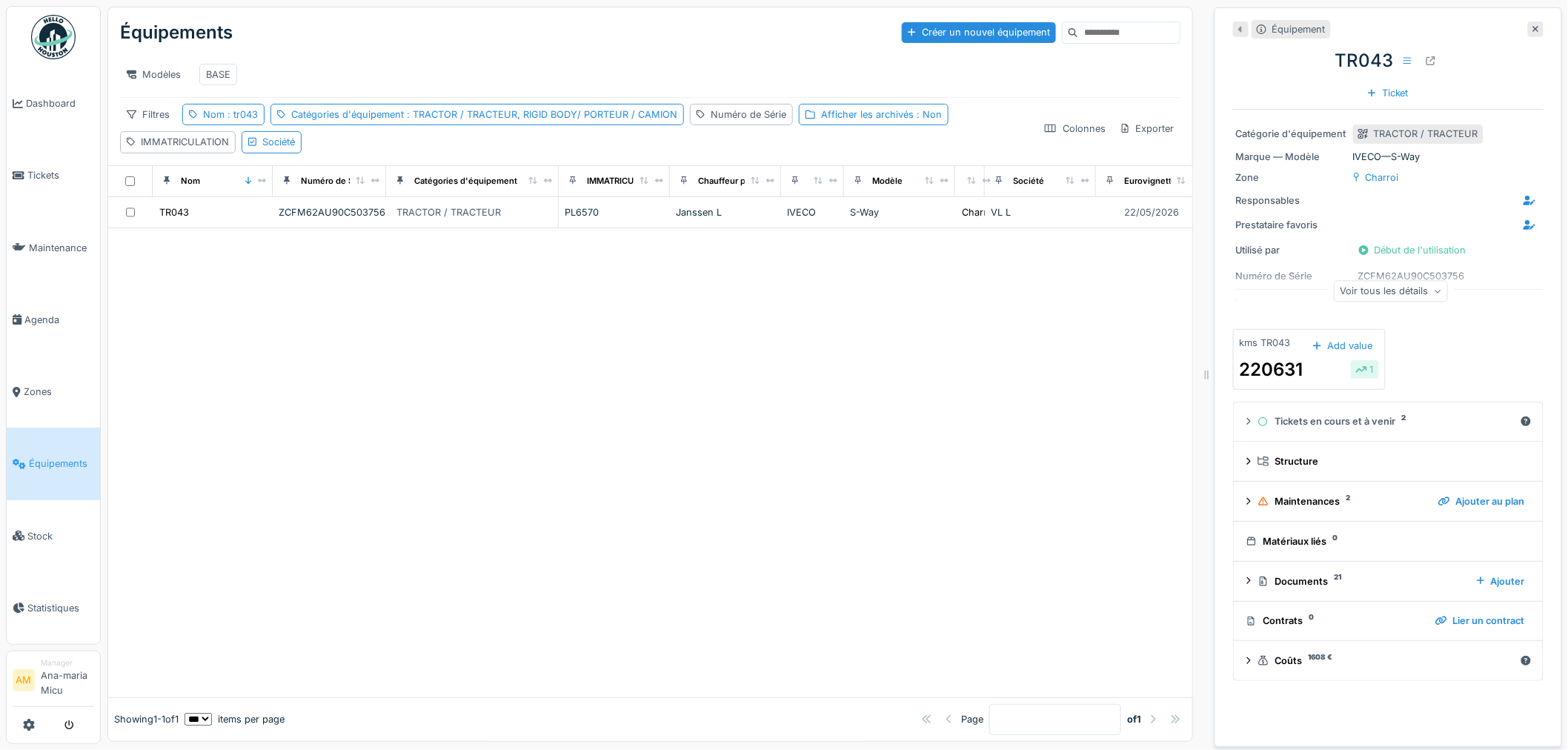 scroll, scrollTop: 12, scrollLeft: 0, axis: vertical 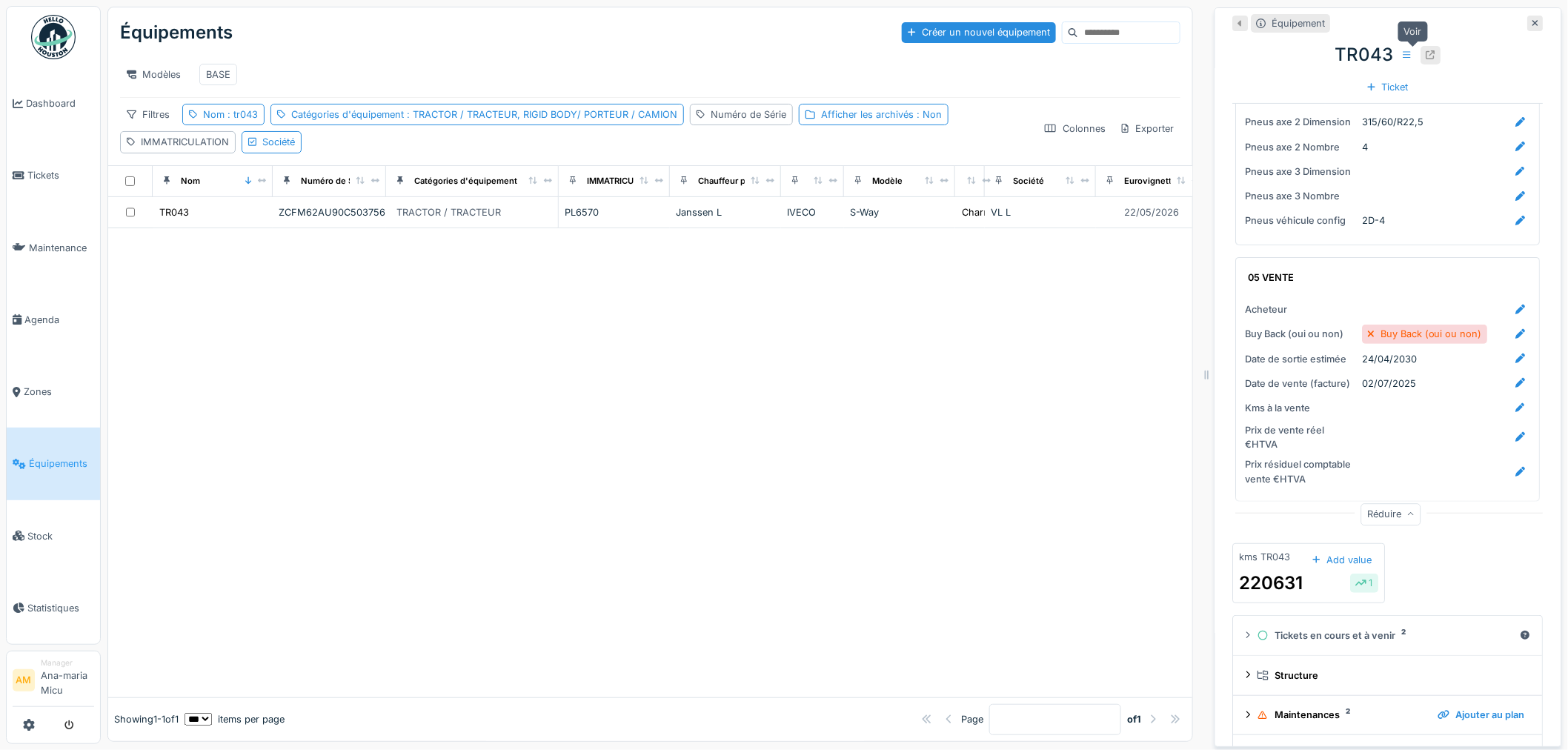 click at bounding box center [1431, 55] 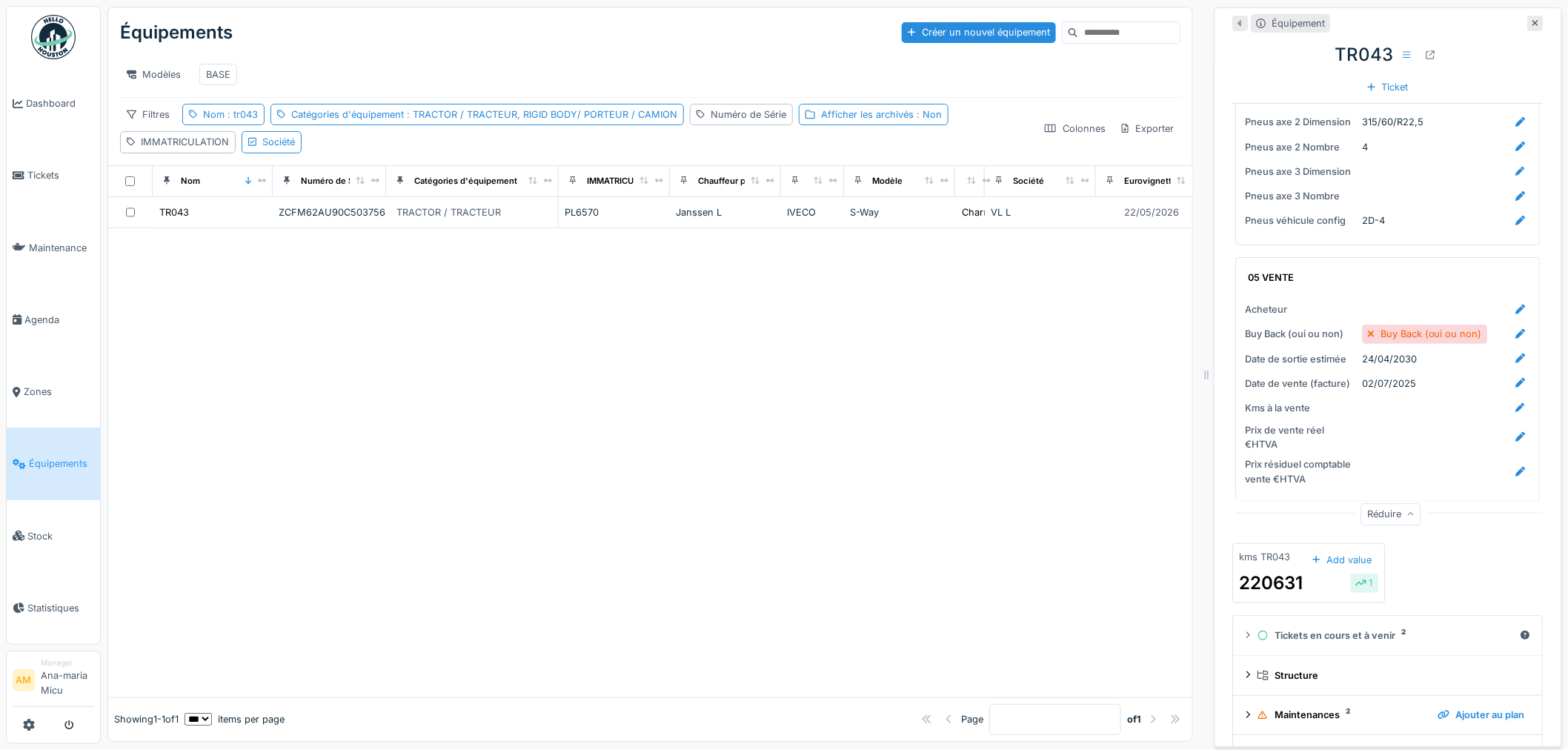 drag, startPoint x: 433, startPoint y: 462, endPoint x: 339, endPoint y: 359, distance: 139.44533 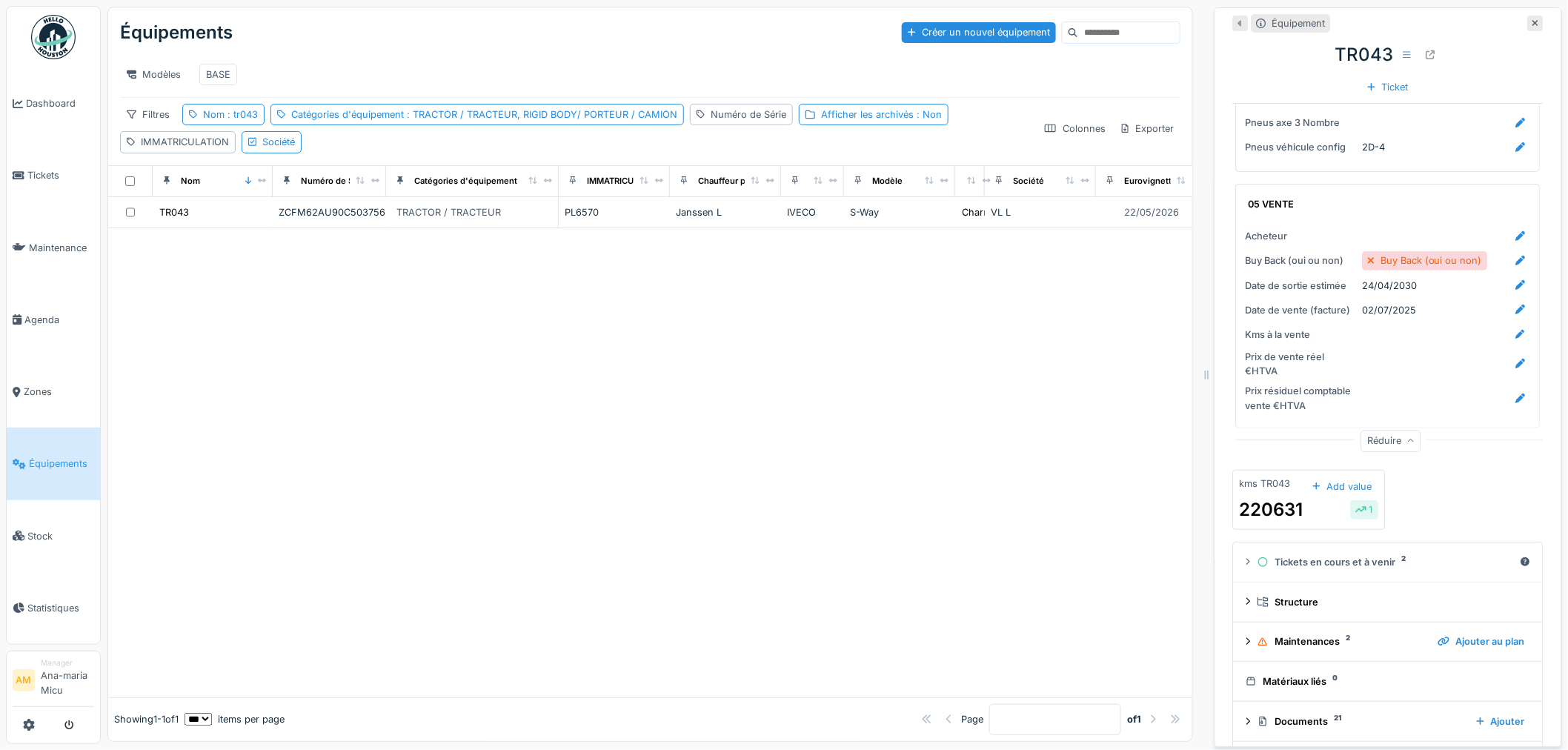 scroll, scrollTop: 2552, scrollLeft: 0, axis: vertical 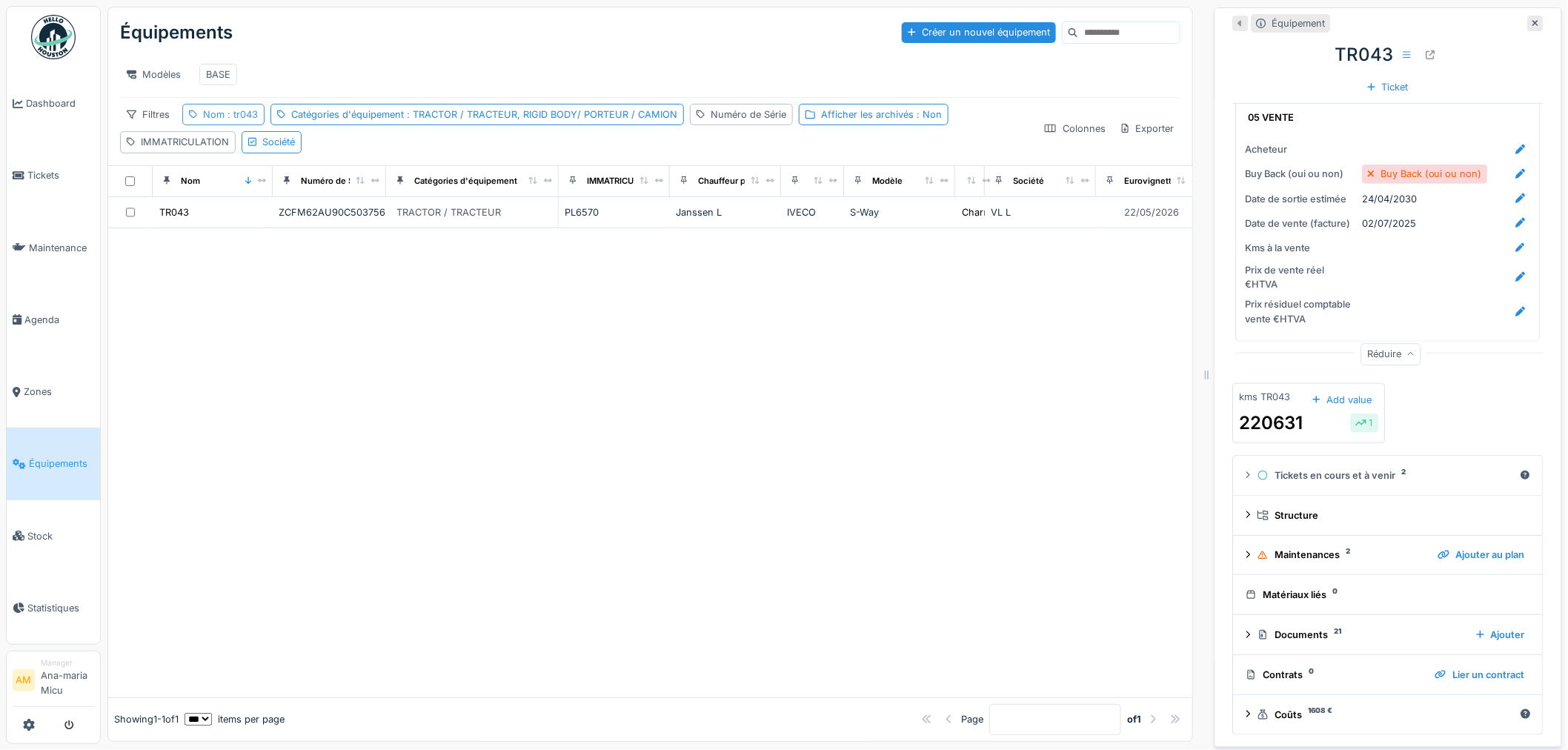 click on ":   tr043" at bounding box center (241, 114) 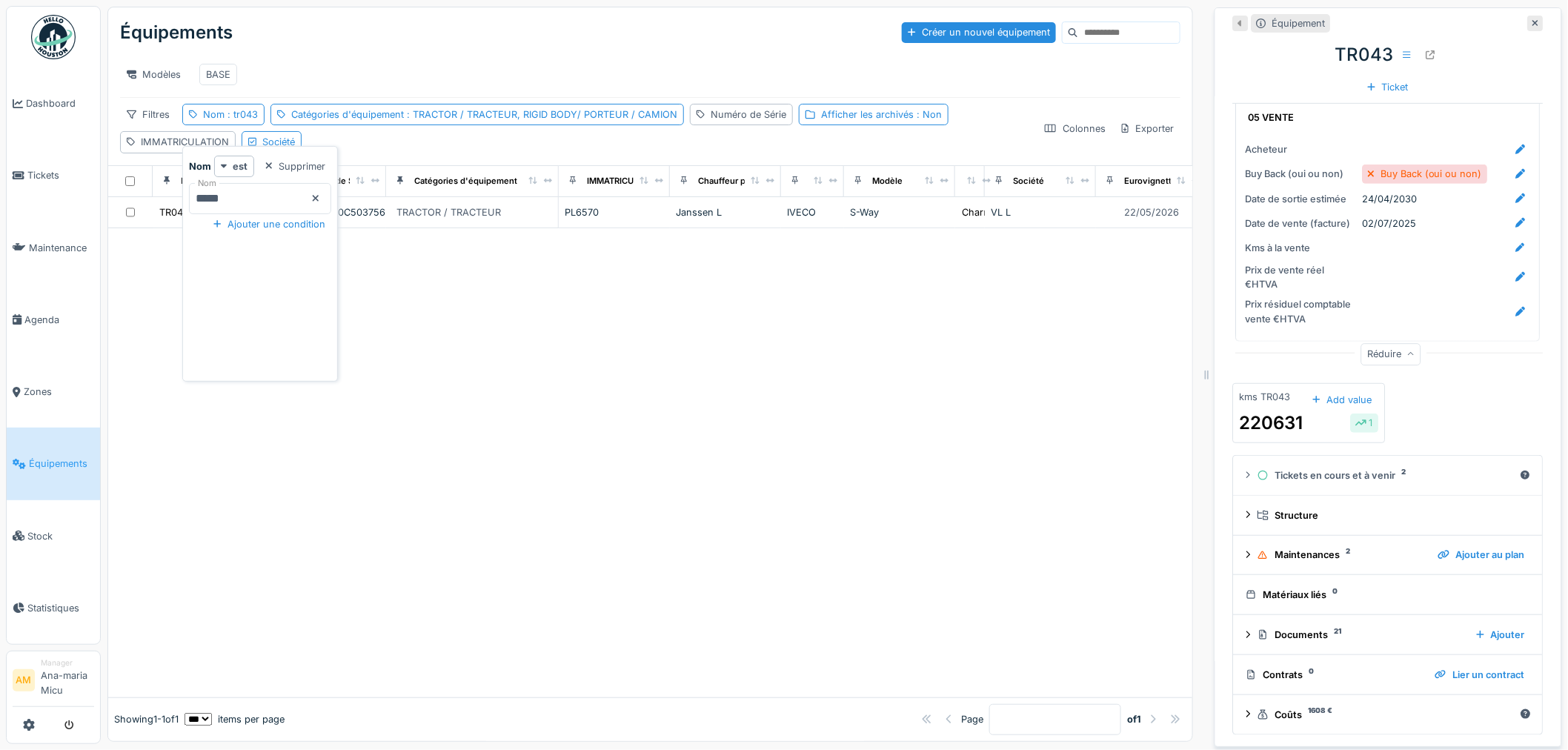 click on "*****" at bounding box center [260, 199] 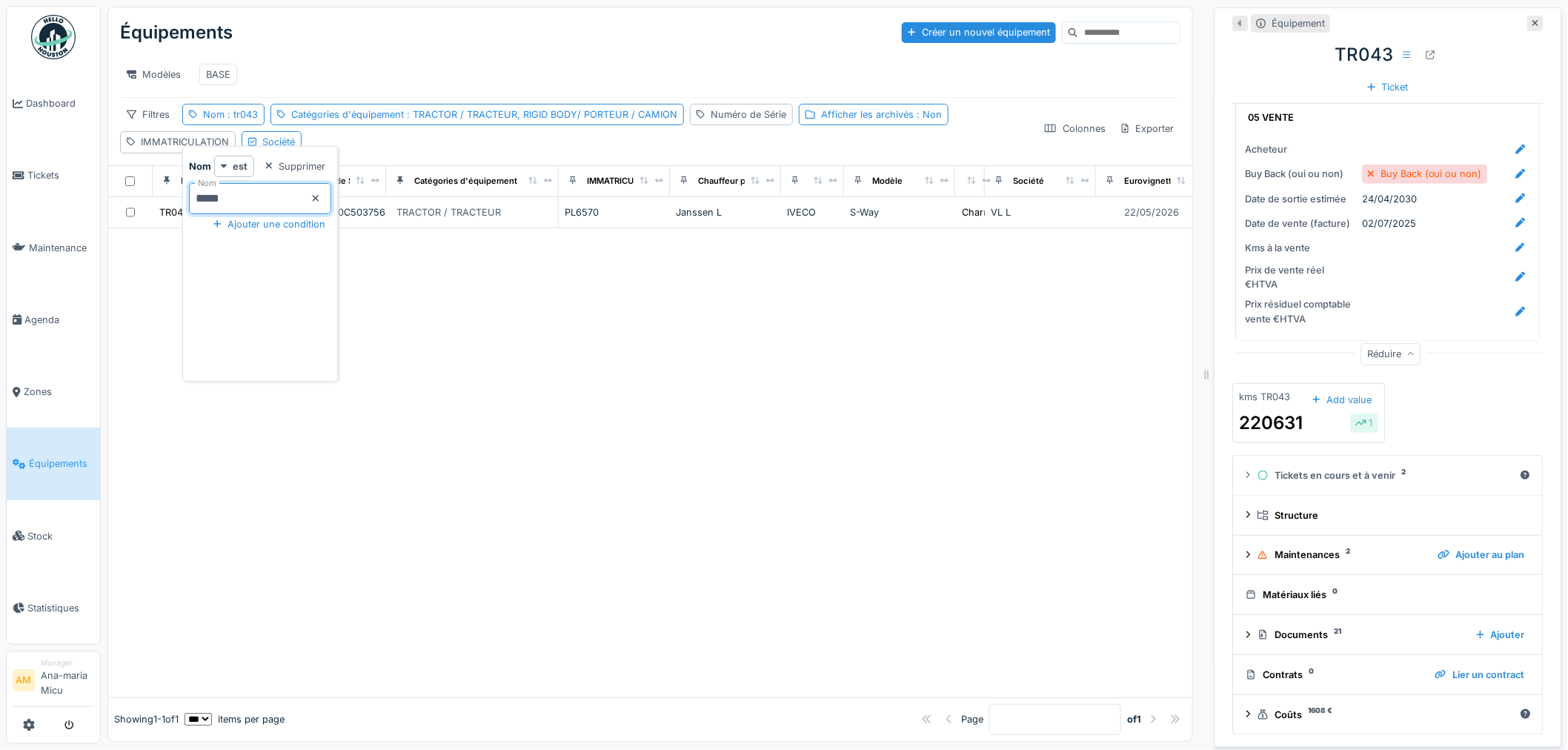 type on "*****" 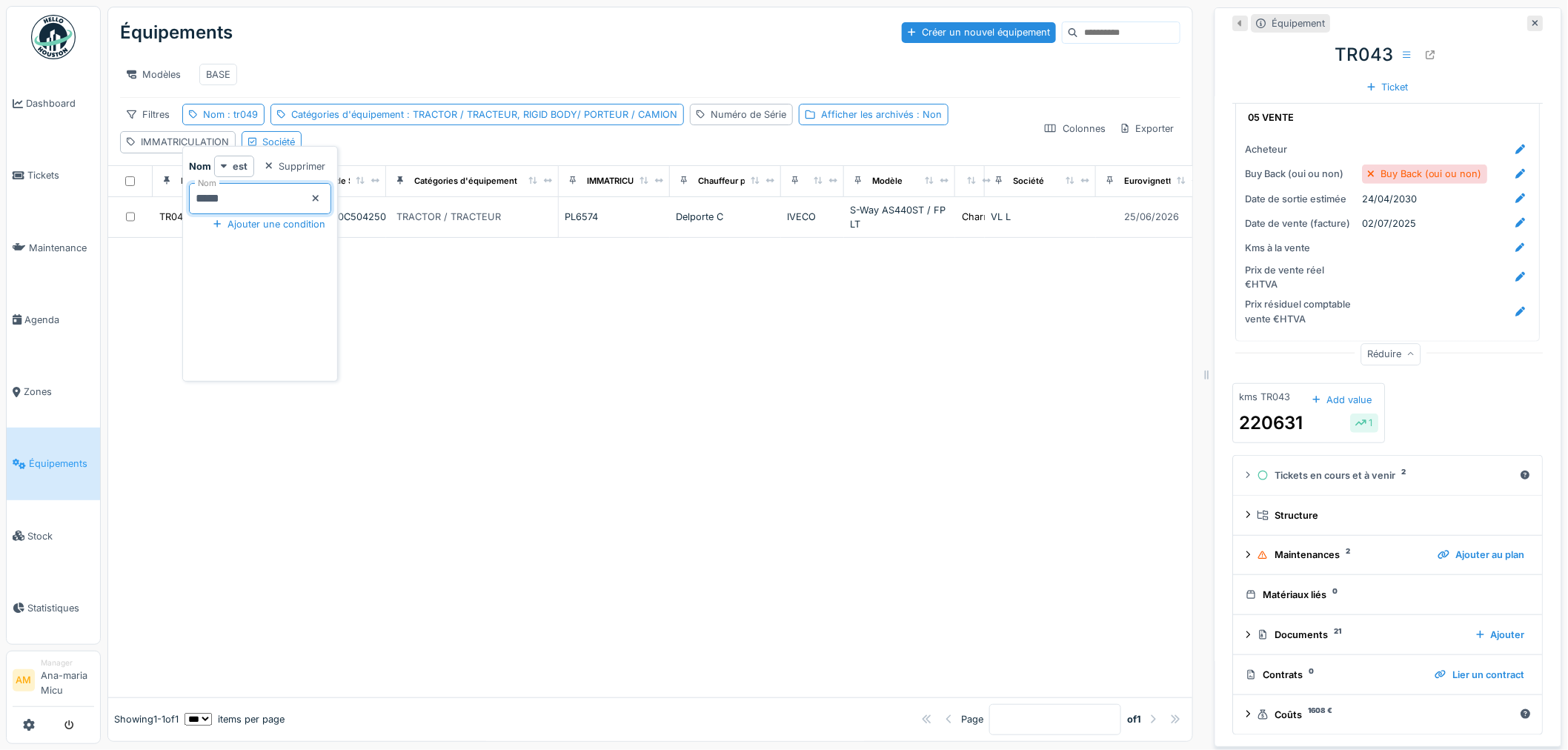 click at bounding box center [650, 468] 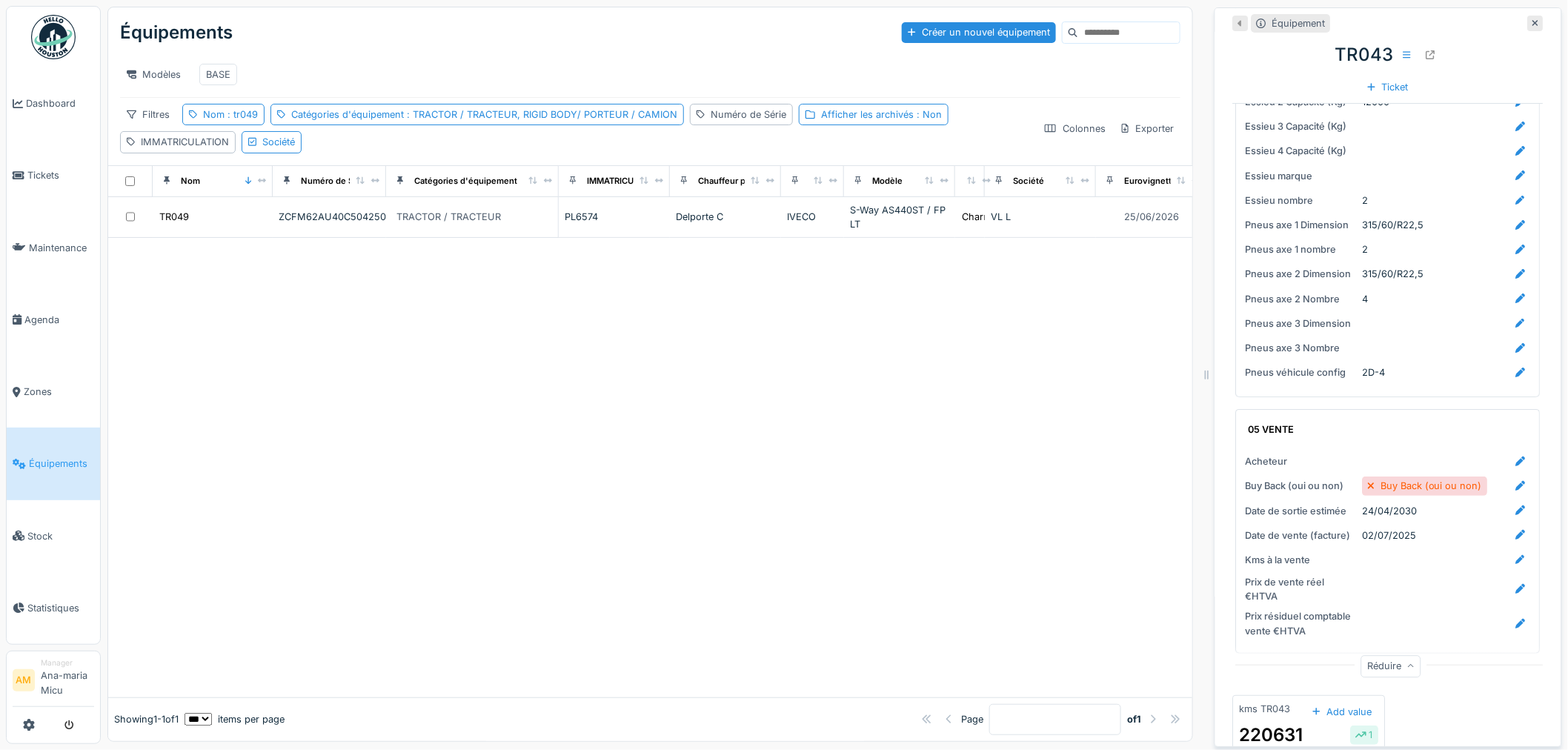 scroll, scrollTop: 2160, scrollLeft: 0, axis: vertical 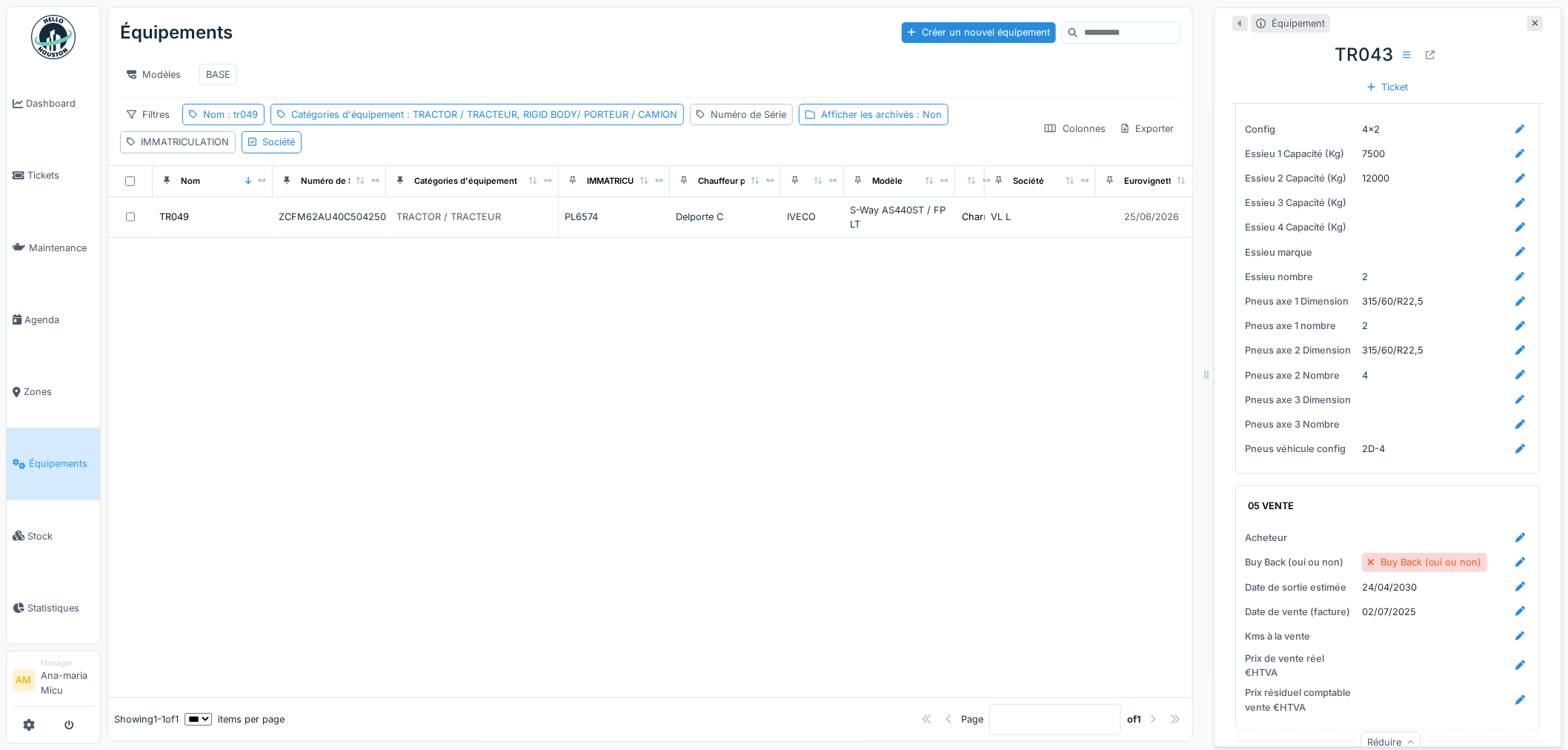 drag, startPoint x: 435, startPoint y: 331, endPoint x: 123, endPoint y: 259, distance: 320.1999 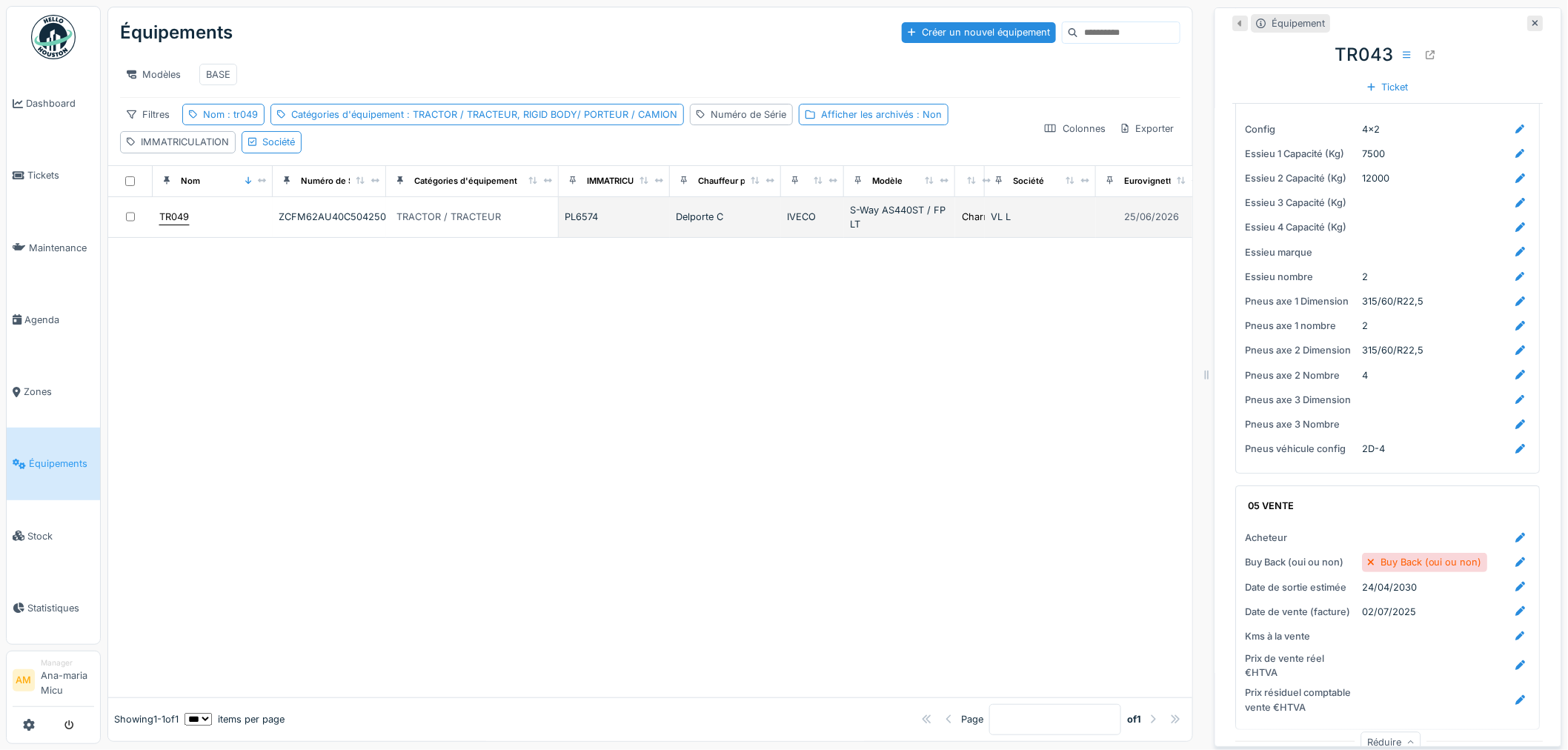 click on "TR049" at bounding box center [174, 216] 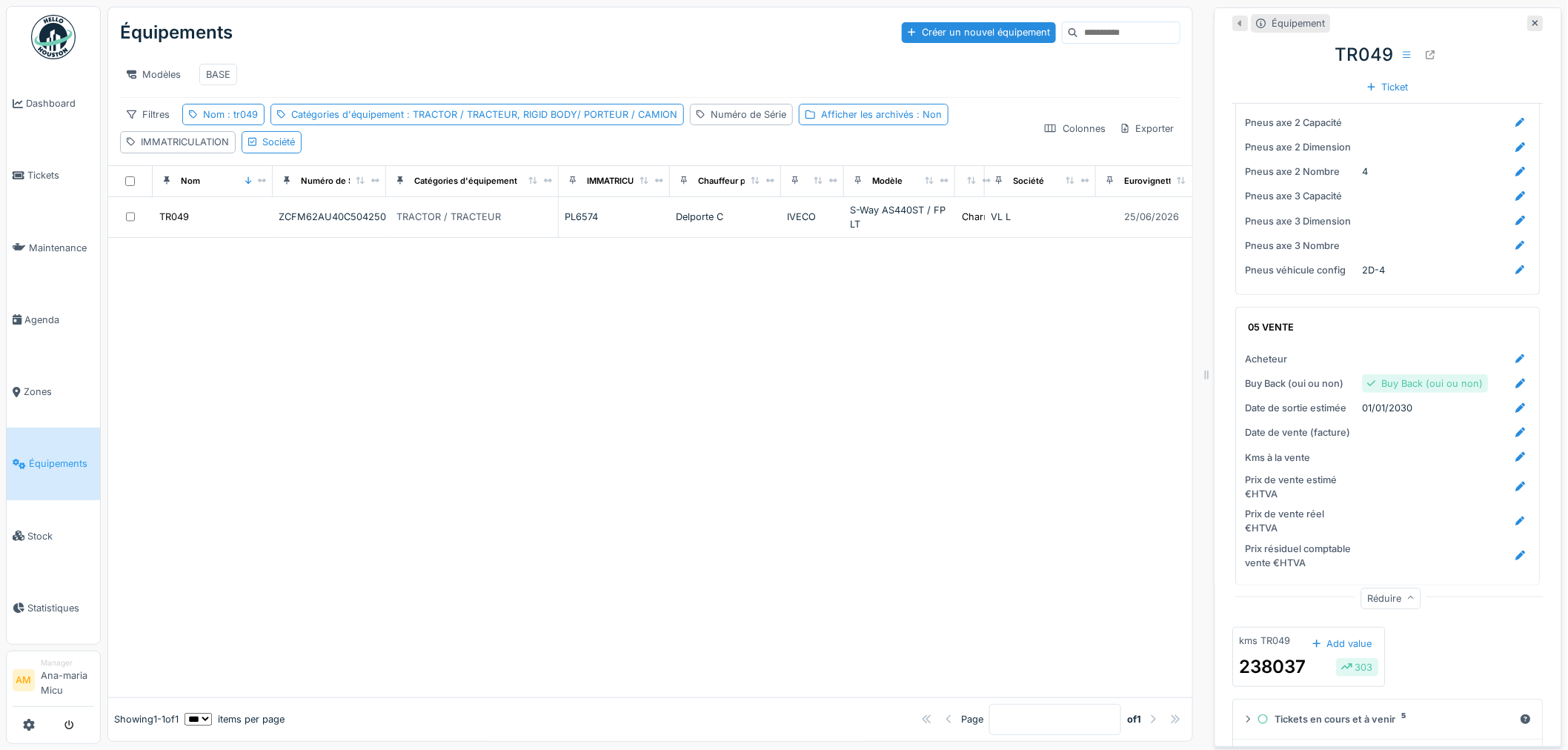 scroll, scrollTop: 2704, scrollLeft: 0, axis: vertical 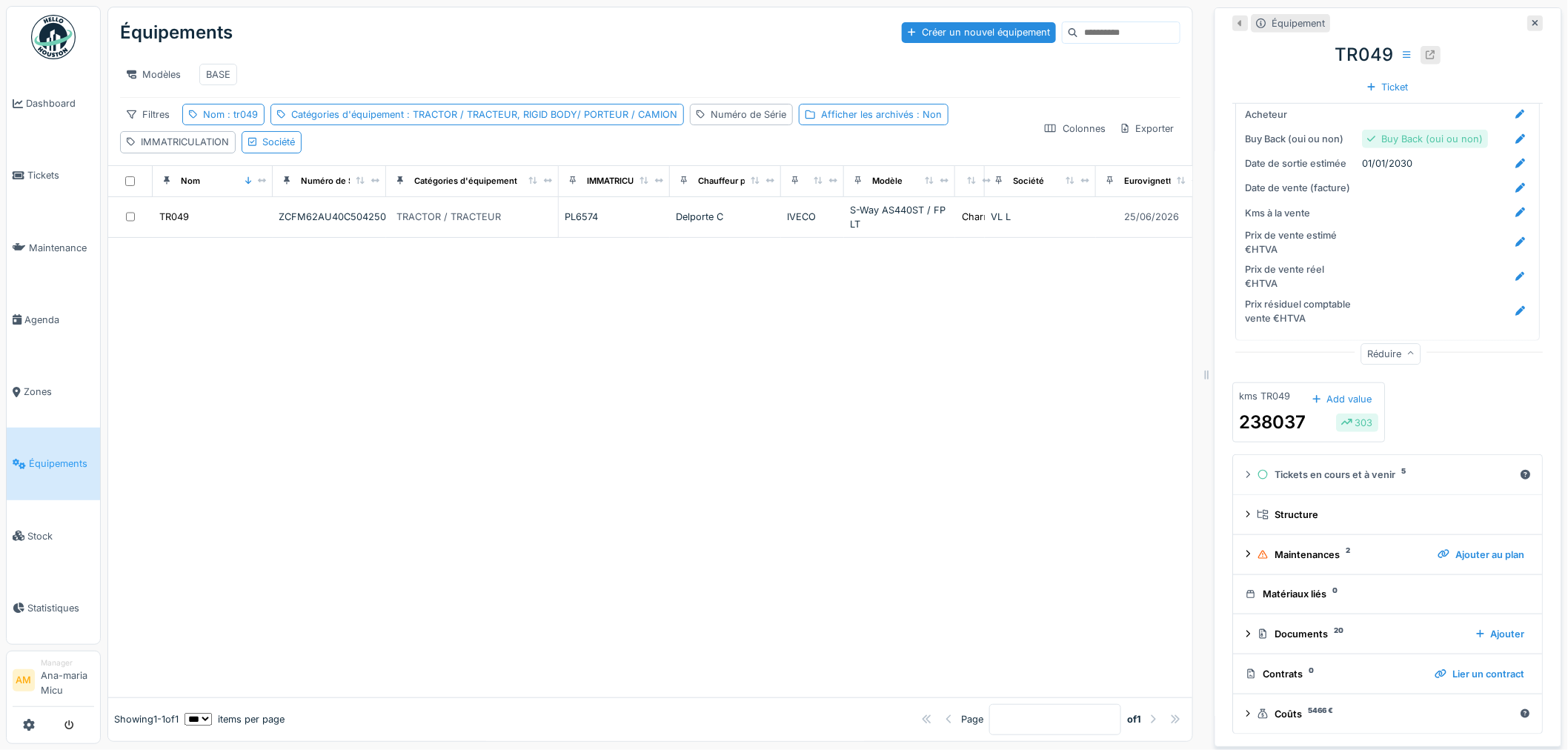click at bounding box center [1431, 55] 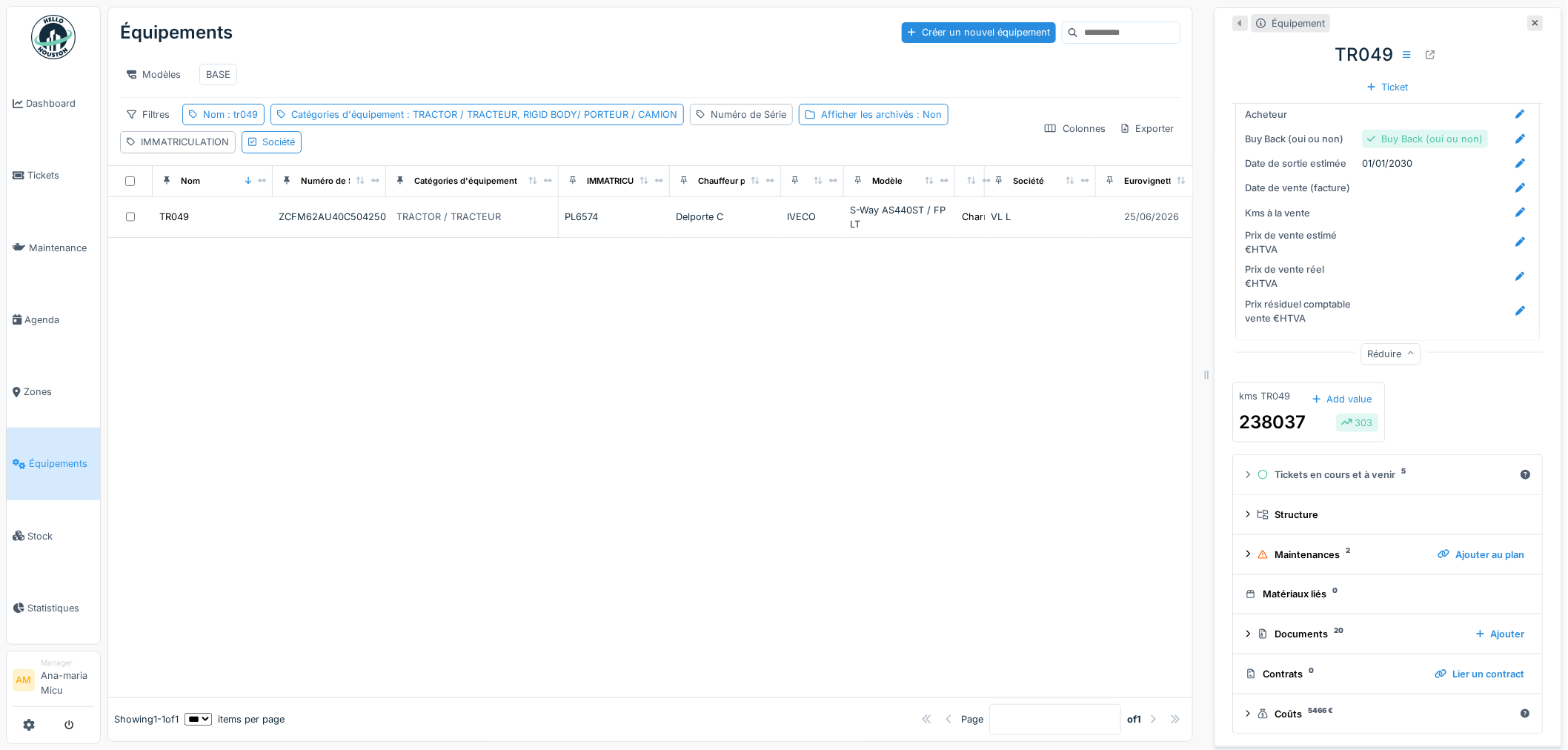 click at bounding box center (650, 468) 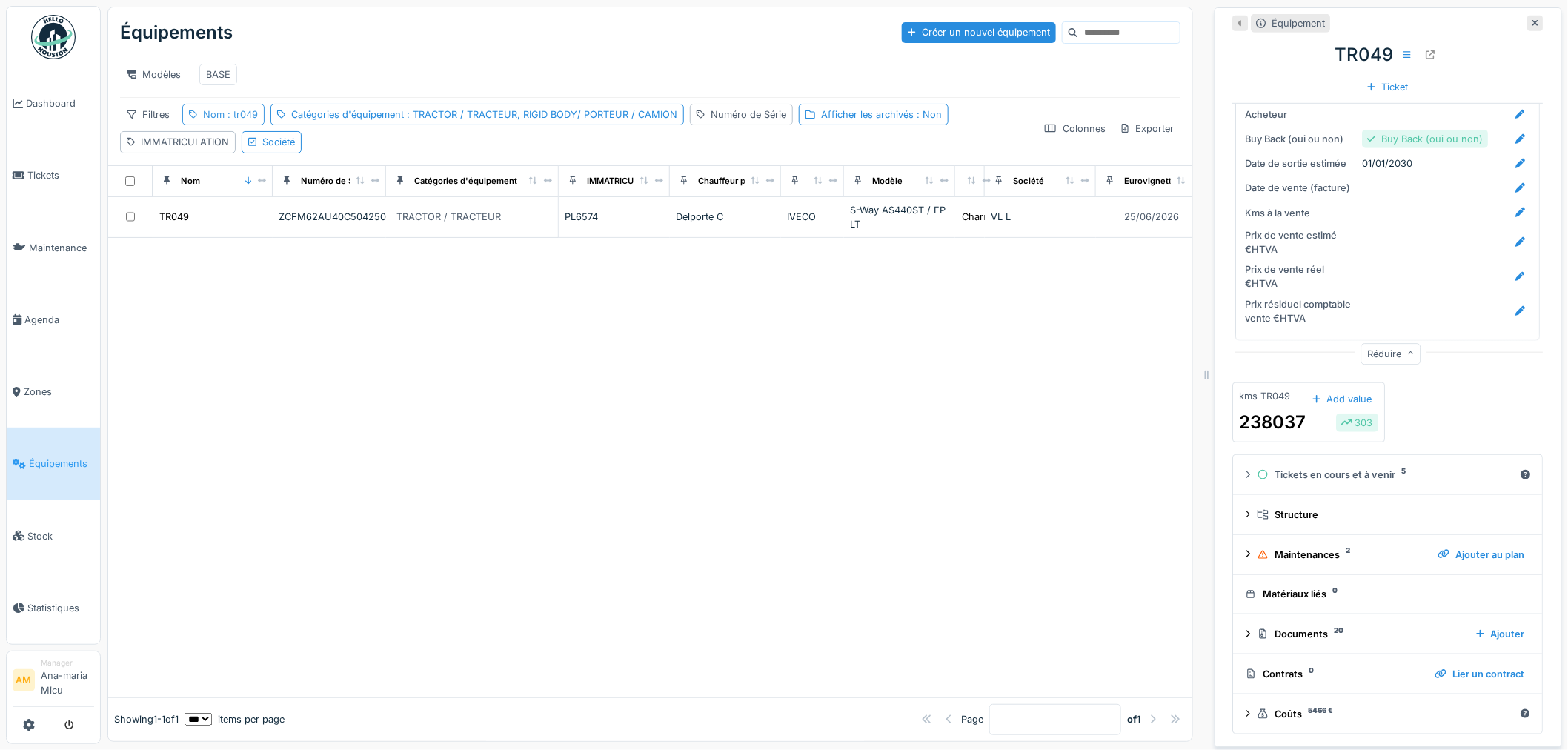 click on ":   tr049" at bounding box center [241, 114] 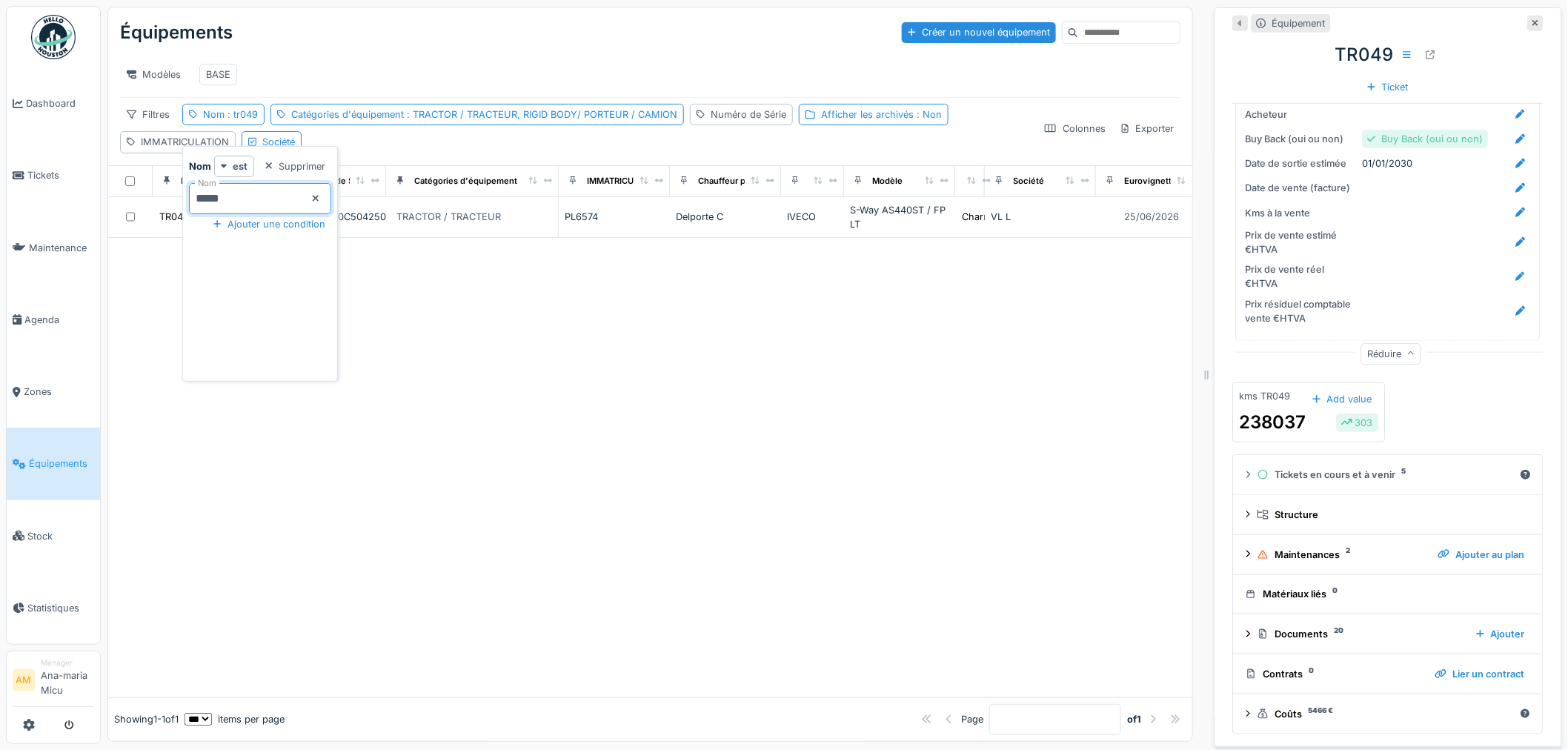 click on "*****" at bounding box center [260, 199] 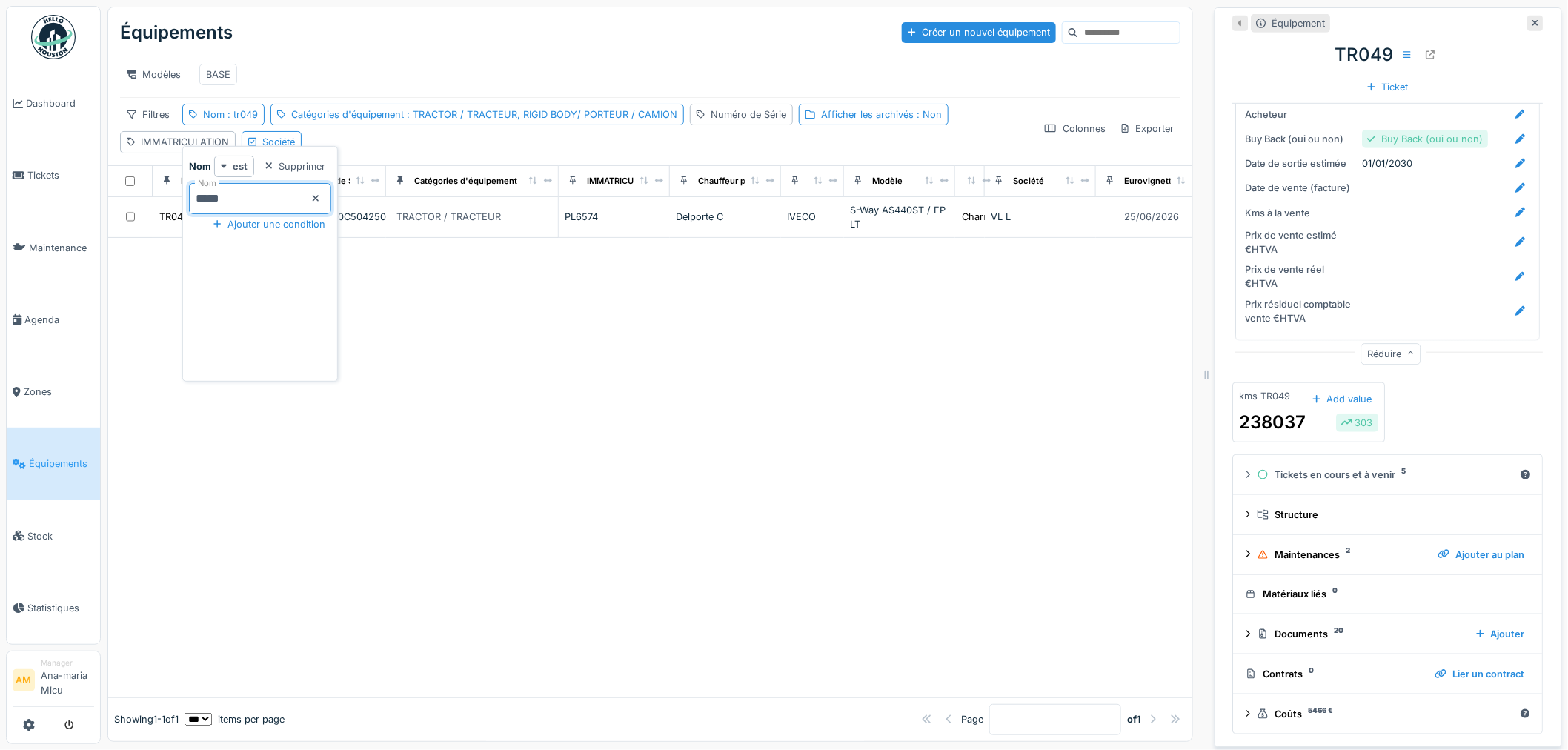 type on "*****" 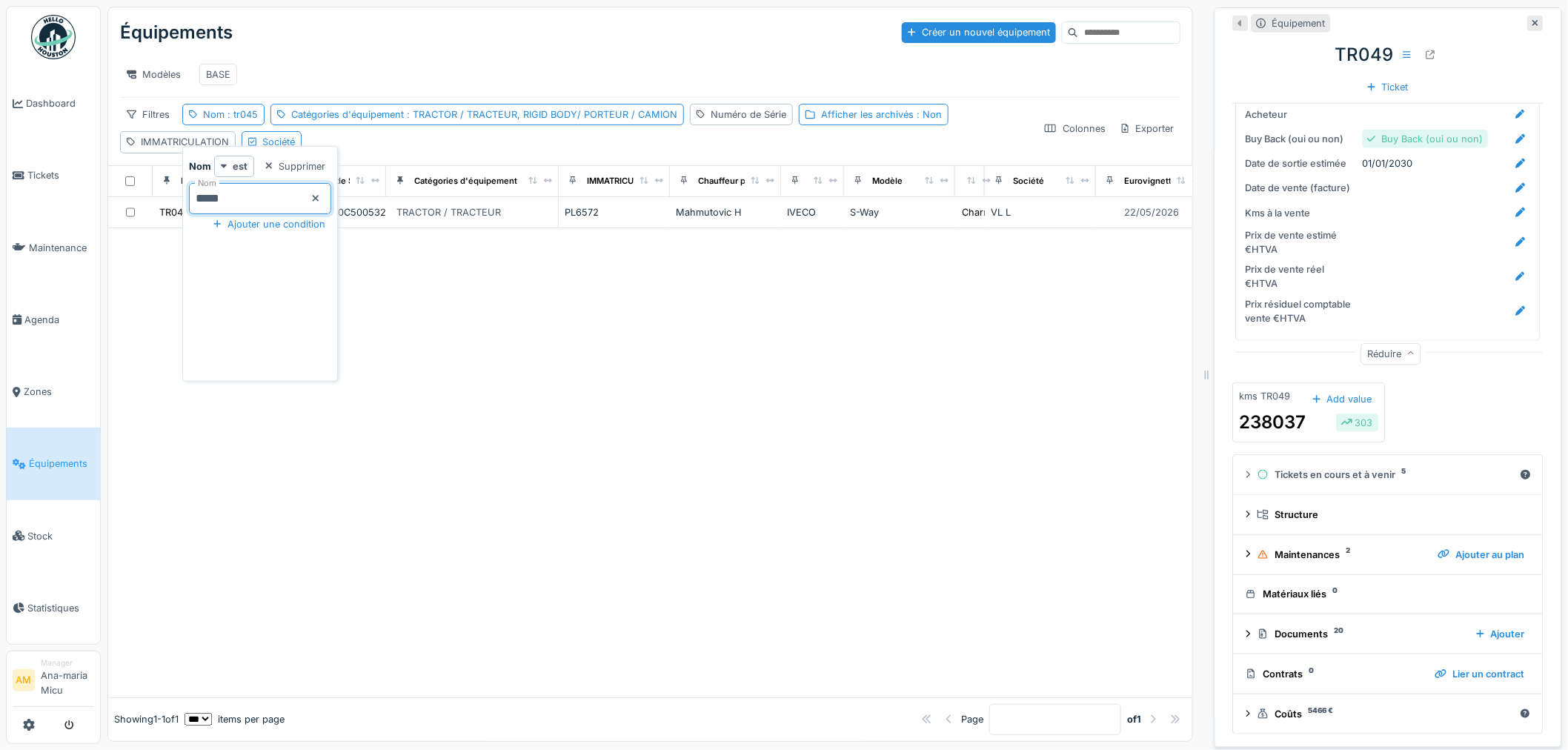 click on "*****" at bounding box center (260, 199) 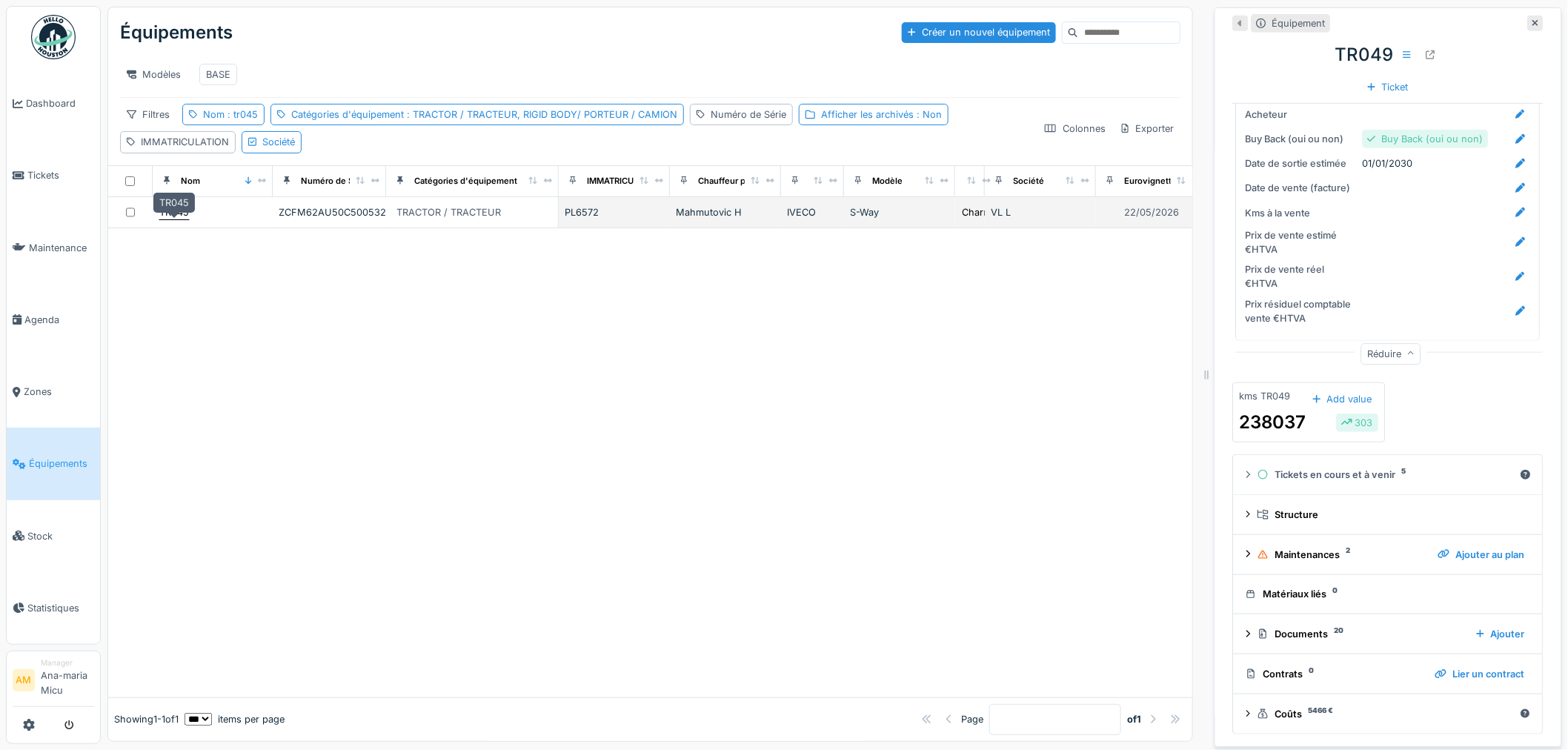 click on "TR045" at bounding box center [174, 212] 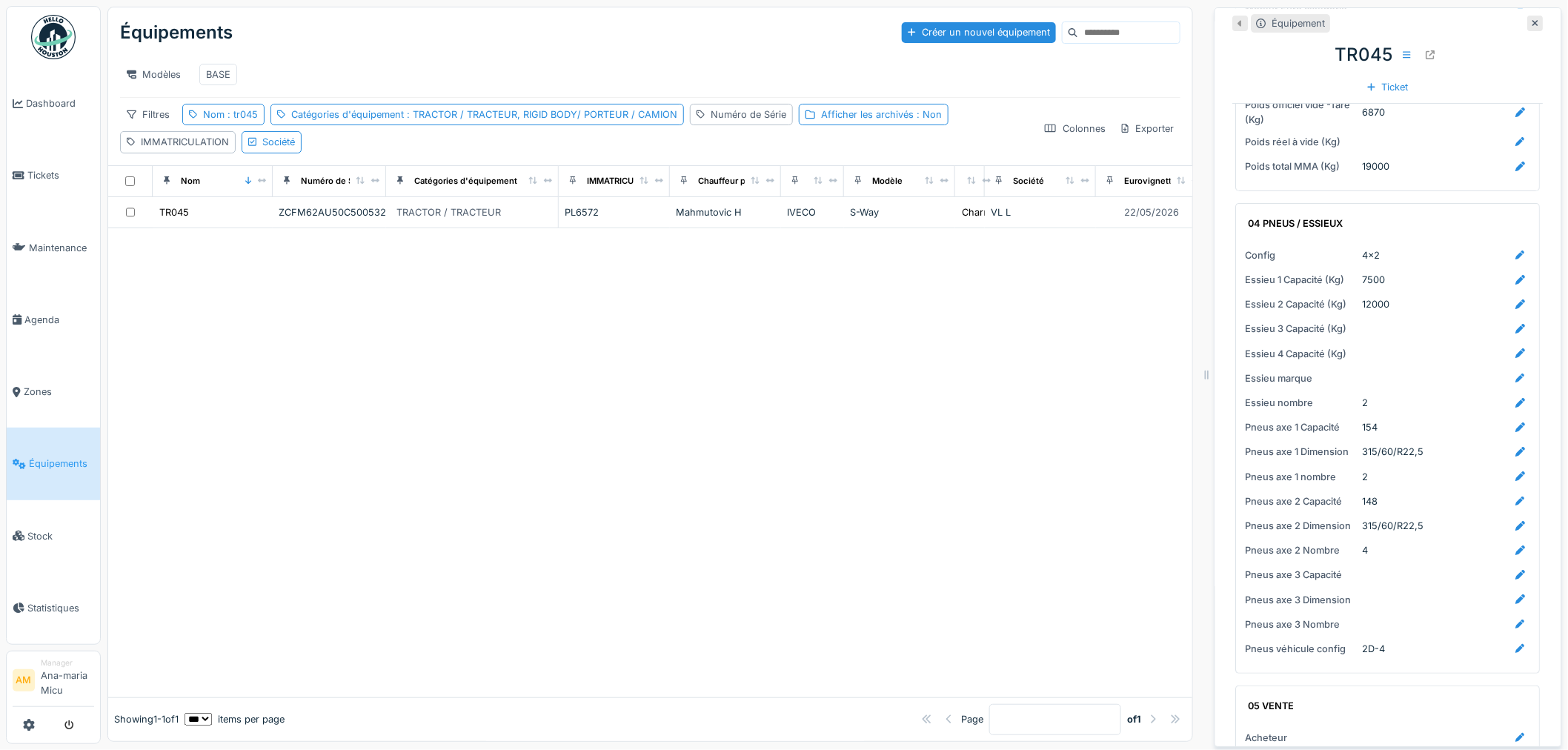 scroll, scrollTop: 1880, scrollLeft: 0, axis: vertical 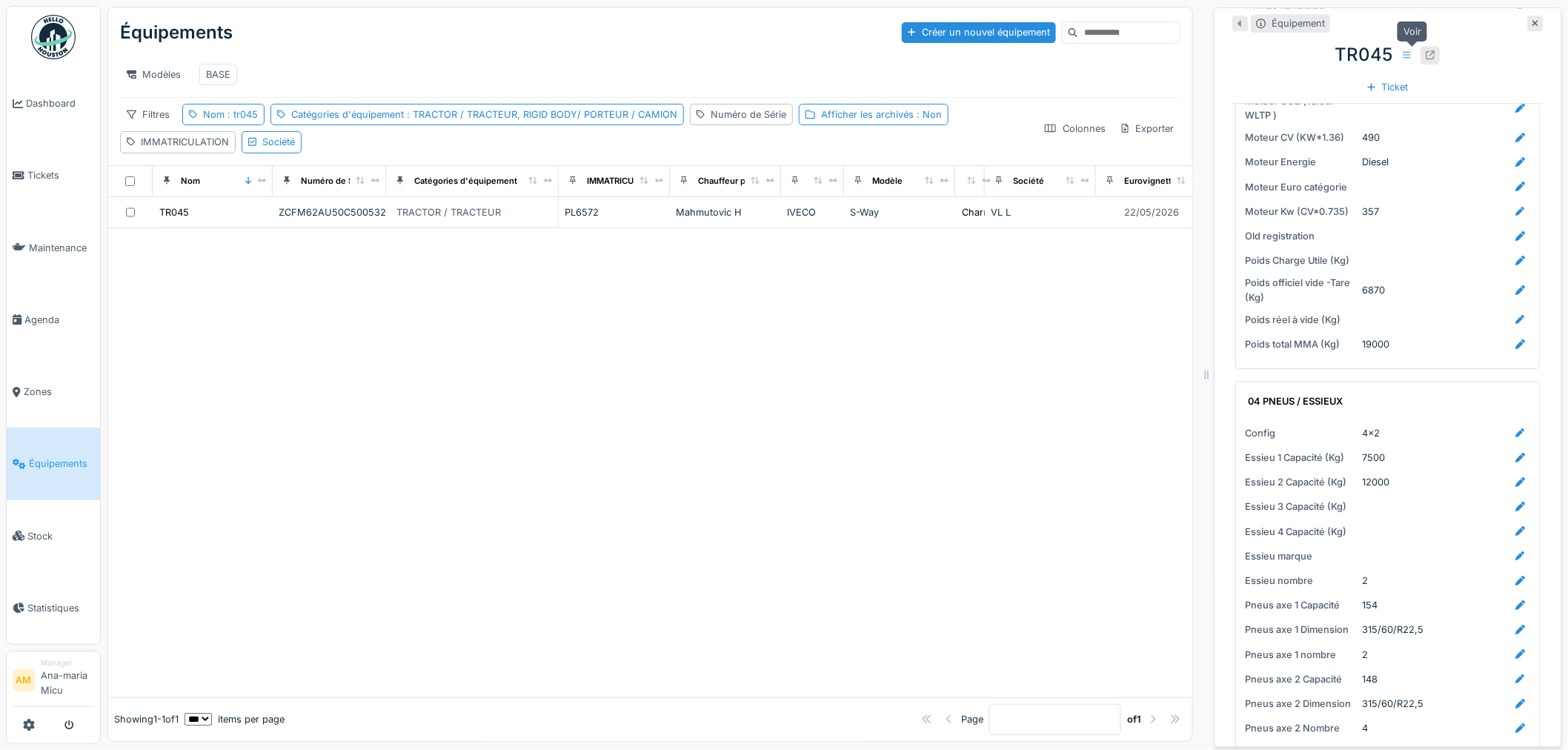 click at bounding box center [1431, 55] 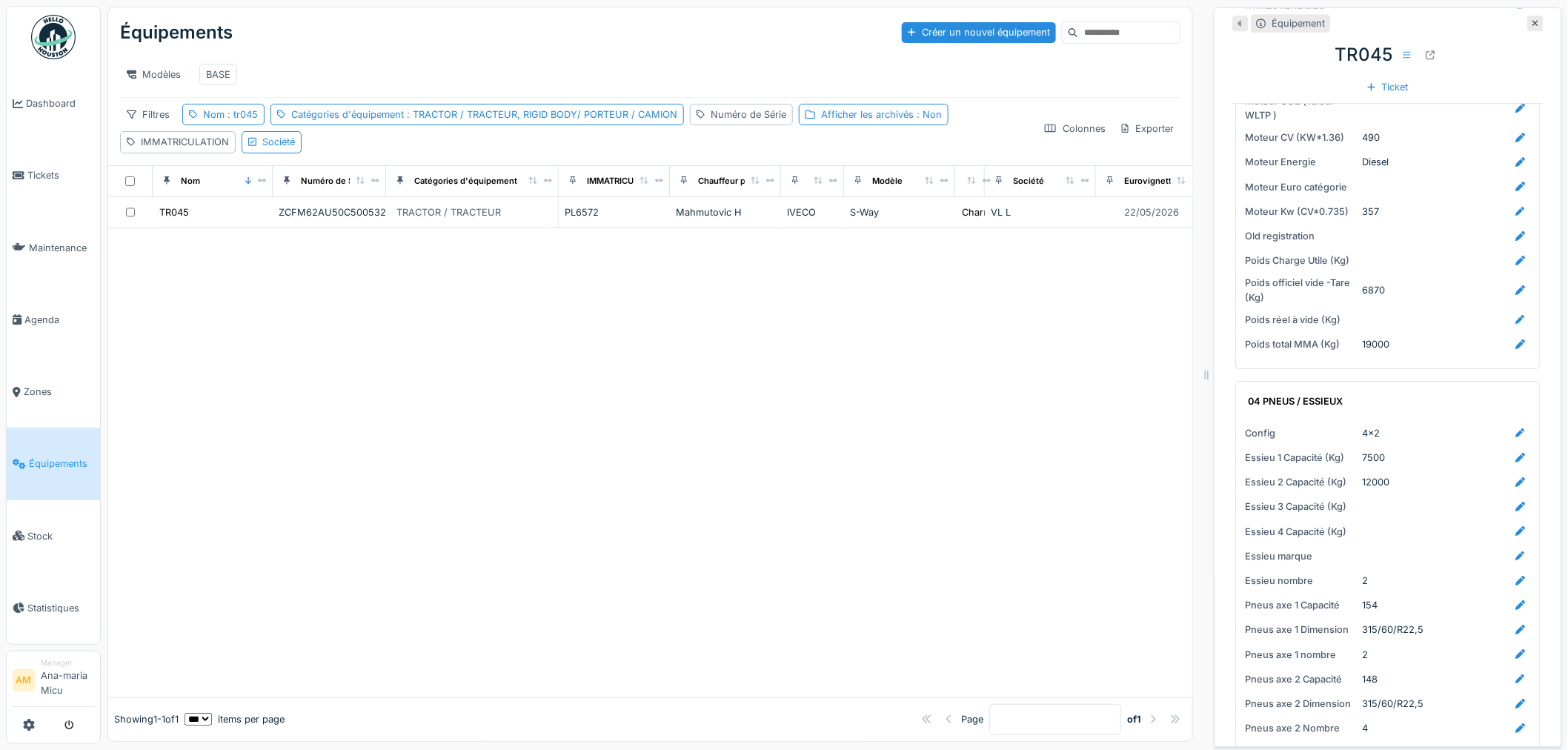 drag, startPoint x: 369, startPoint y: 431, endPoint x: 376, endPoint y: 419, distance: 13.892444 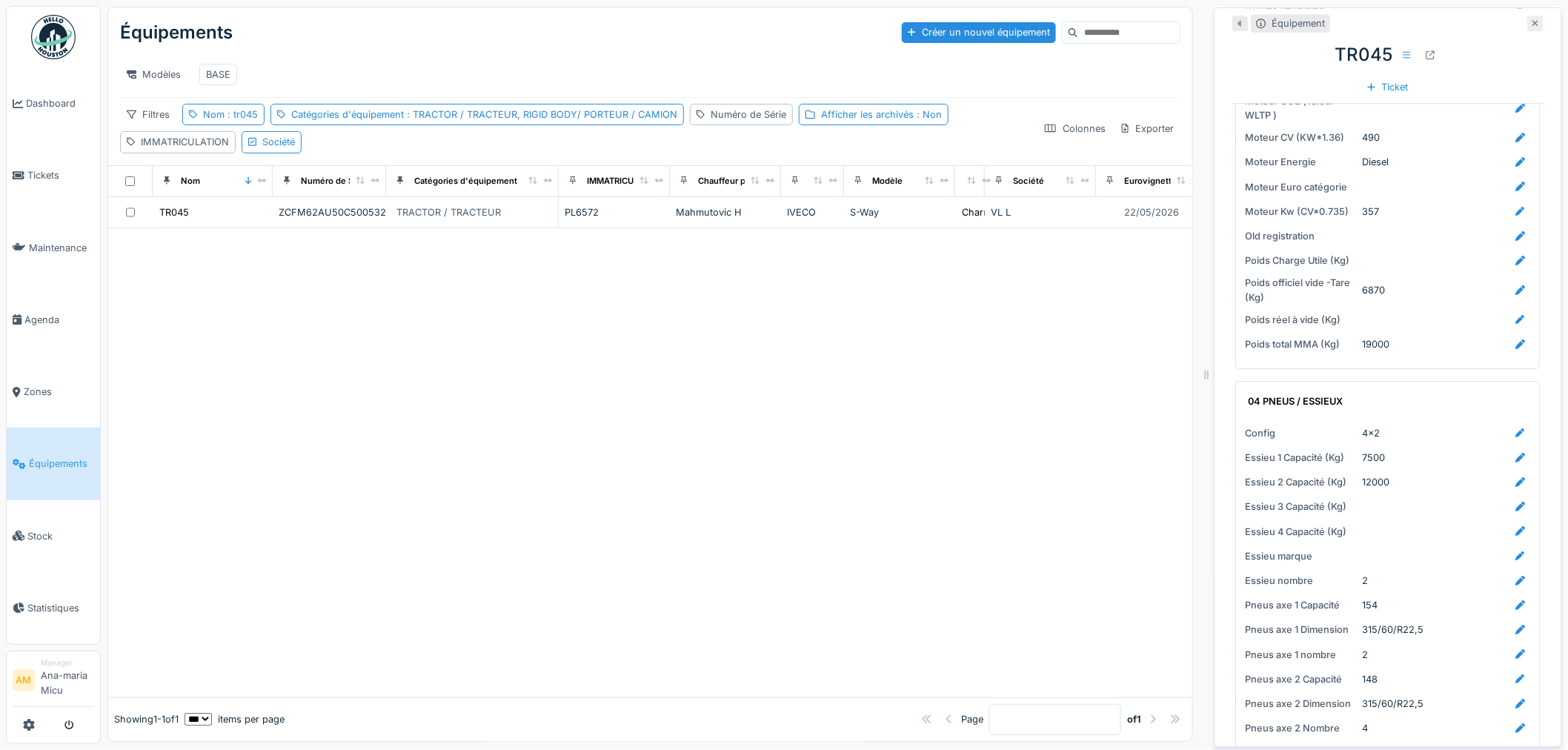 click at bounding box center [1535, 23] 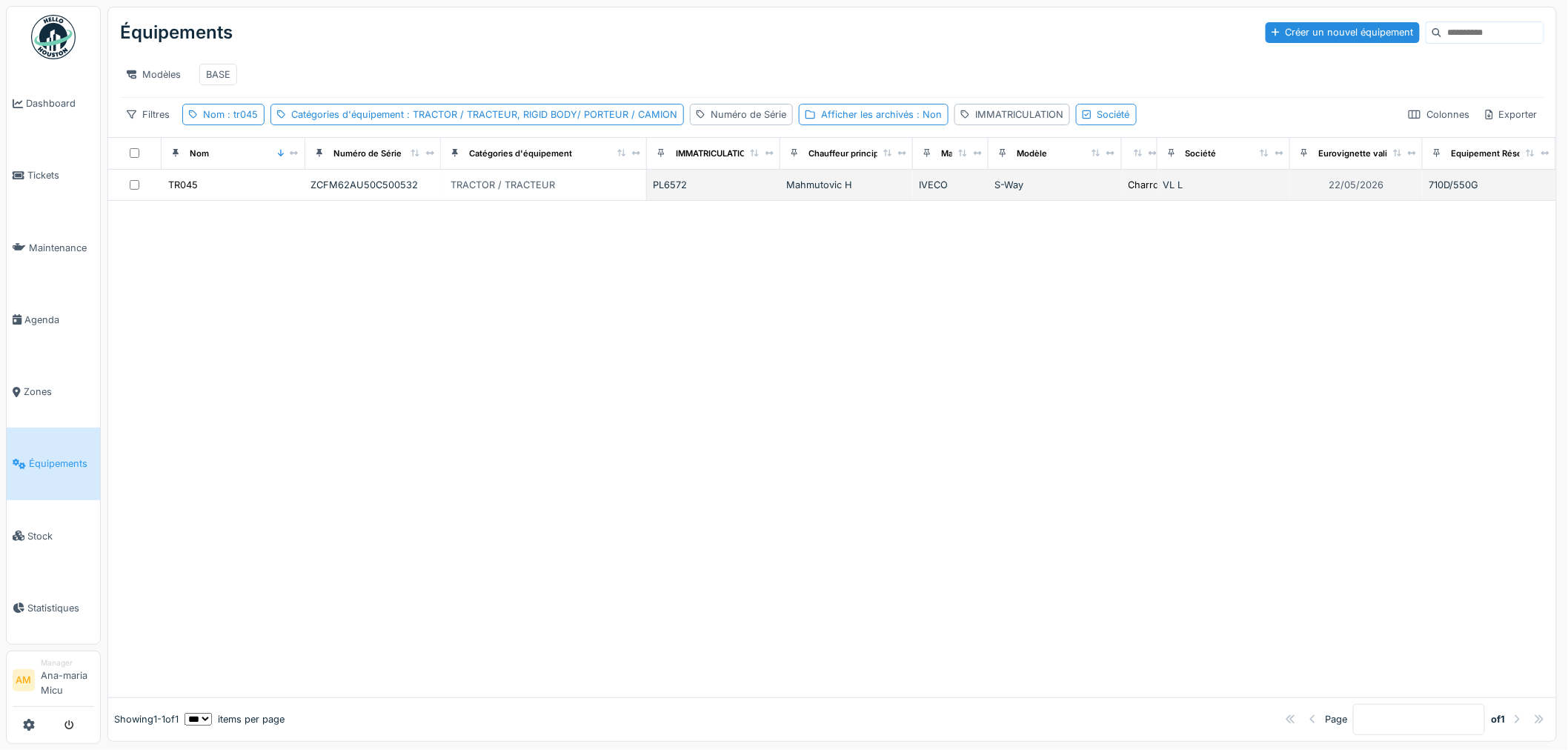 scroll, scrollTop: 0, scrollLeft: 0, axis: both 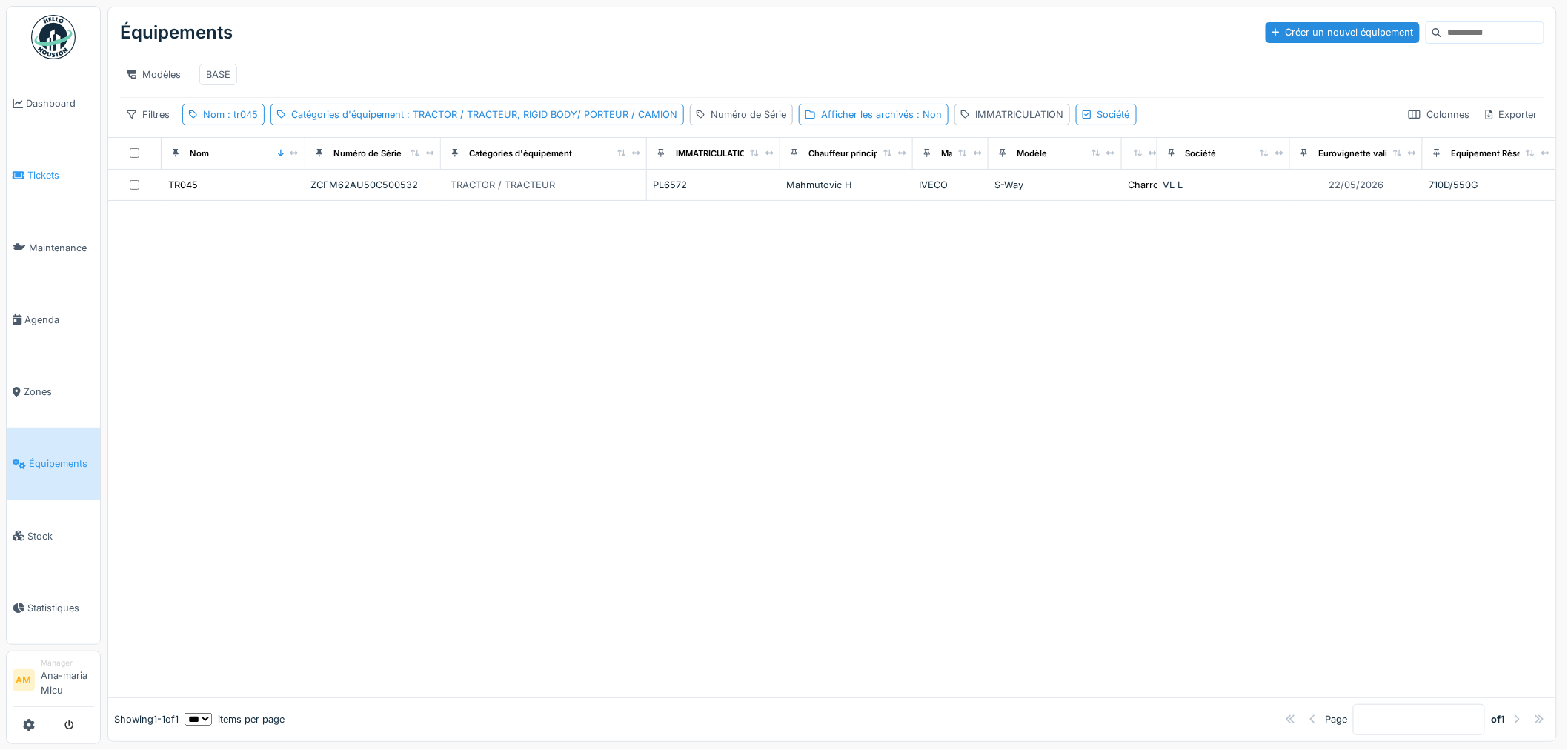 click on "Tickets" at bounding box center (61, 175) 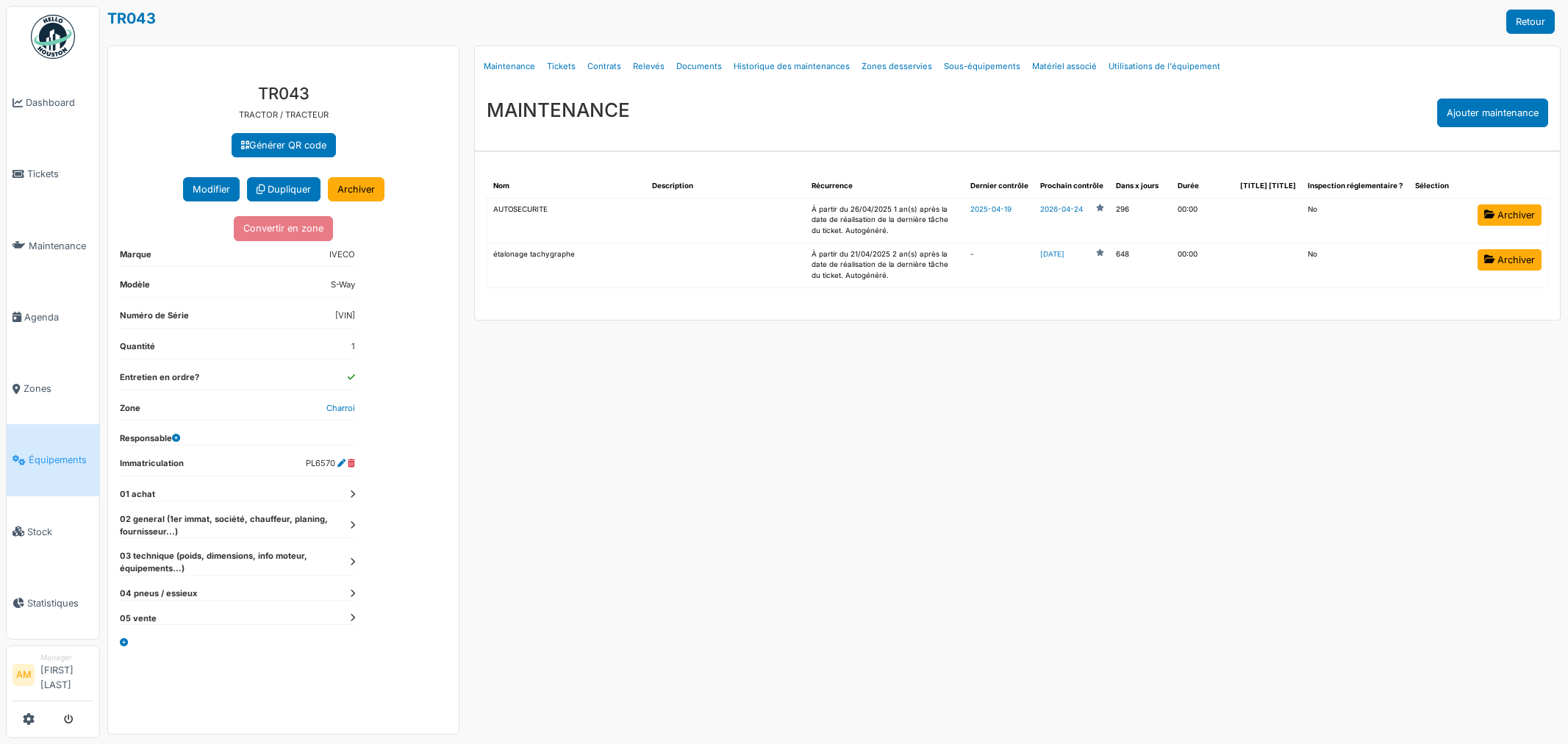 scroll, scrollTop: 0, scrollLeft: 0, axis: both 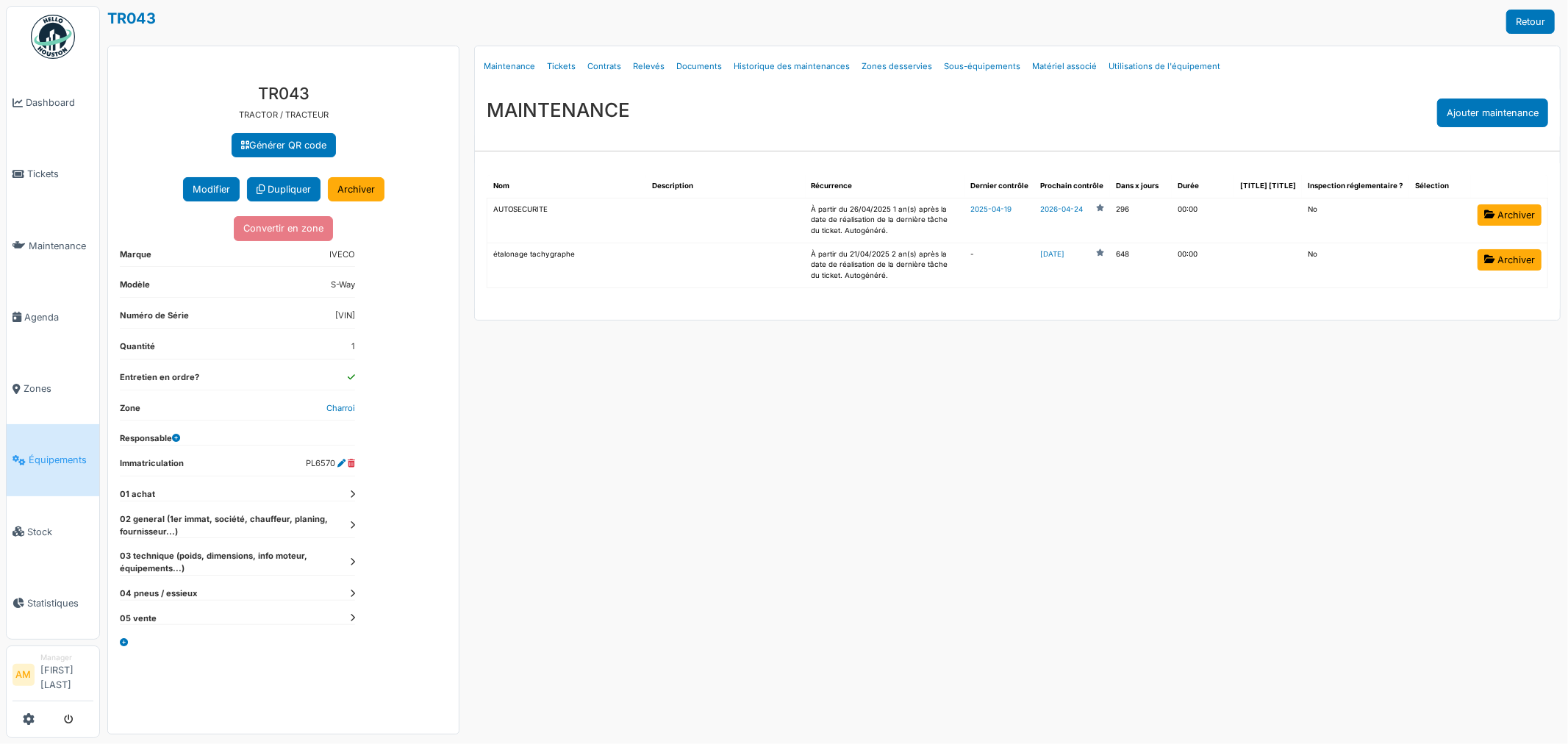click on "05 vente" at bounding box center [237, 494] 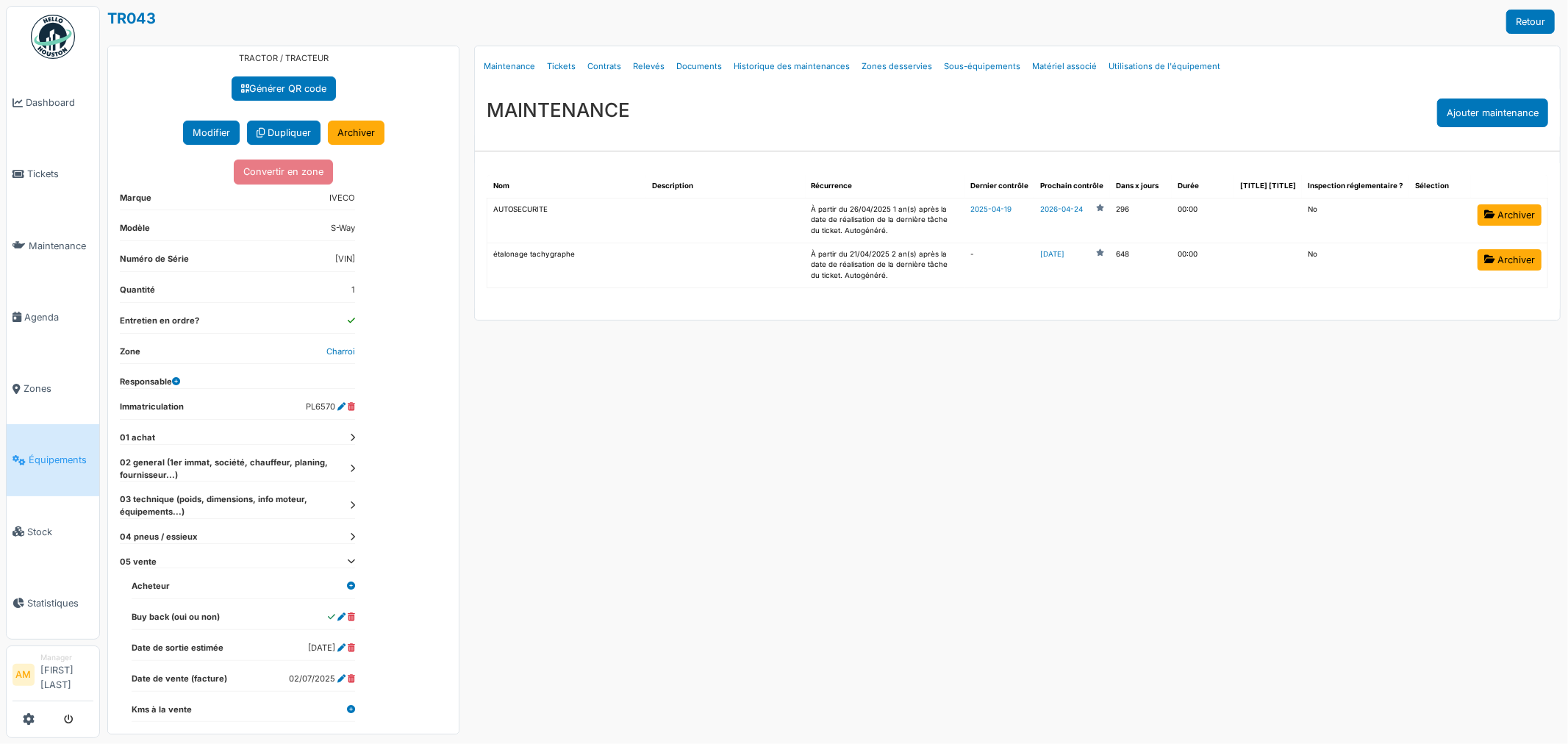 scroll, scrollTop: 143, scrollLeft: 0, axis: vertical 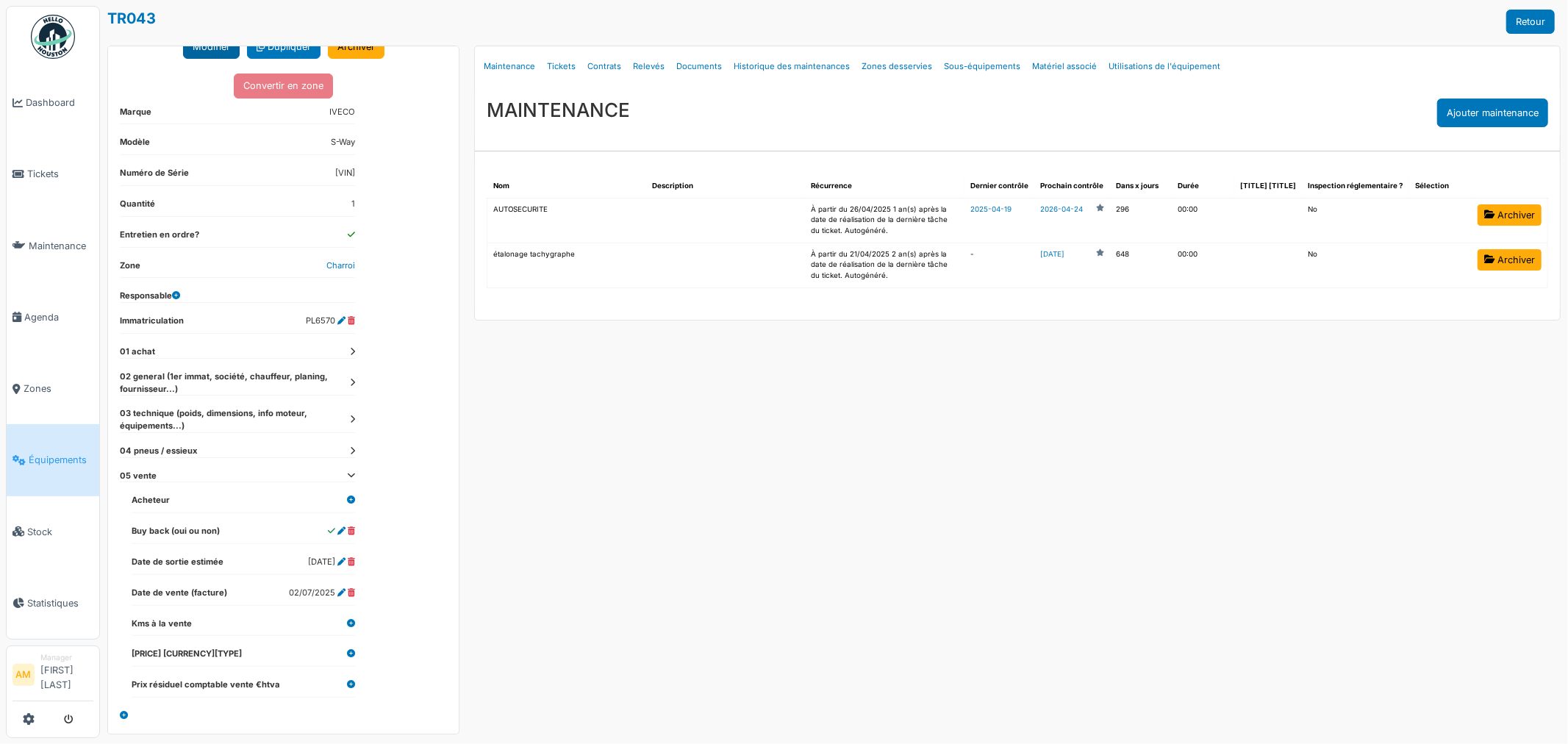 click on "Modifier" at bounding box center (211, 46) 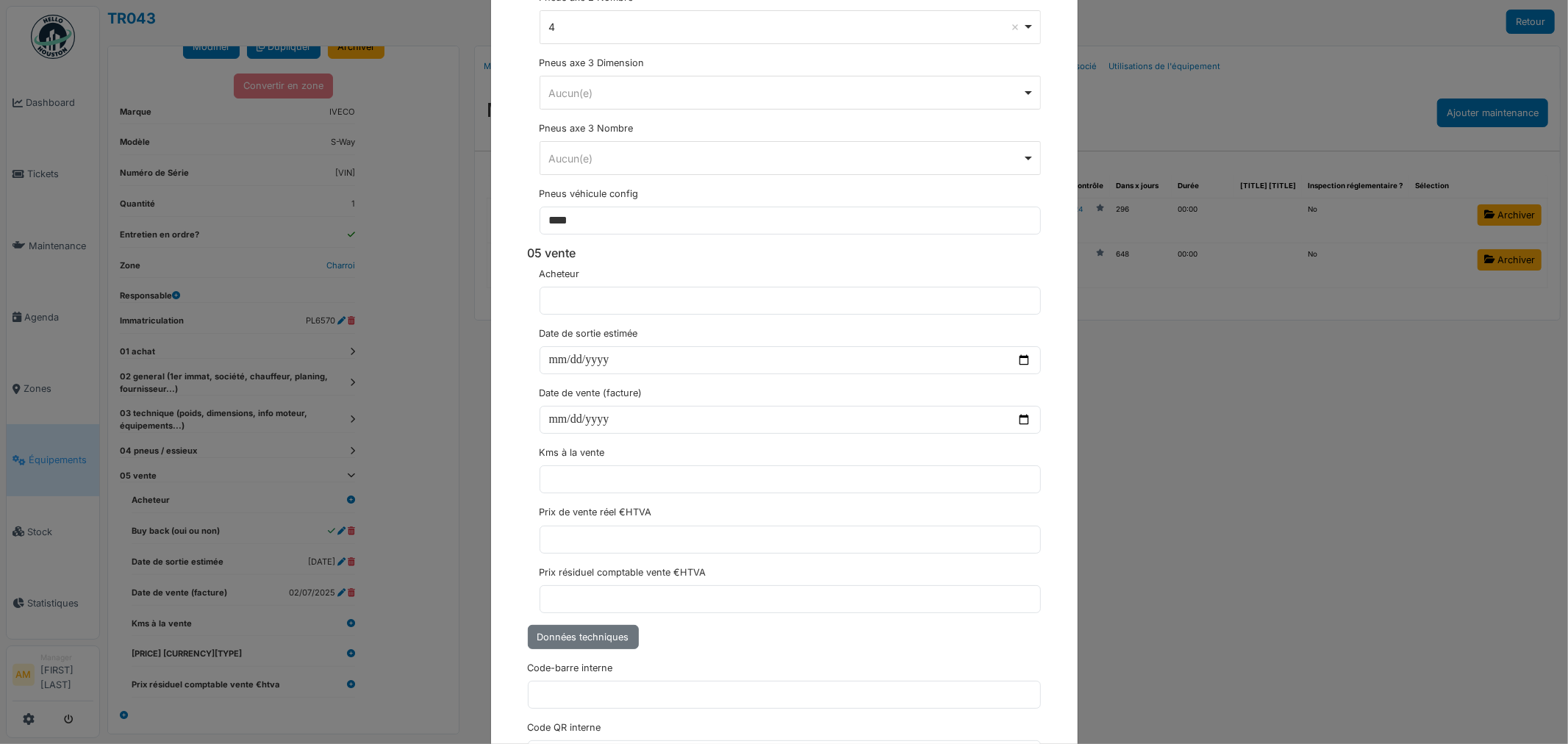 scroll, scrollTop: 4982, scrollLeft: 0, axis: vertical 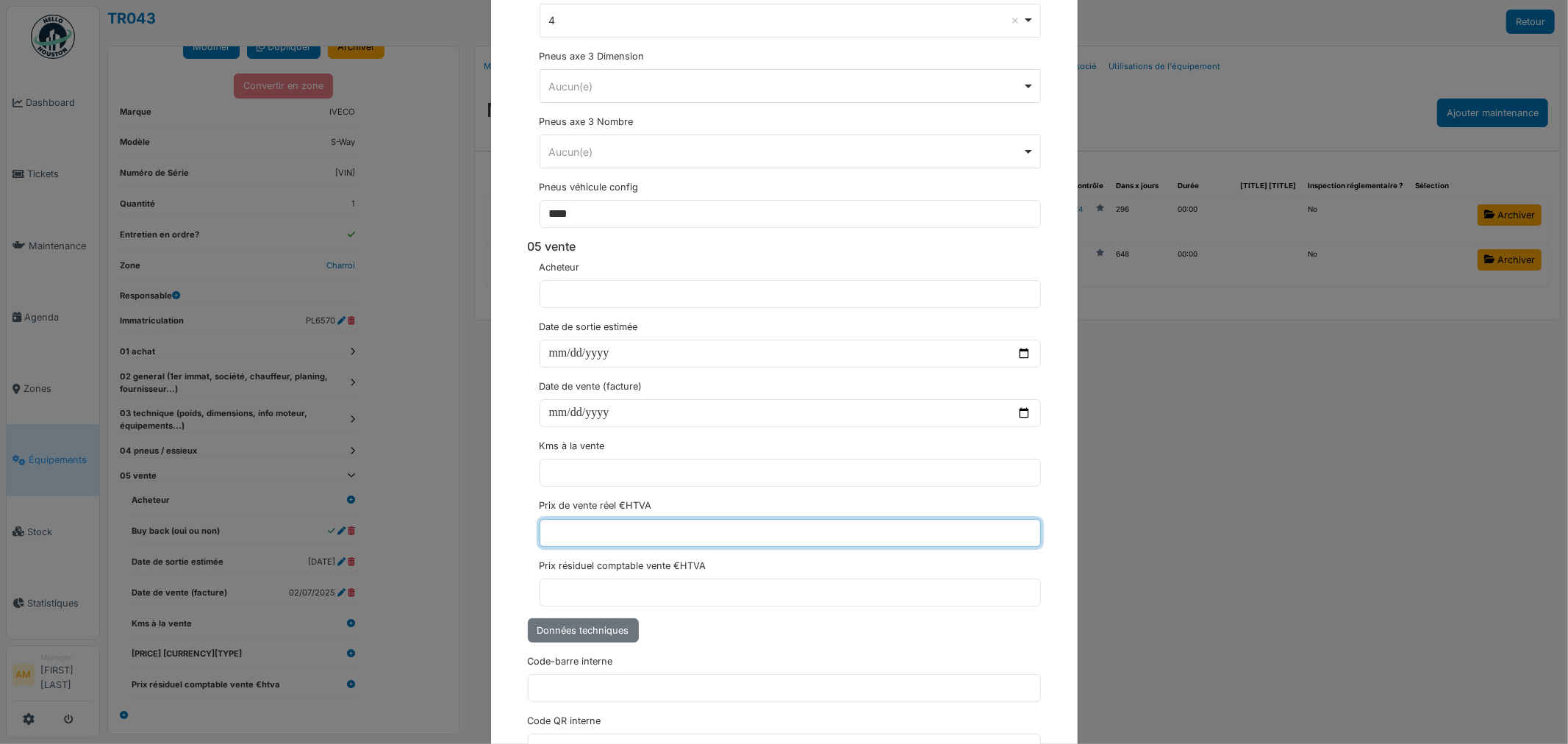 click at bounding box center (790, 533) 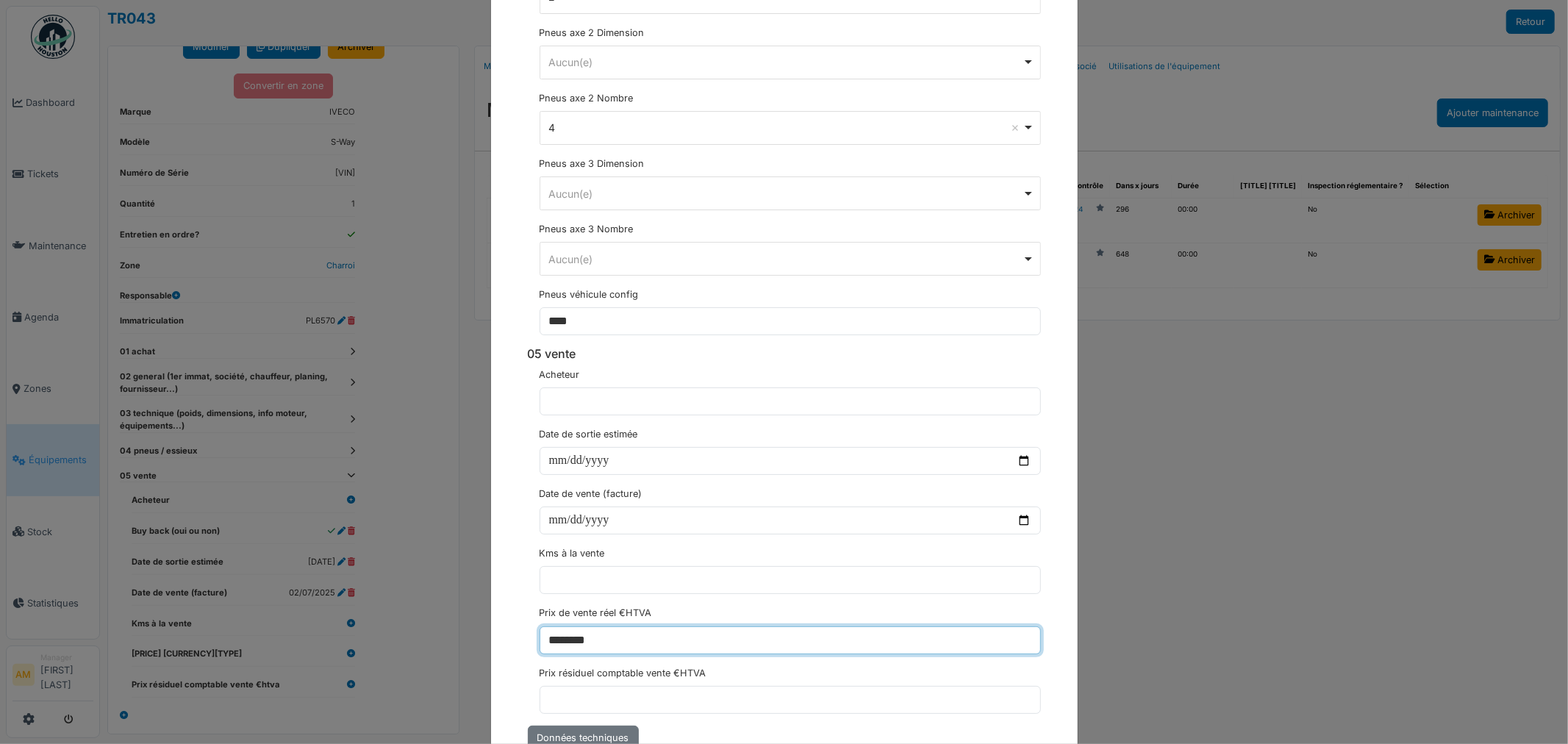 scroll, scrollTop: 4851, scrollLeft: 0, axis: vertical 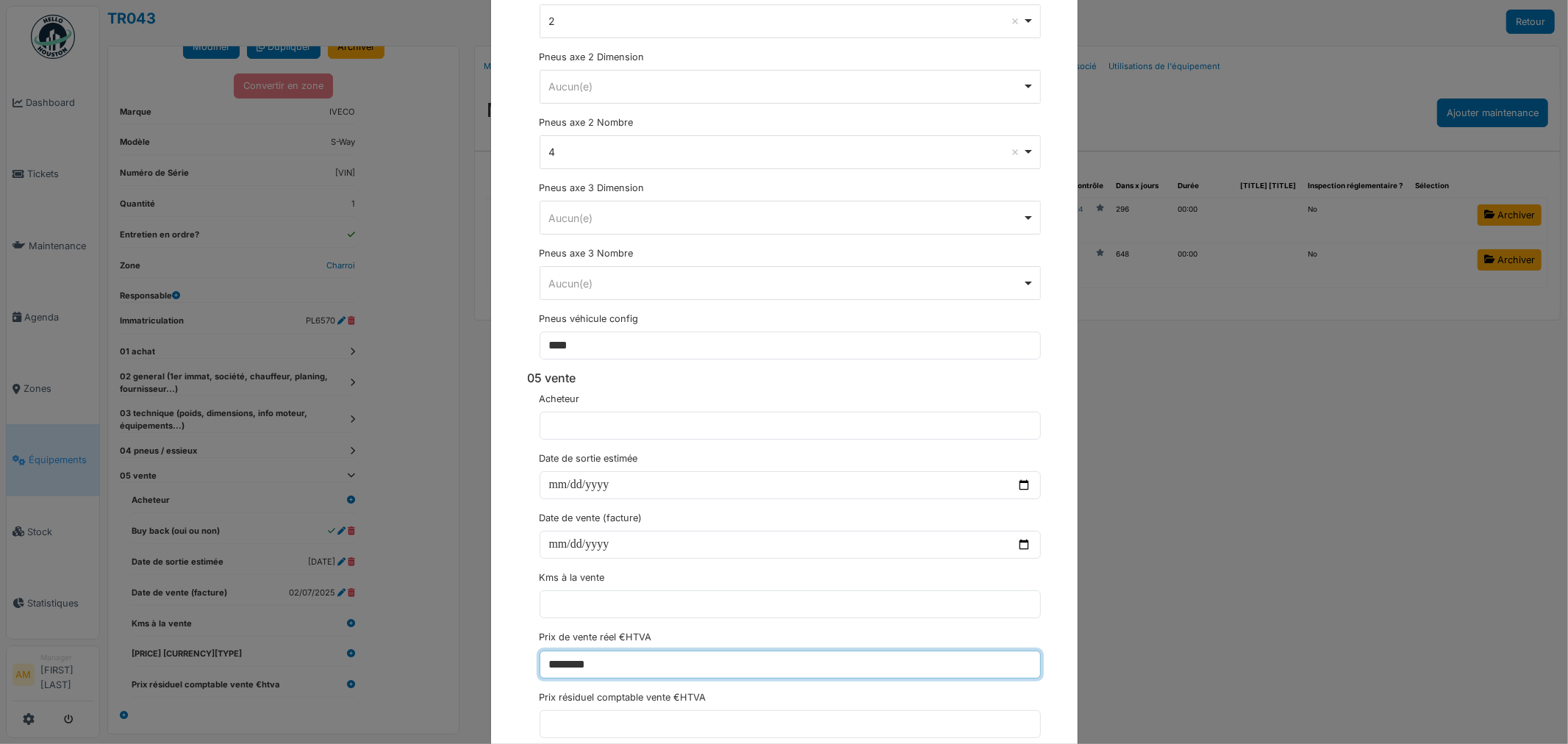 type on "********" 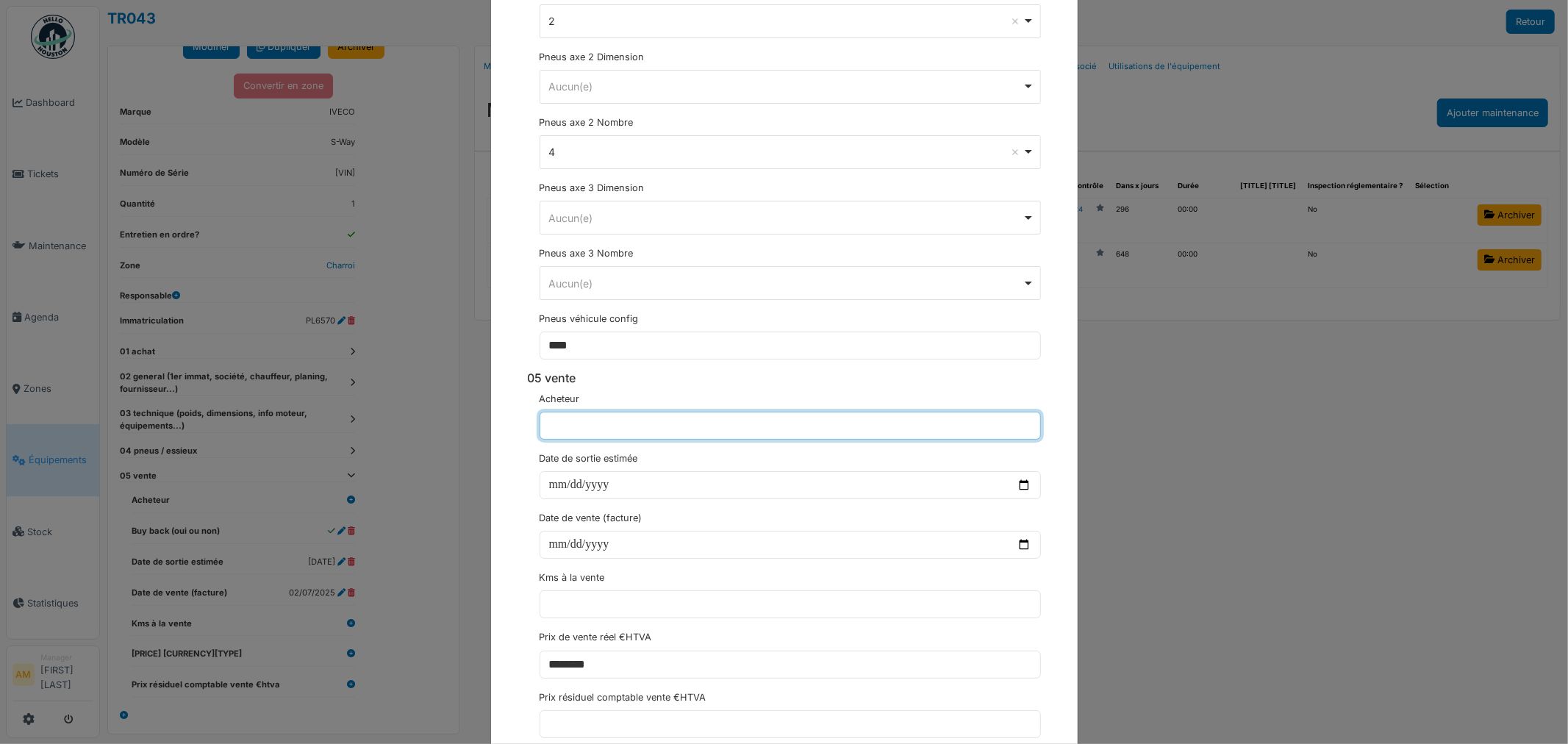 click at bounding box center (790, 426) 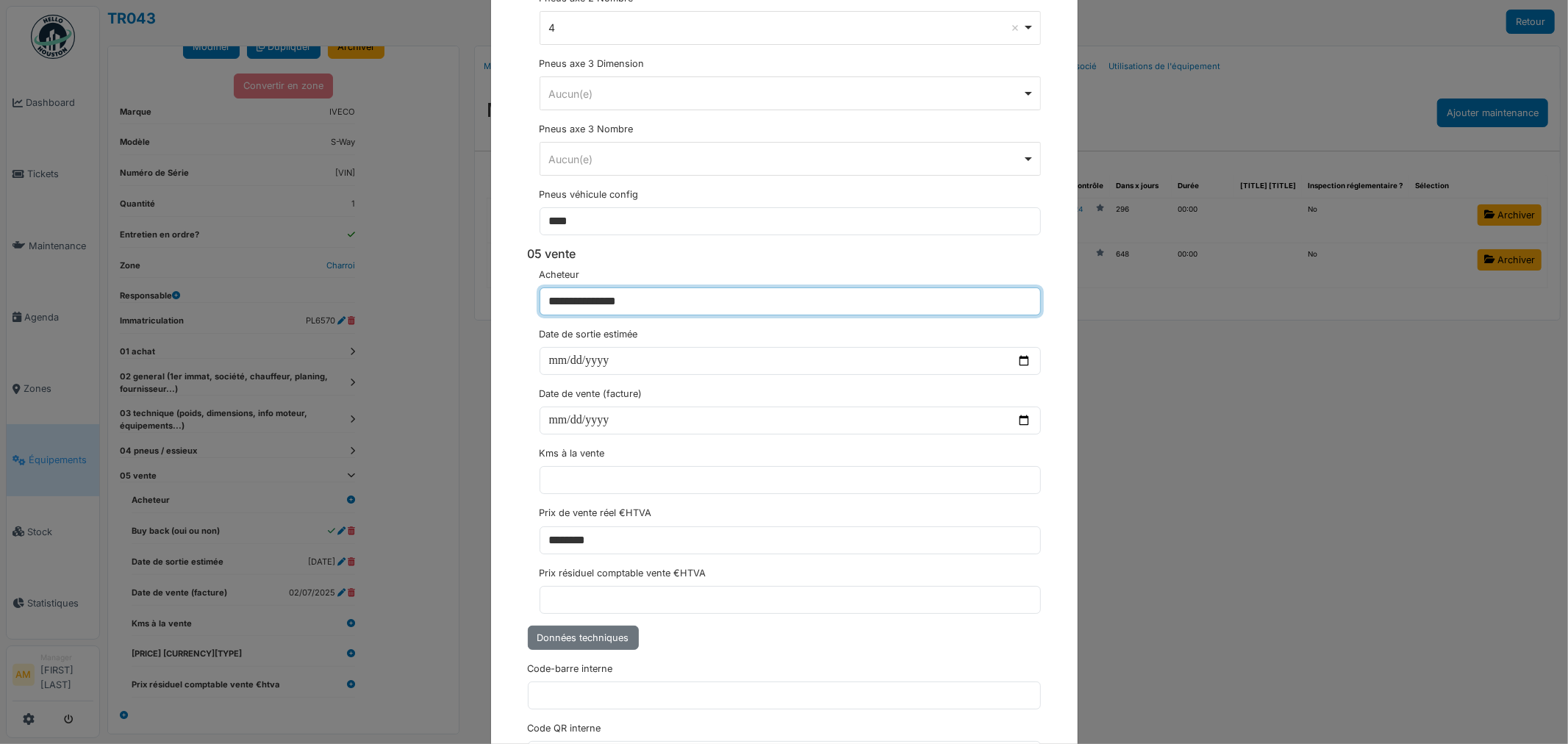 scroll, scrollTop: 5096, scrollLeft: 0, axis: vertical 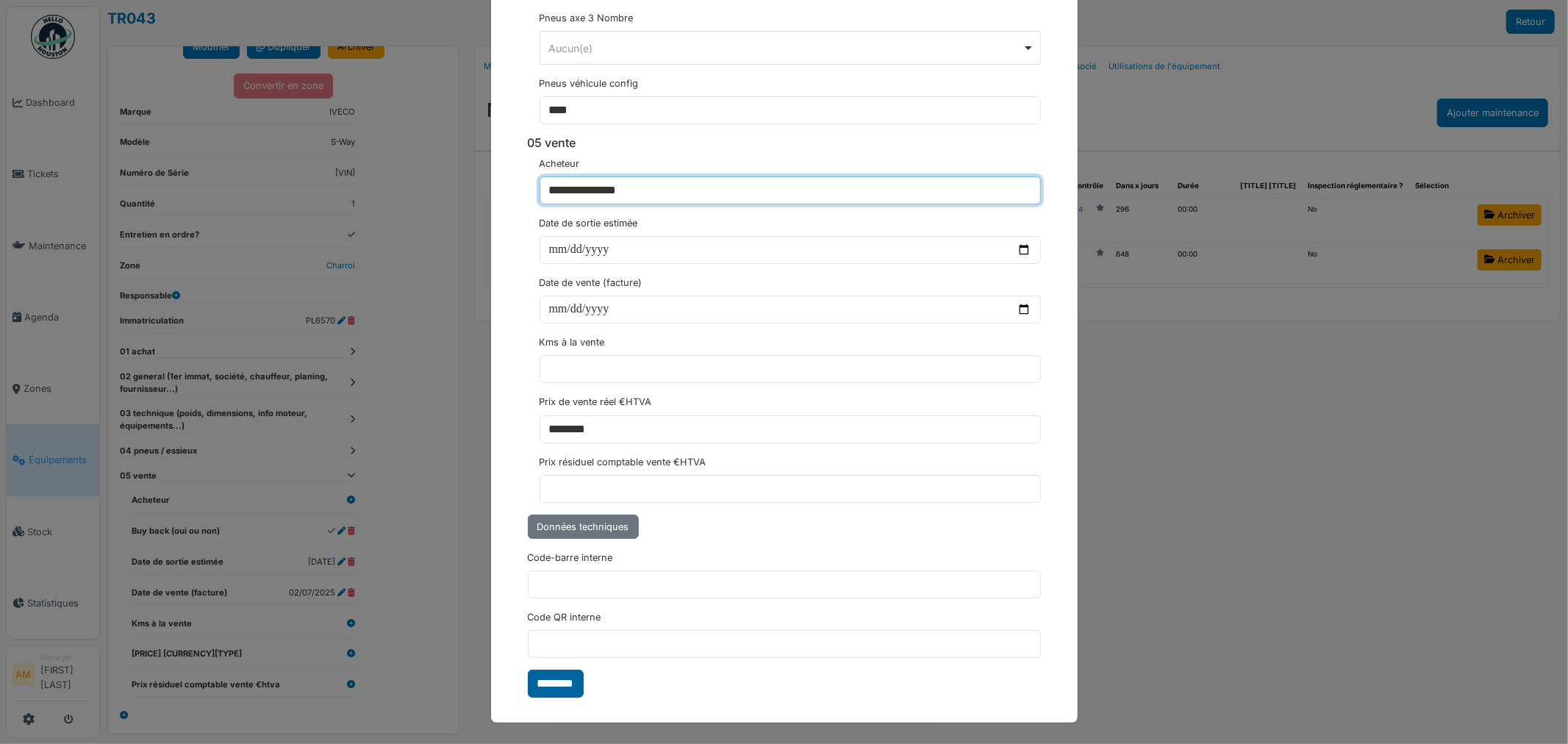 type on "**********" 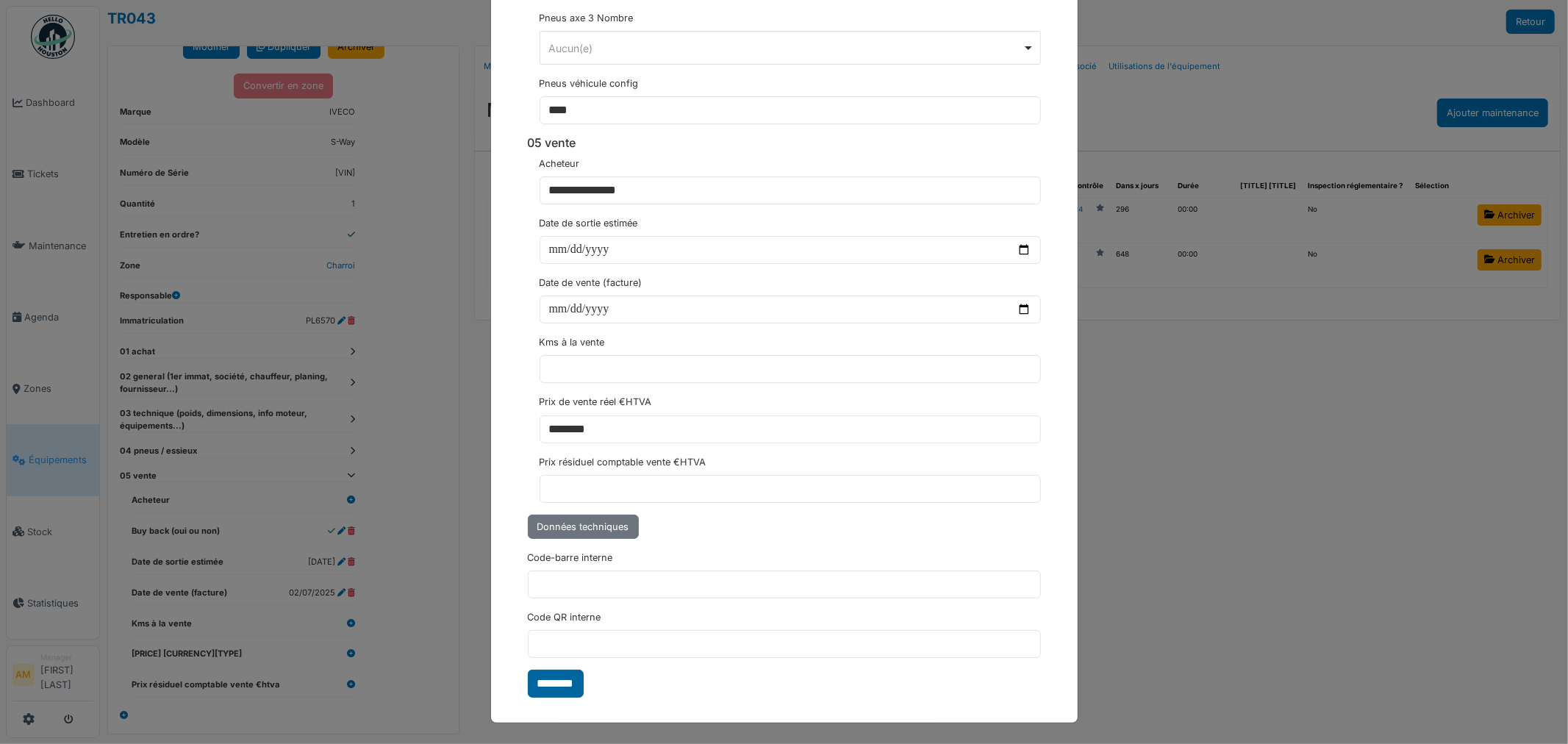 click on "********" at bounding box center (556, 684) 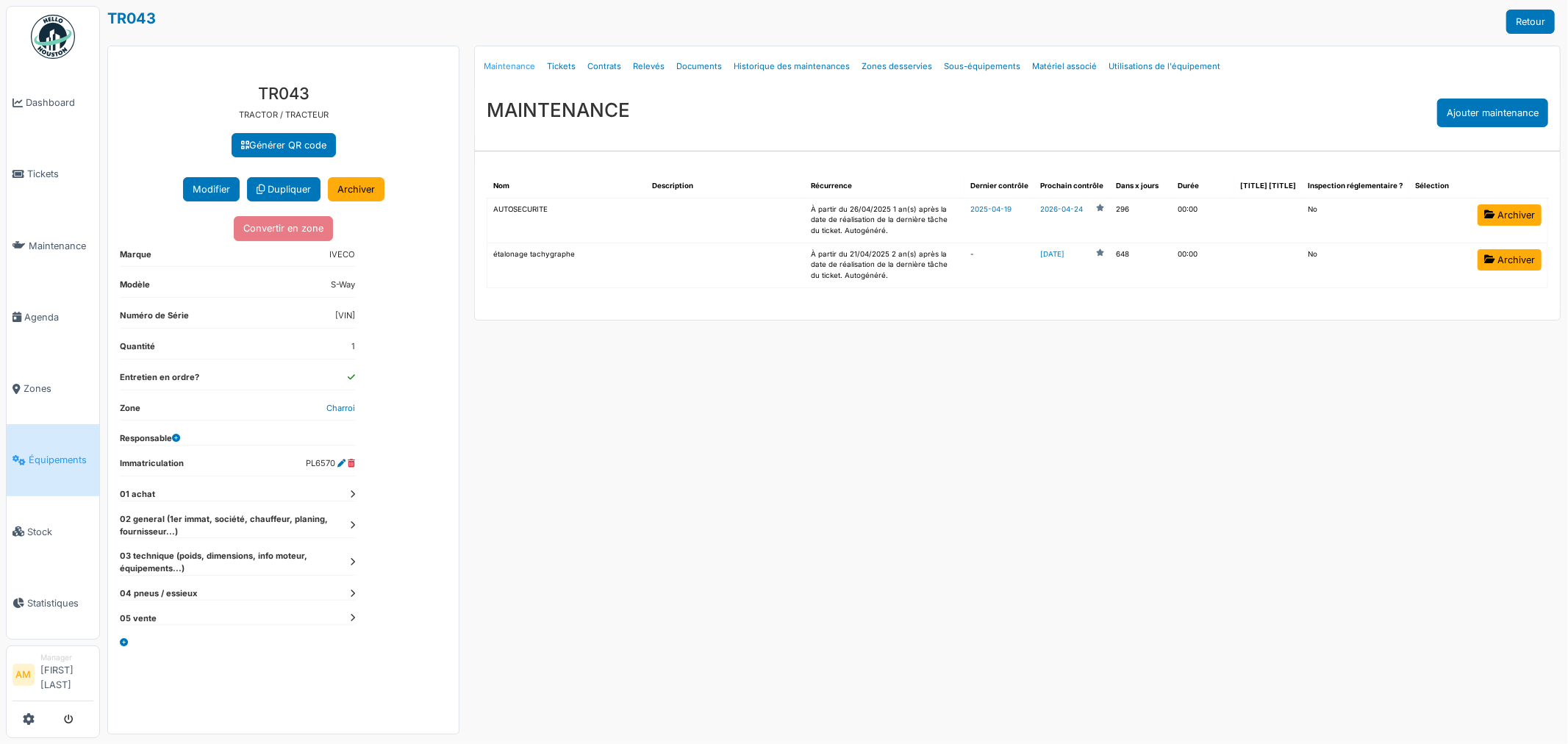 click on "Maintenance" at bounding box center (509, 66) 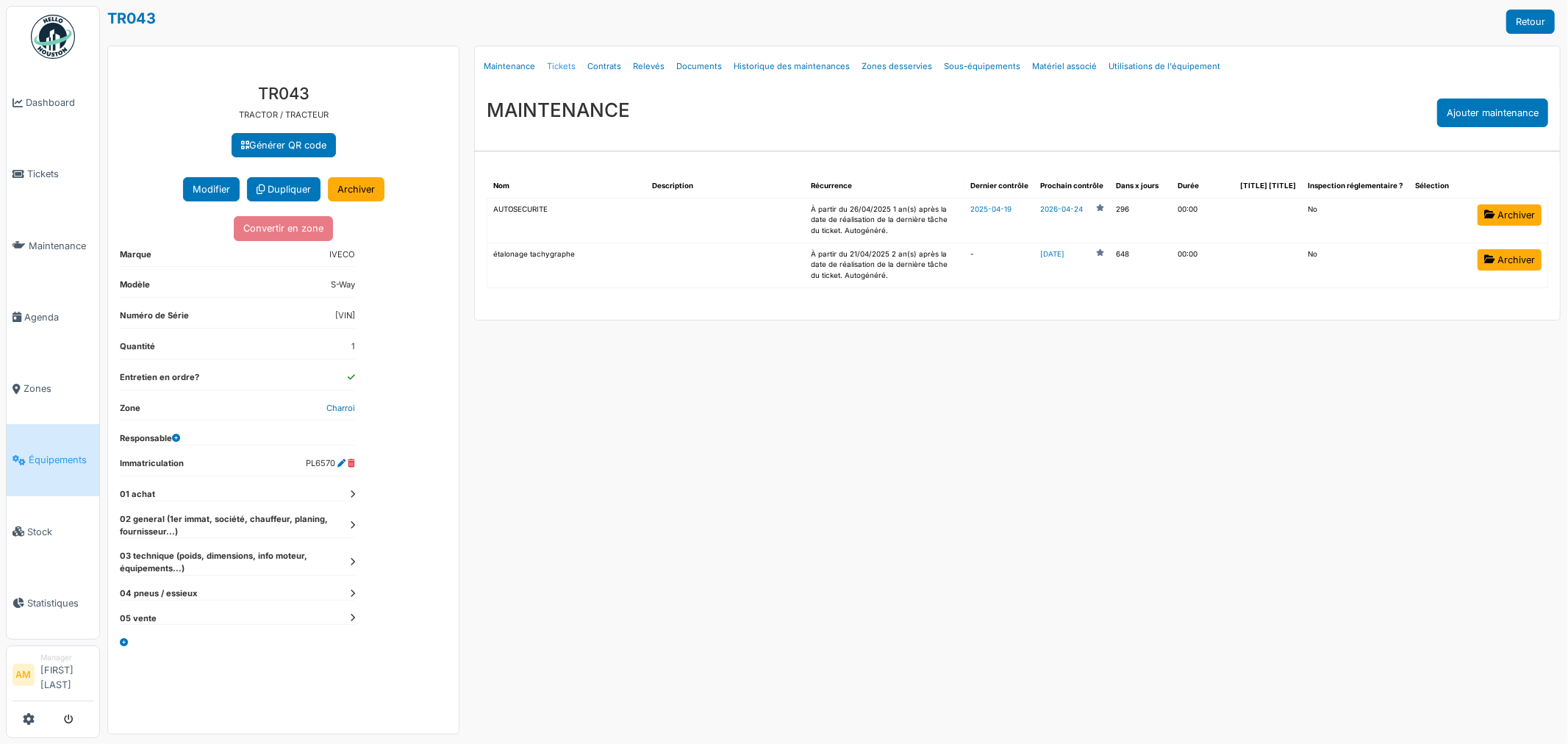 click on "Tickets" at bounding box center [561, 66] 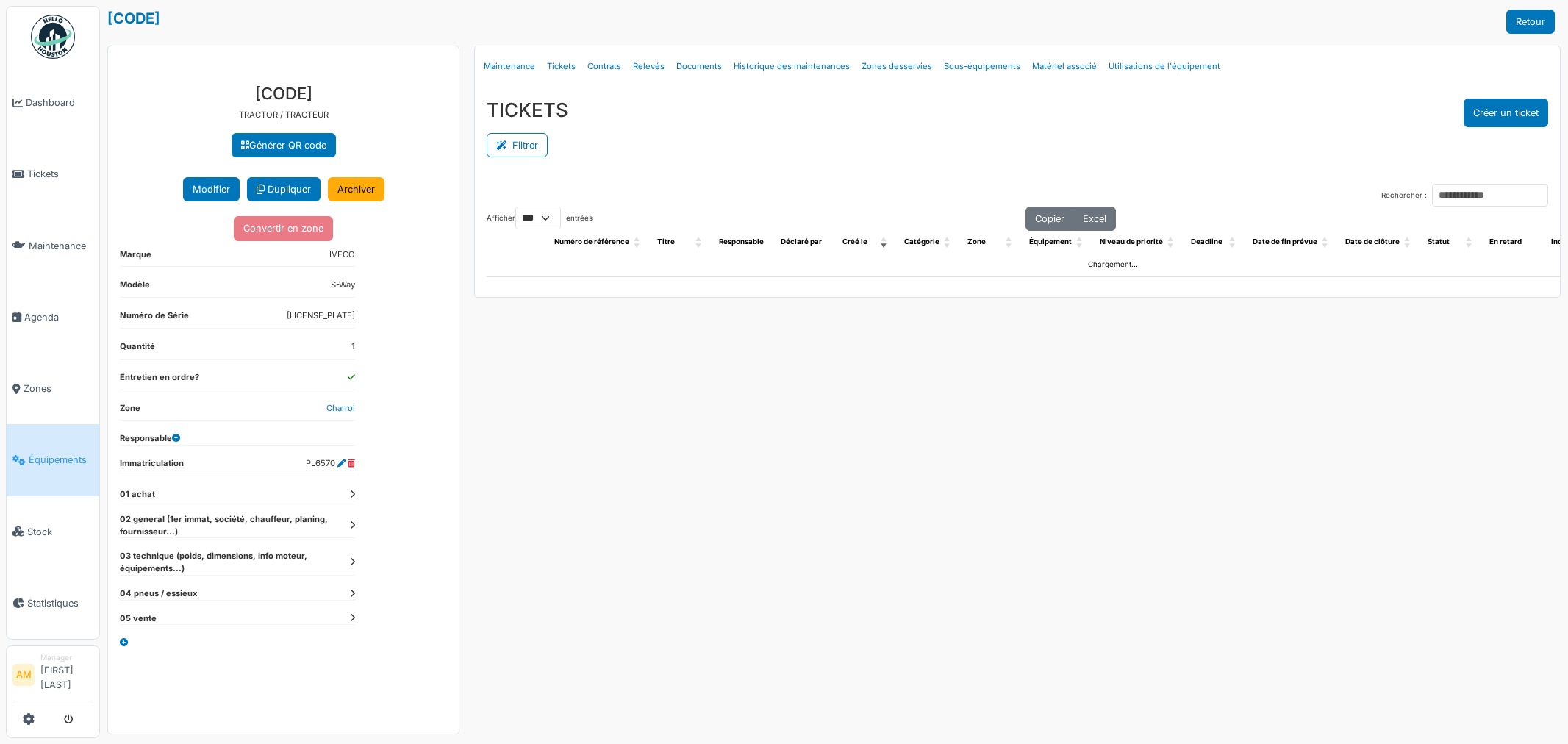 scroll, scrollTop: 0, scrollLeft: 0, axis: both 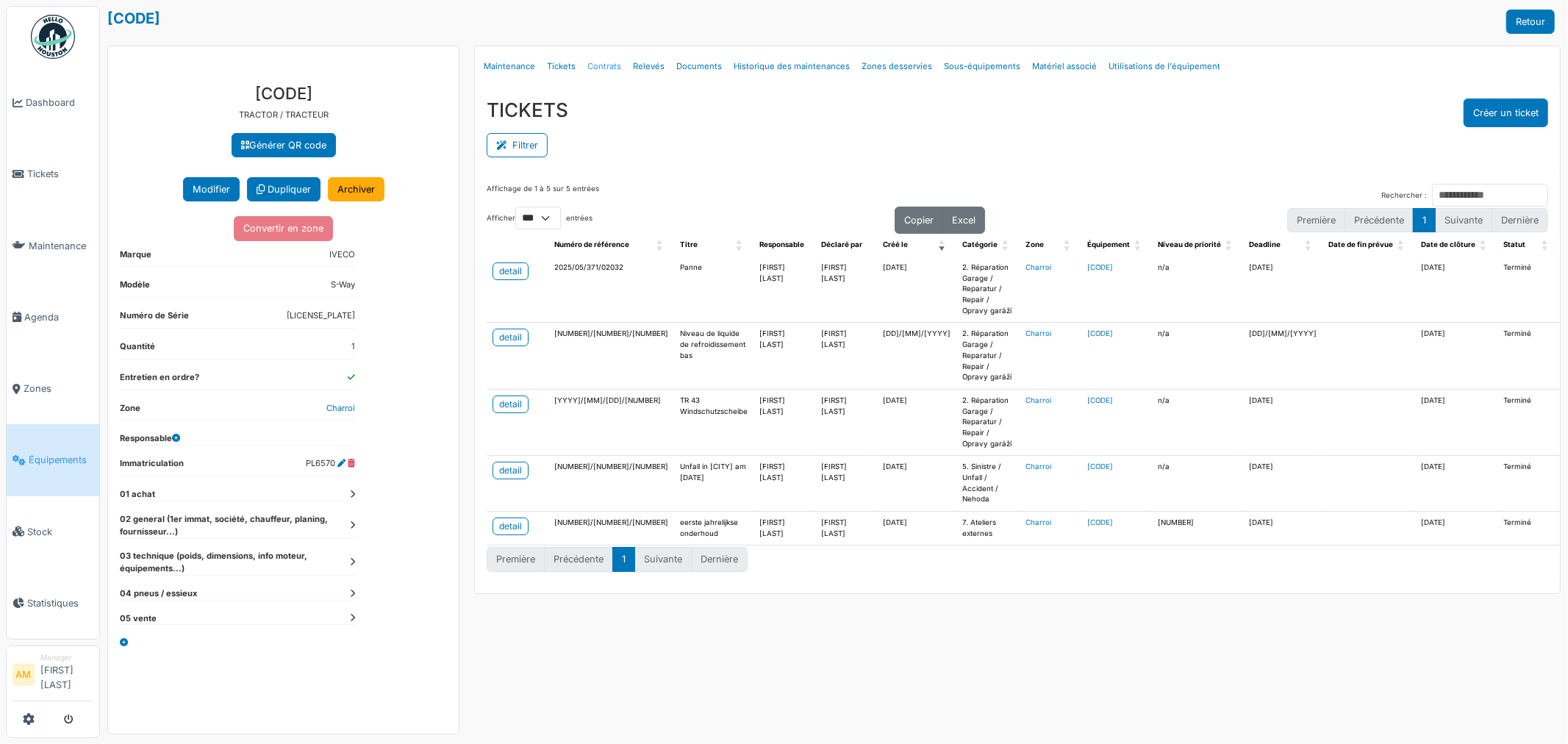 click on "Contrats" at bounding box center (604, 66) 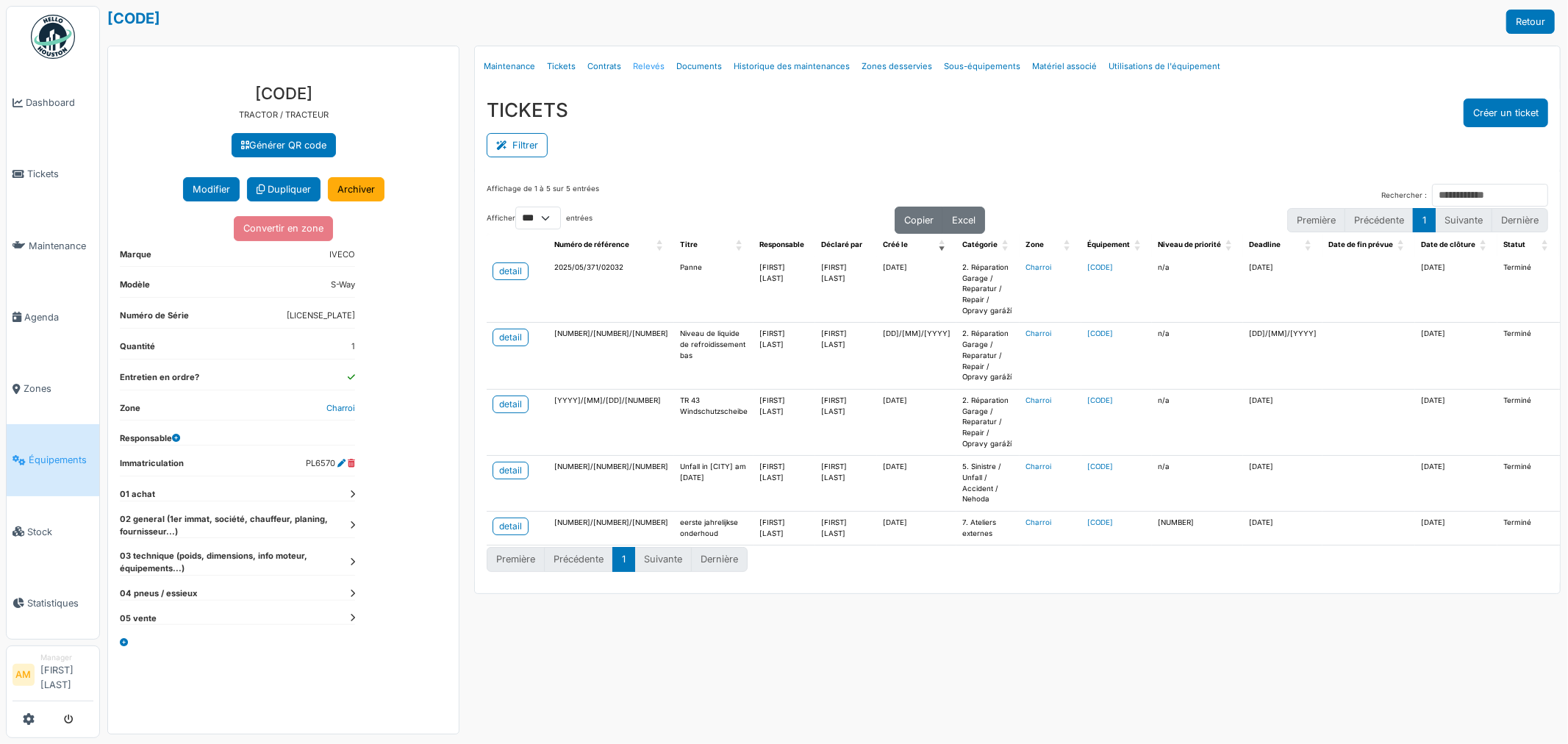 click on "Relevés" at bounding box center [648, 66] 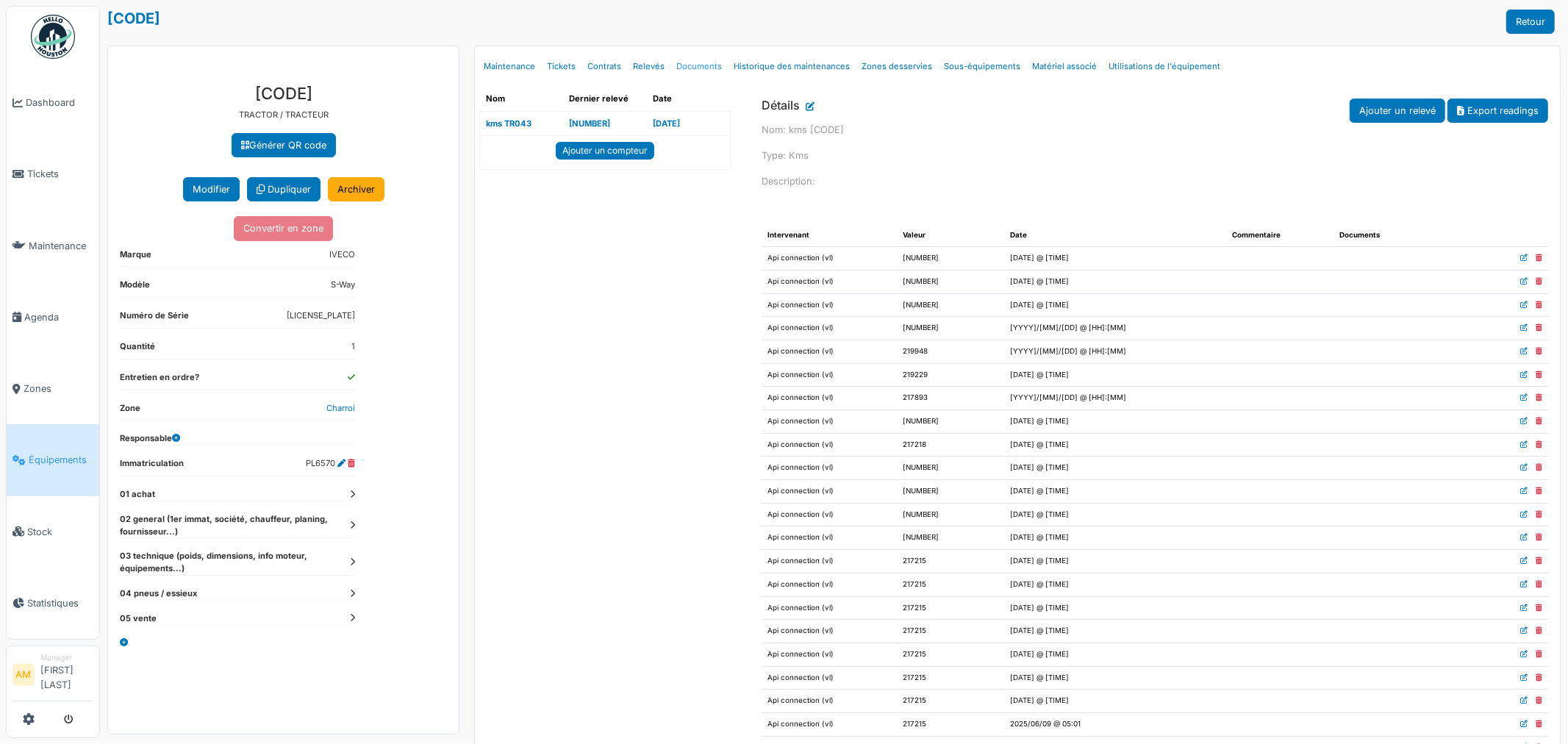 click on "[TEXT]" at bounding box center (699, 66) 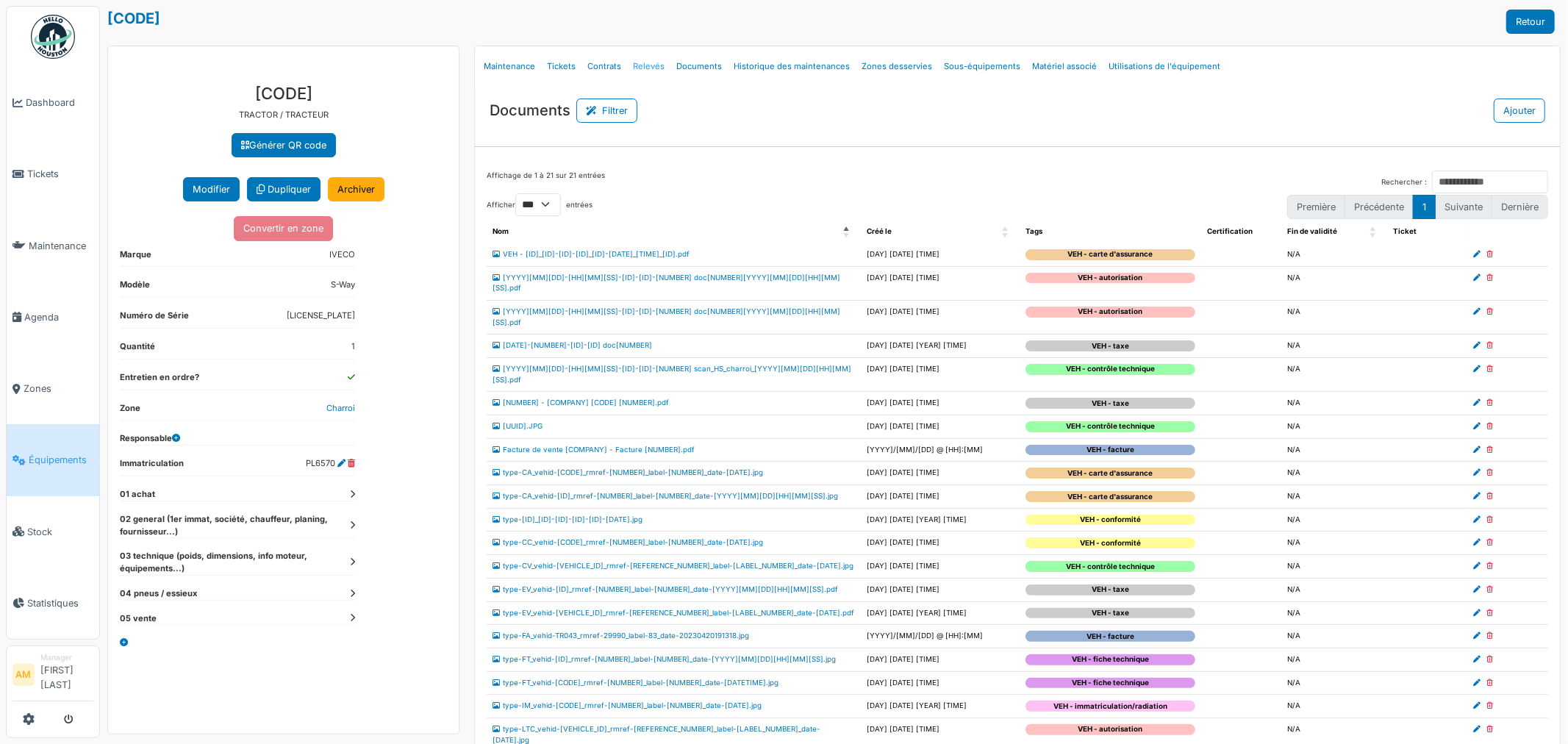 click on "Relevés" at bounding box center [648, 66] 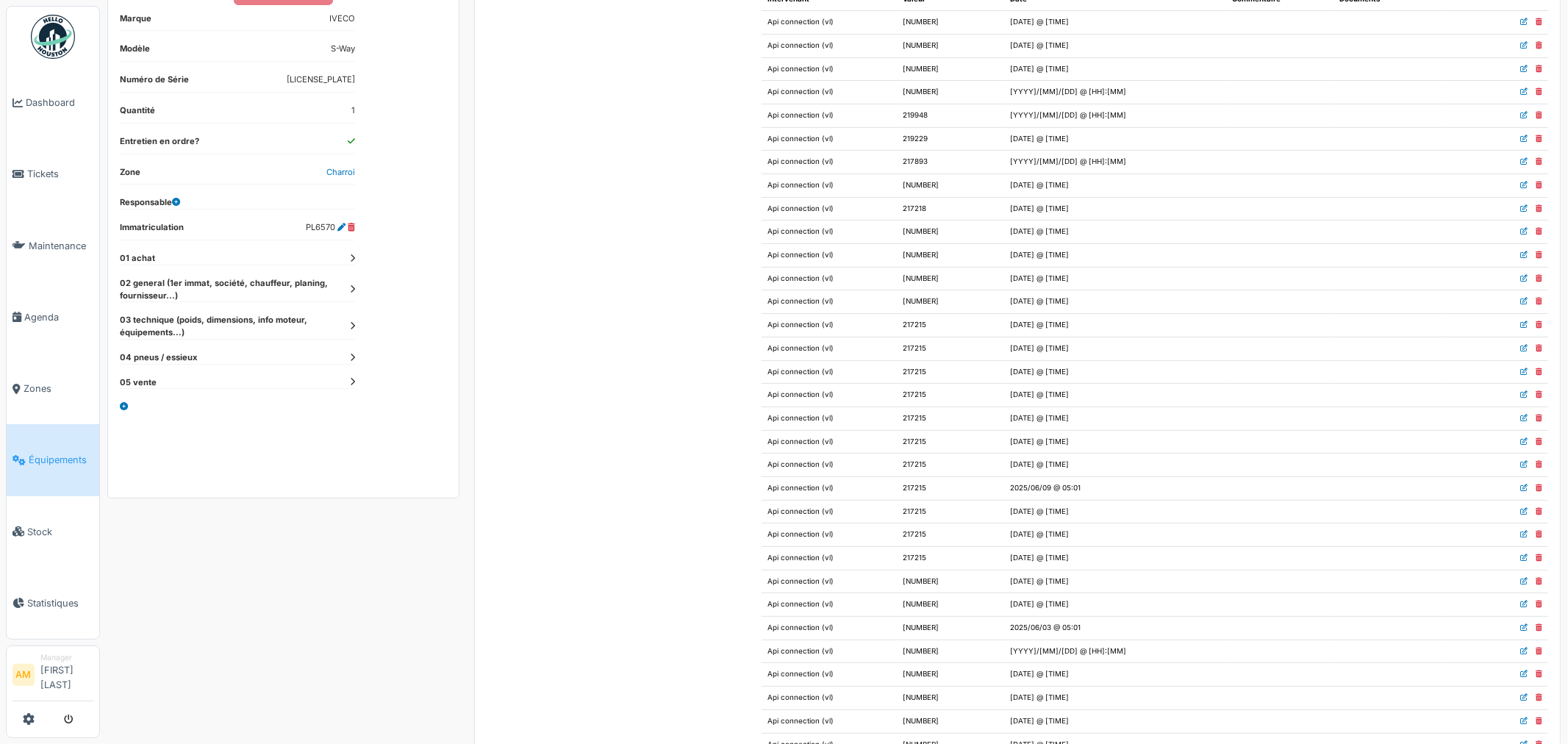 scroll, scrollTop: 245, scrollLeft: 0, axis: vertical 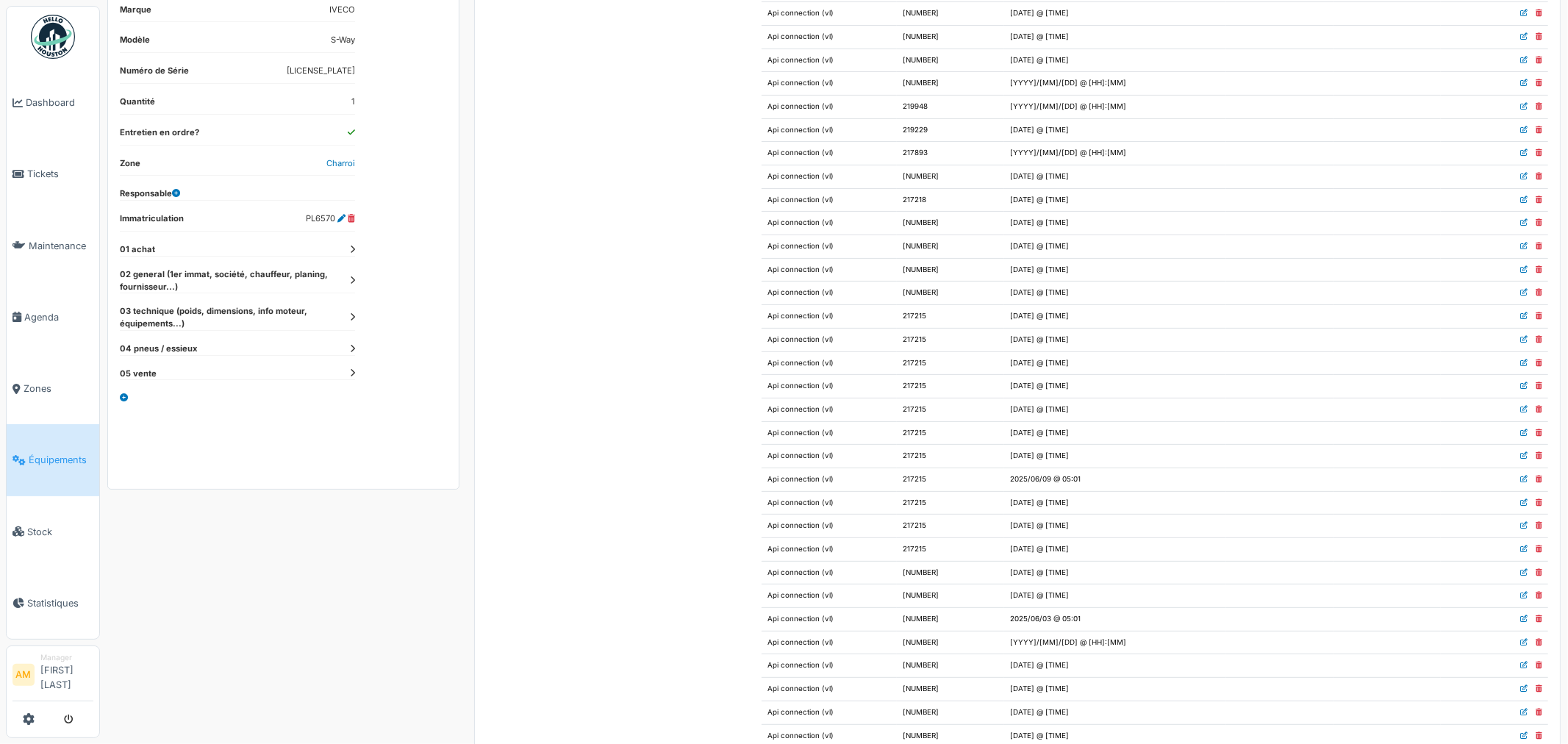 click at bounding box center (352, 249) 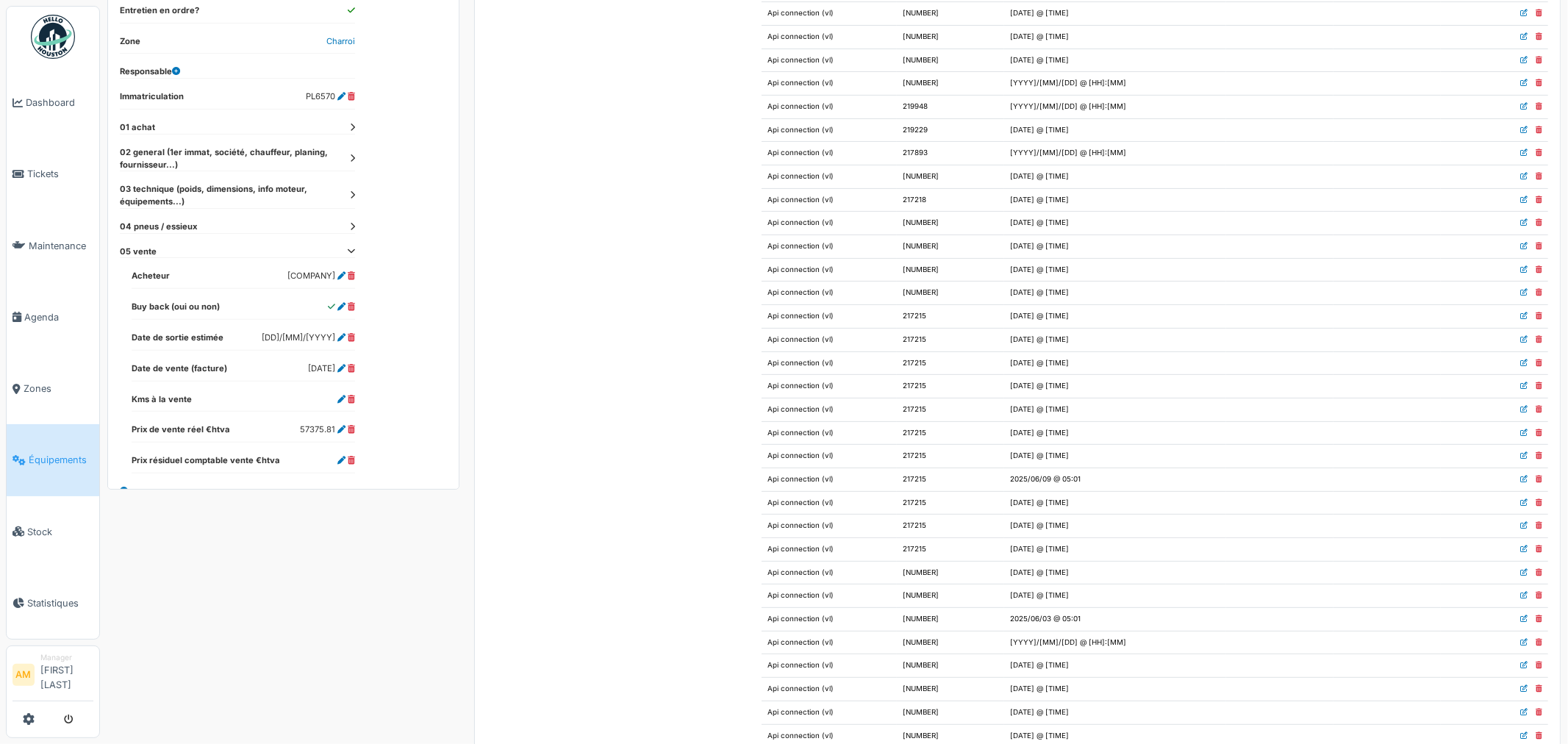 scroll, scrollTop: 143, scrollLeft: 0, axis: vertical 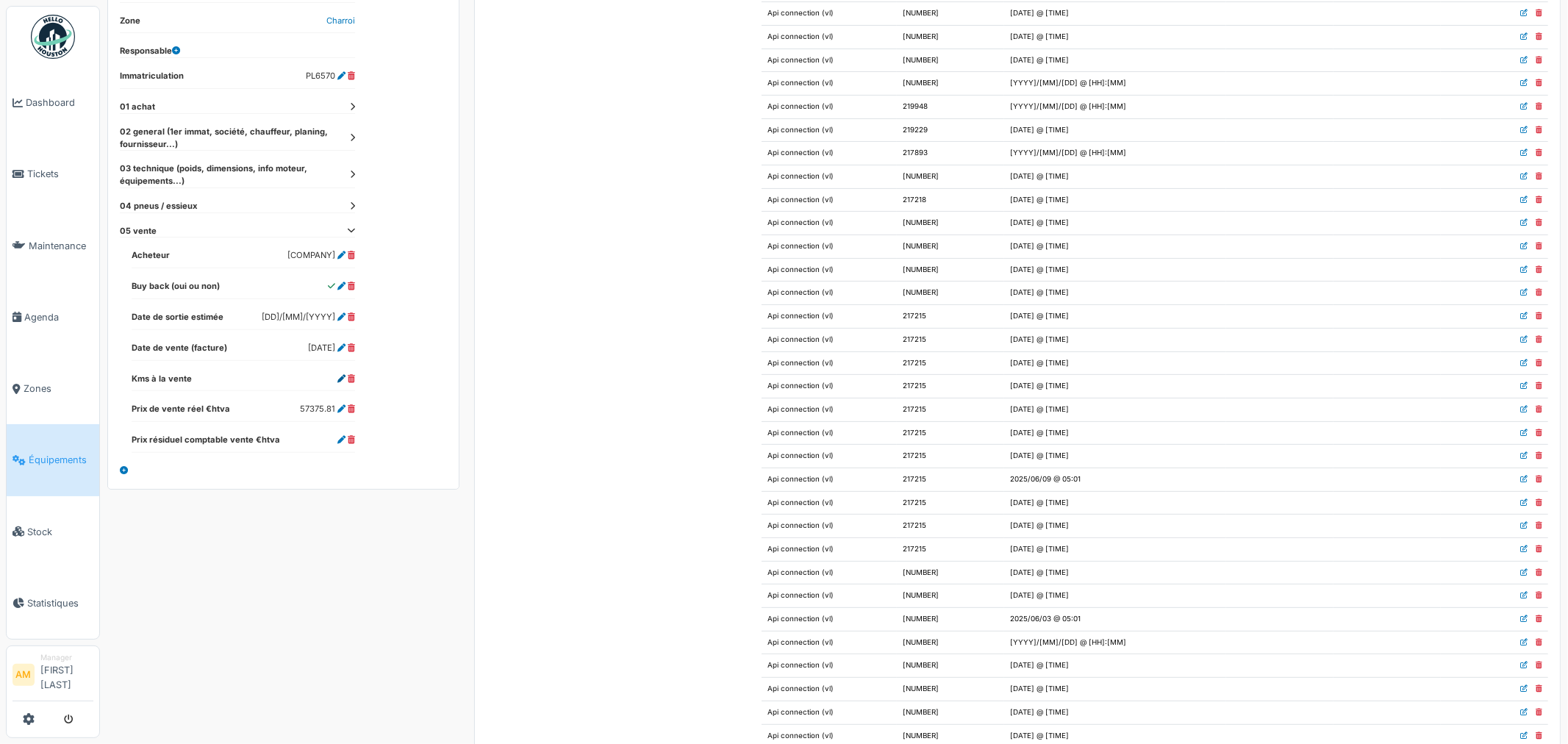 click at bounding box center (341, 379) 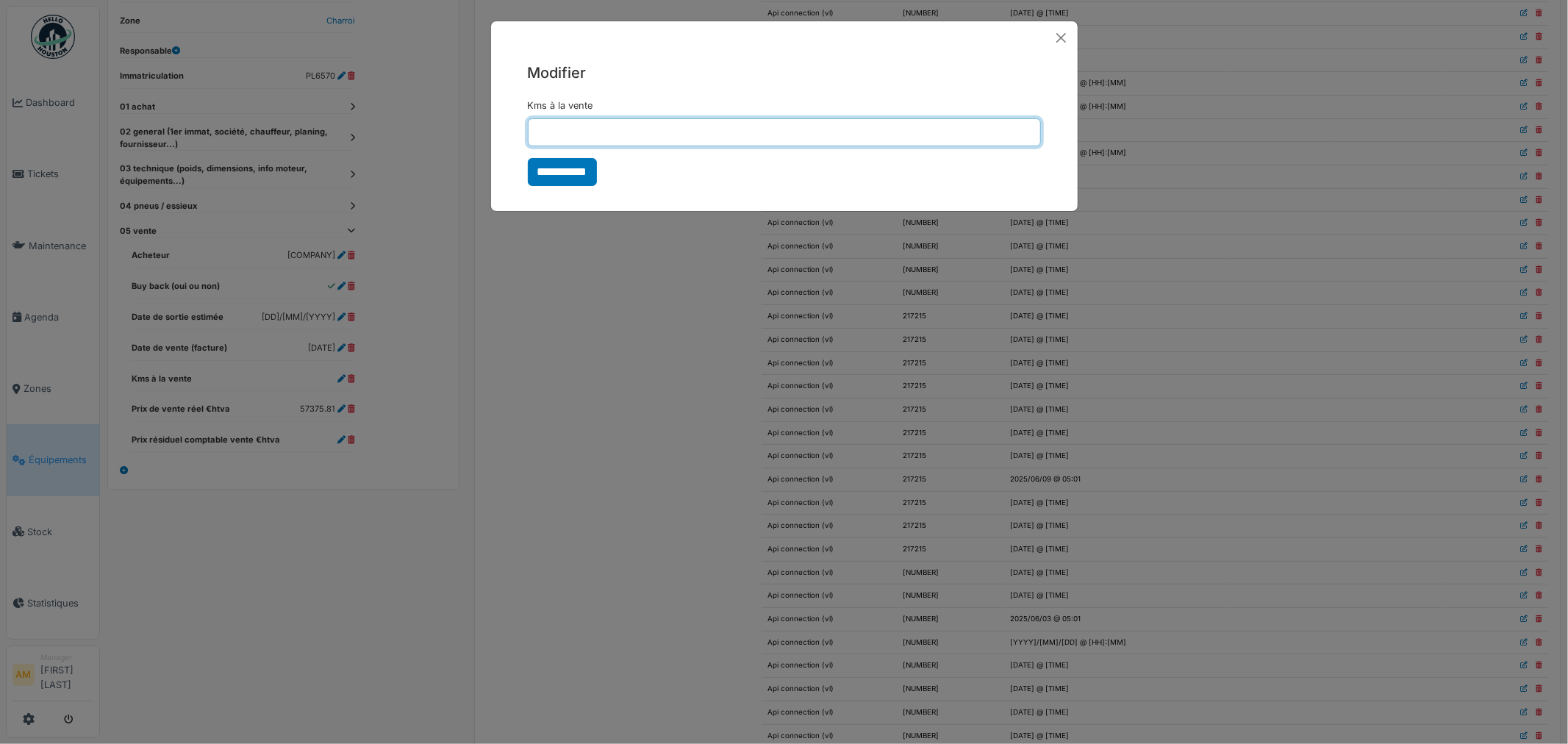 click on "Kms à la vente" at bounding box center [784, 132] 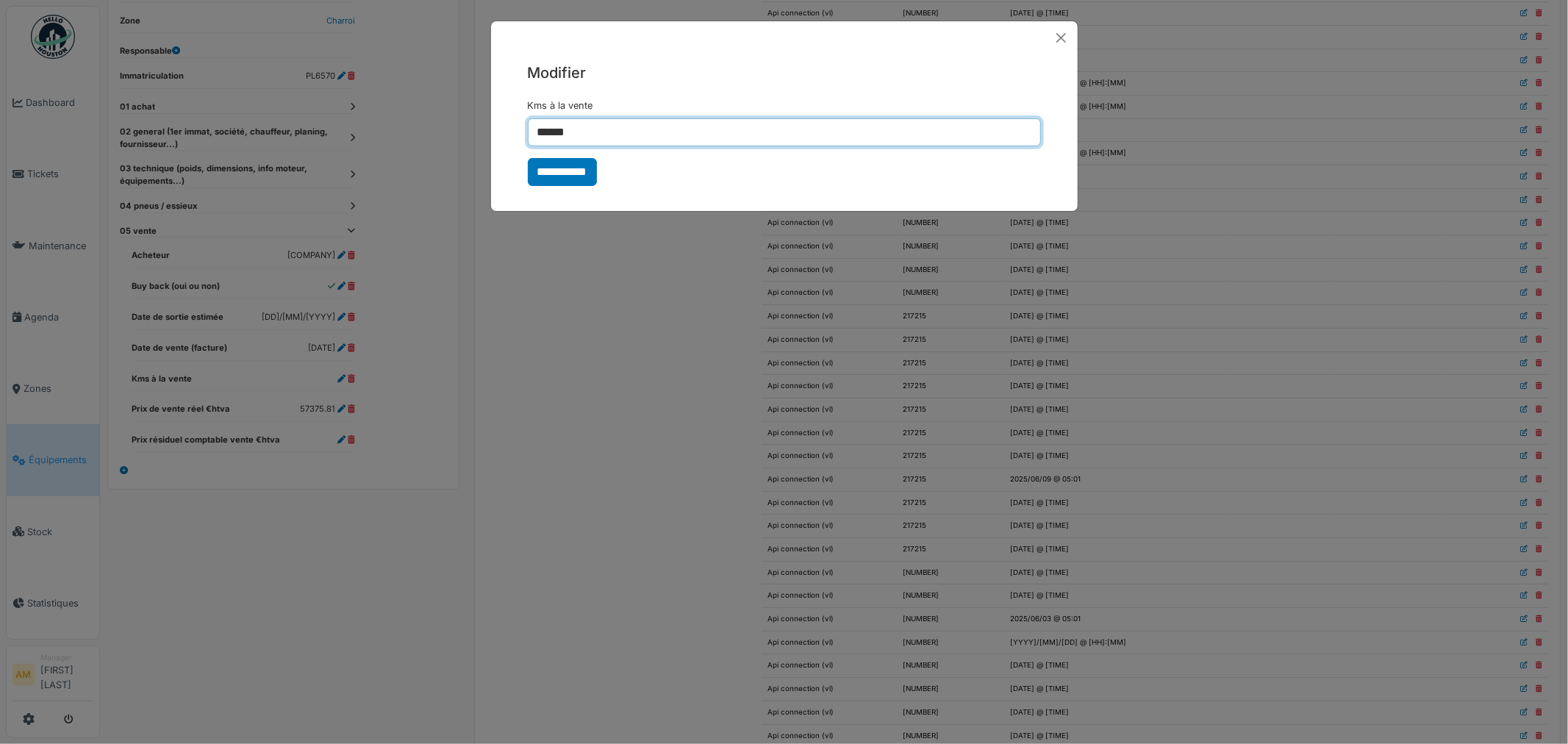 type on "******" 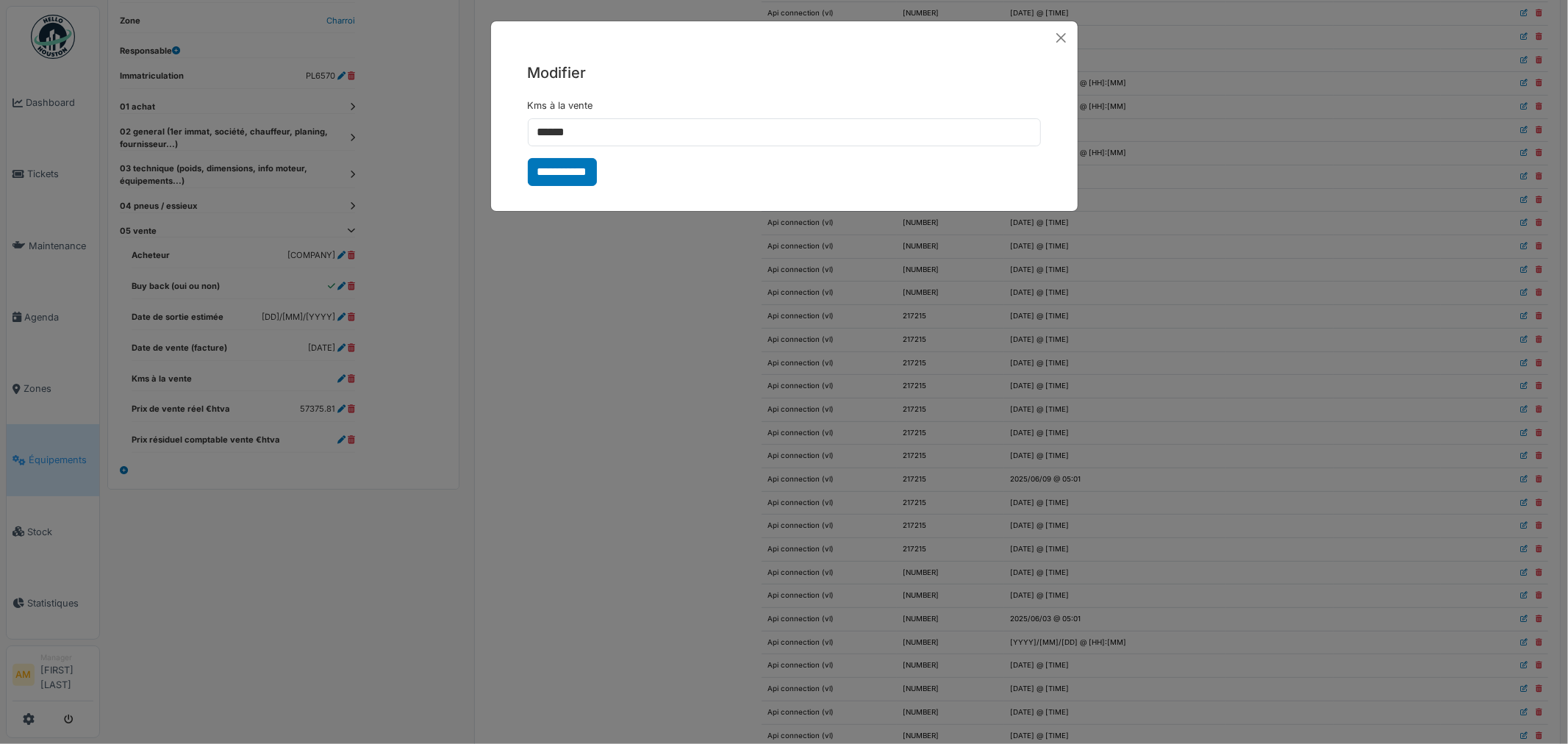 click on "**********" at bounding box center [562, 172] 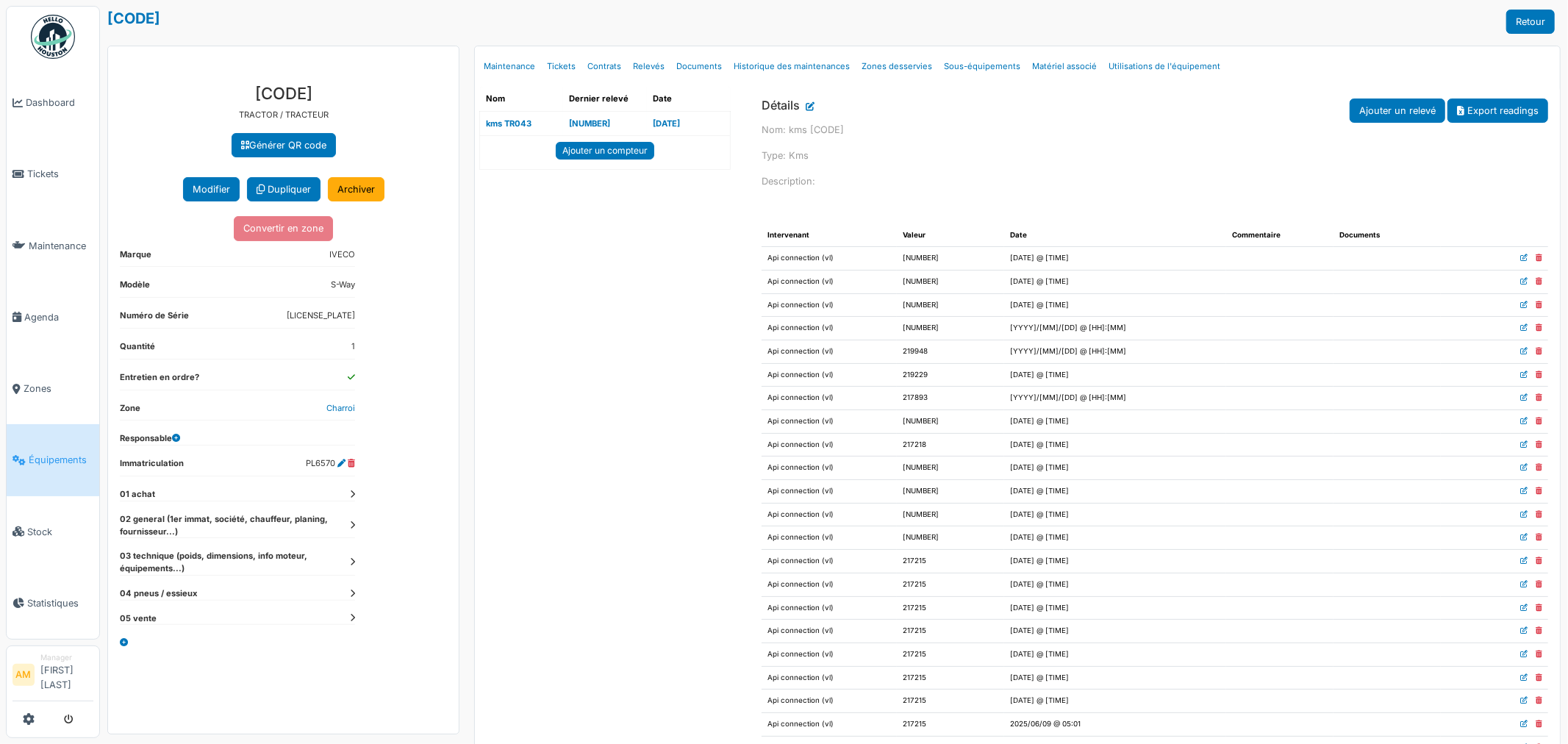 click at bounding box center (352, 494) 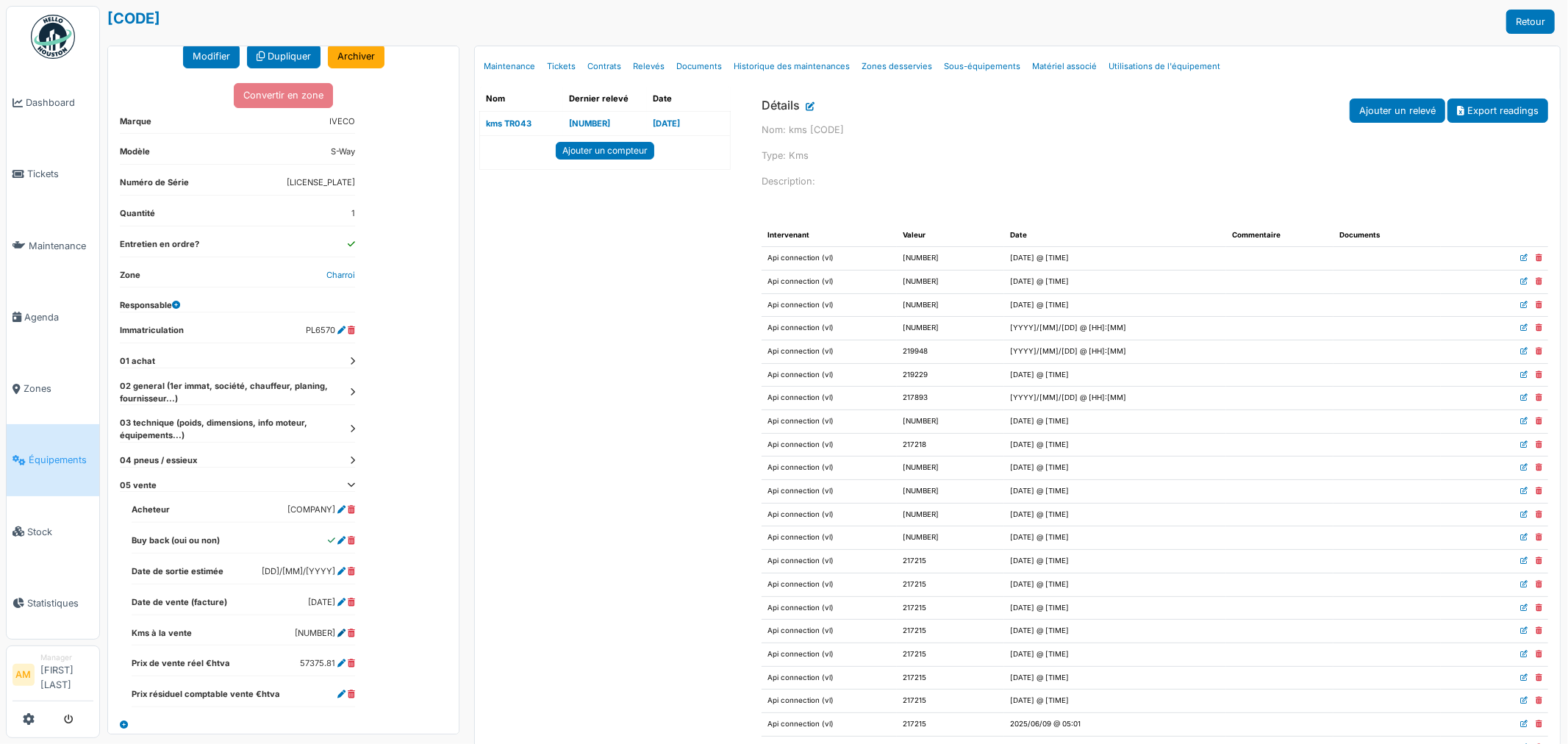 scroll, scrollTop: 143, scrollLeft: 0, axis: vertical 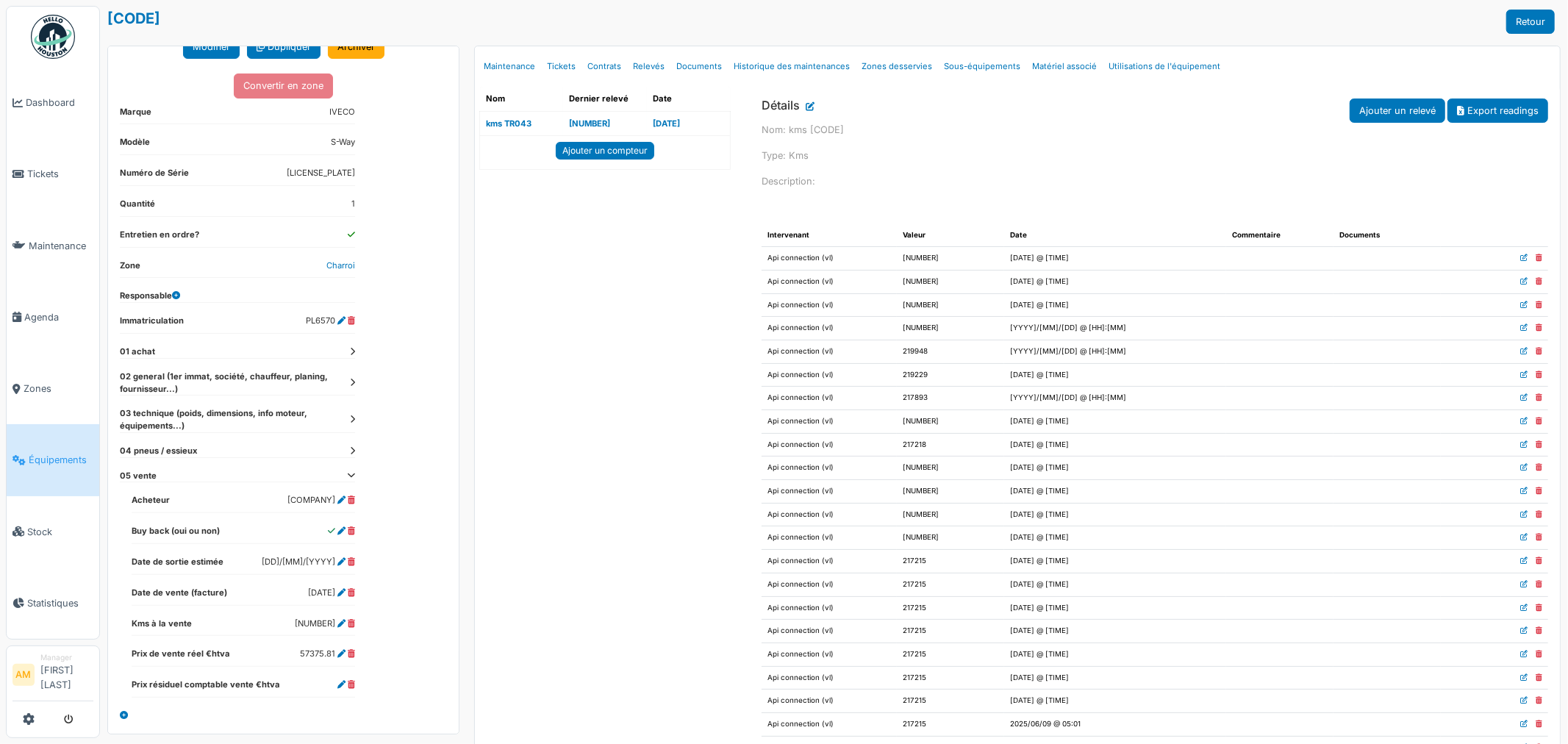 click at bounding box center [341, 623] 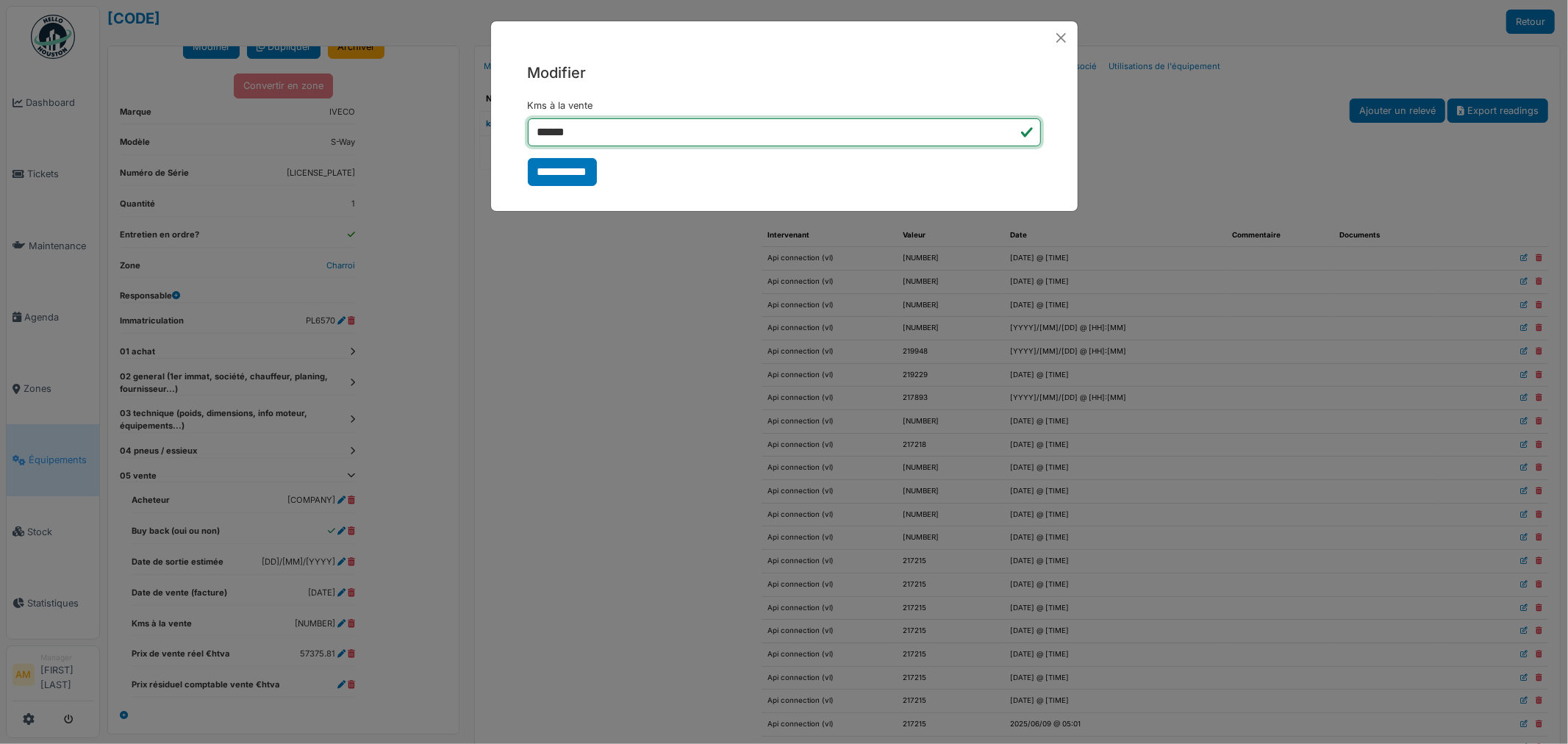 click on "******" at bounding box center [784, 132] 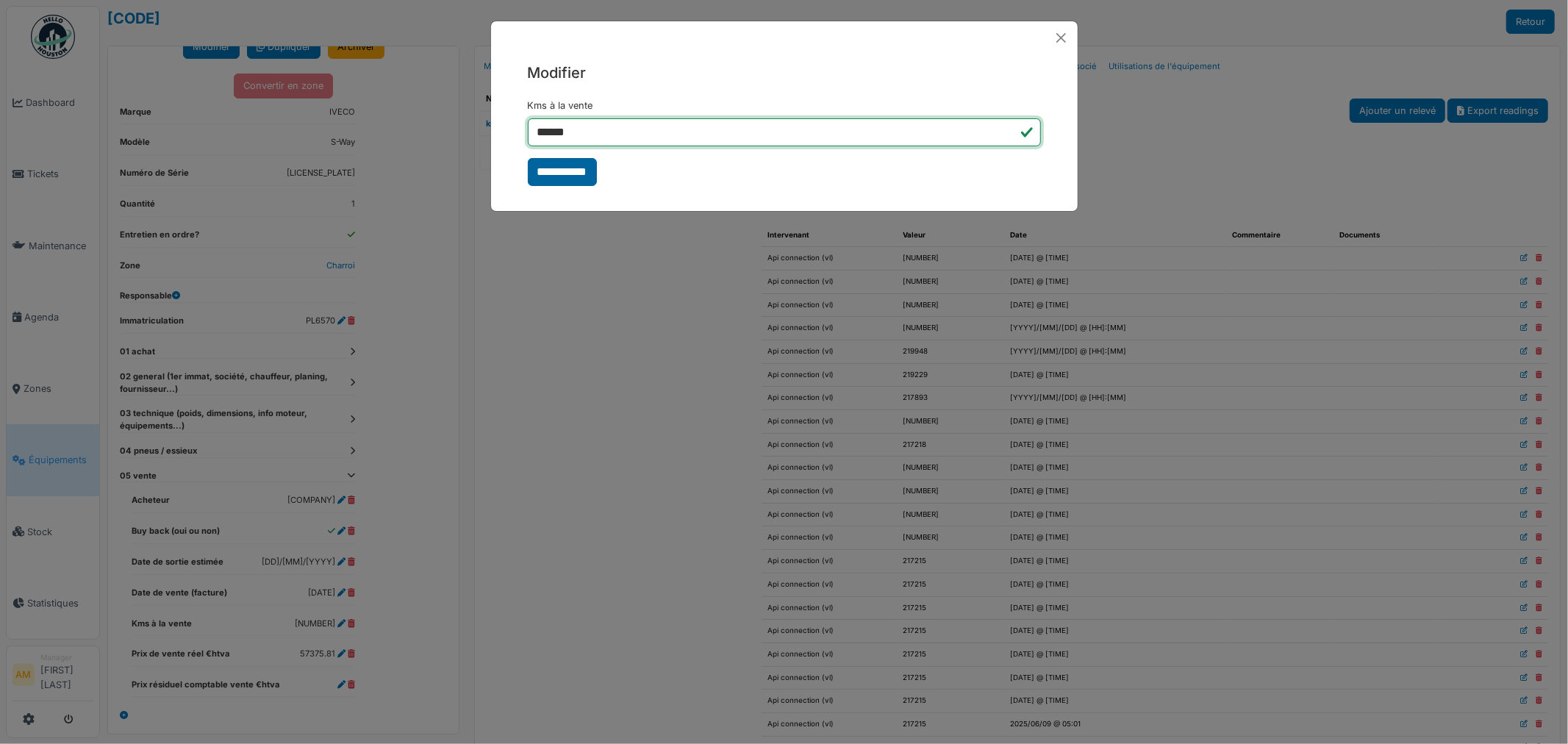 type on "******" 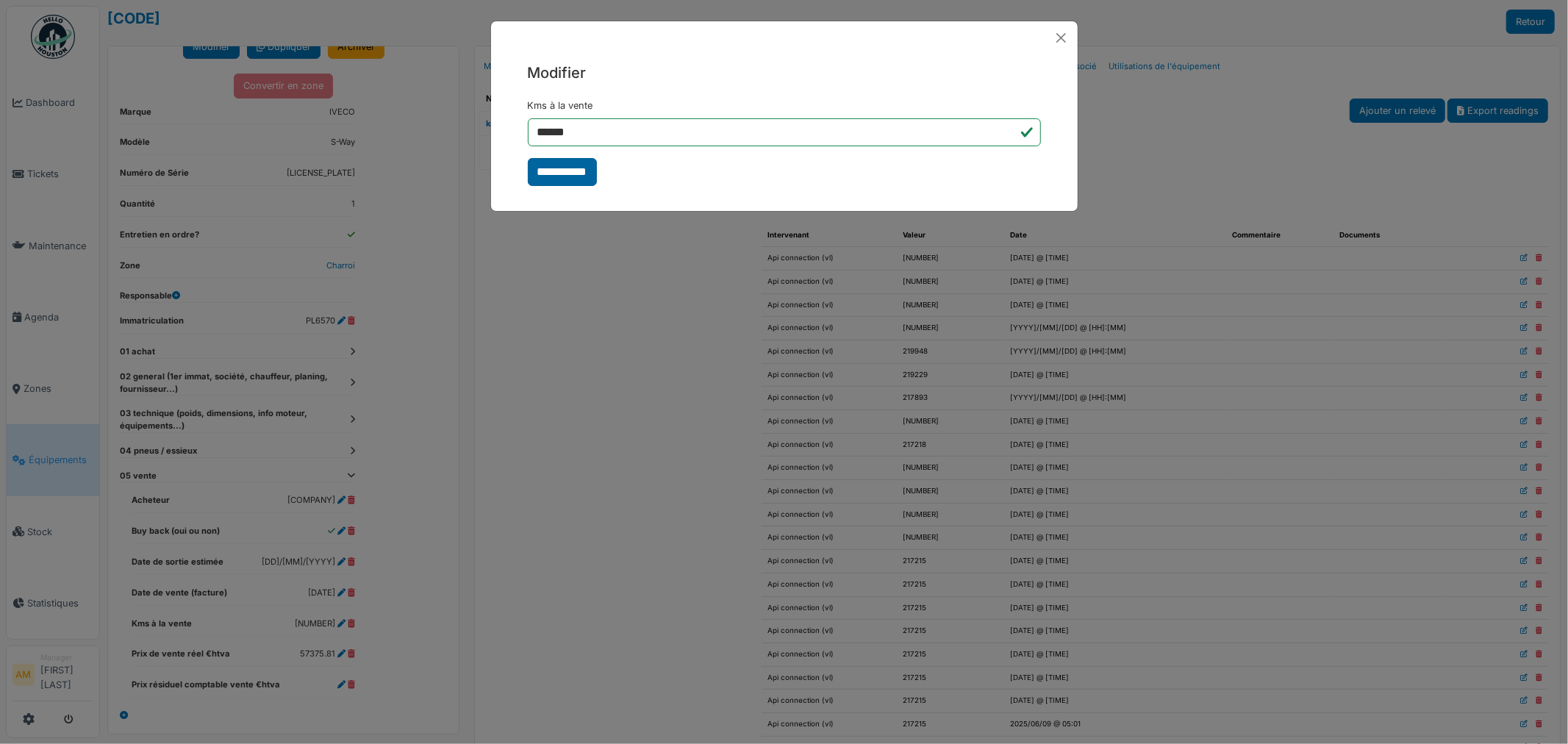 click on "**********" at bounding box center (562, 172) 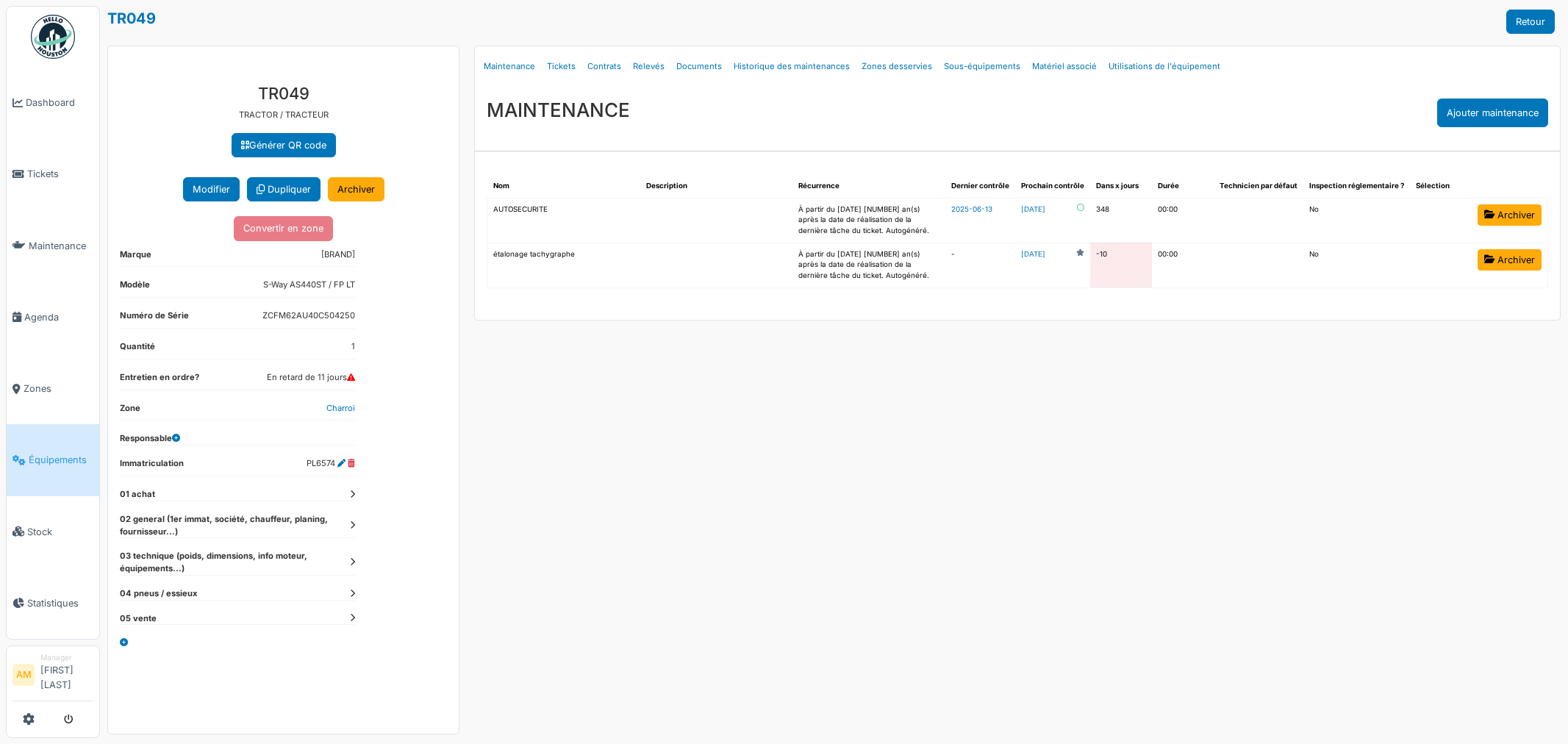 scroll, scrollTop: 0, scrollLeft: 0, axis: both 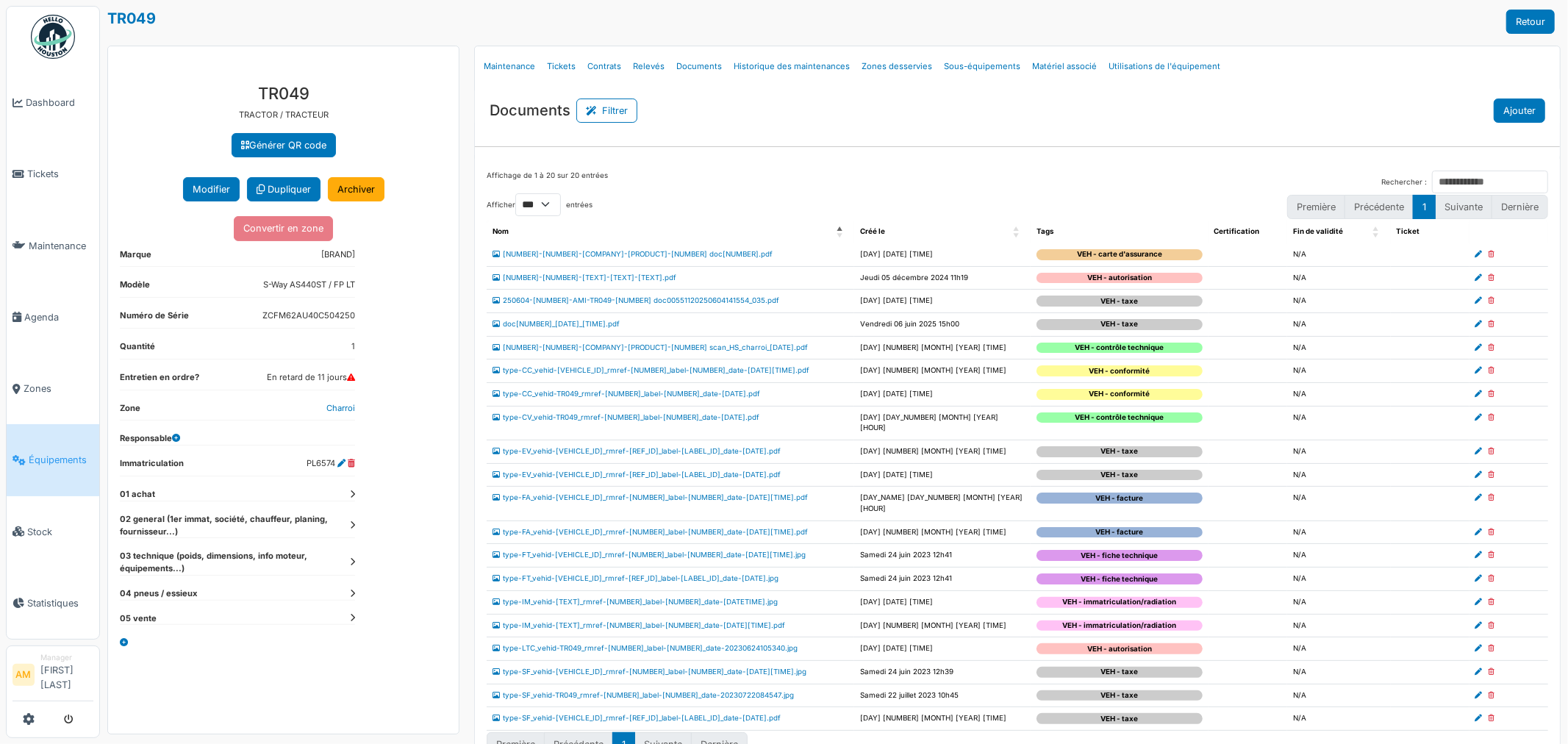 click on "Ajouter" at bounding box center (606, 110) 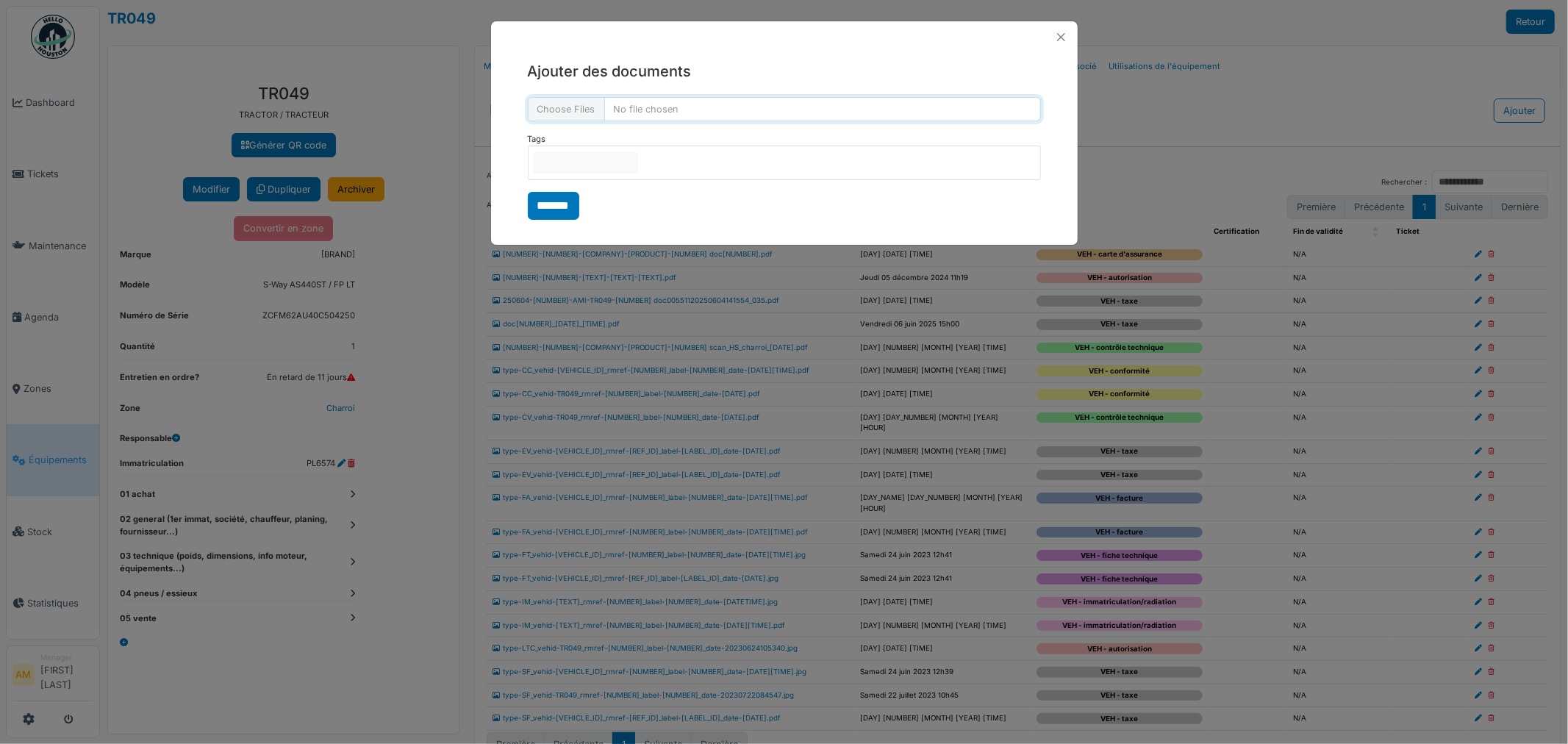 click at bounding box center (784, 109) 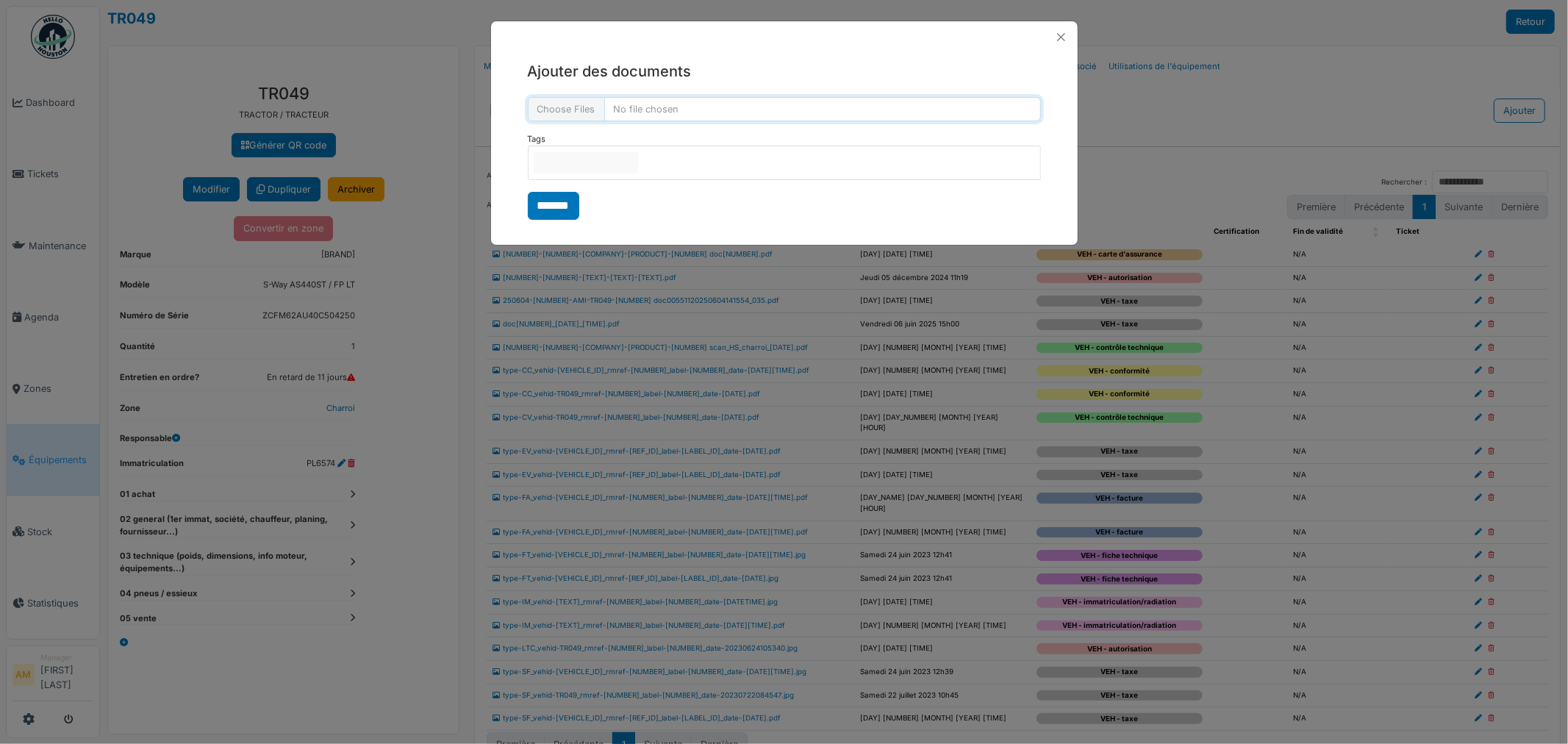 type on "**********" 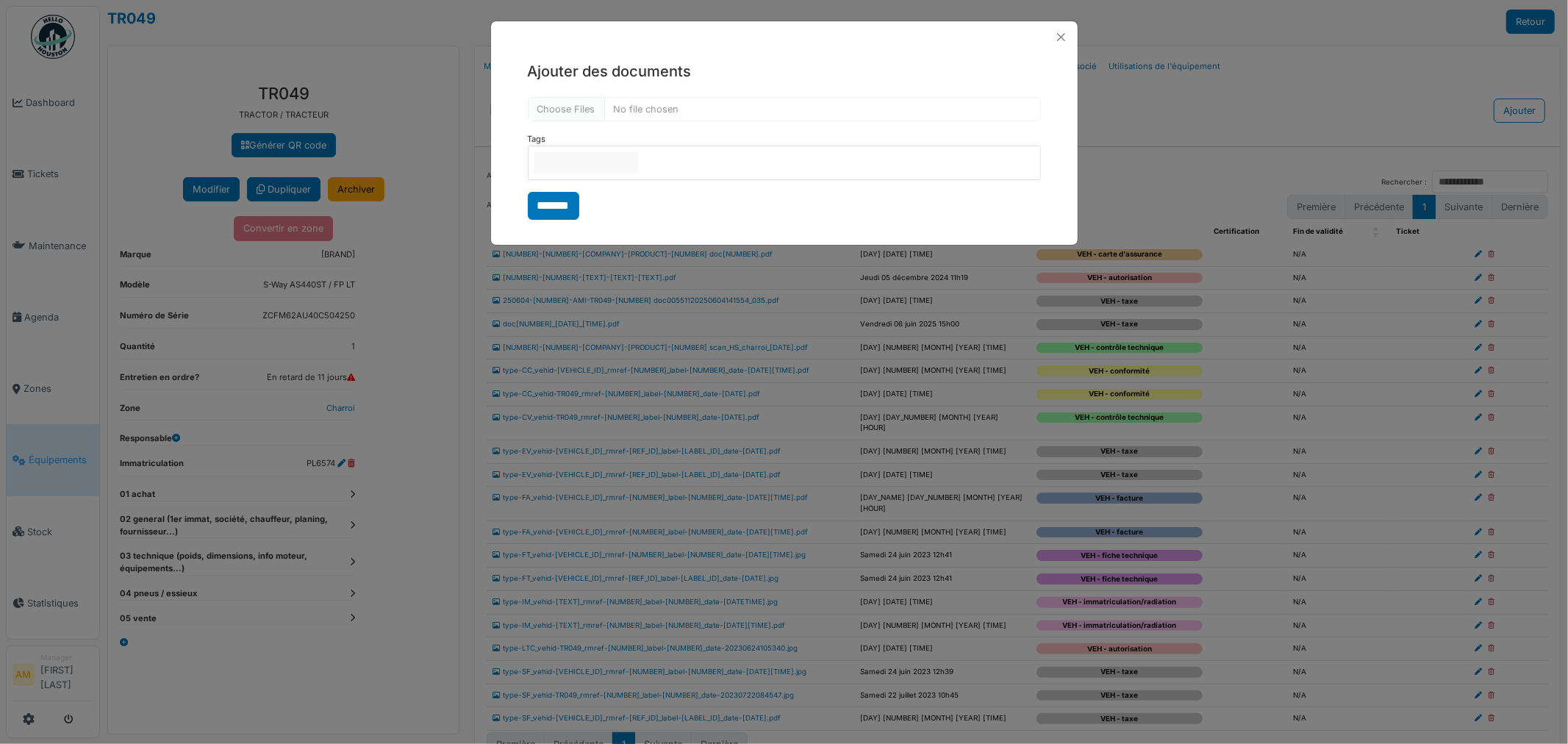 click at bounding box center [586, 162] 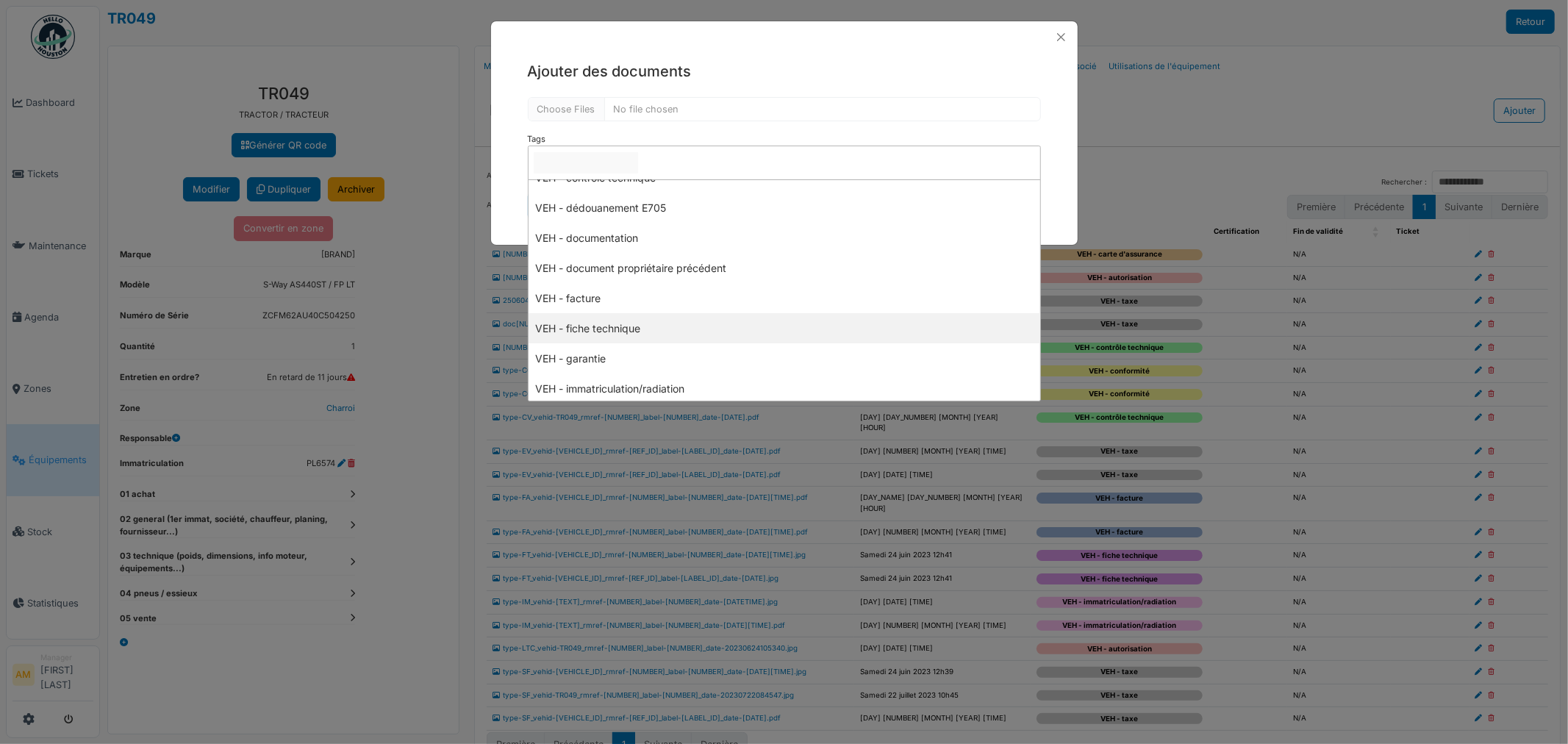 scroll, scrollTop: 245, scrollLeft: 0, axis: vertical 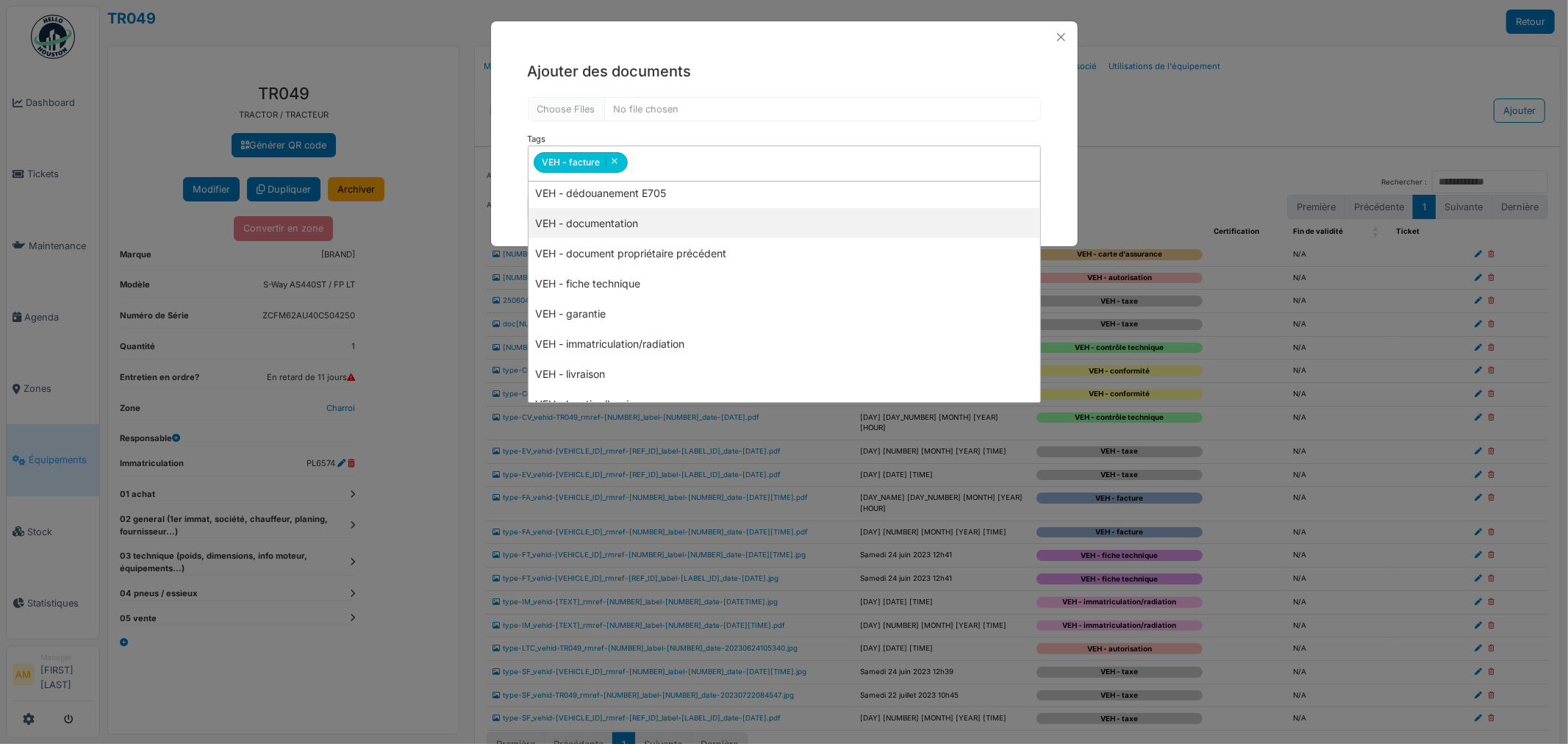 click on "**********" at bounding box center (784, 140) 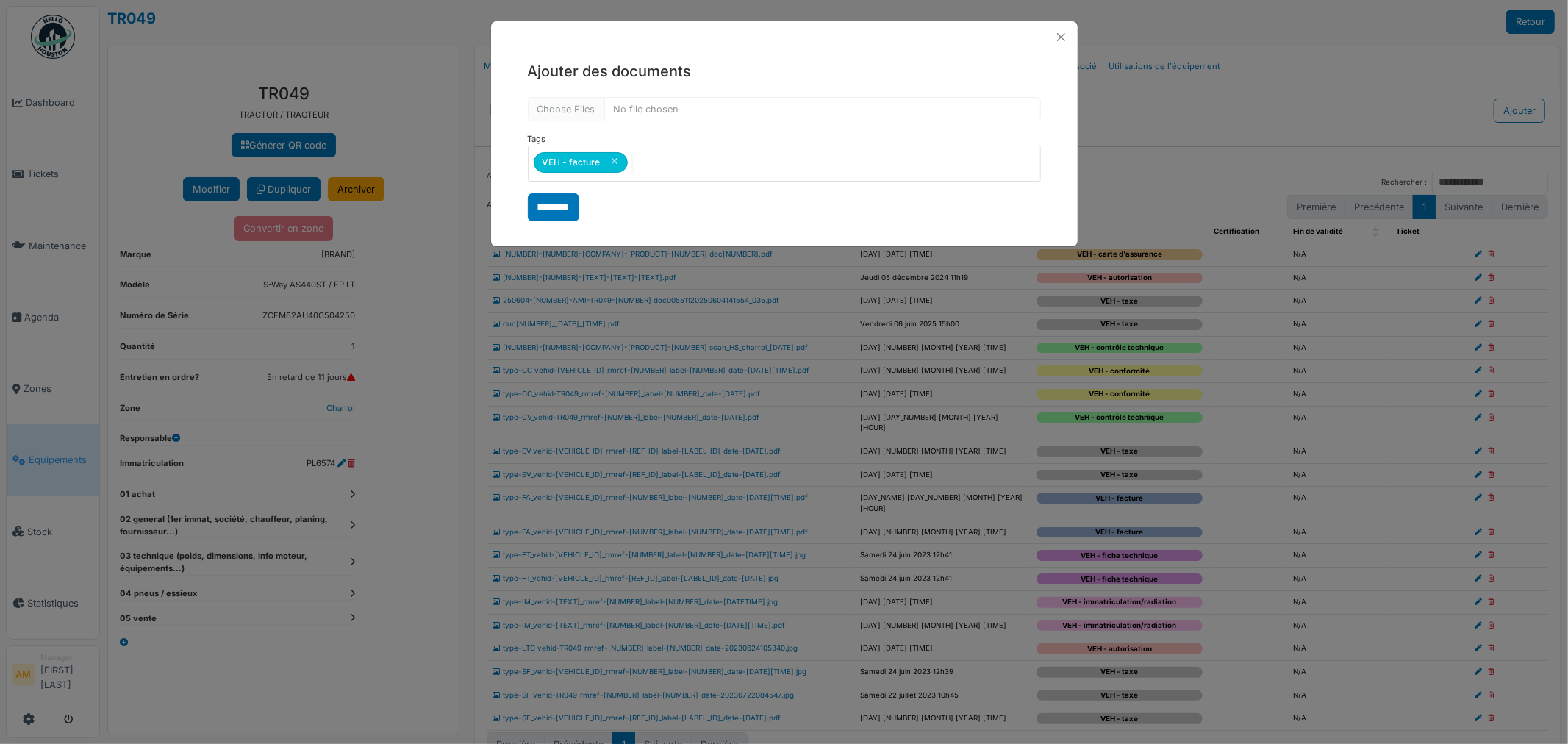 click on "*******" at bounding box center [554, 207] 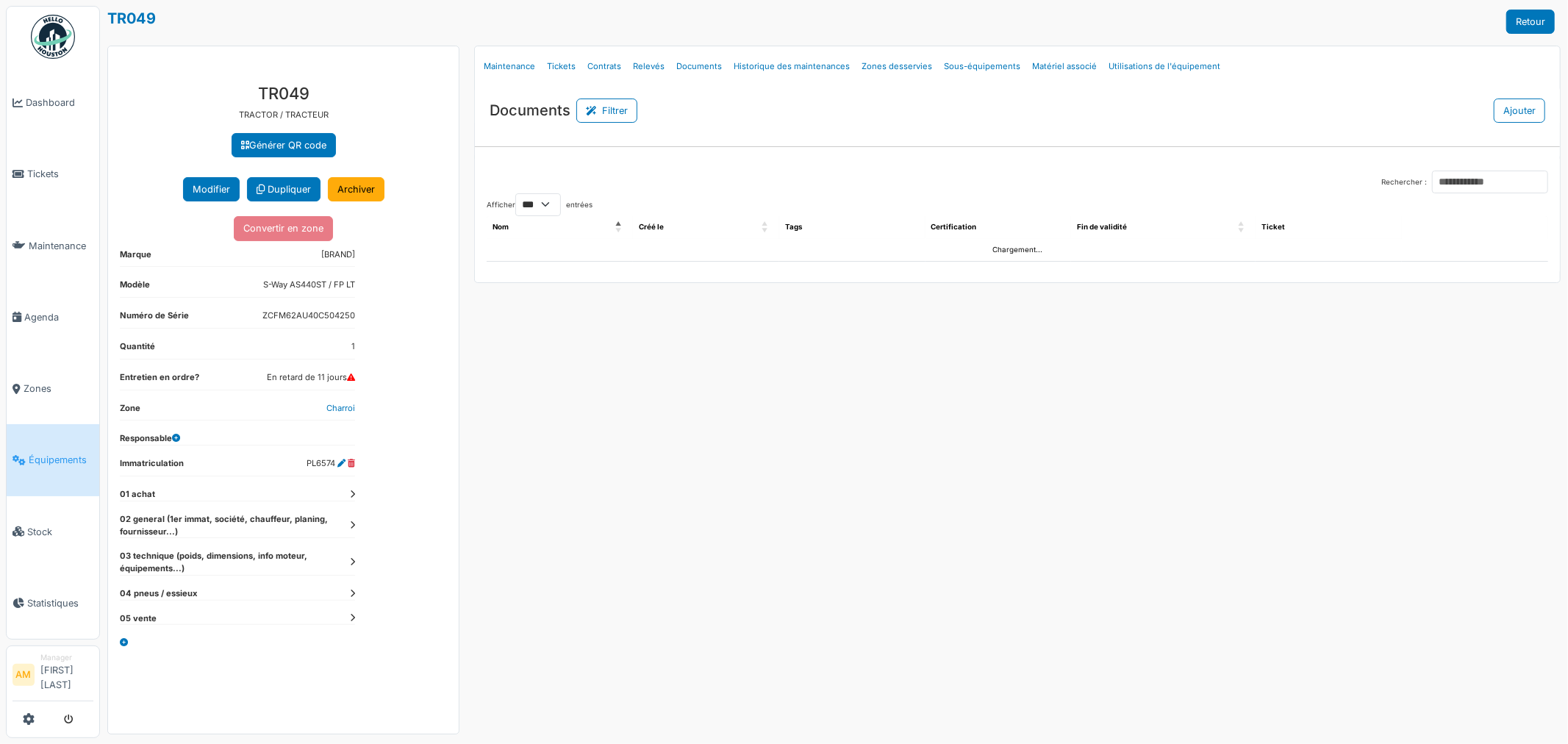 click on "** ** *** ***" at bounding box center [538, 204] 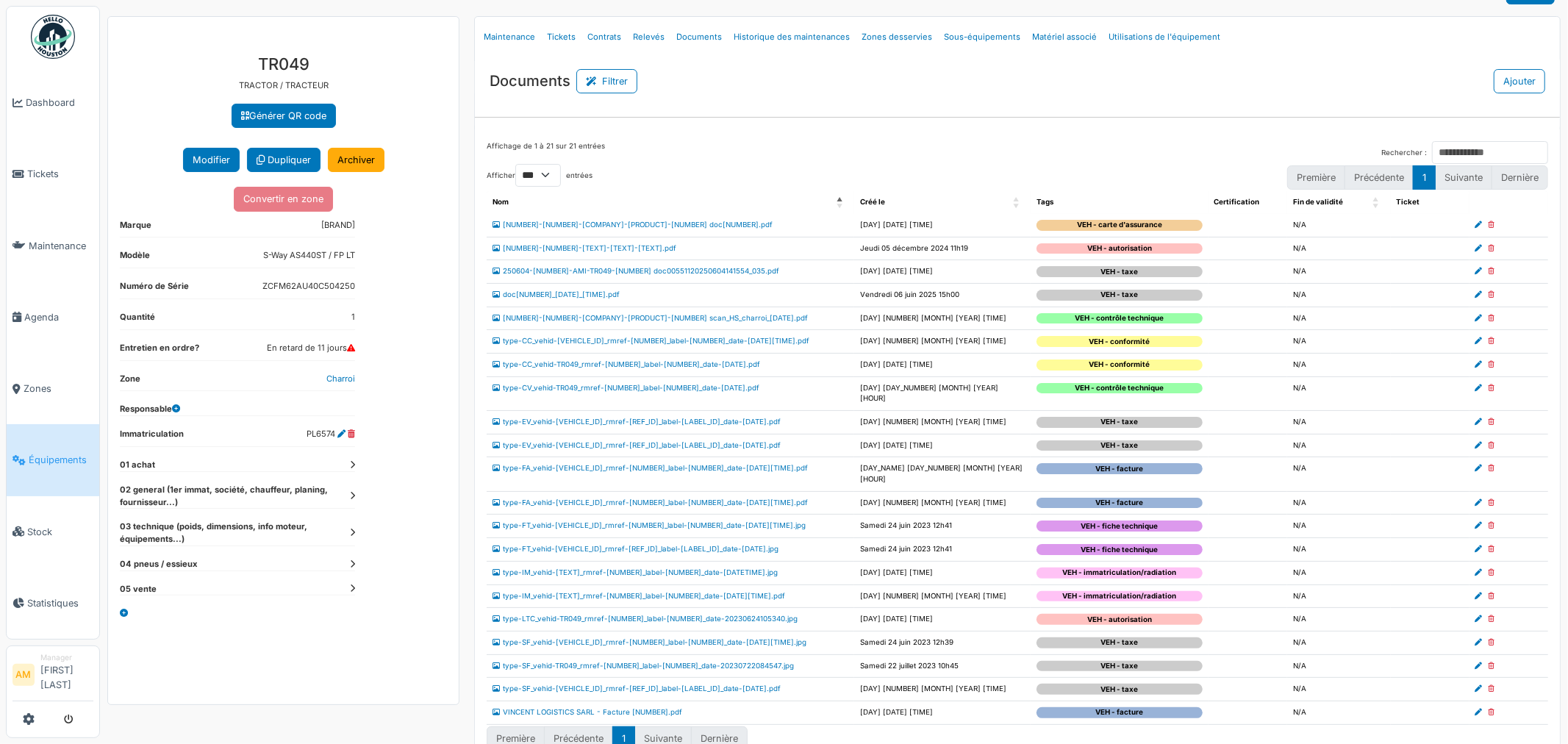 scroll, scrollTop: 38, scrollLeft: 0, axis: vertical 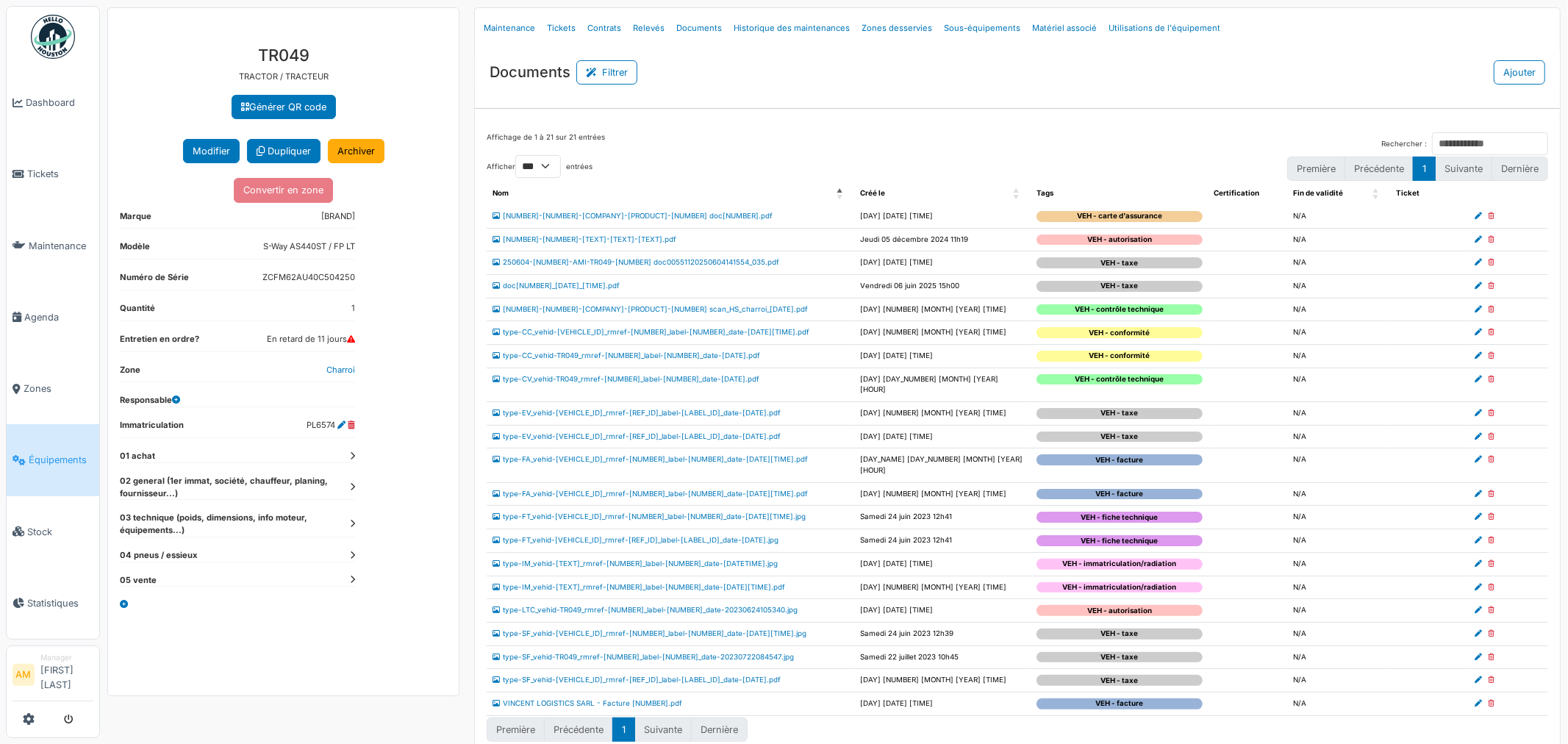 click at bounding box center (1479, 704) 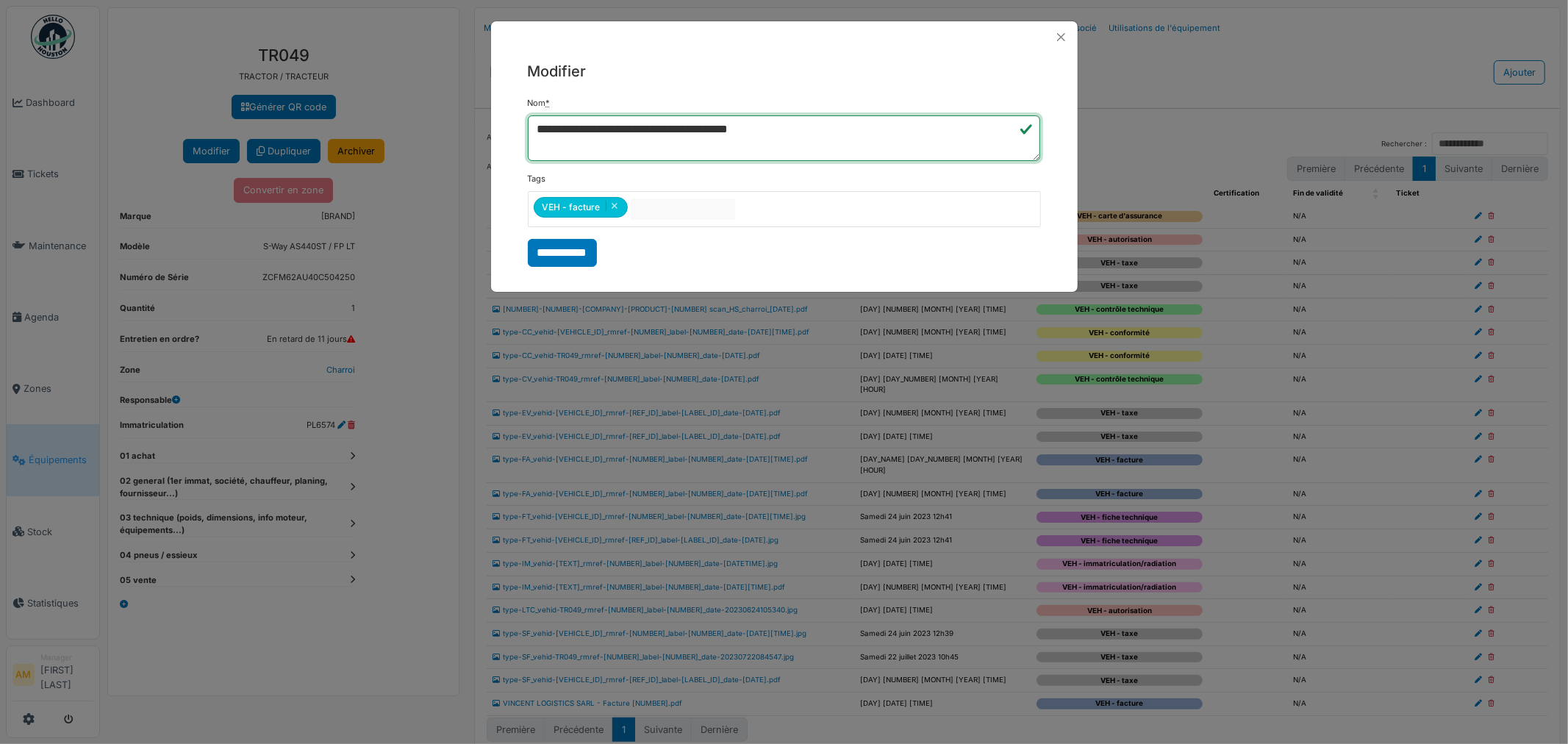 click on "**********" at bounding box center (784, 138) 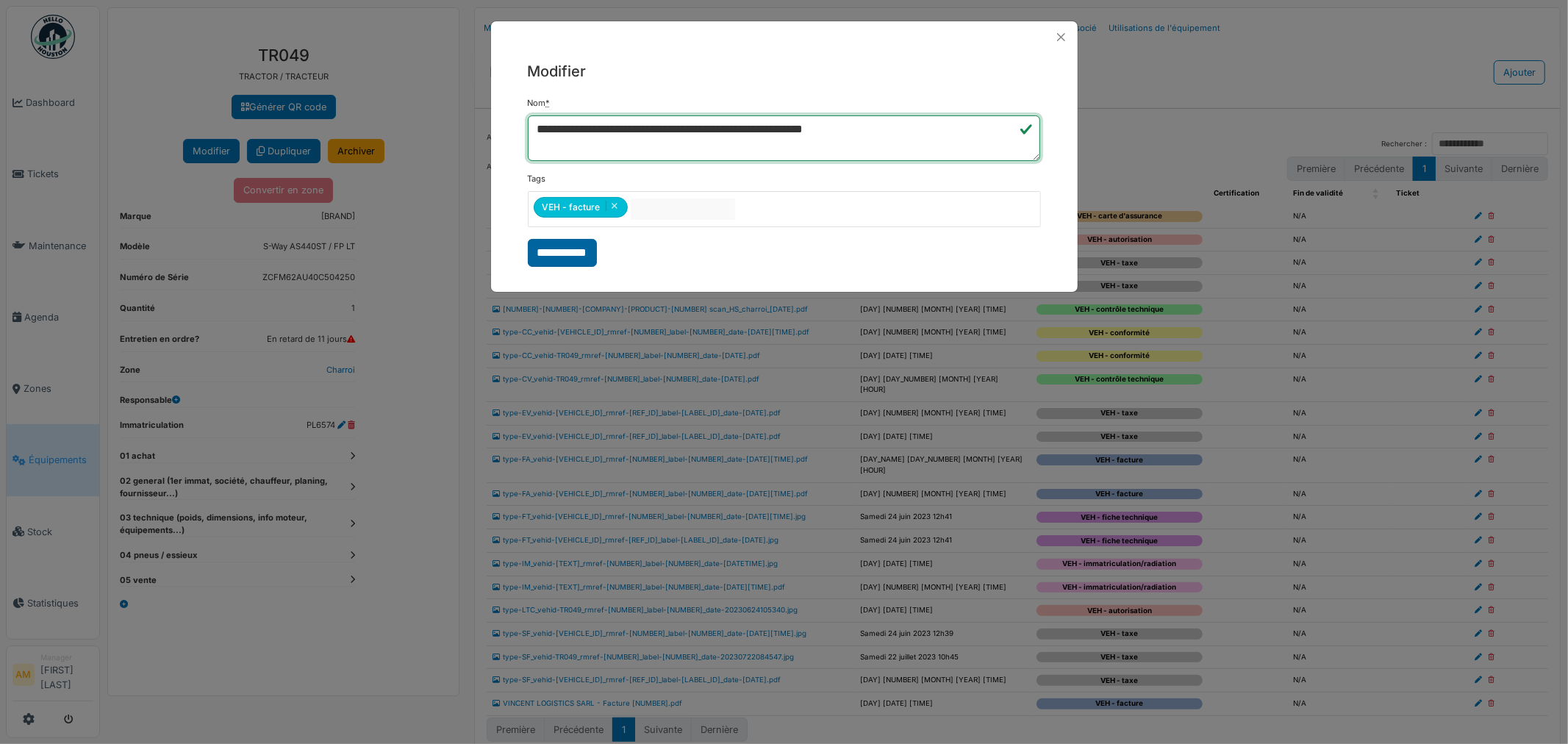 type on "**********" 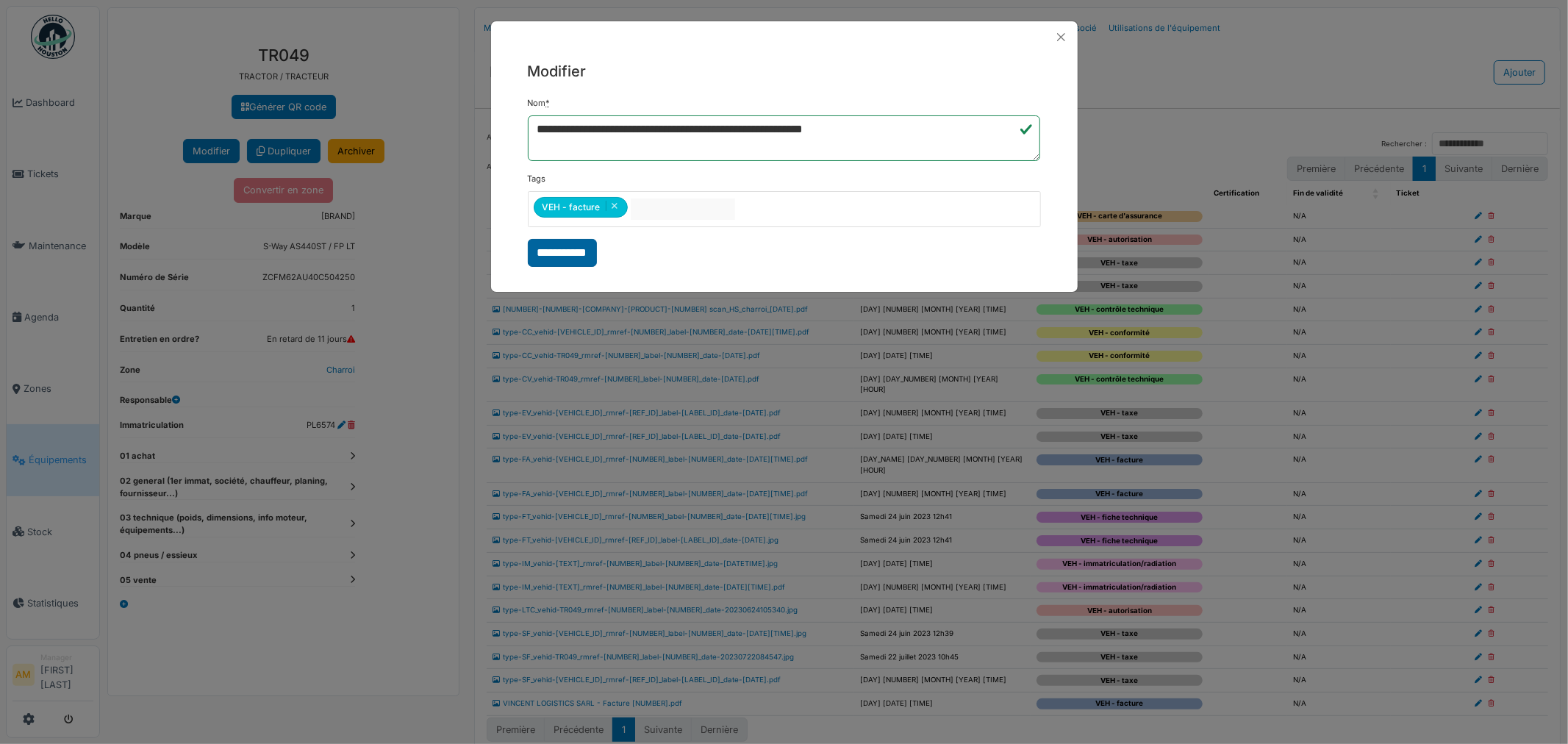 click on "**********" at bounding box center (562, 253) 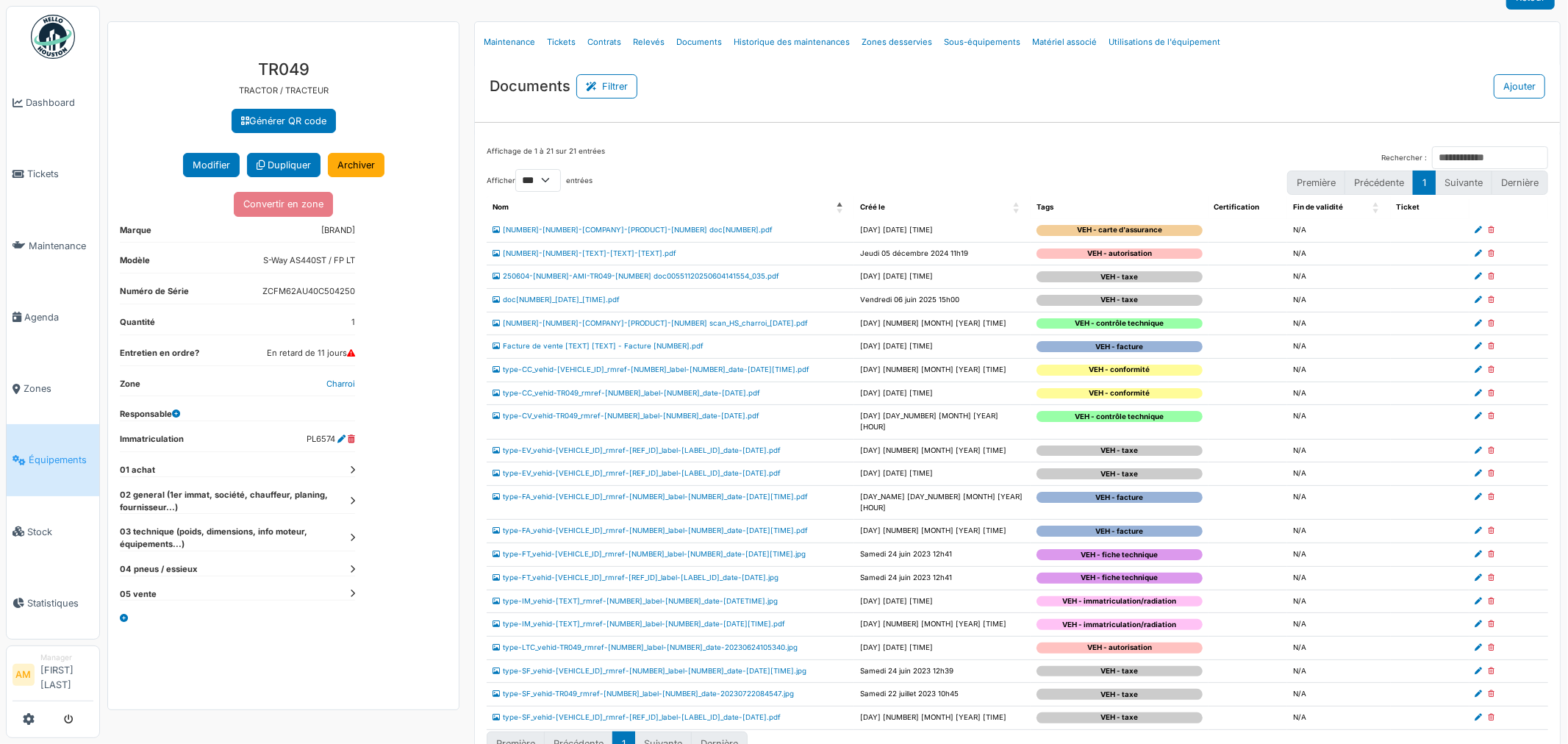 scroll, scrollTop: 38, scrollLeft: 0, axis: vertical 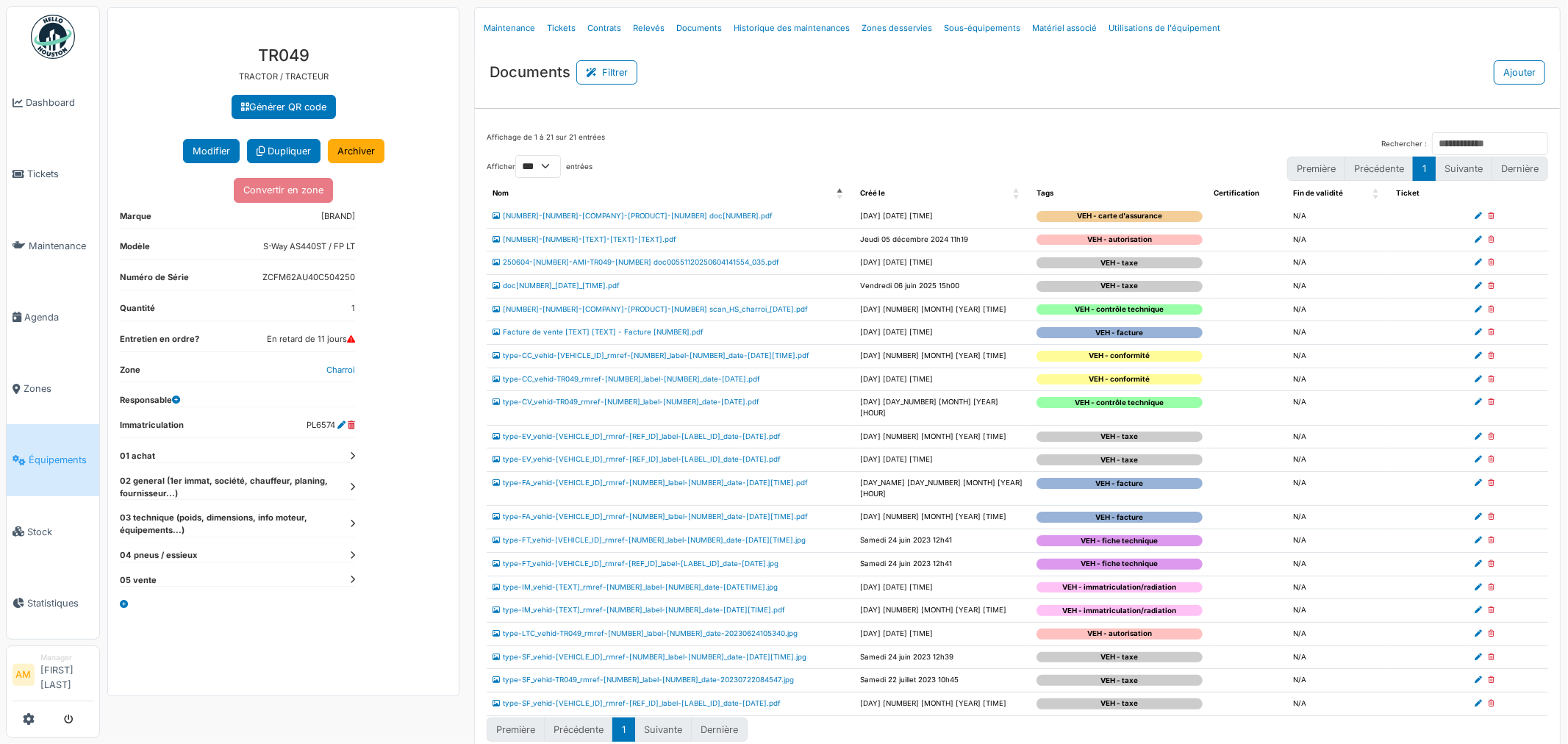 click on "Suivante" at bounding box center (663, 729) 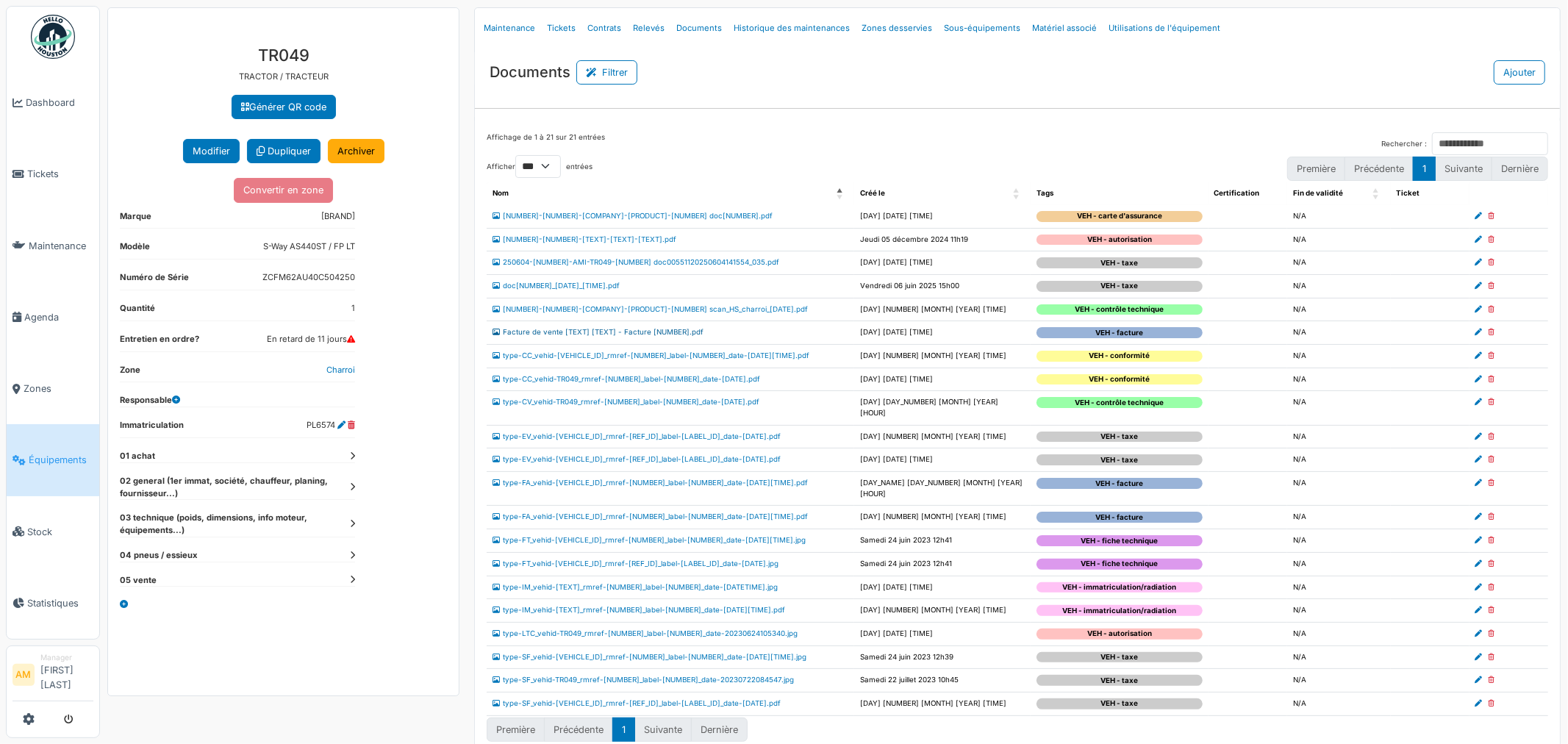 click on "Facture de vente VINCENT LOGISTICS SARL - Facture 950006.pdf" at bounding box center [598, 332] 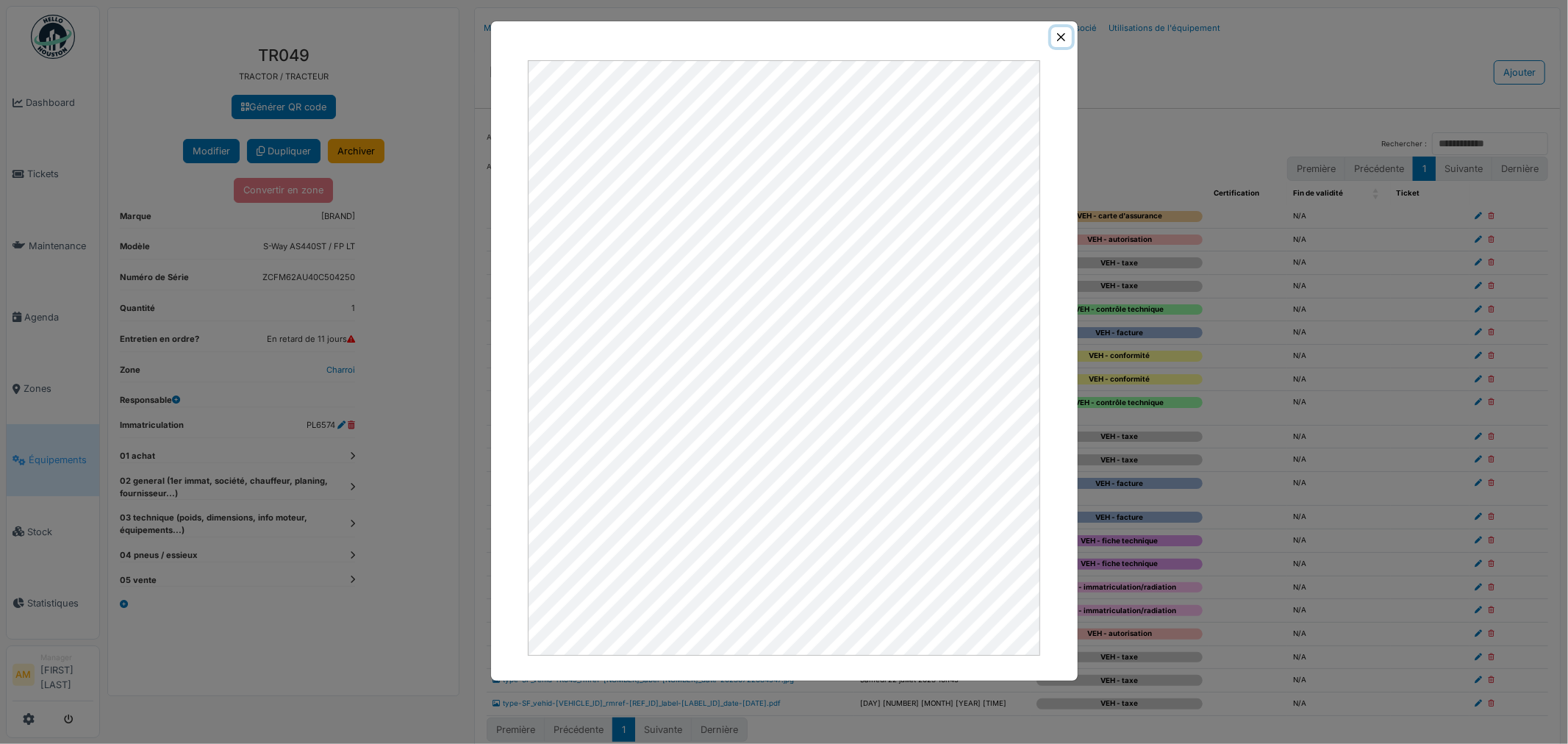 click at bounding box center (1061, 37) 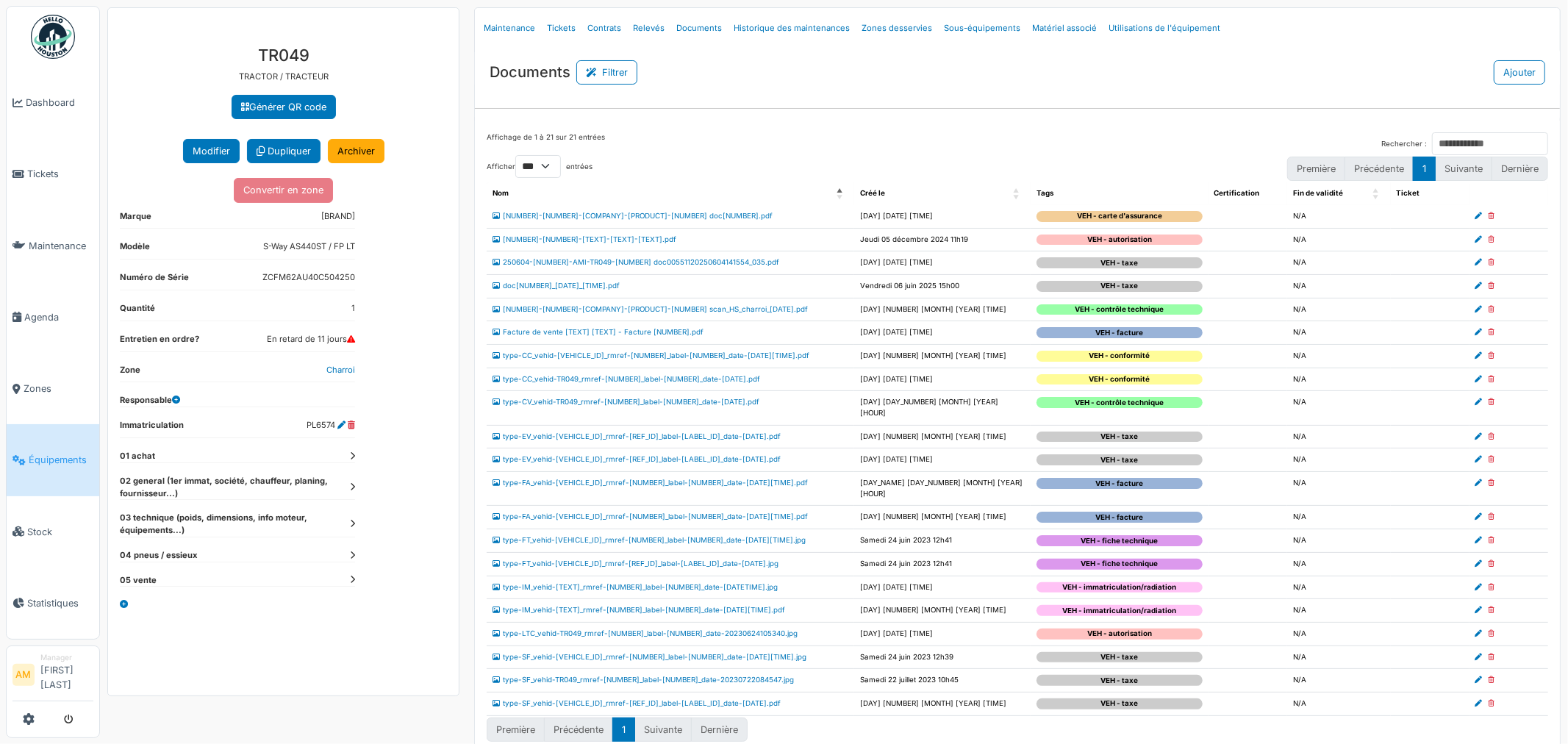 click on "05 vente" at bounding box center (237, 456) 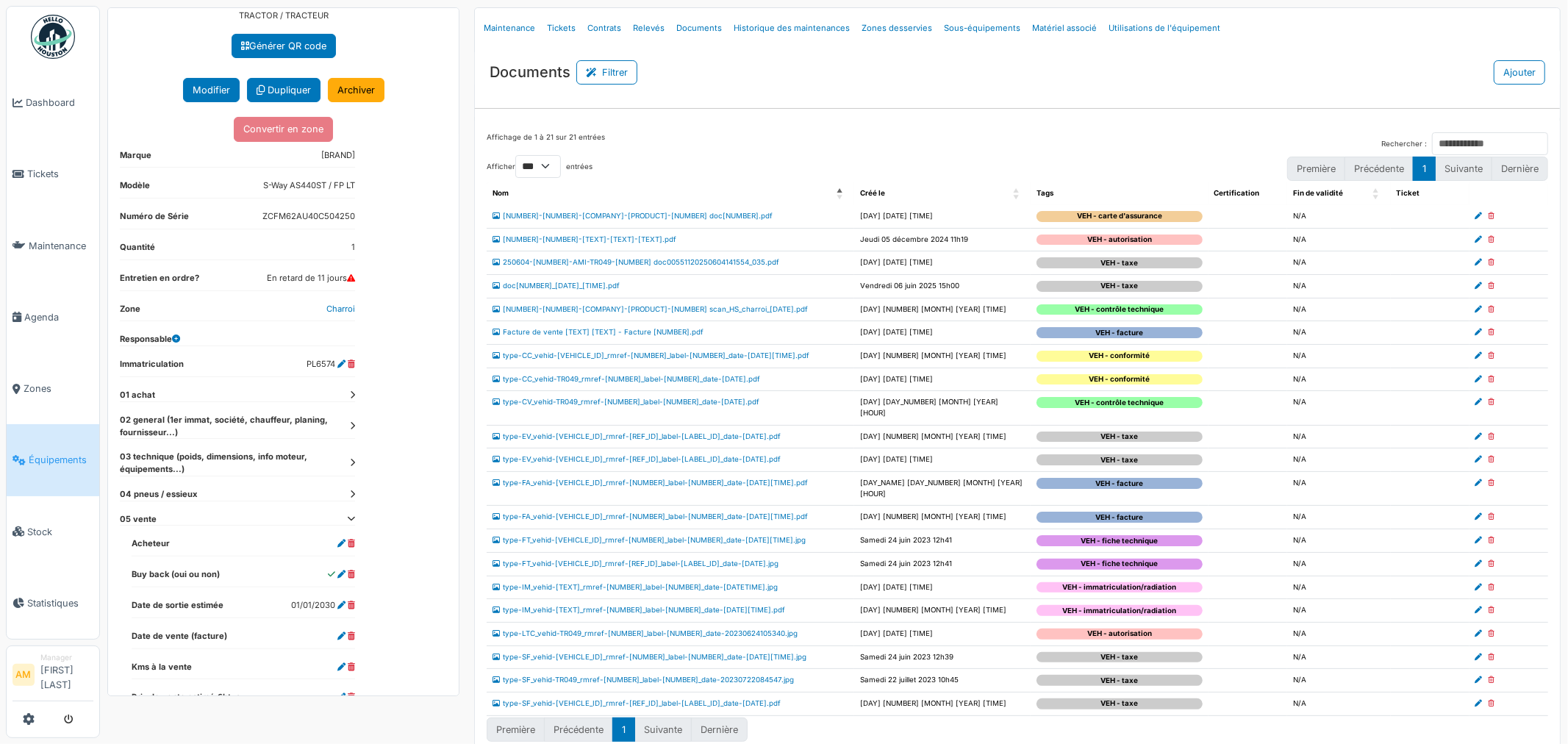 scroll, scrollTop: 163, scrollLeft: 0, axis: vertical 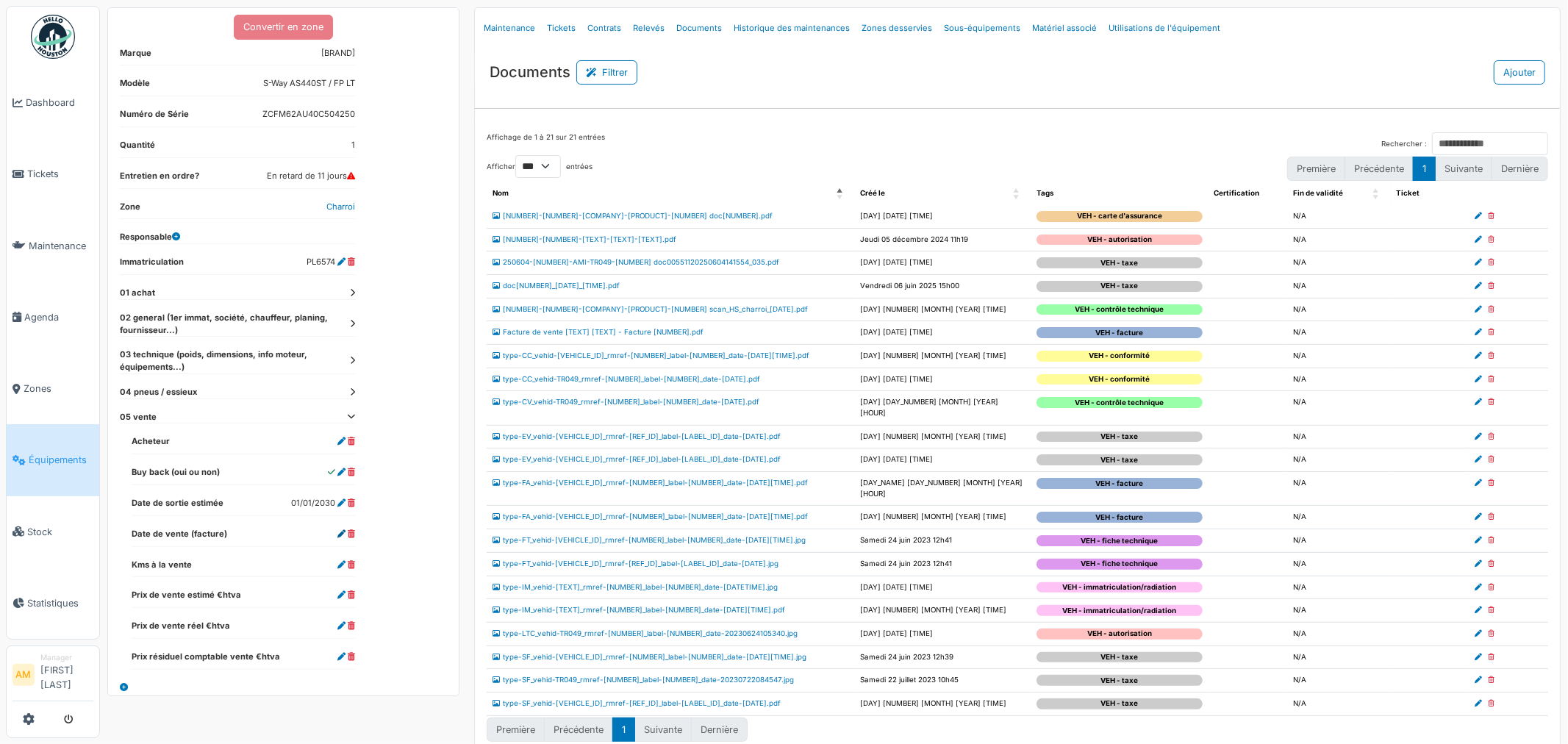click at bounding box center [341, 534] 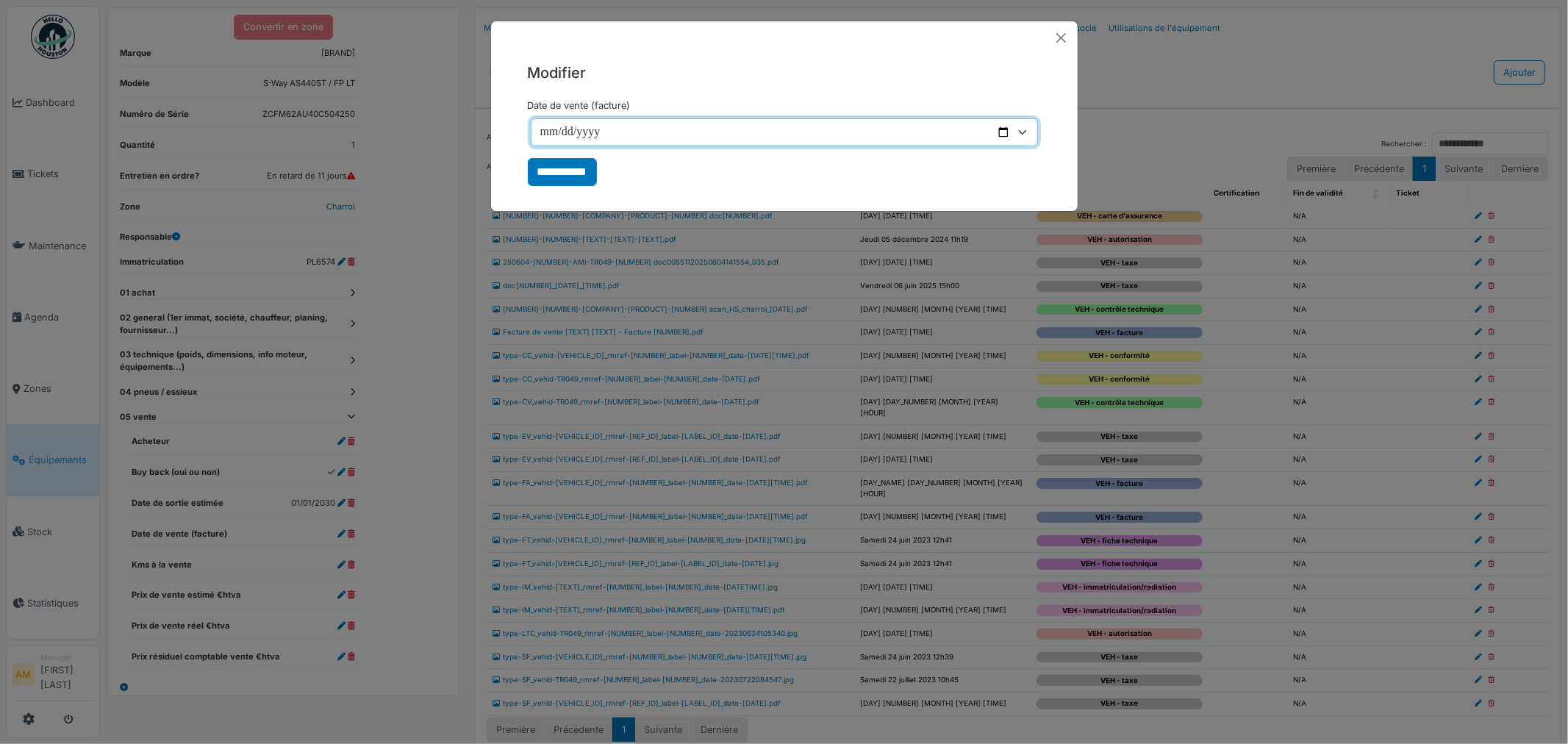 click on "Date de vente (facture)" at bounding box center (784, 132) 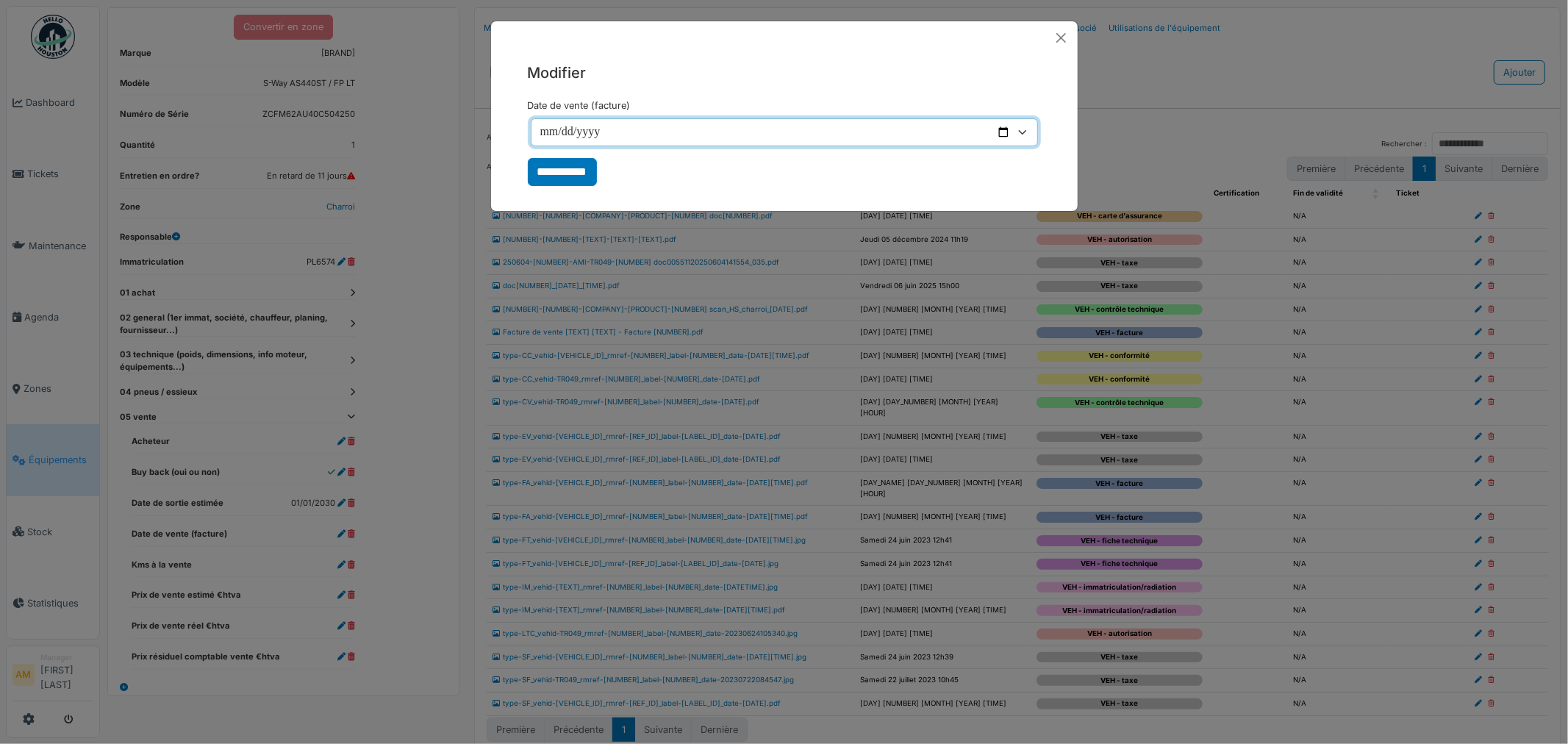 type on "**********" 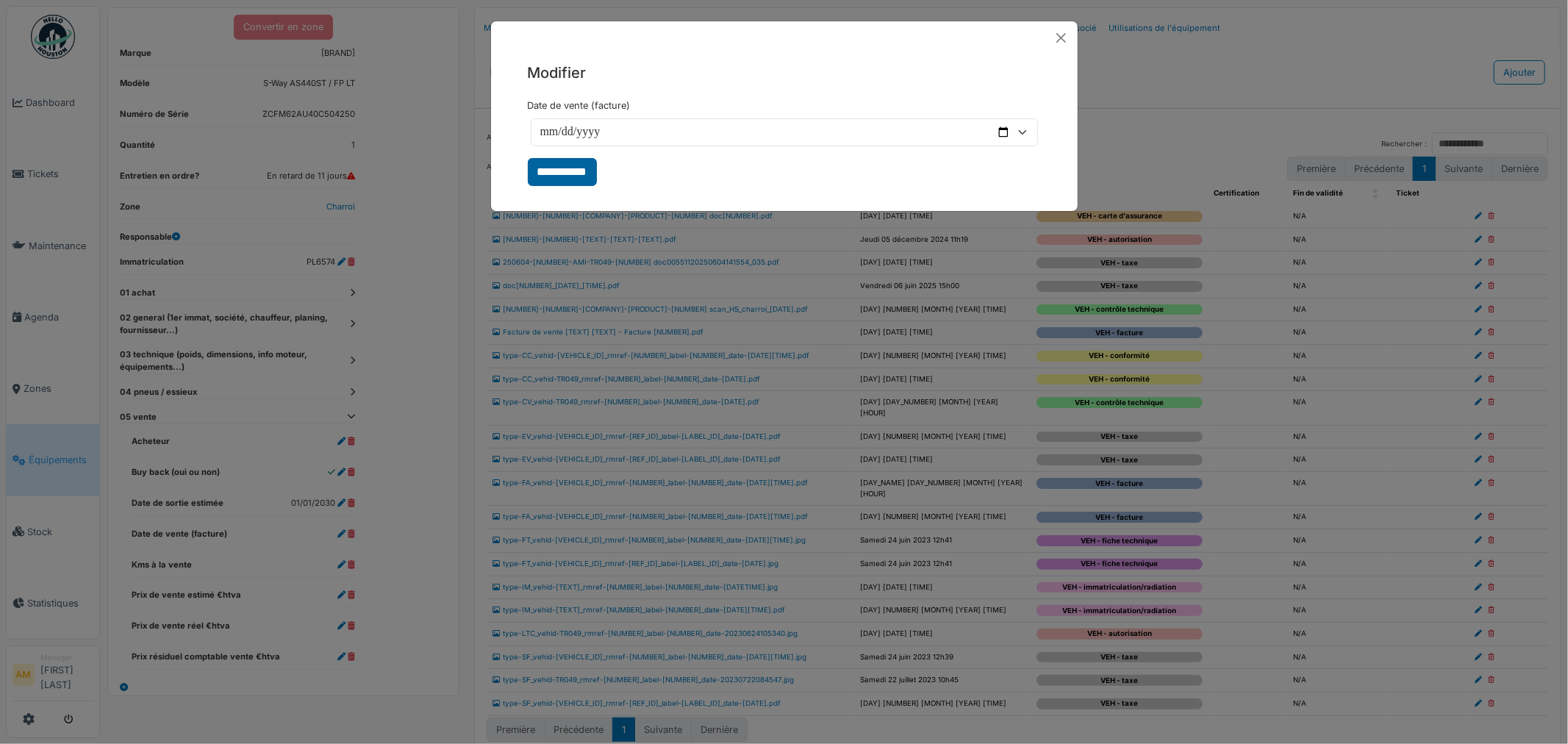 click on "**********" at bounding box center [562, 172] 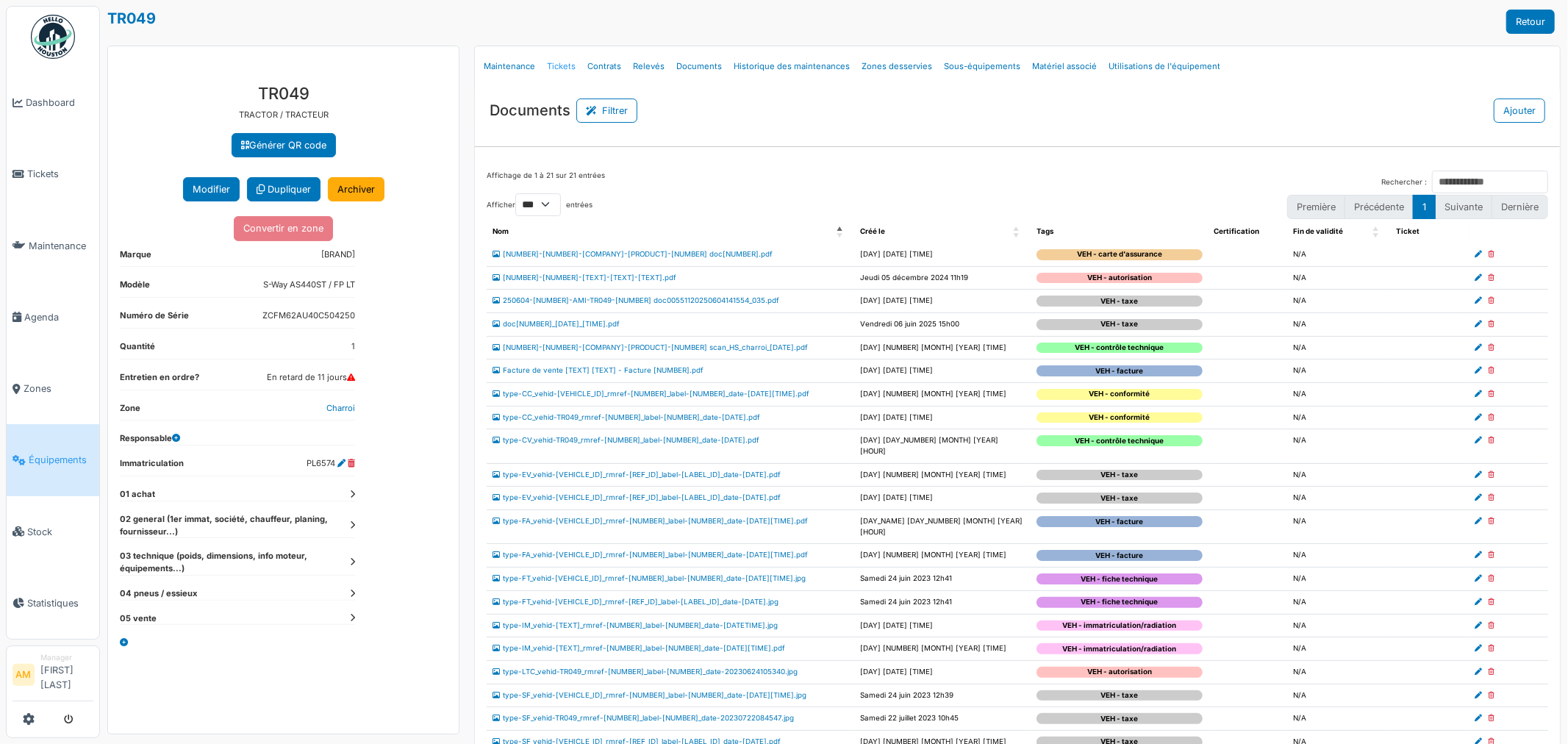 click on "Tickets" at bounding box center (561, 66) 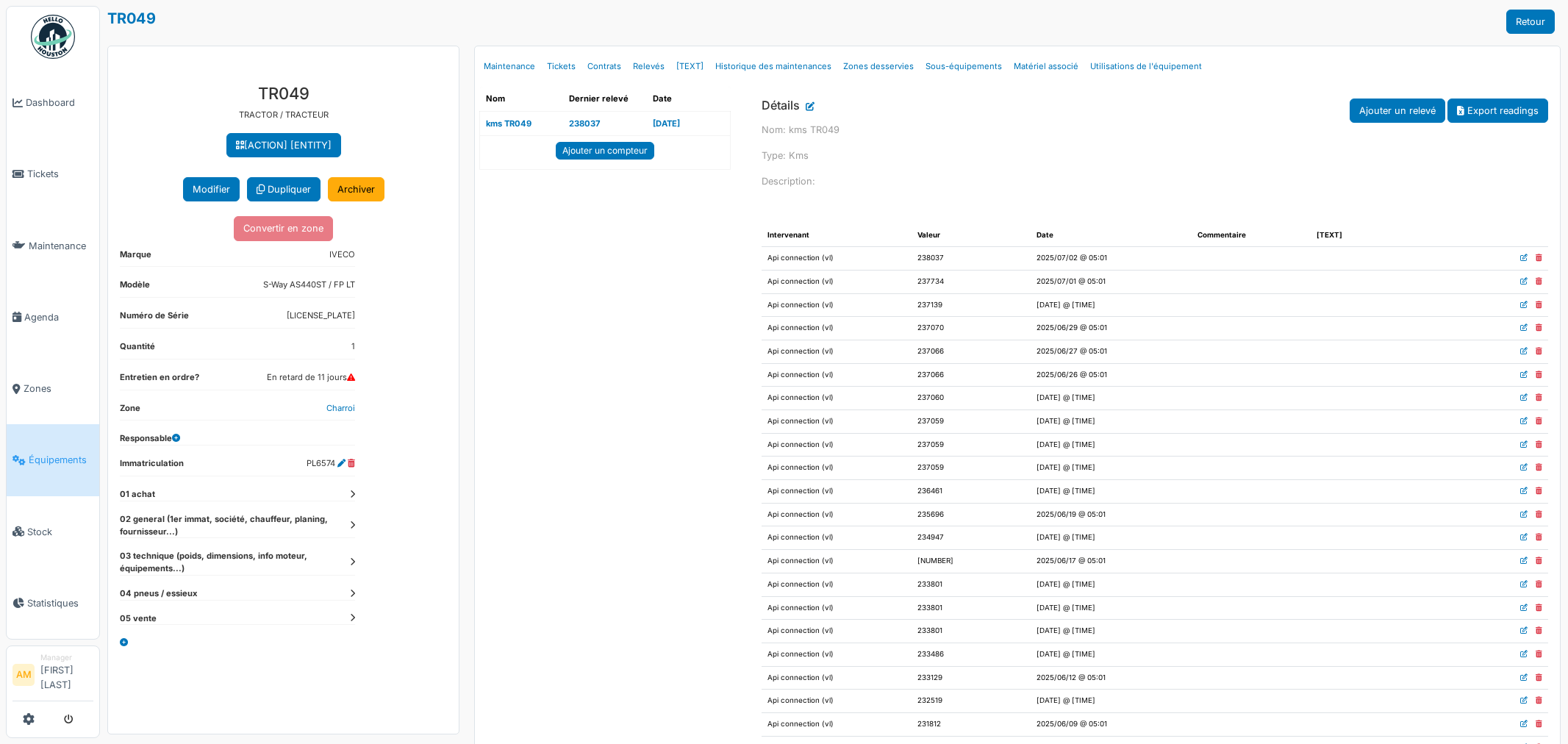 scroll, scrollTop: 0, scrollLeft: 0, axis: both 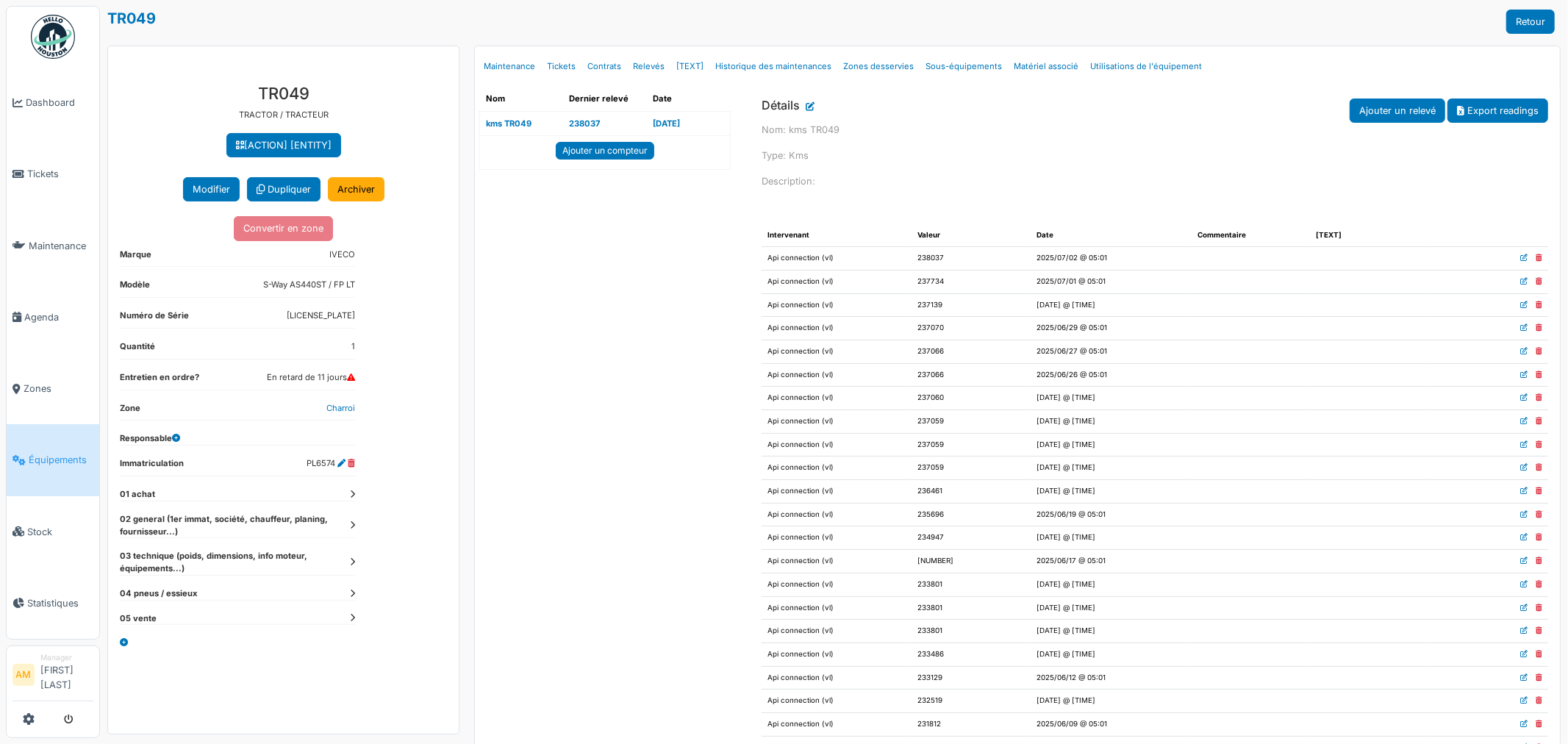 drag, startPoint x: 595, startPoint y: 129, endPoint x: 556, endPoint y: 128, distance: 39.012818 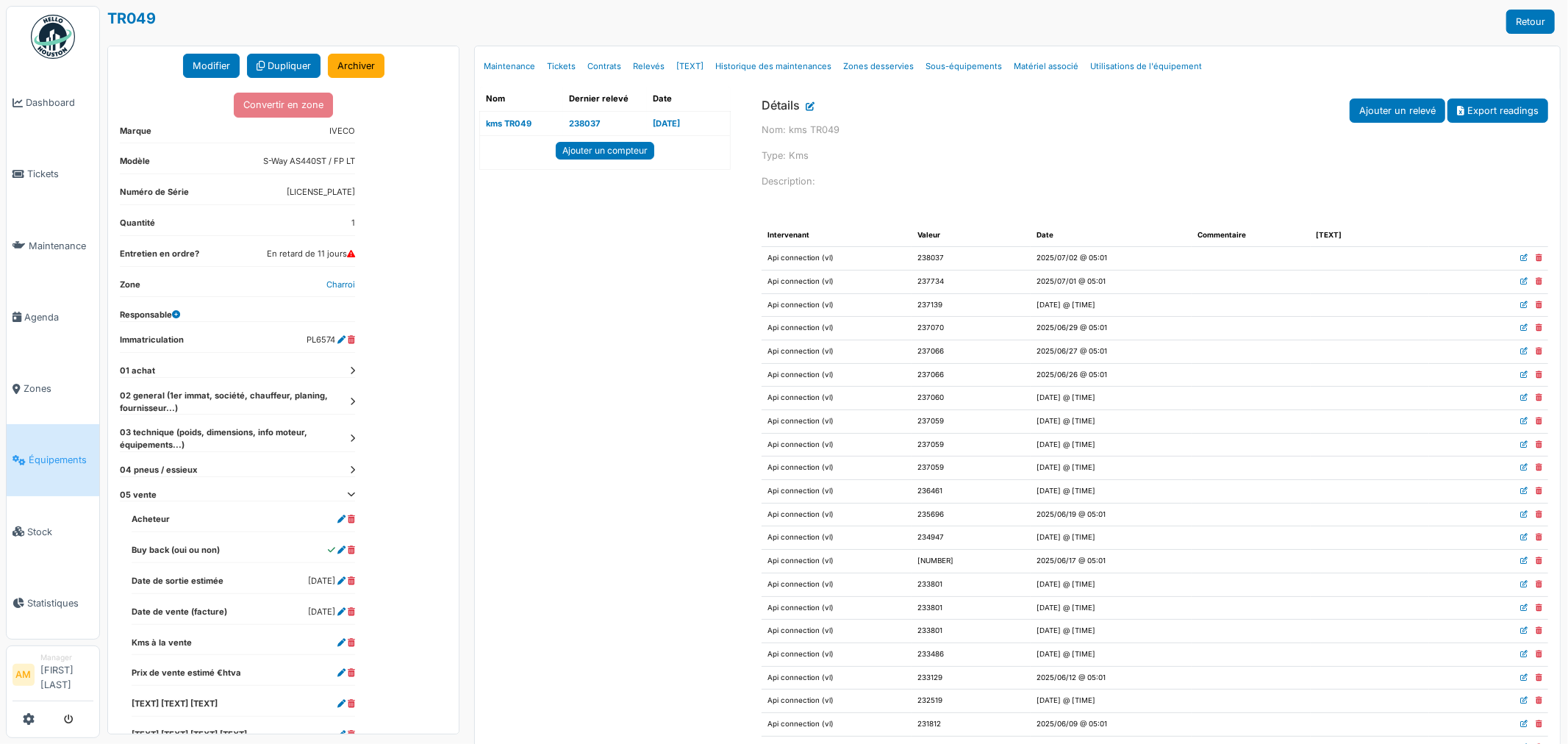scroll, scrollTop: 163, scrollLeft: 0, axis: vertical 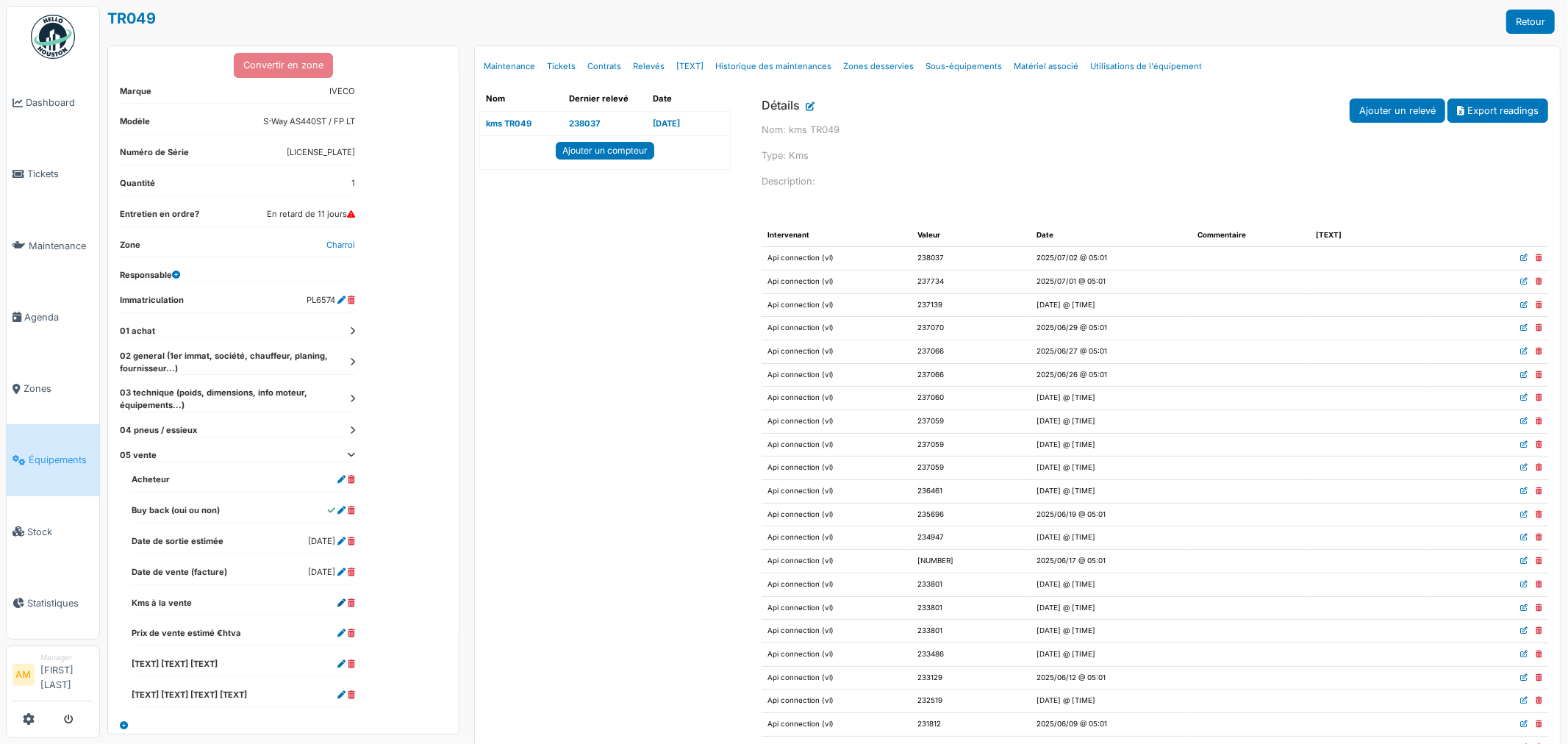 click at bounding box center (341, 603) 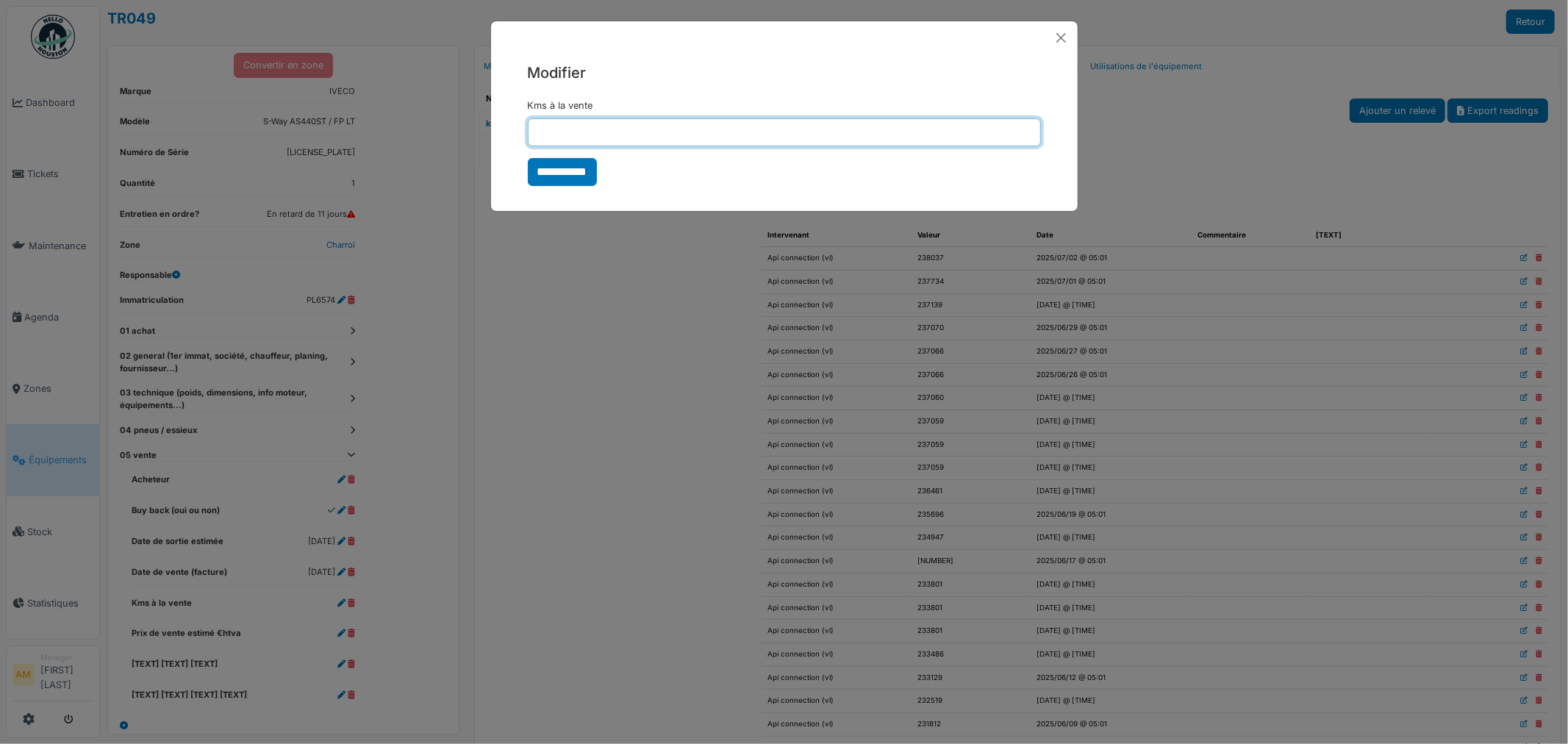 drag, startPoint x: 567, startPoint y: 140, endPoint x: 576, endPoint y: 135, distance: 10.29563 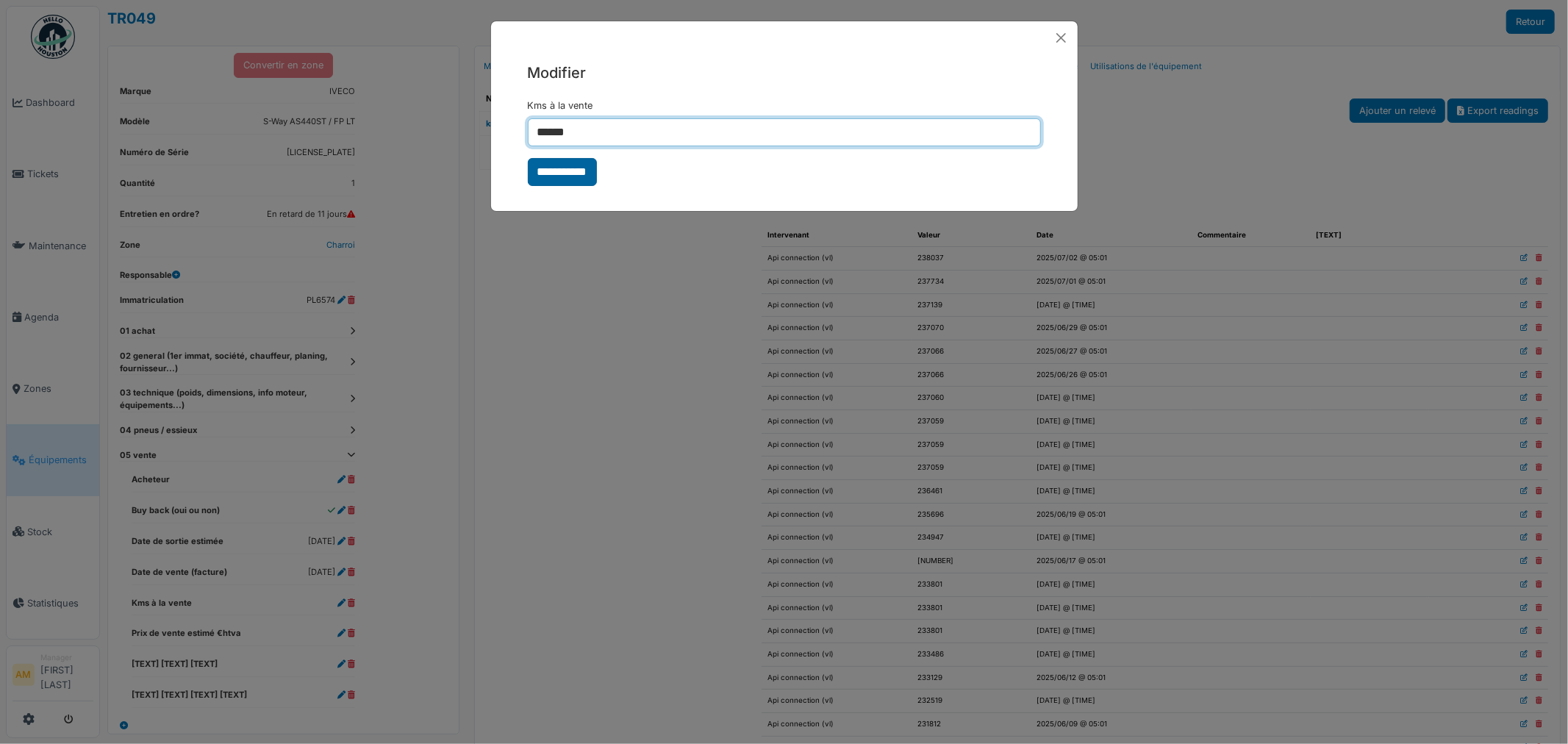 type on "******" 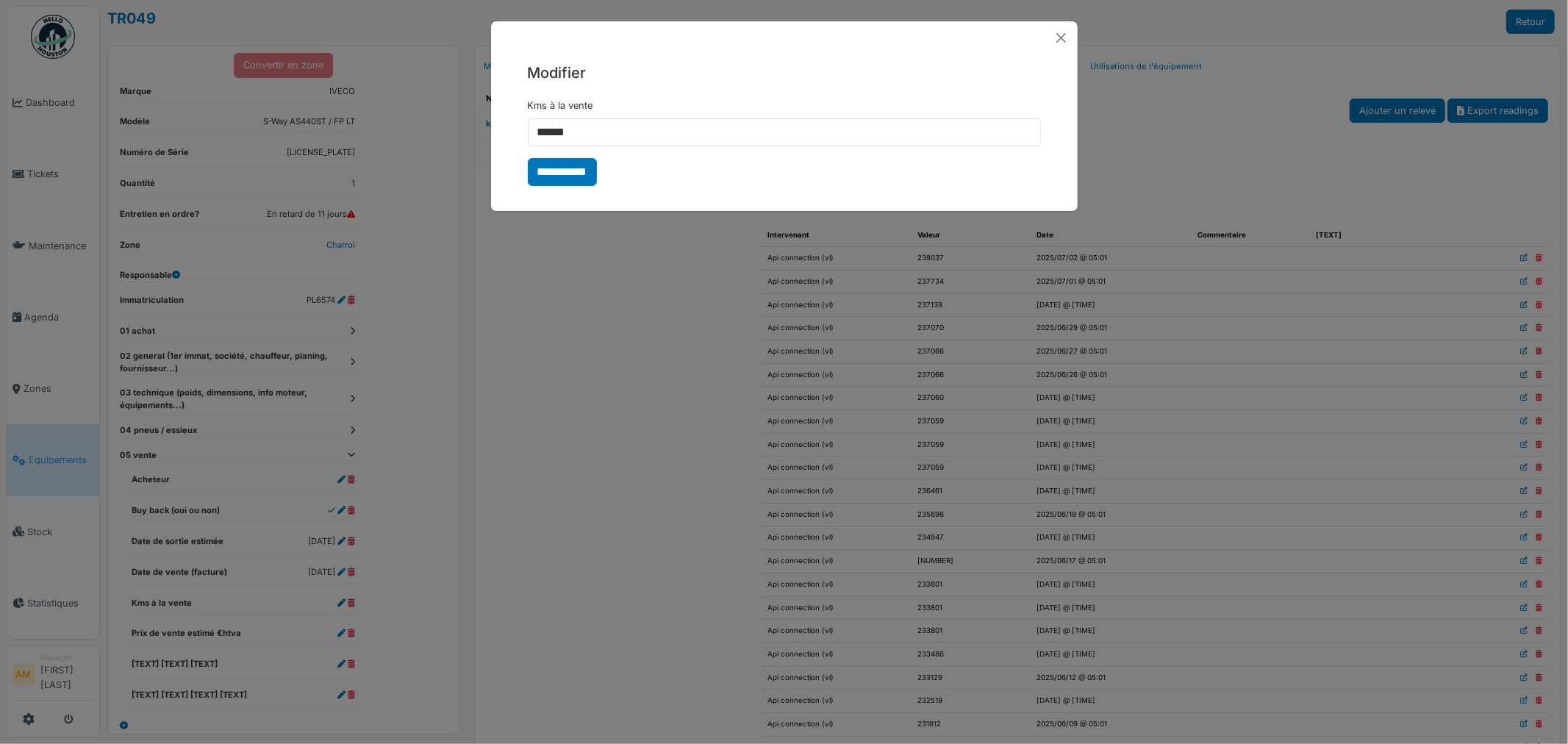 drag, startPoint x: 551, startPoint y: 176, endPoint x: 531, endPoint y: 180, distance: 20.39608 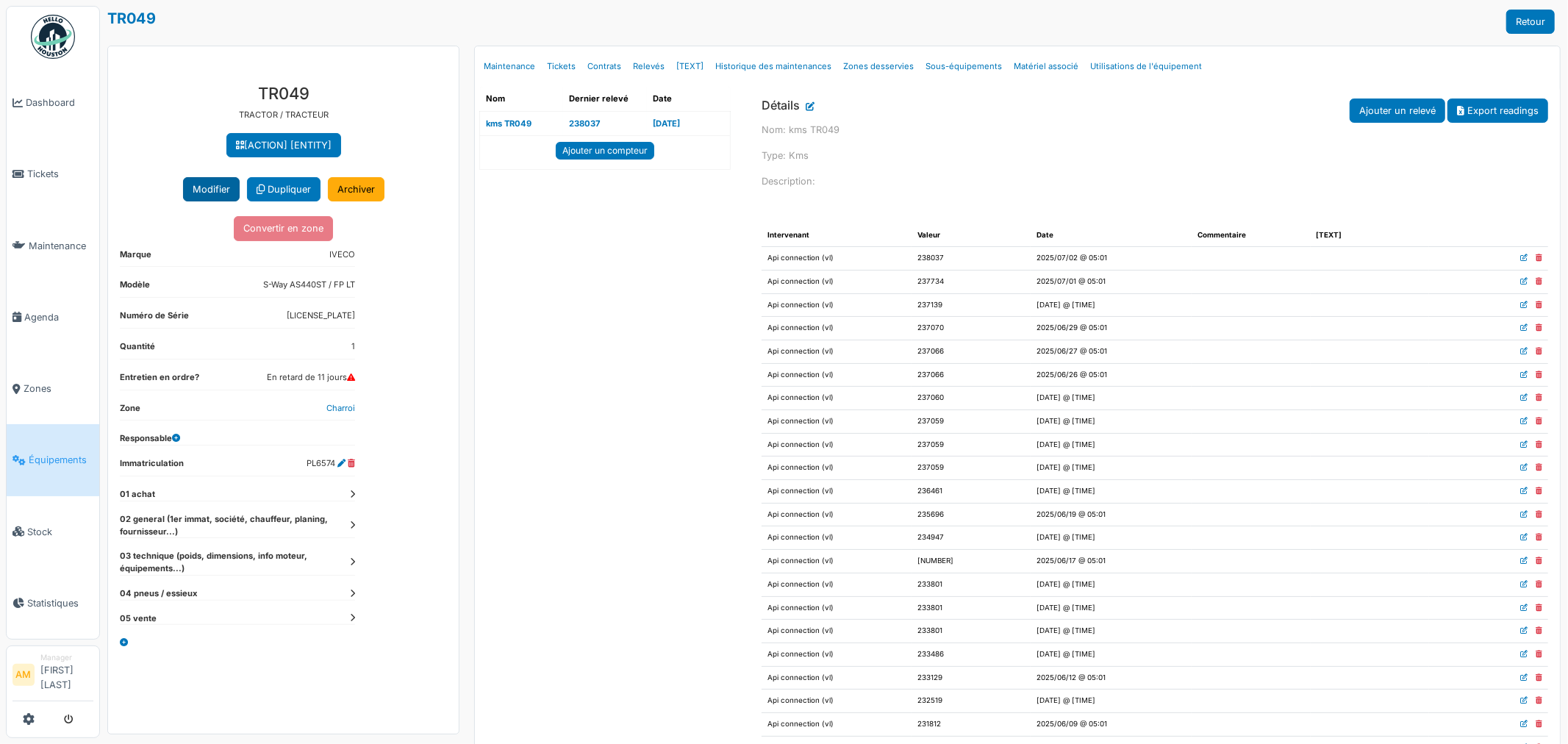 click on "Modifier" at bounding box center [211, 189] 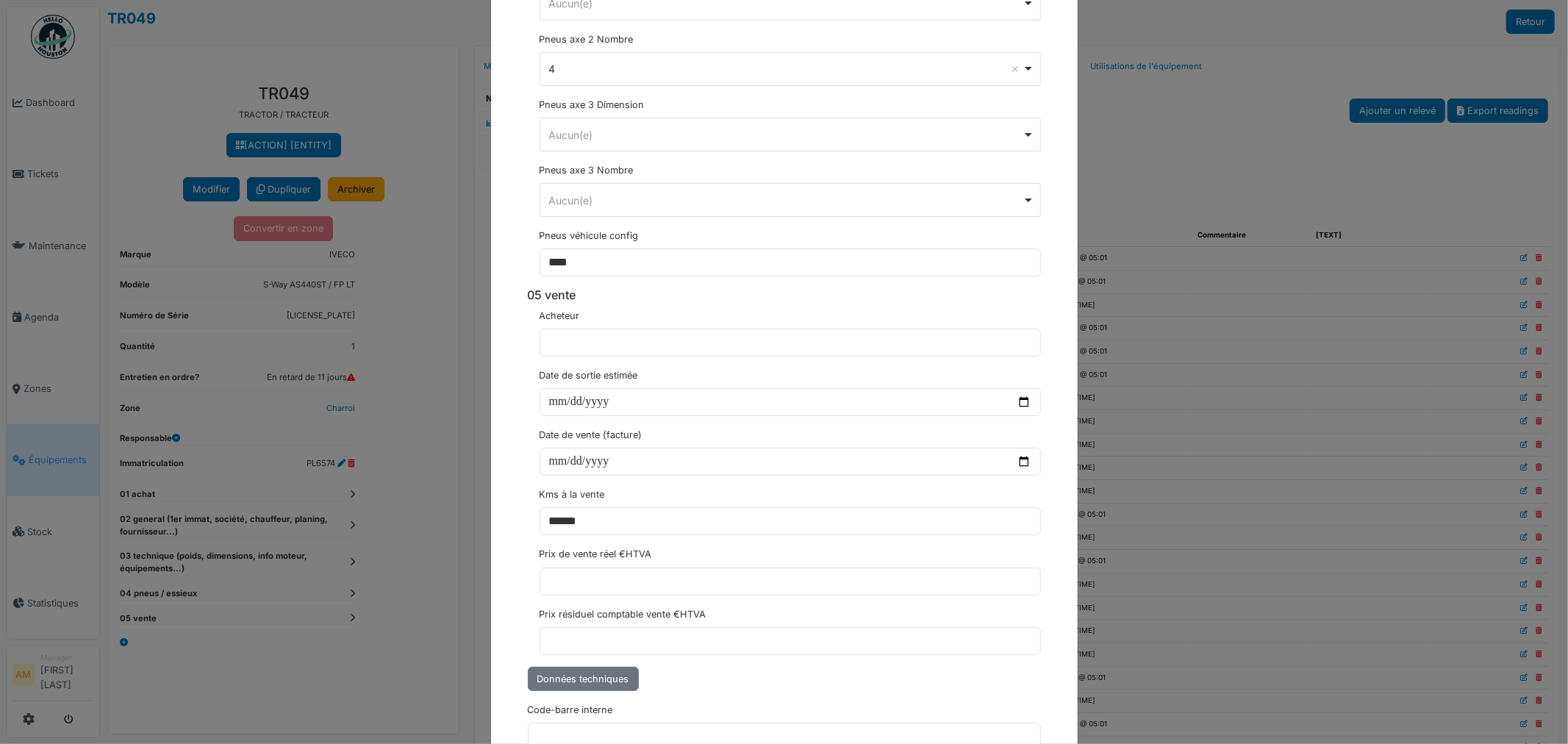scroll, scrollTop: 4933, scrollLeft: 0, axis: vertical 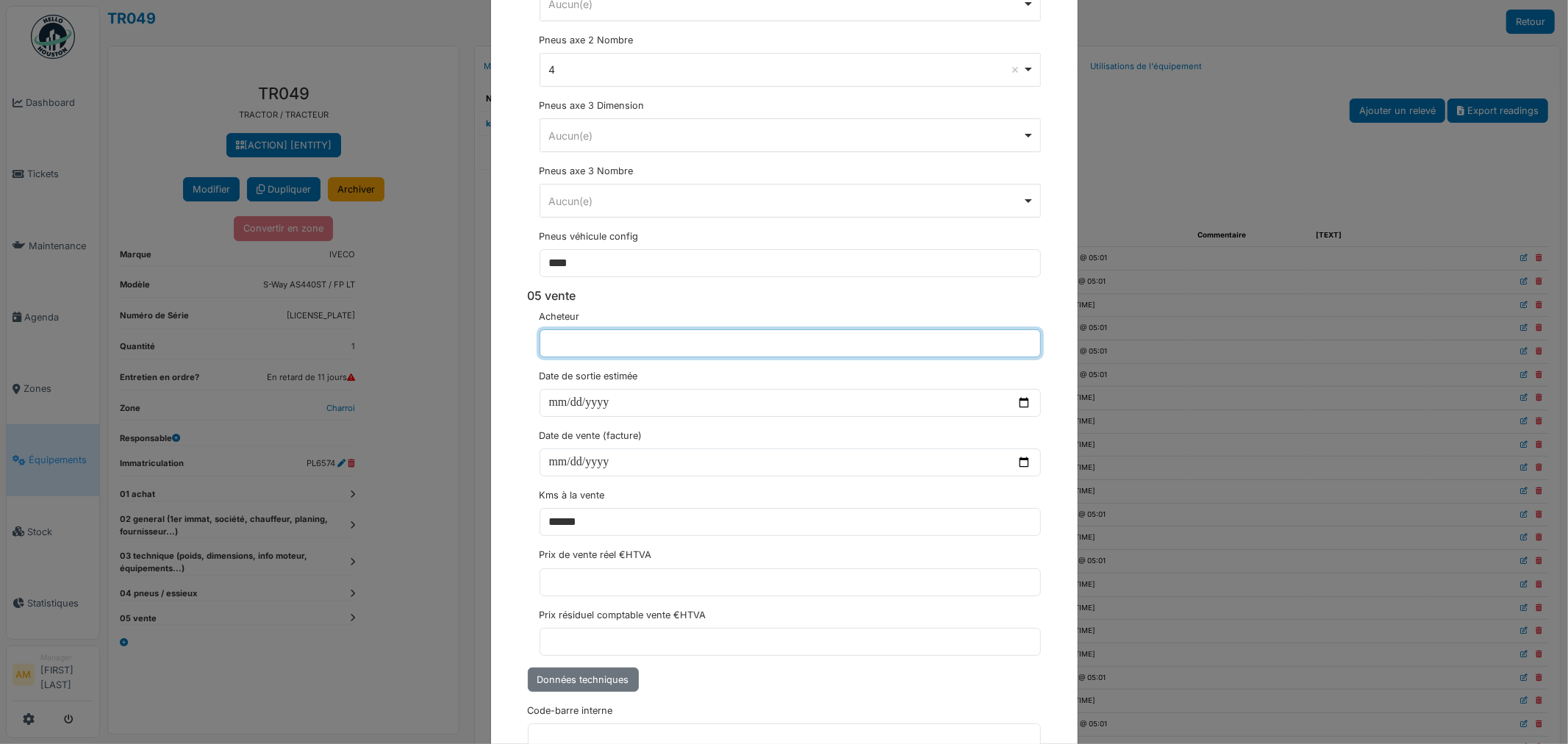 click at bounding box center [790, 343] 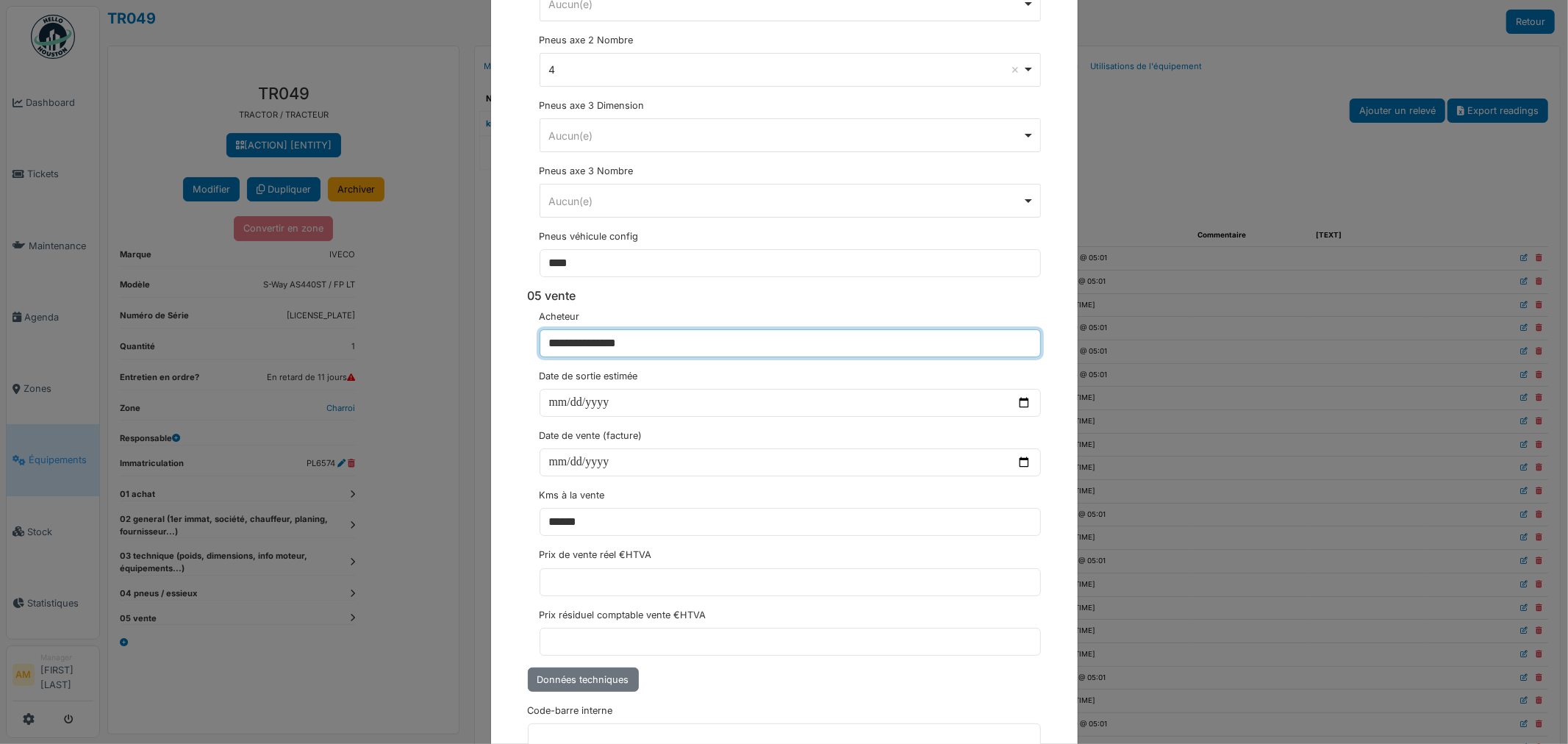 type on "**********" 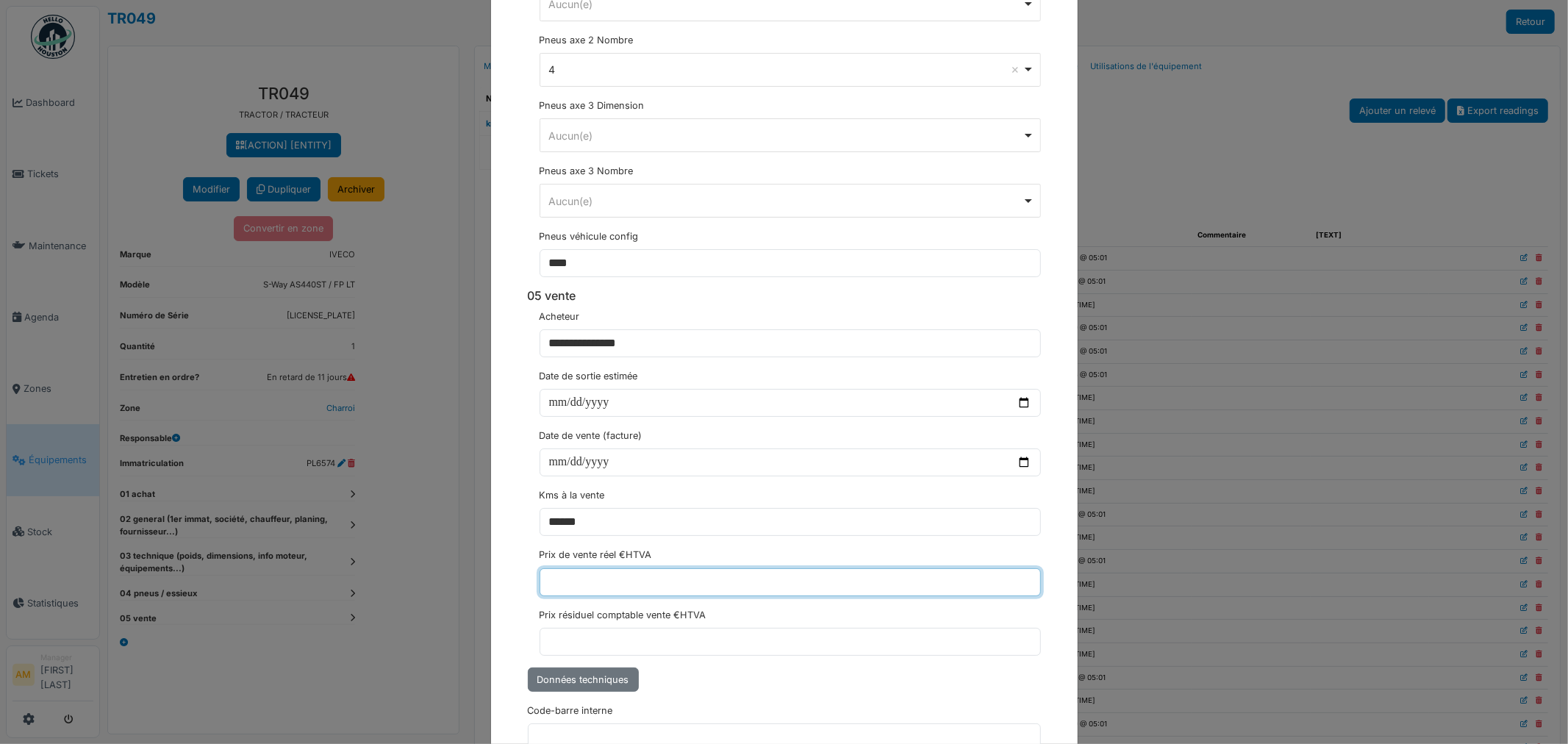 click at bounding box center [790, 582] 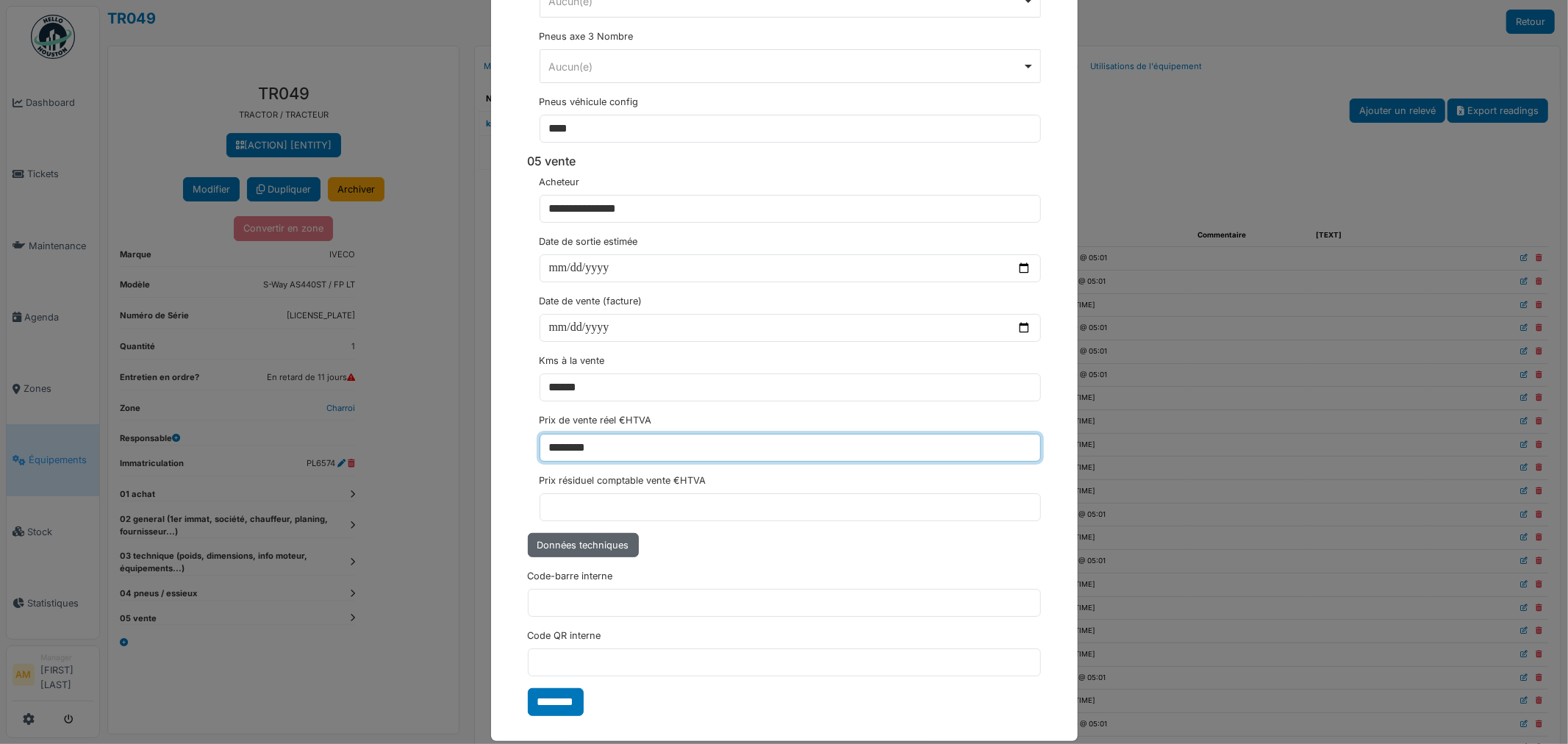 scroll, scrollTop: 5096, scrollLeft: 0, axis: vertical 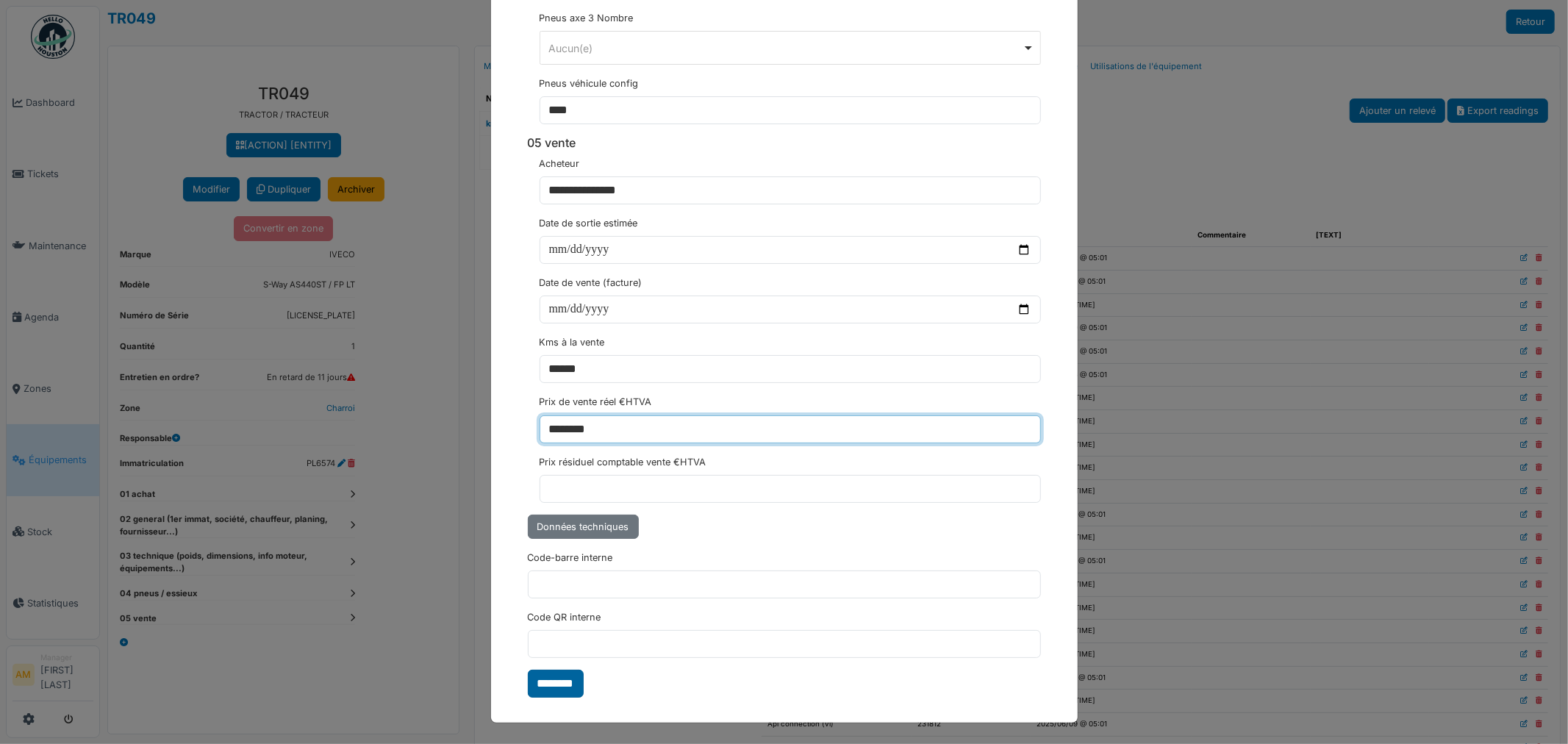 type on "********" 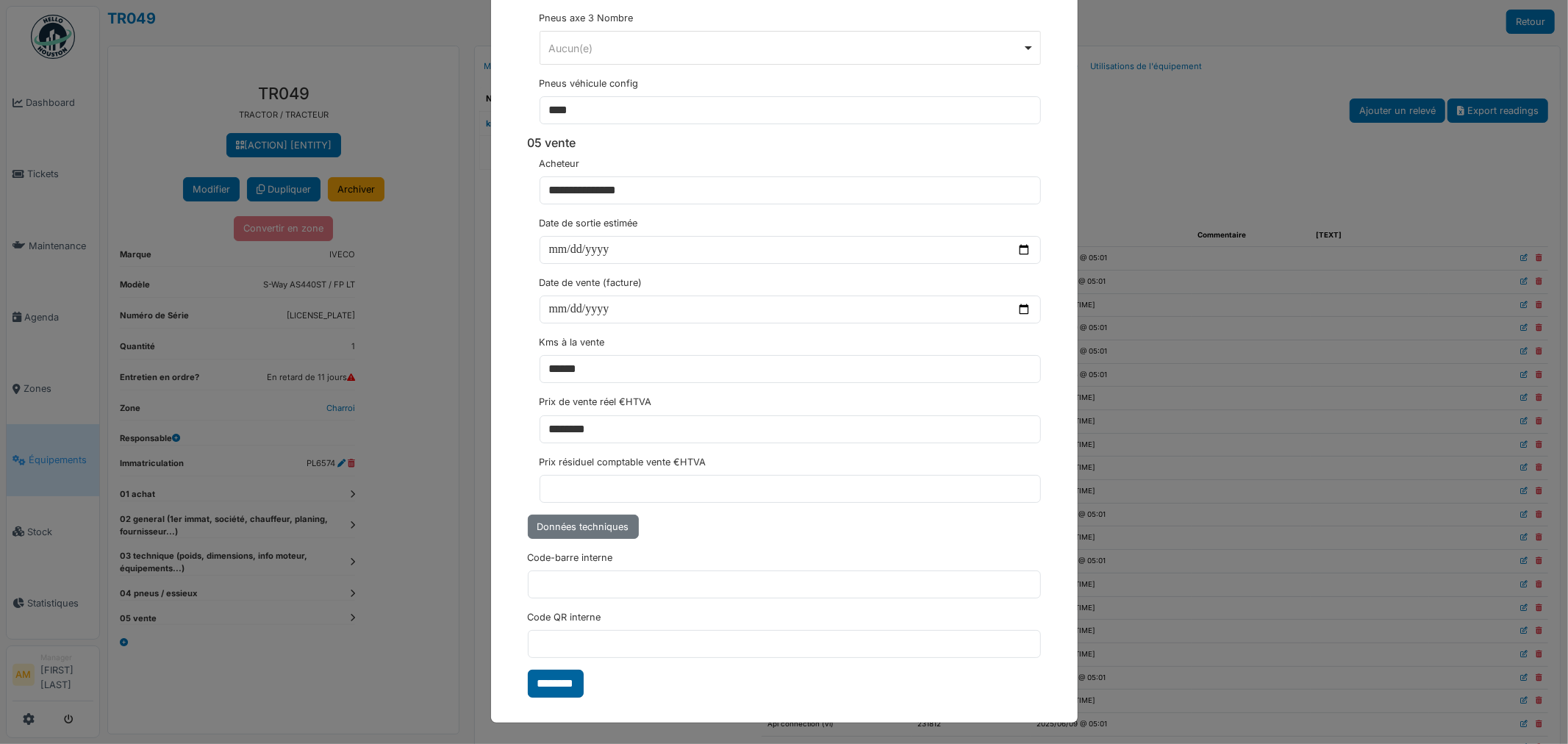 click on "********" at bounding box center (556, 684) 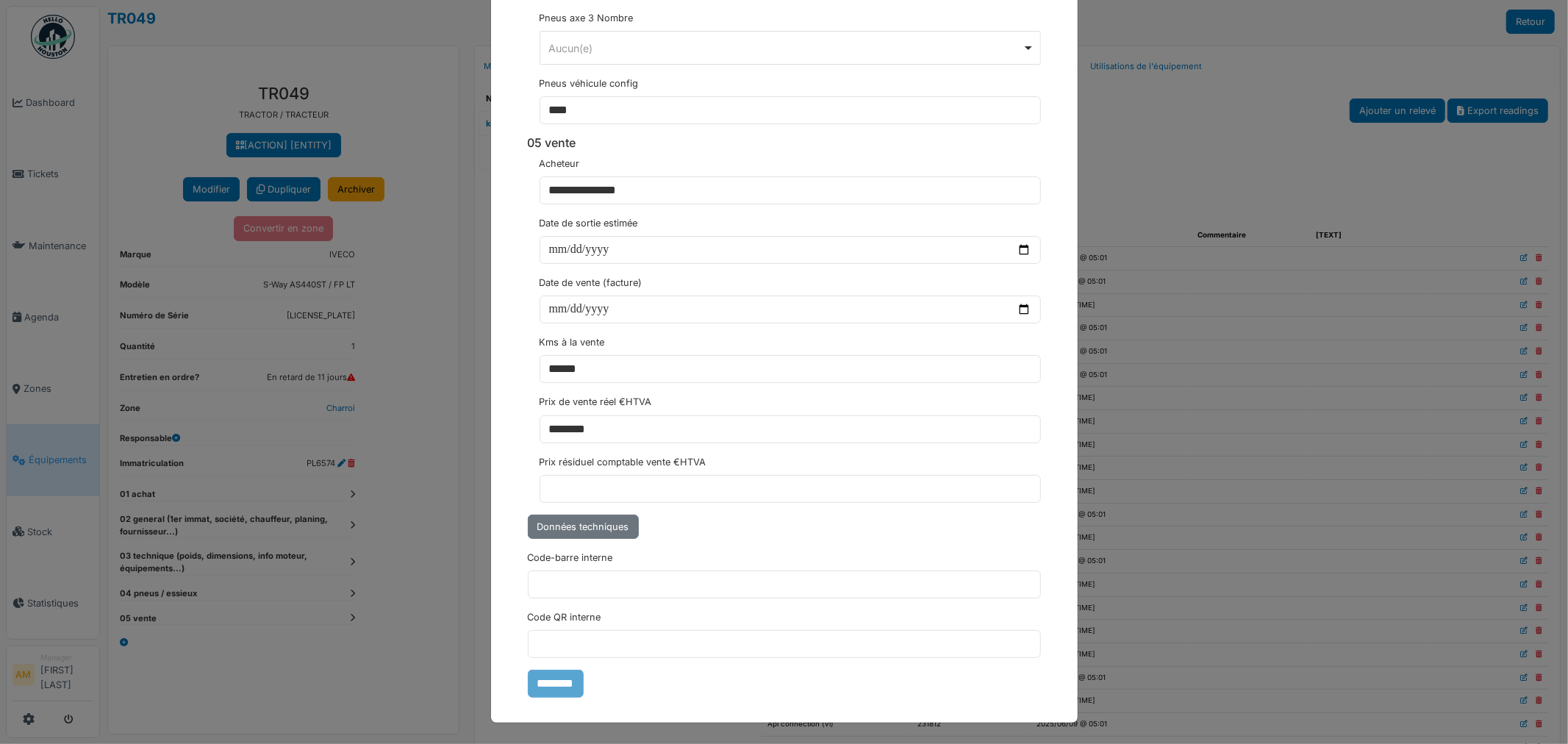click on "**********" at bounding box center [784, 372] 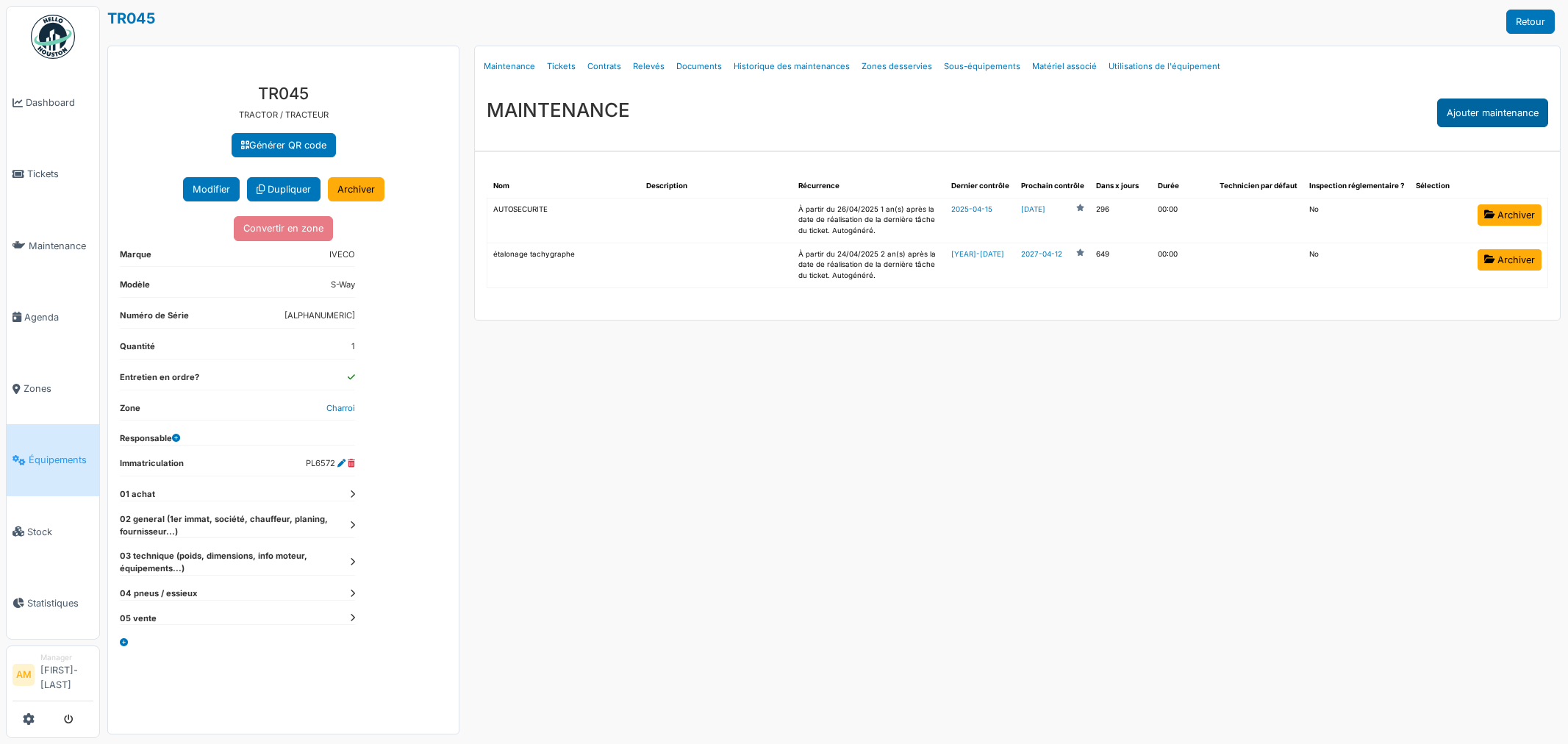 scroll, scrollTop: 0, scrollLeft: 0, axis: both 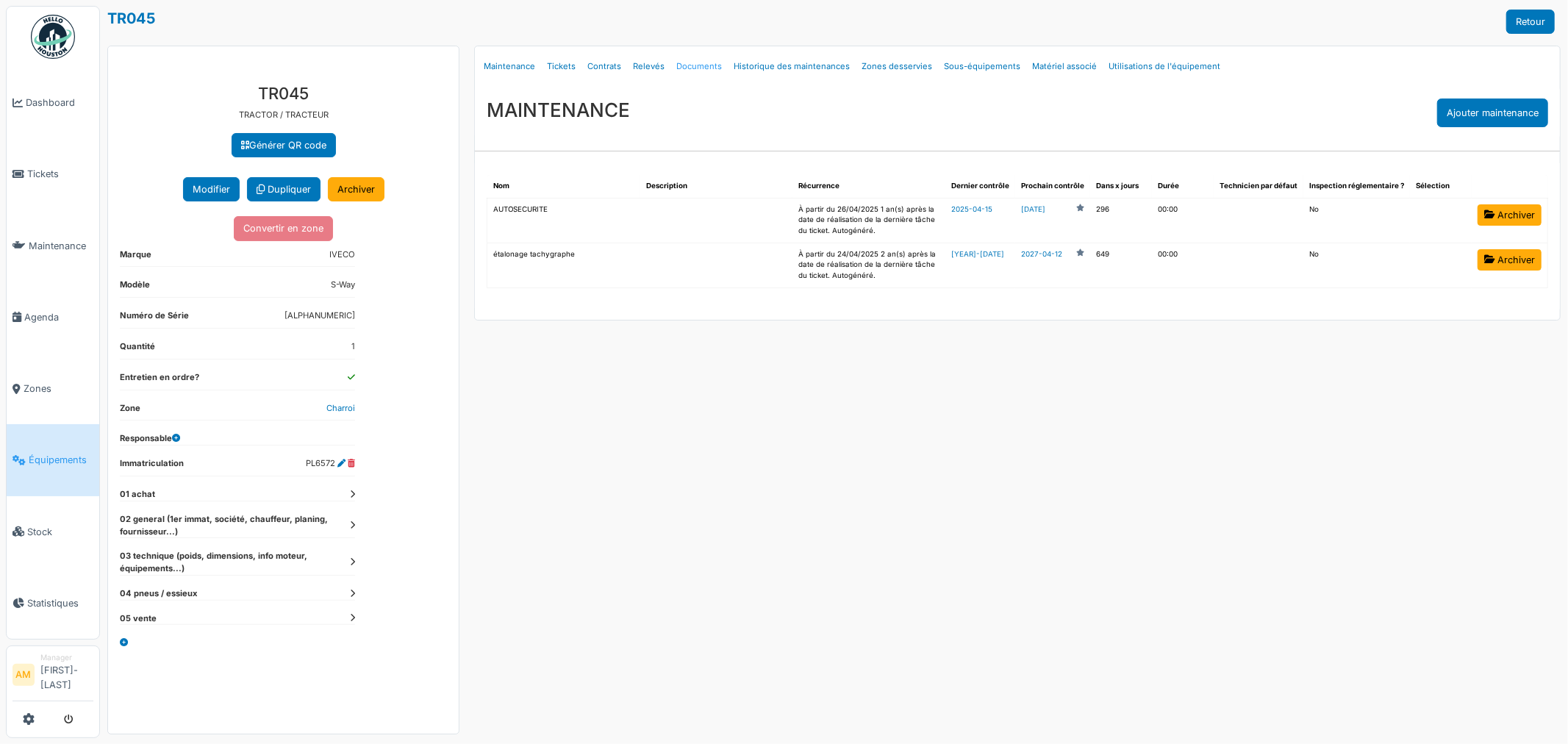 click on "Documents" at bounding box center [699, 66] 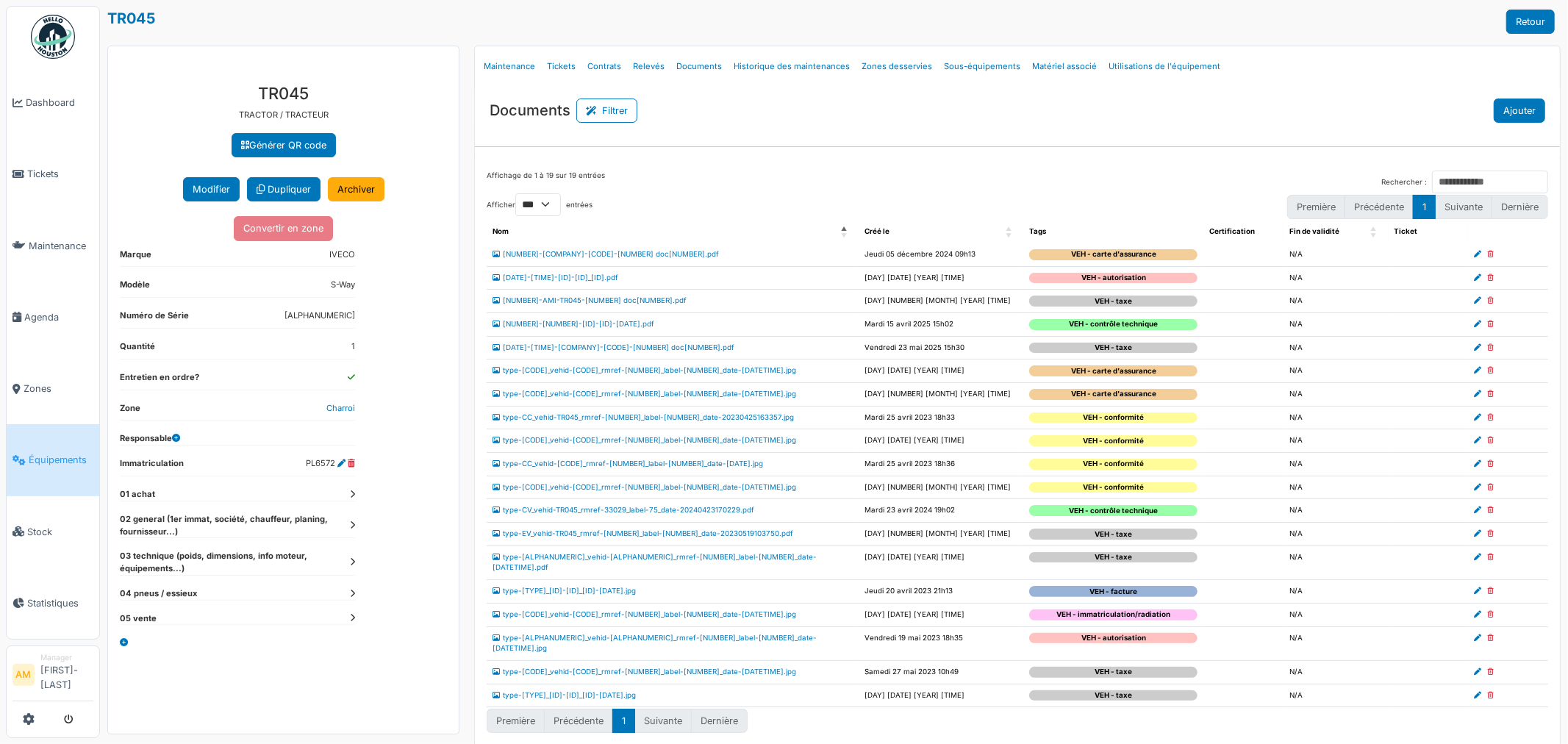 click on "Ajouter" at bounding box center [606, 110] 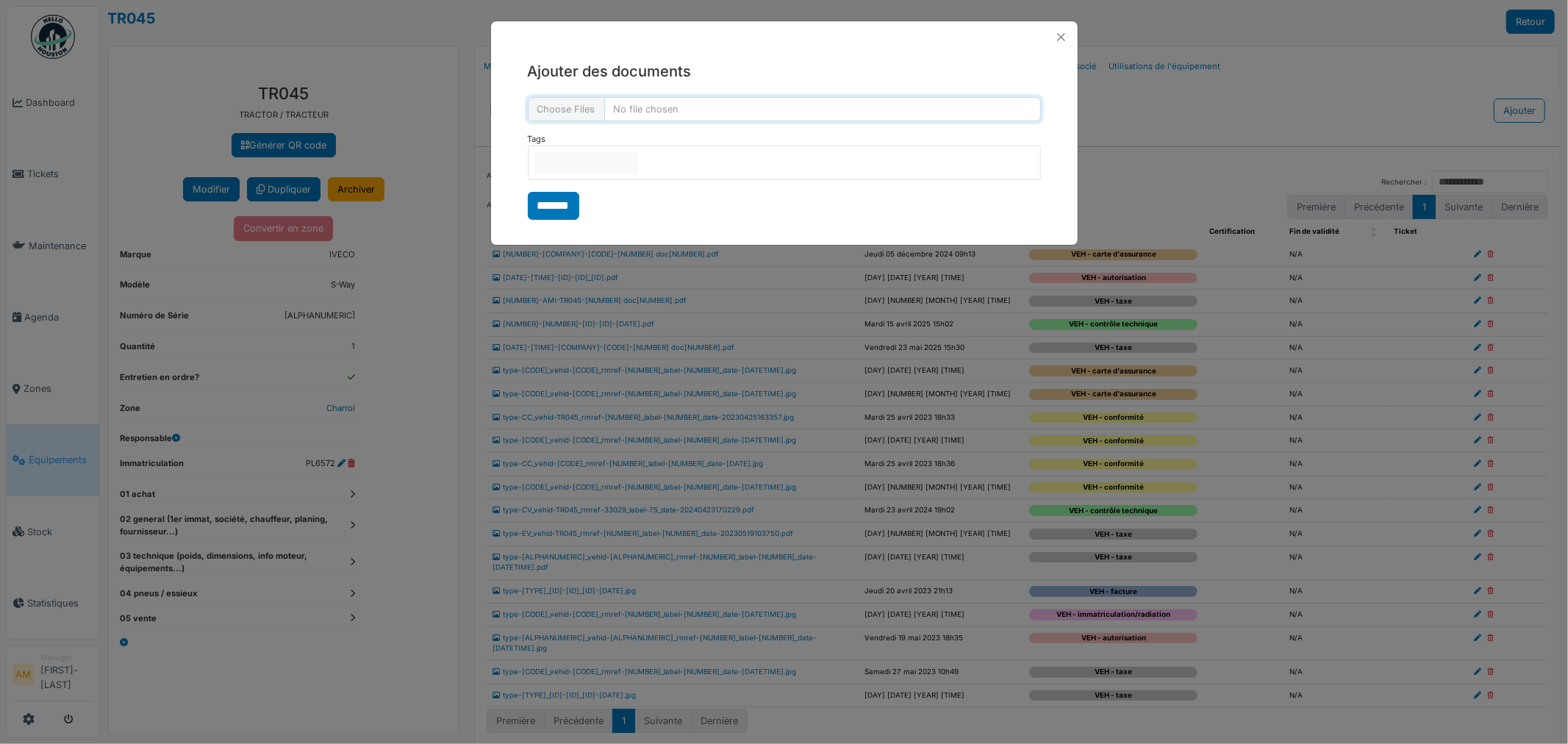 click at bounding box center [784, 109] 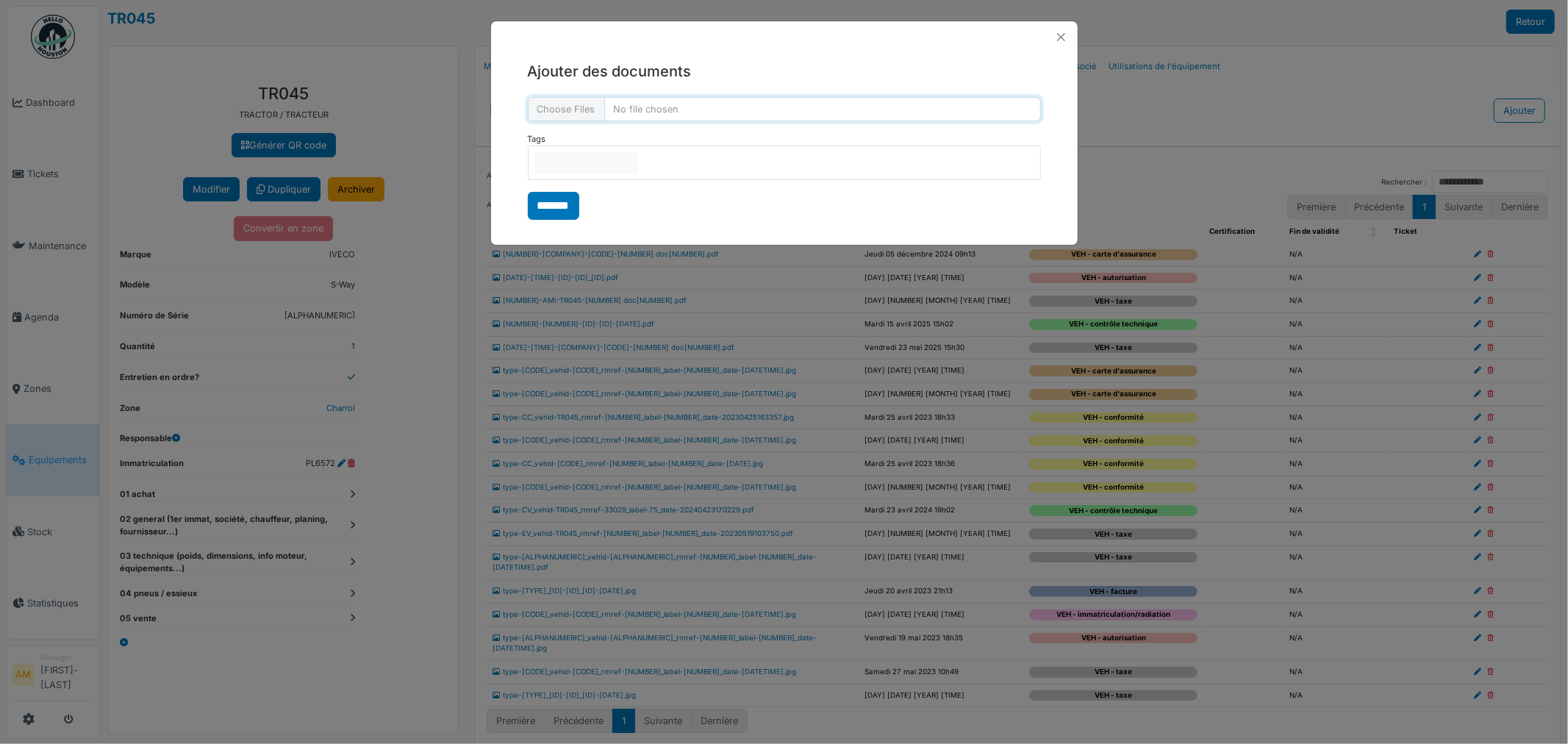 type on "**********" 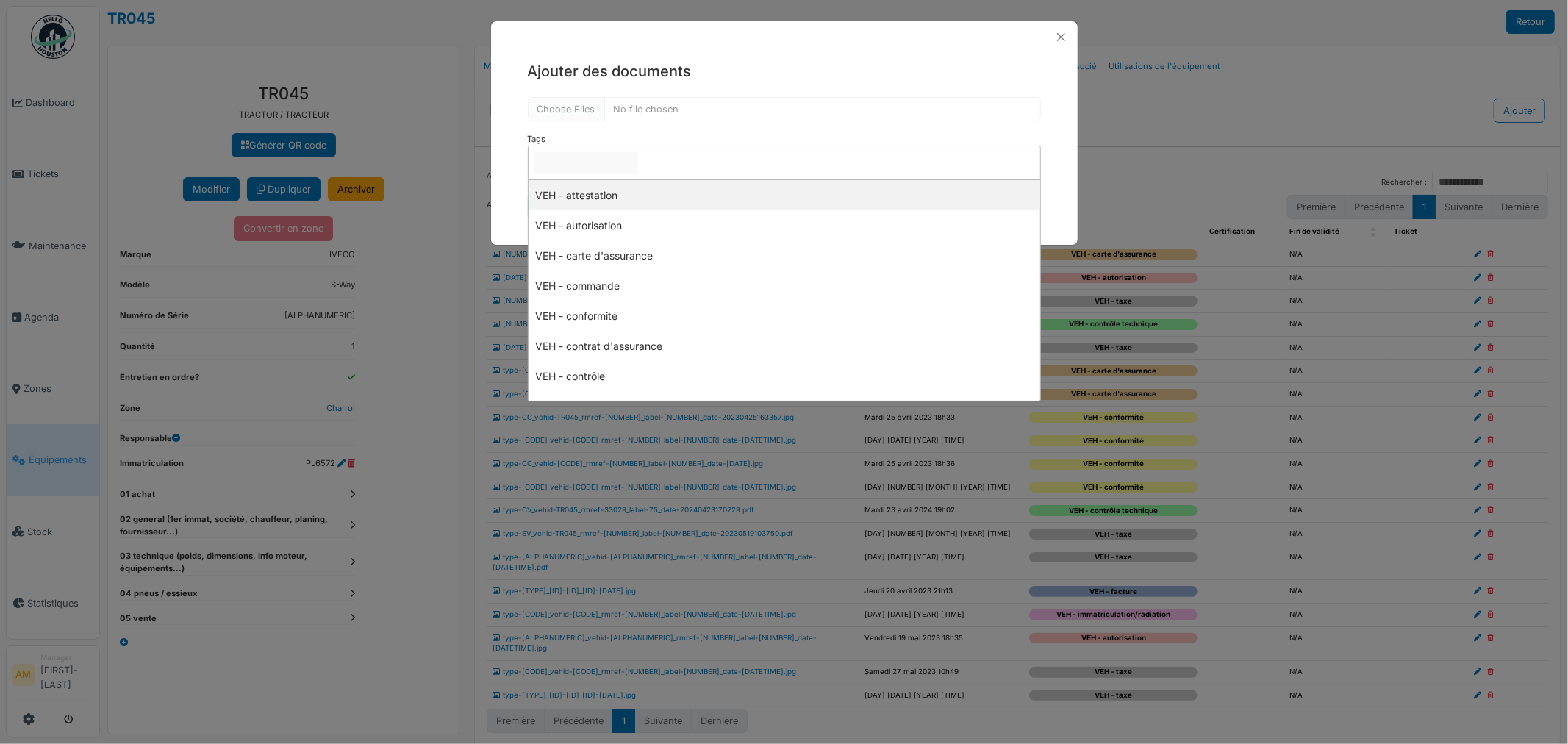 click at bounding box center [586, 162] 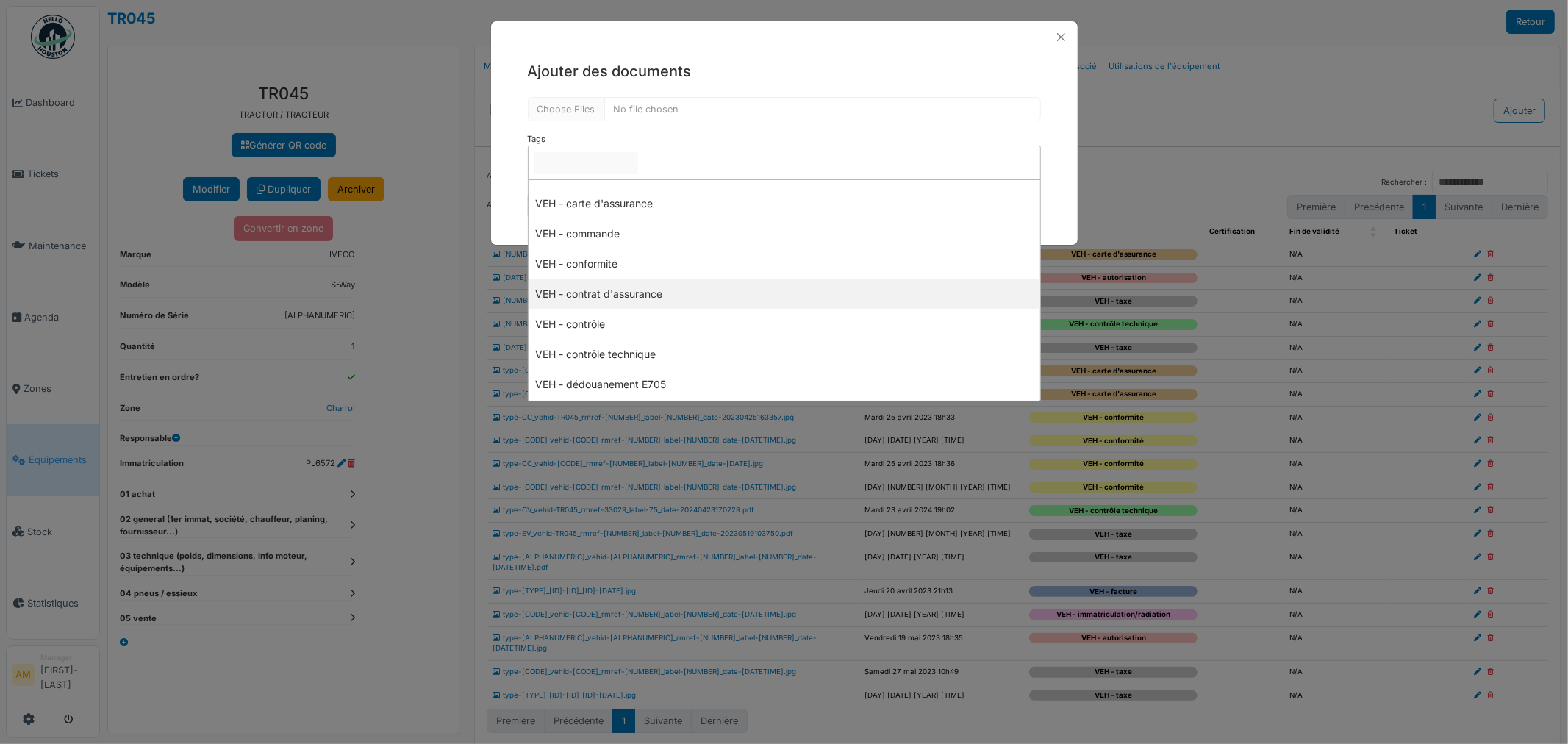 scroll, scrollTop: 245, scrollLeft: 0, axis: vertical 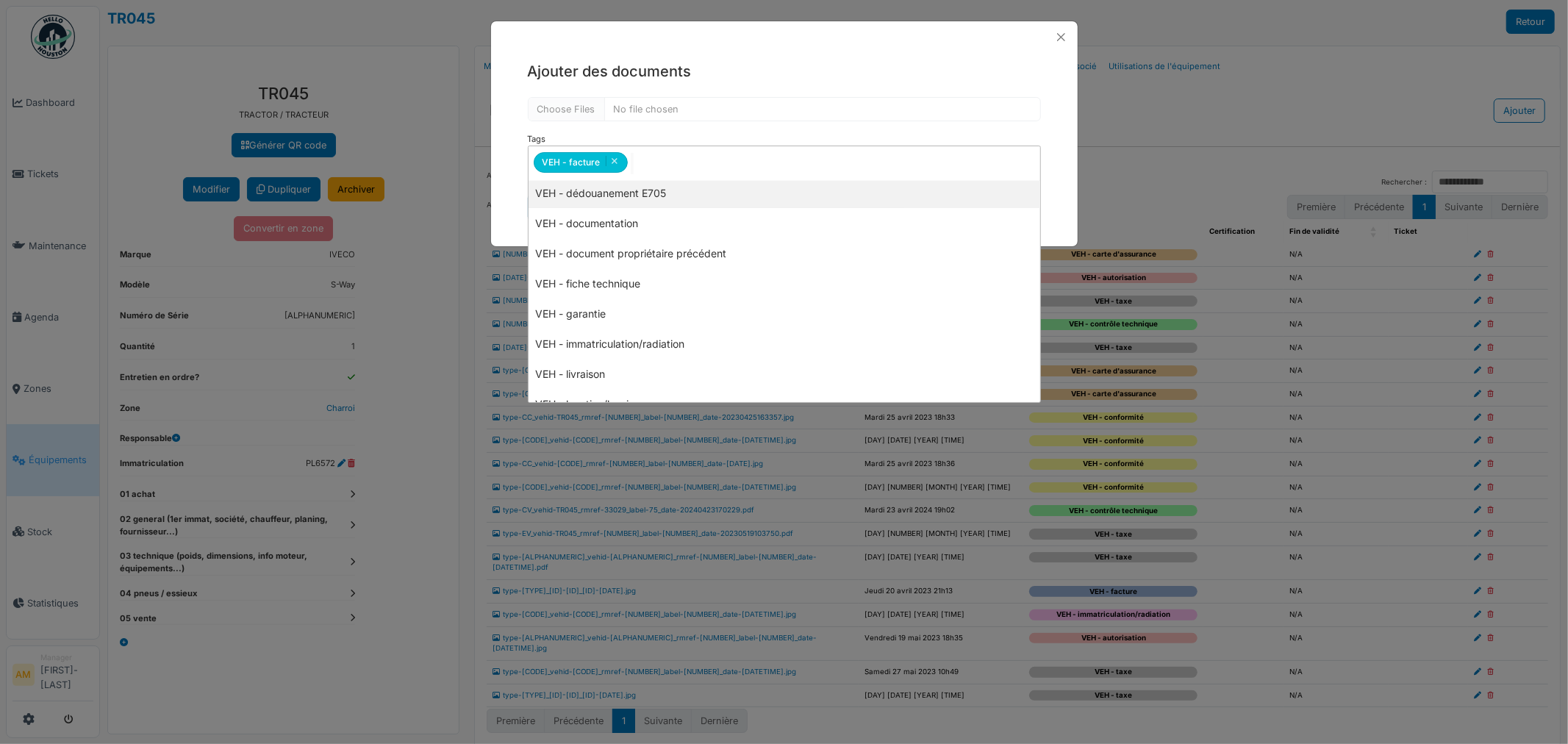 drag, startPoint x: 515, startPoint y: 179, endPoint x: 581, endPoint y: 199, distance: 68.963759 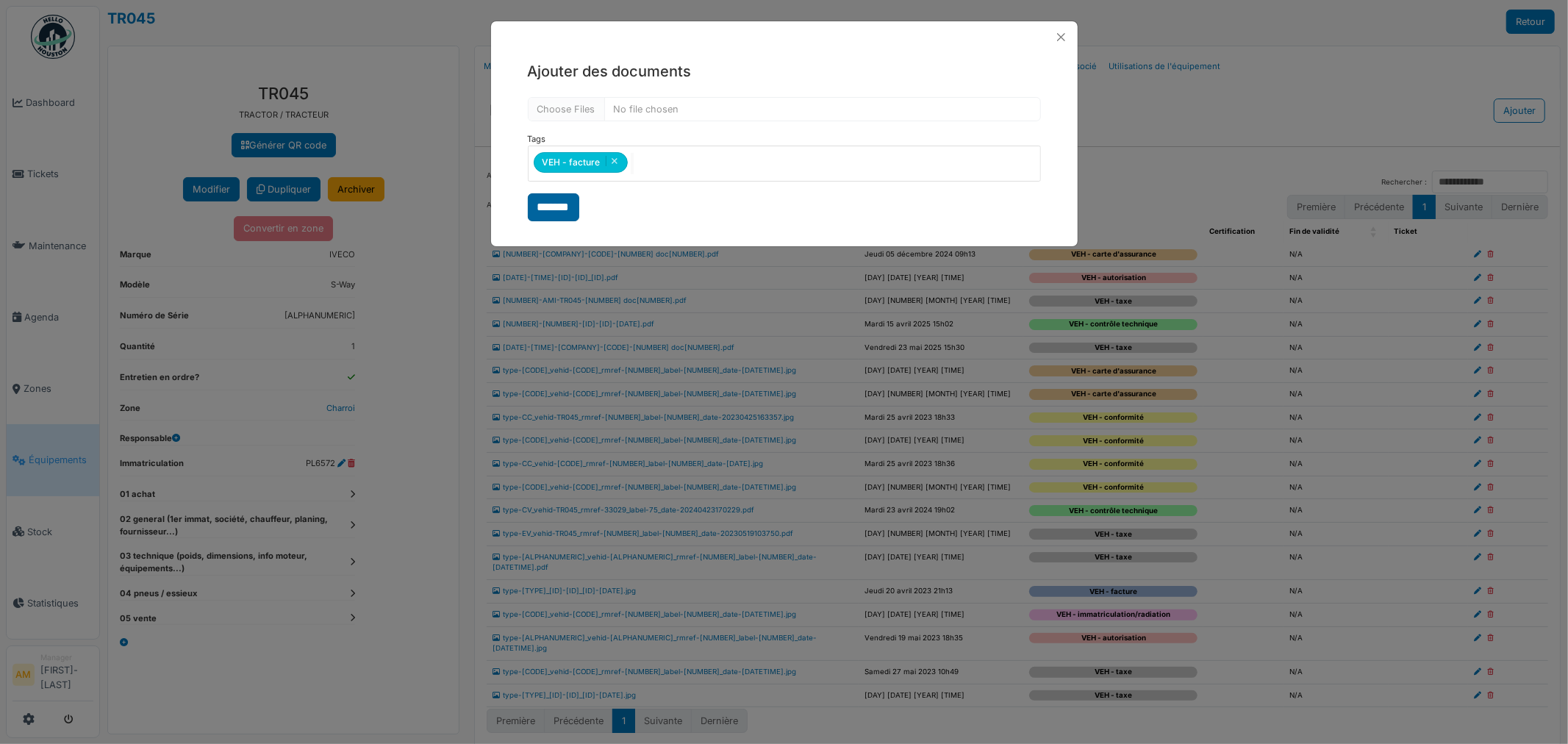 drag, startPoint x: 582, startPoint y: 204, endPoint x: 559, endPoint y: 204, distance: 23 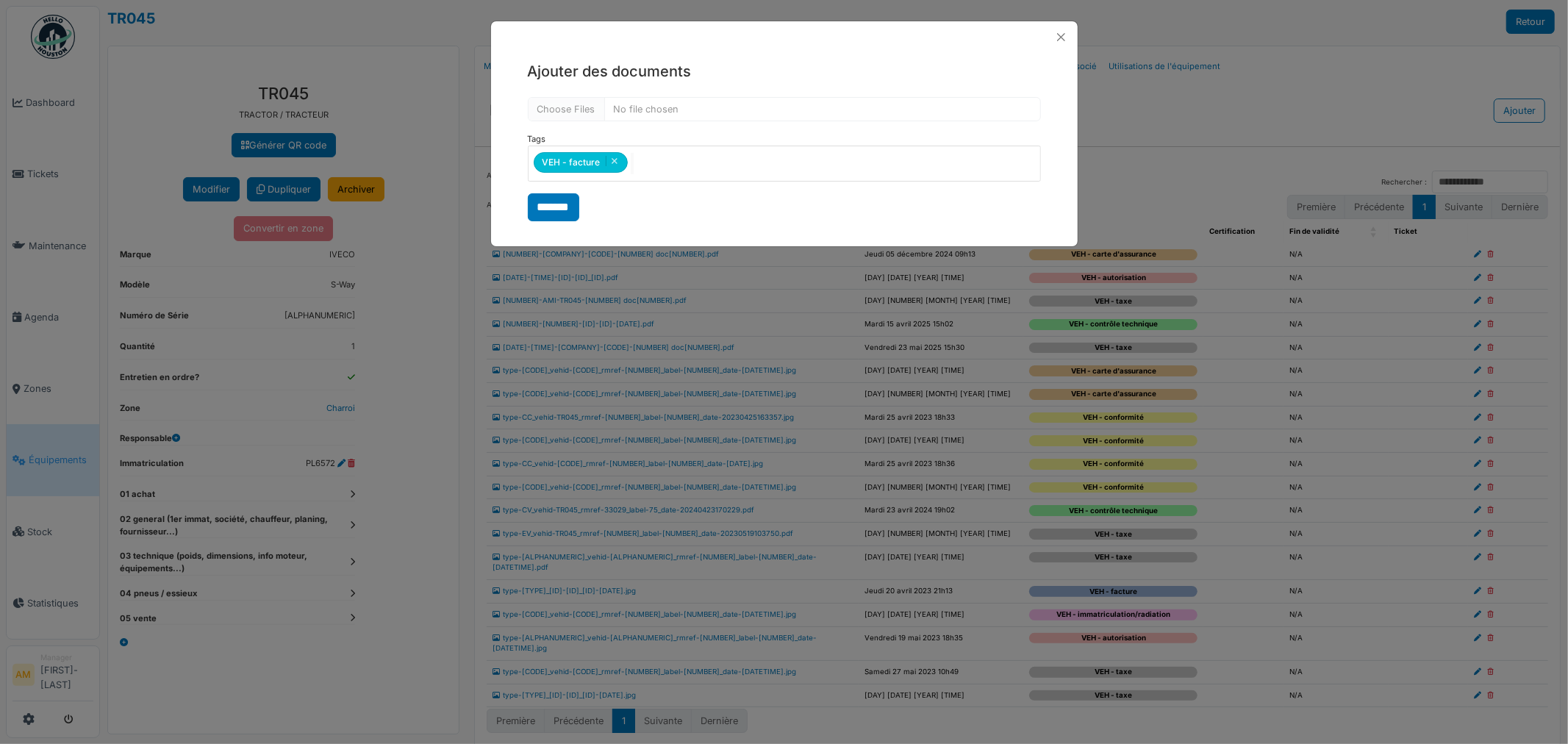click on "*******" at bounding box center [554, 207] 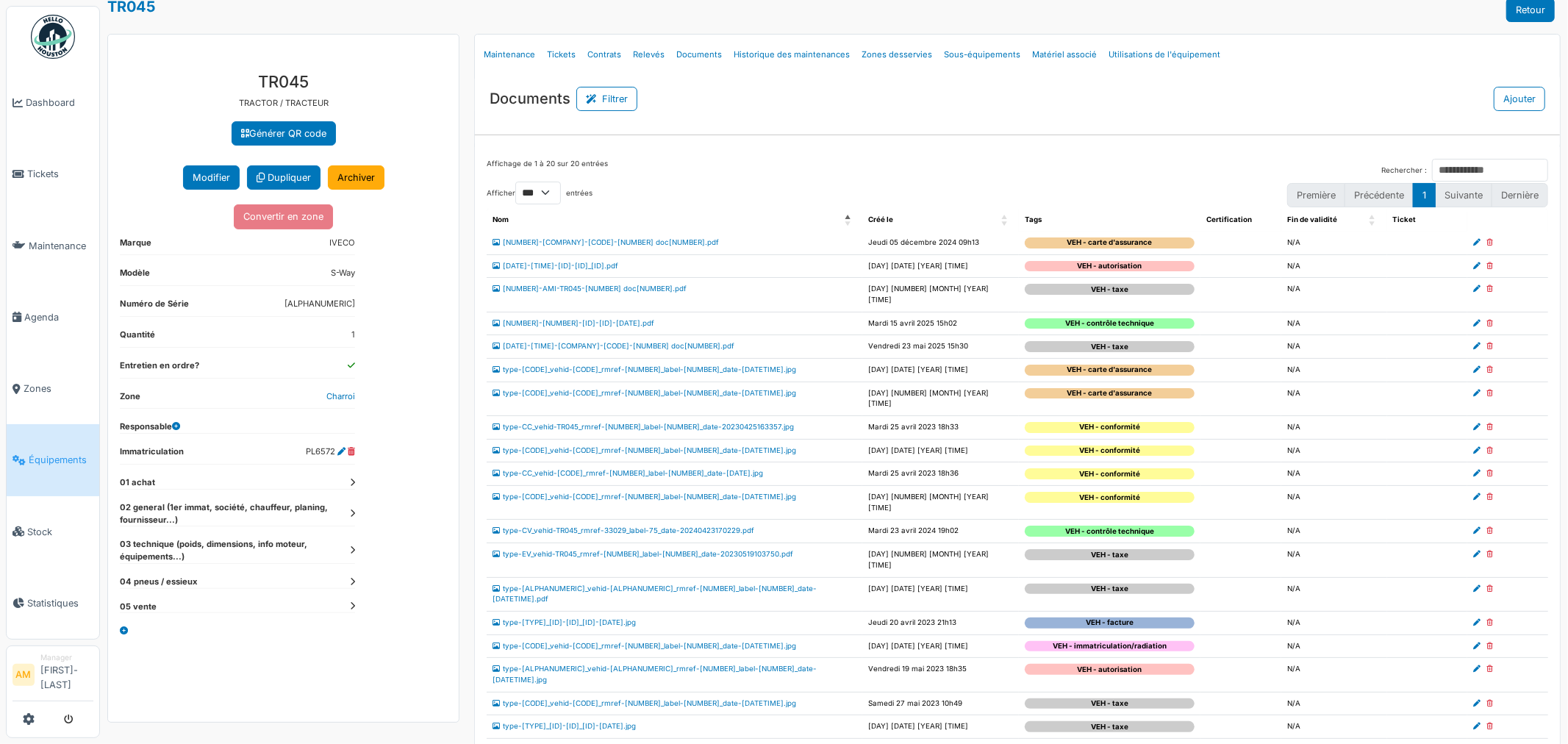 scroll, scrollTop: 15, scrollLeft: 0, axis: vertical 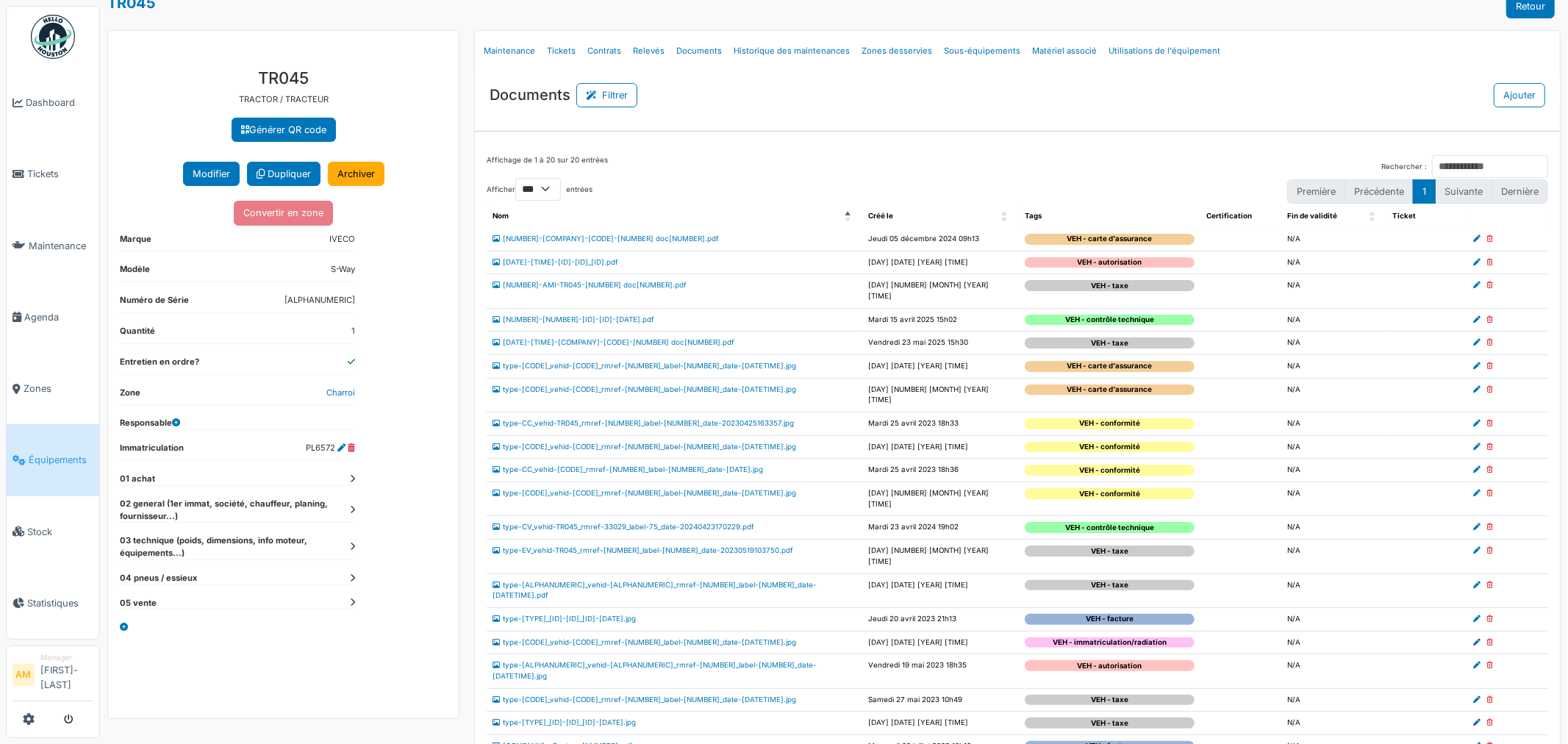 click on "VINCENT LOGISTICS SARL - Facture 950005.pdf" at bounding box center (562, 745) 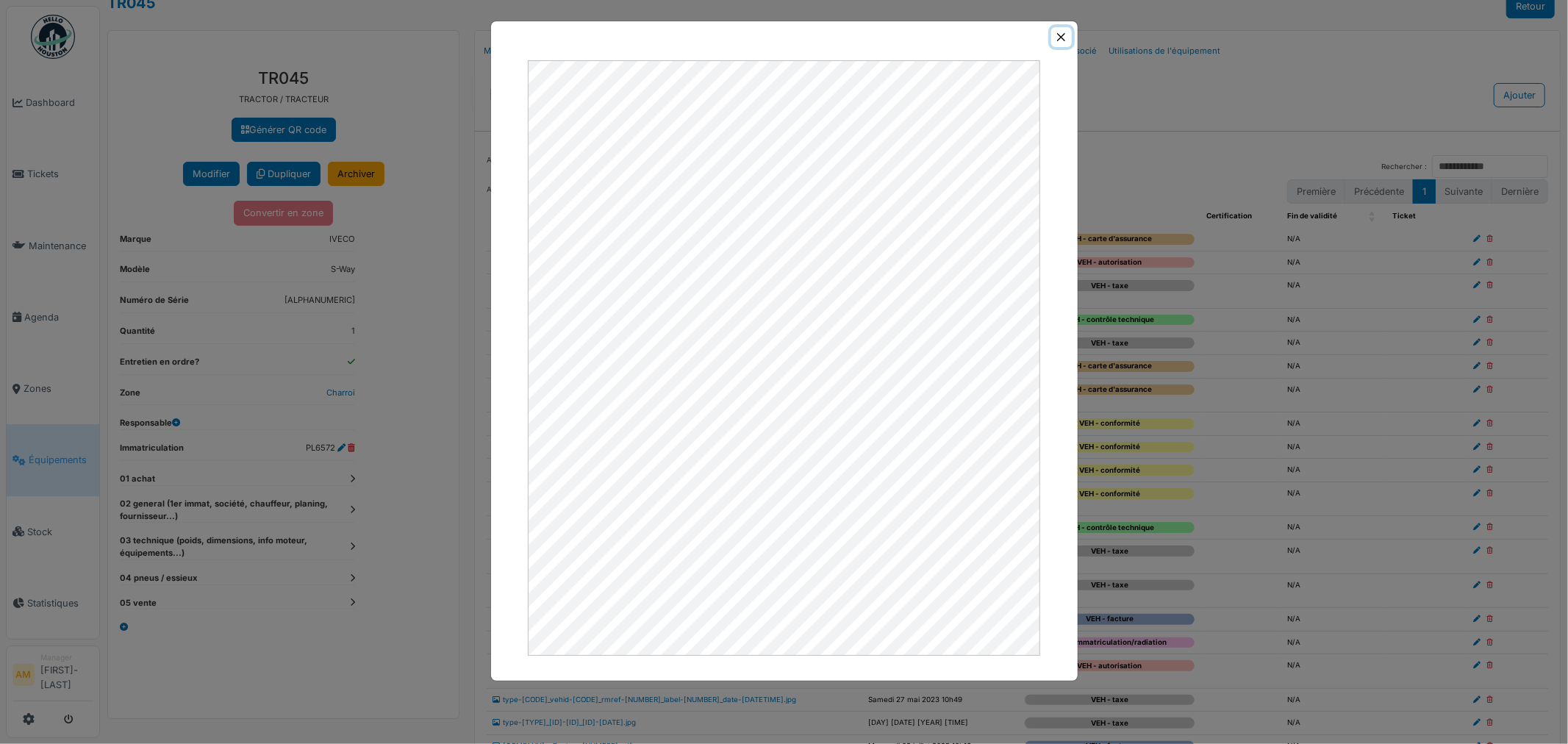 click at bounding box center [1061, 37] 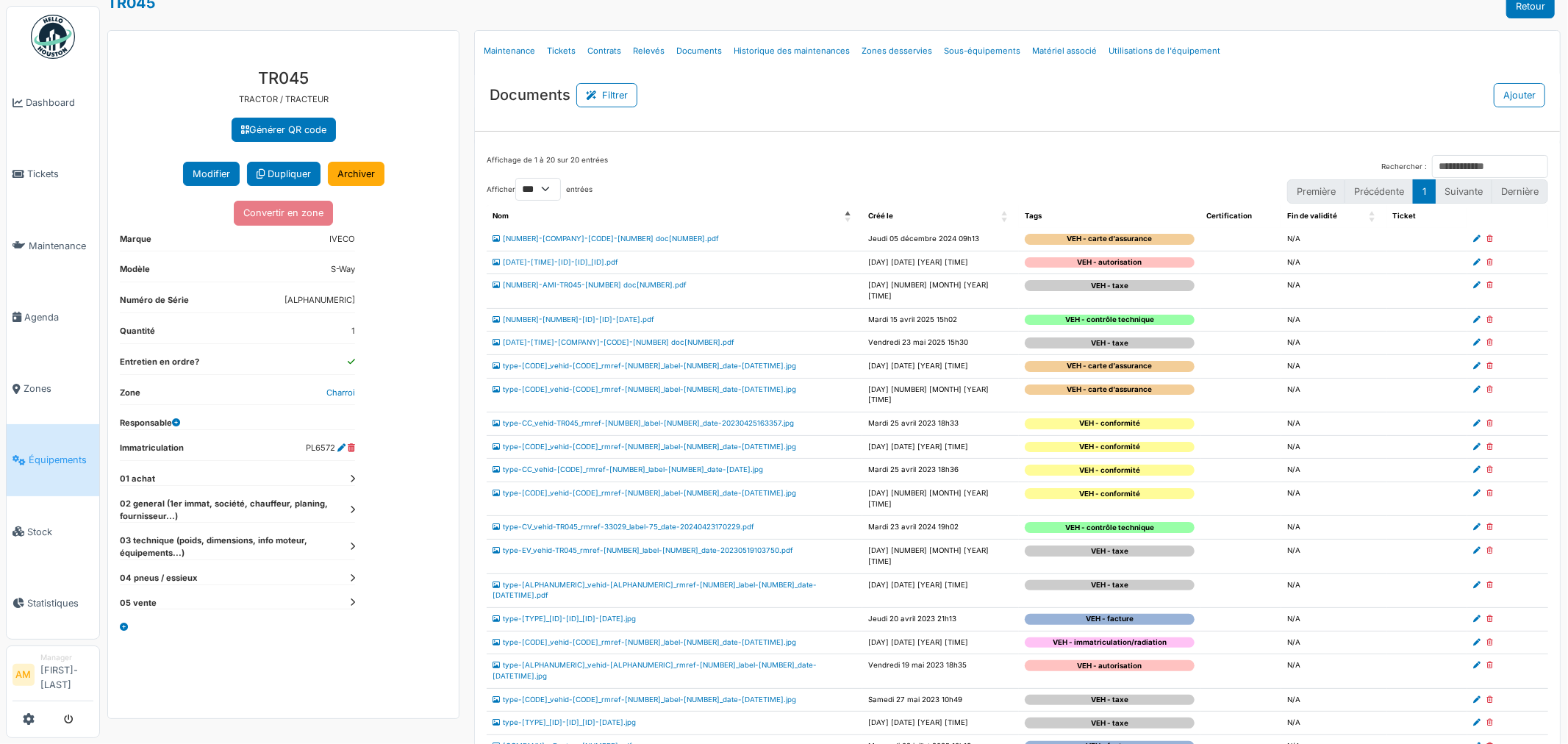 click at bounding box center (1508, 239) 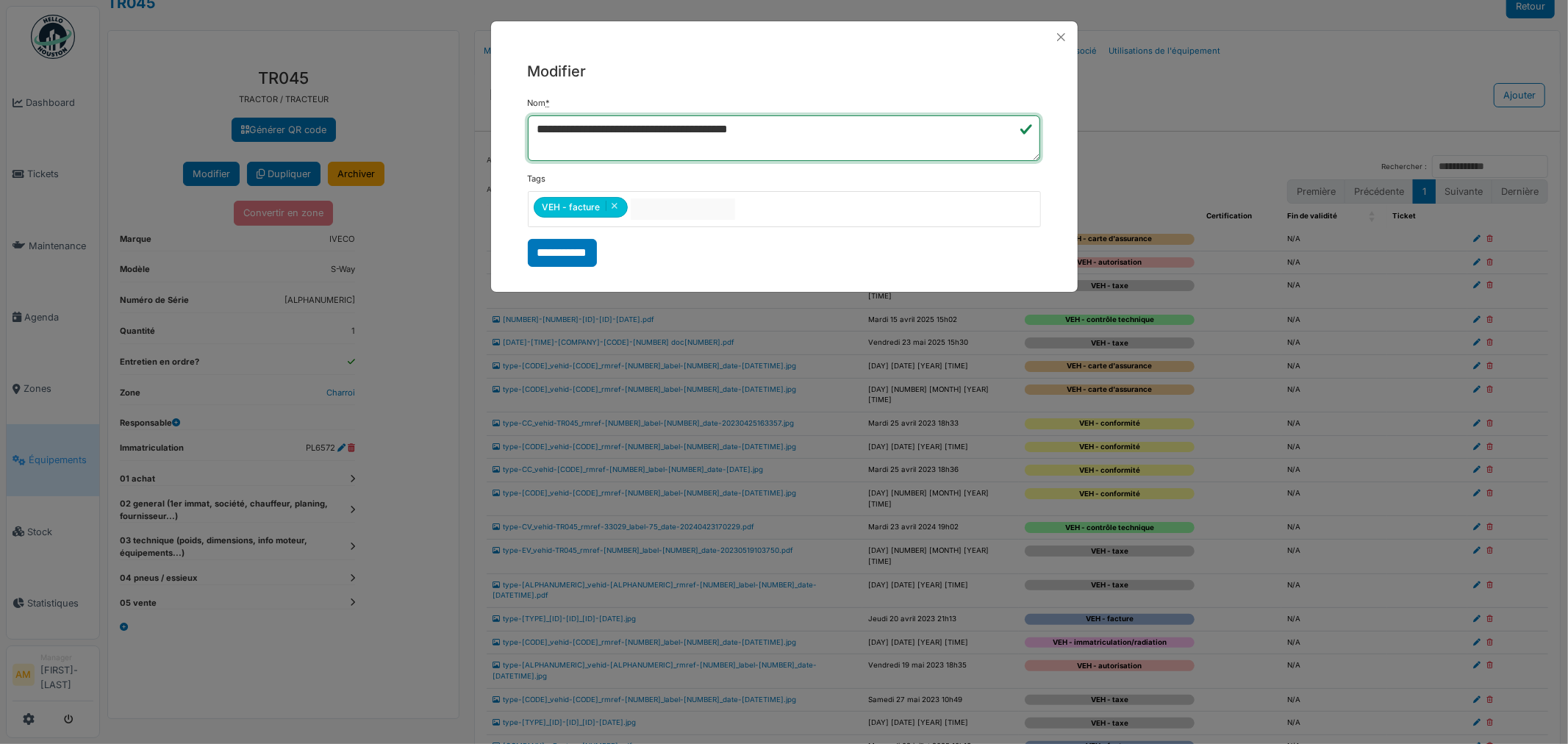 click on "**********" at bounding box center (784, 138) 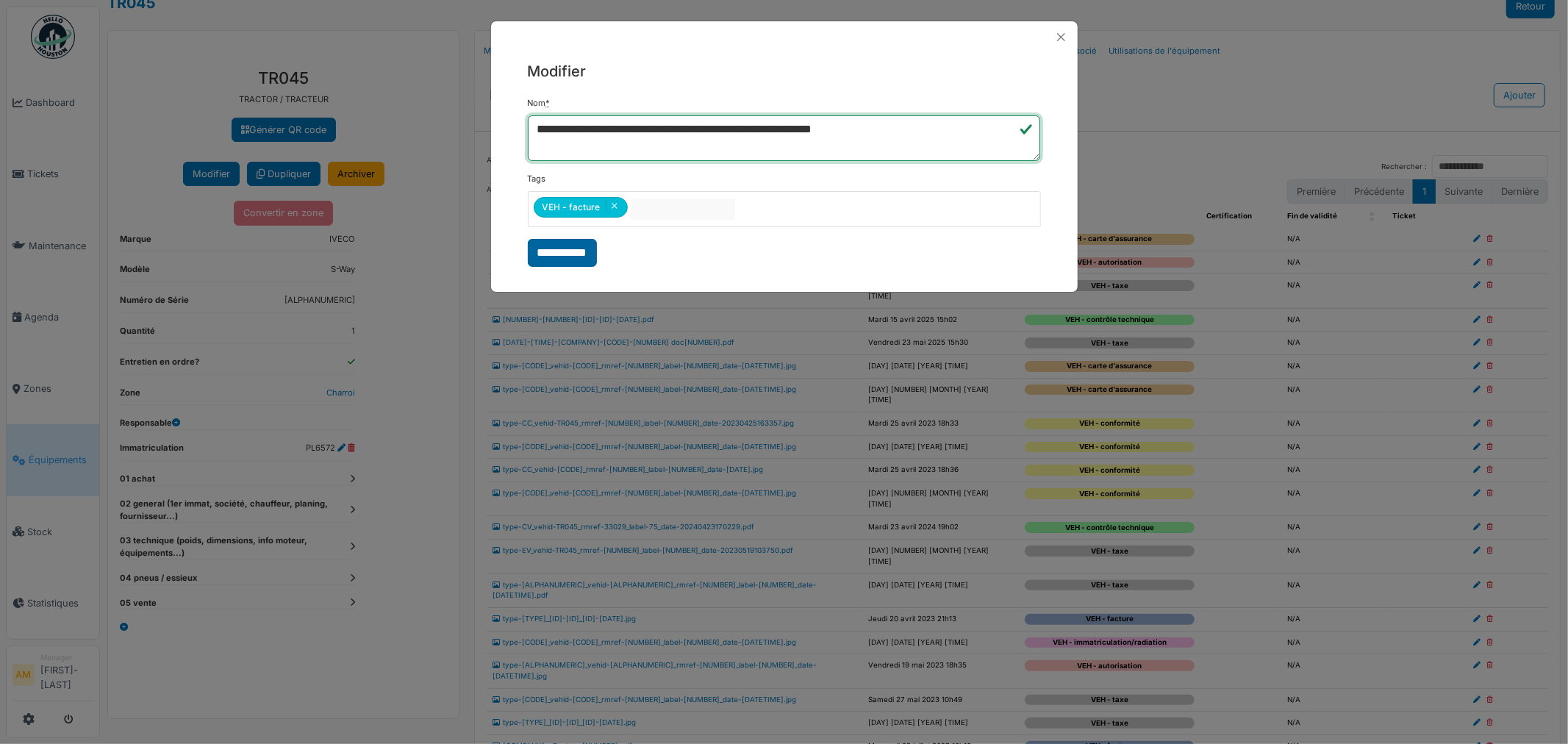 type on "**********" 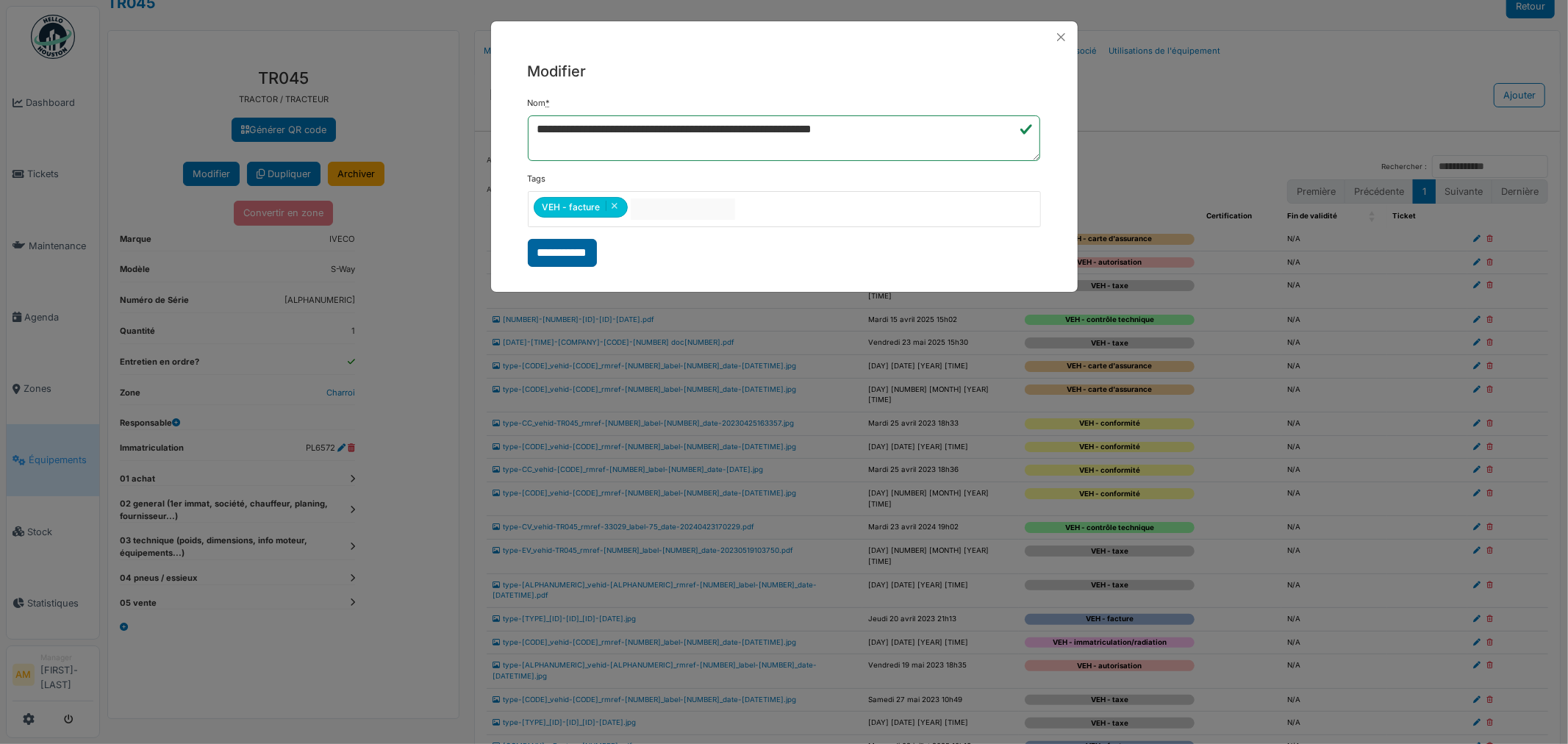 click on "**********" at bounding box center [562, 253] 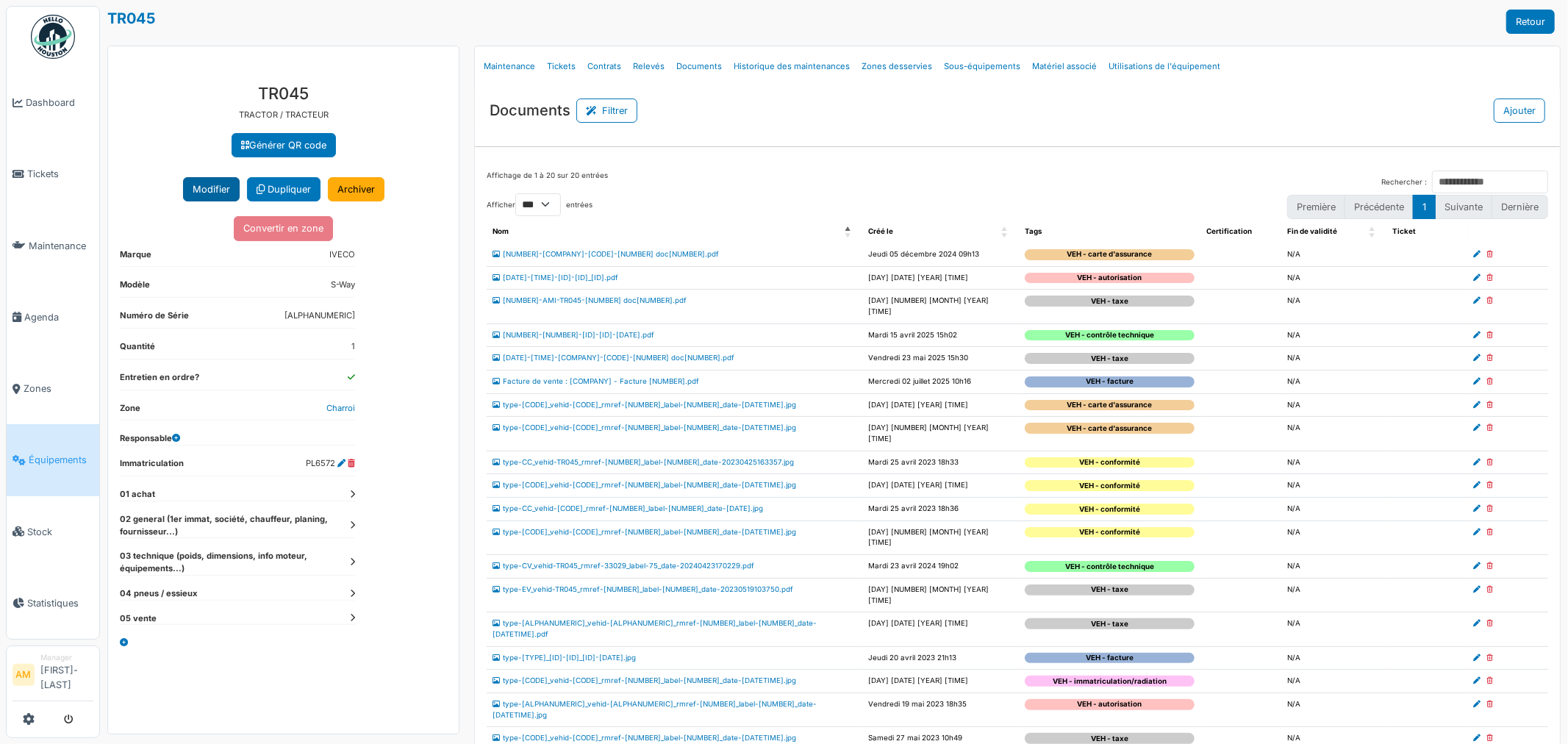 click on "Modifier" at bounding box center [211, 189] 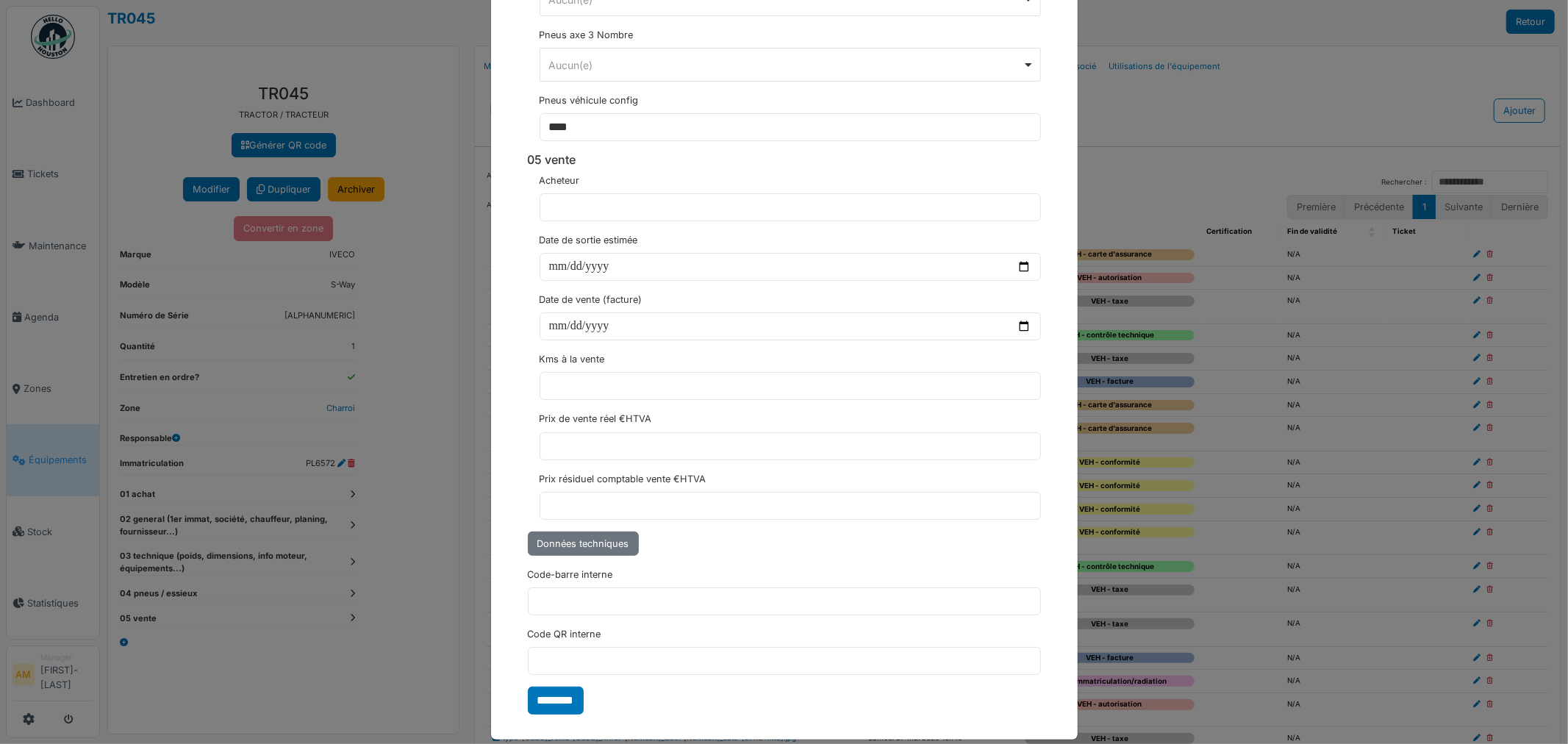 scroll, scrollTop: 5096, scrollLeft: 0, axis: vertical 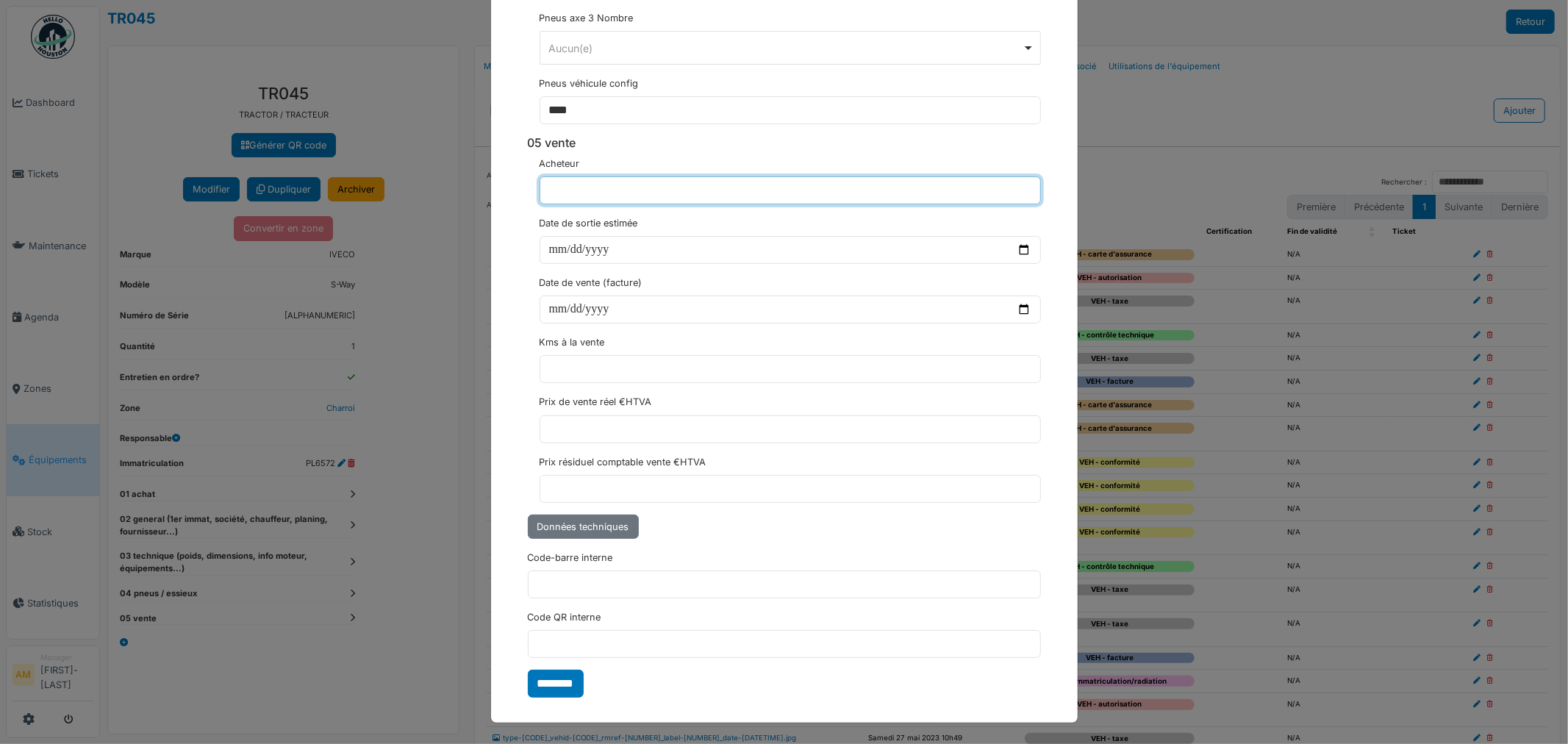 click at bounding box center (790, 190) 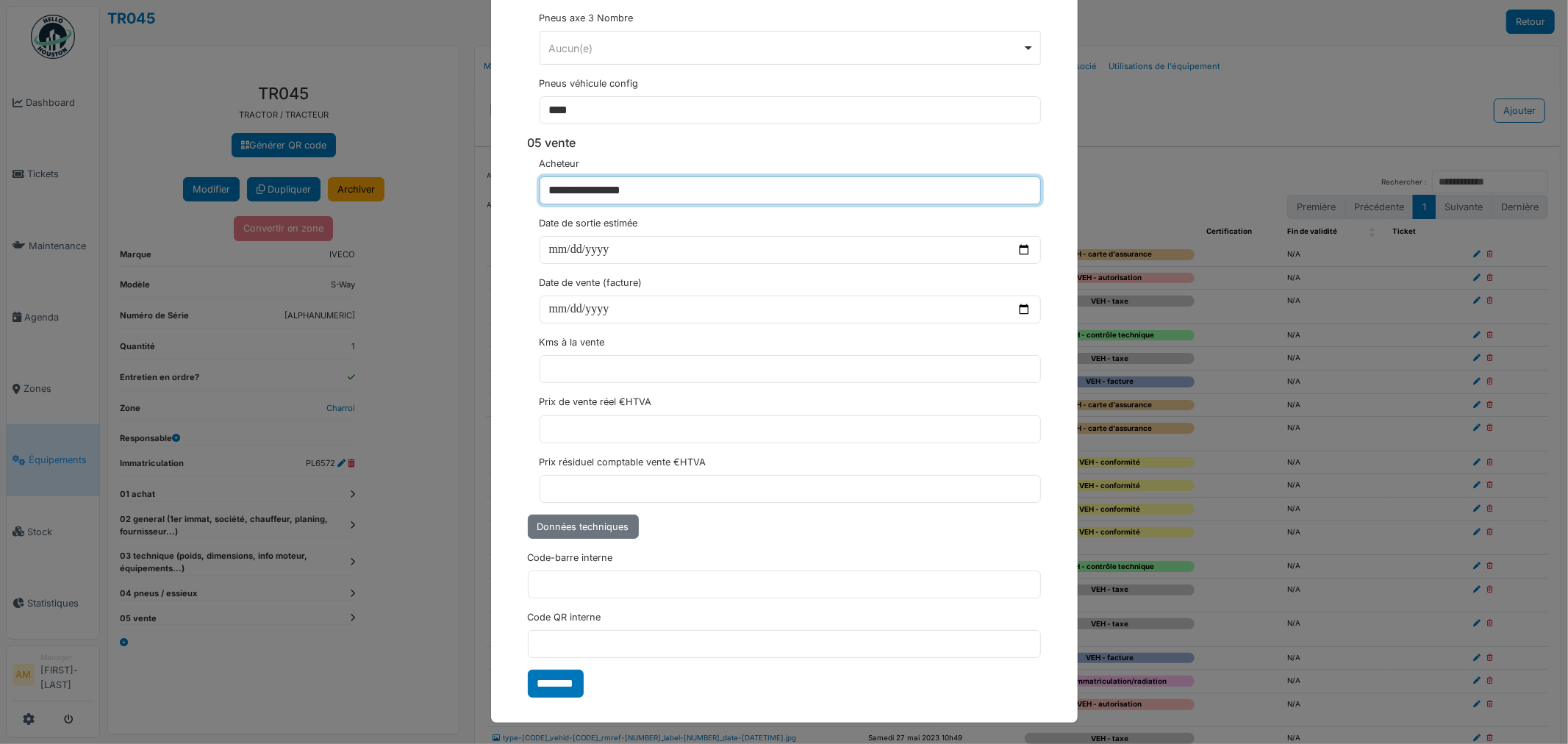 type on "**********" 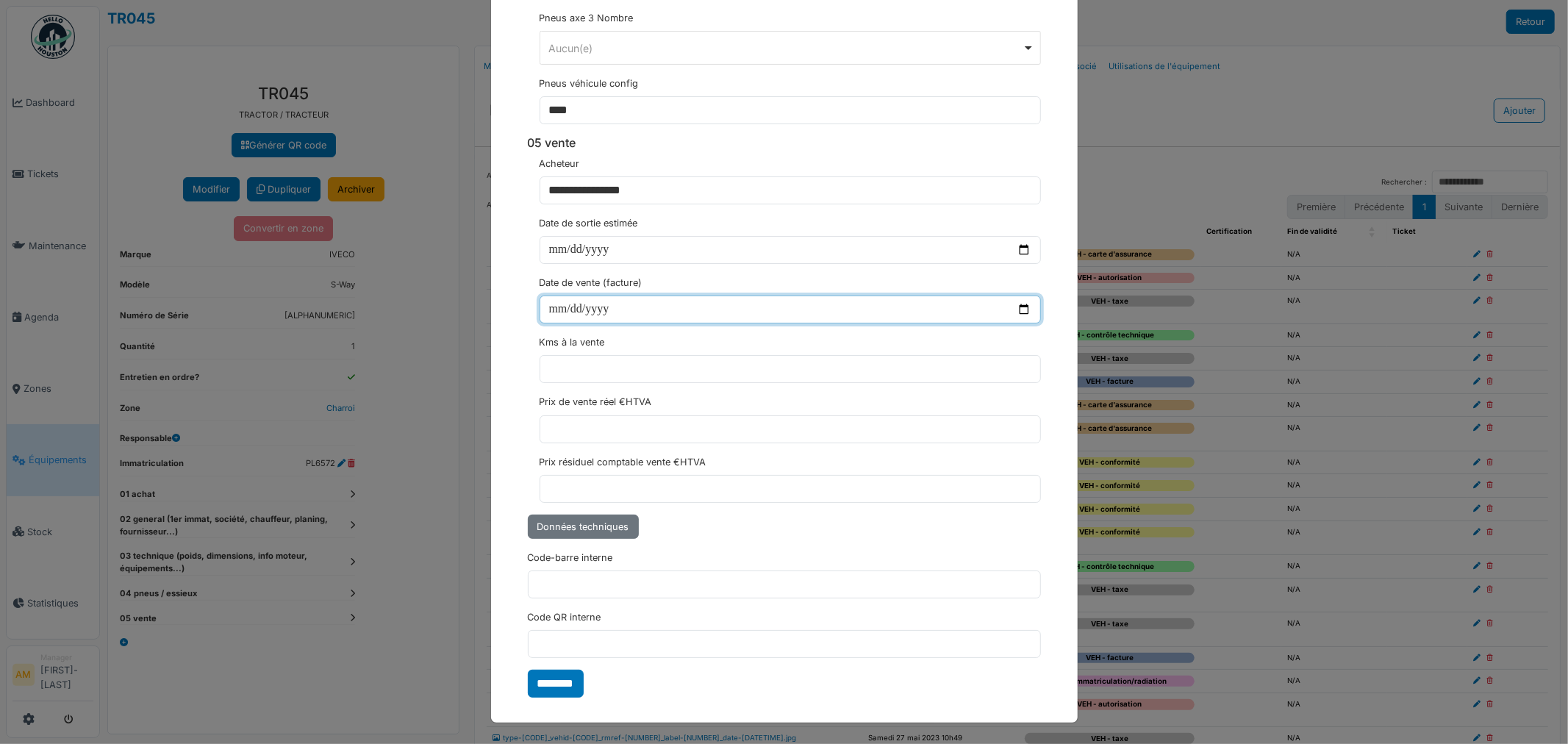click at bounding box center (790, 310) 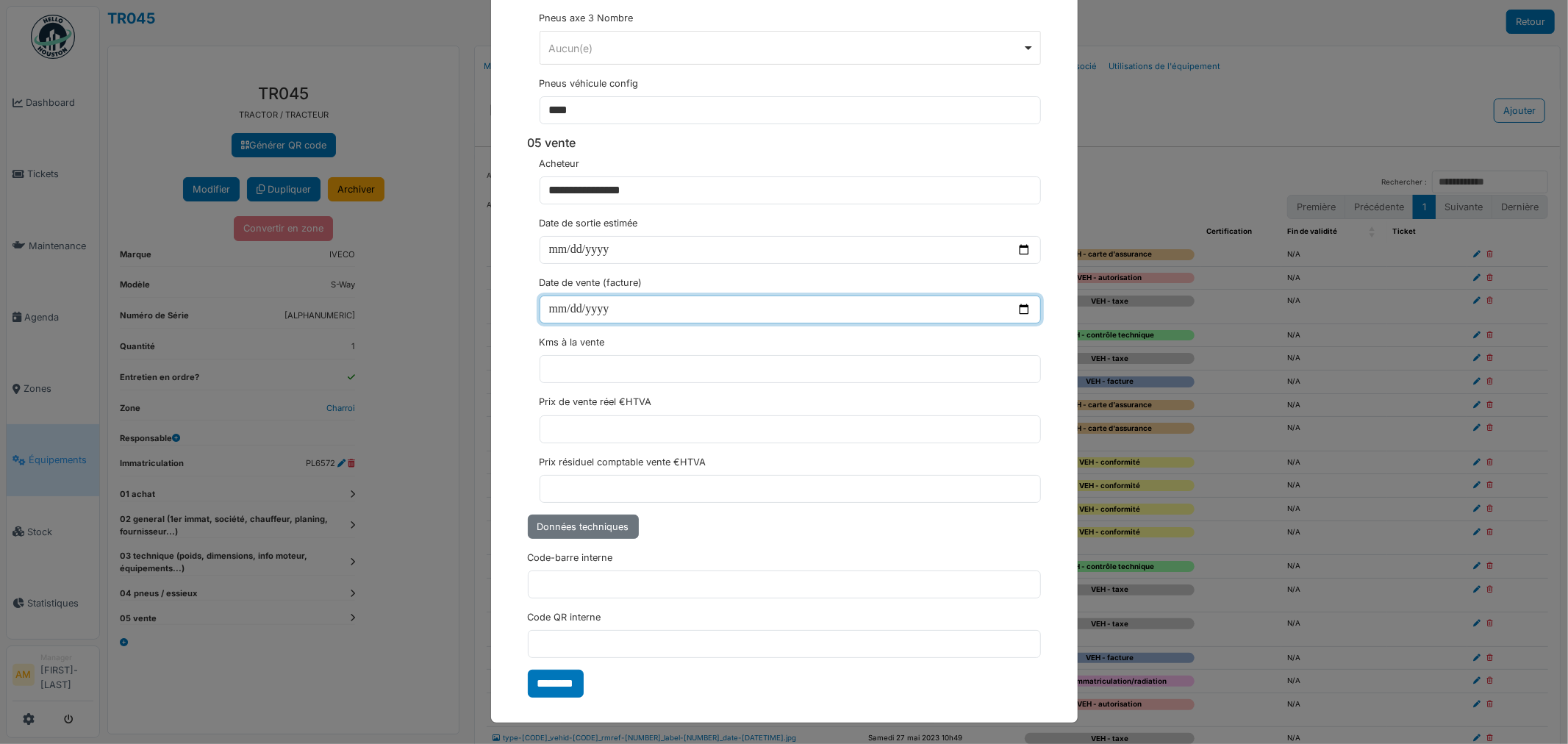 type on "**********" 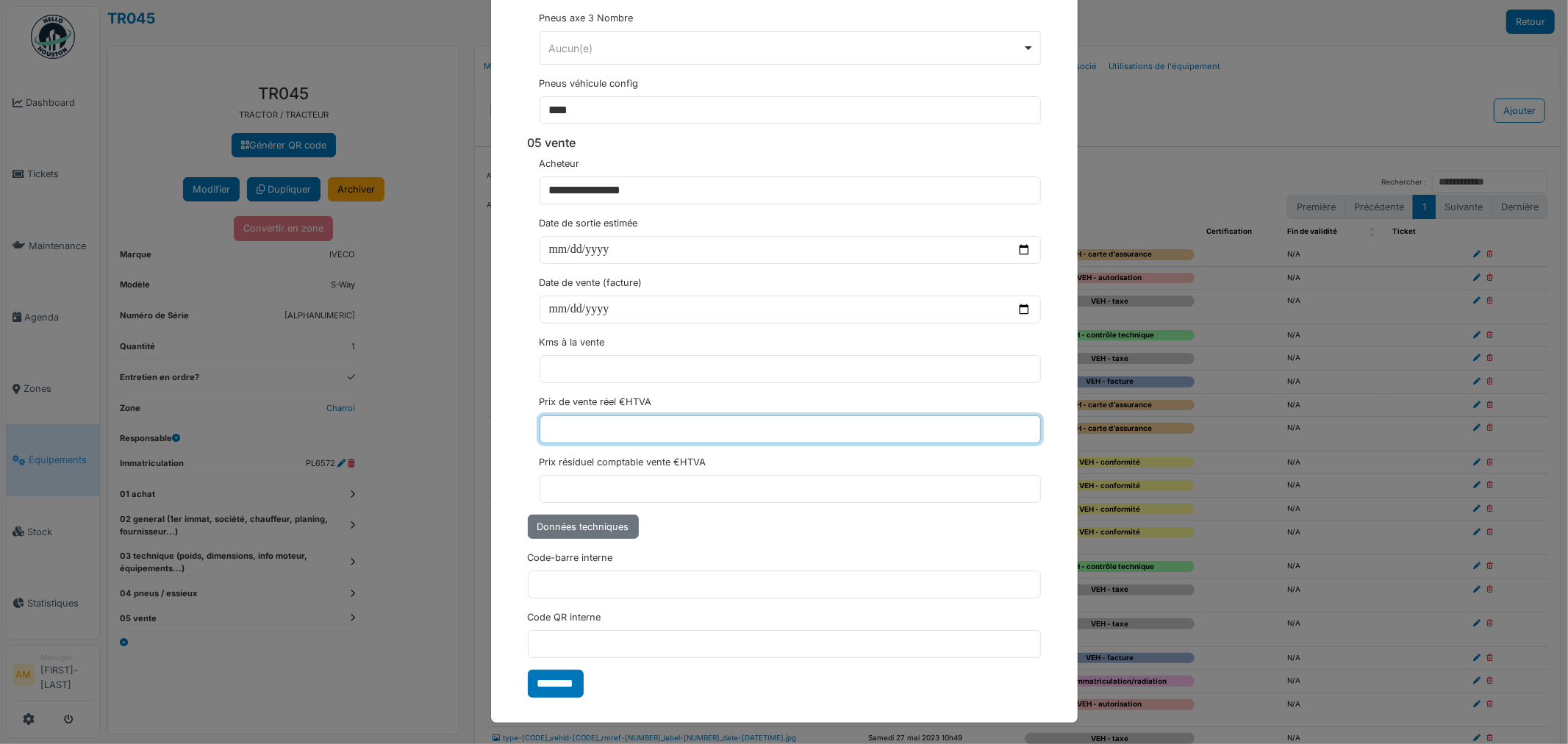 click at bounding box center [790, 429] 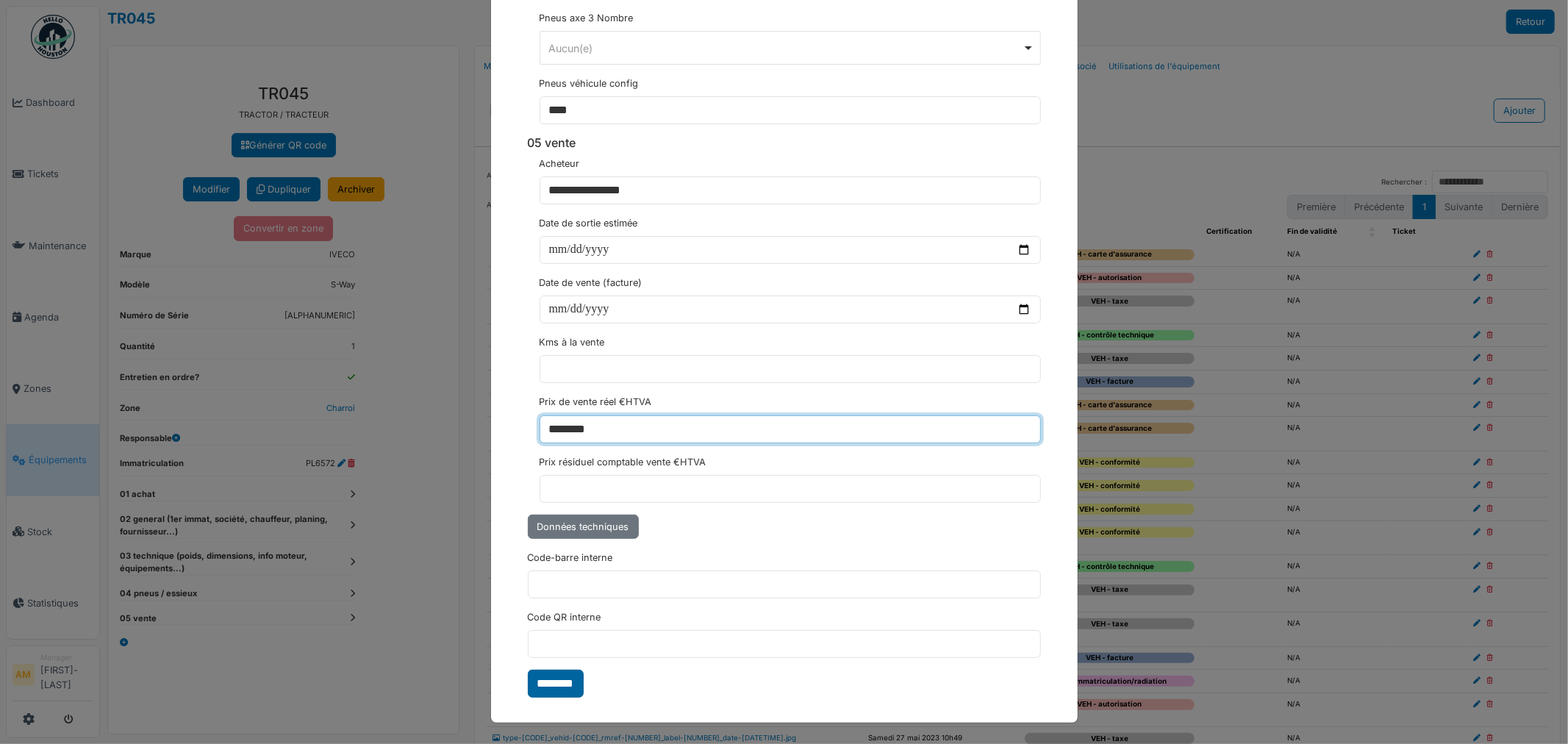 type on "********" 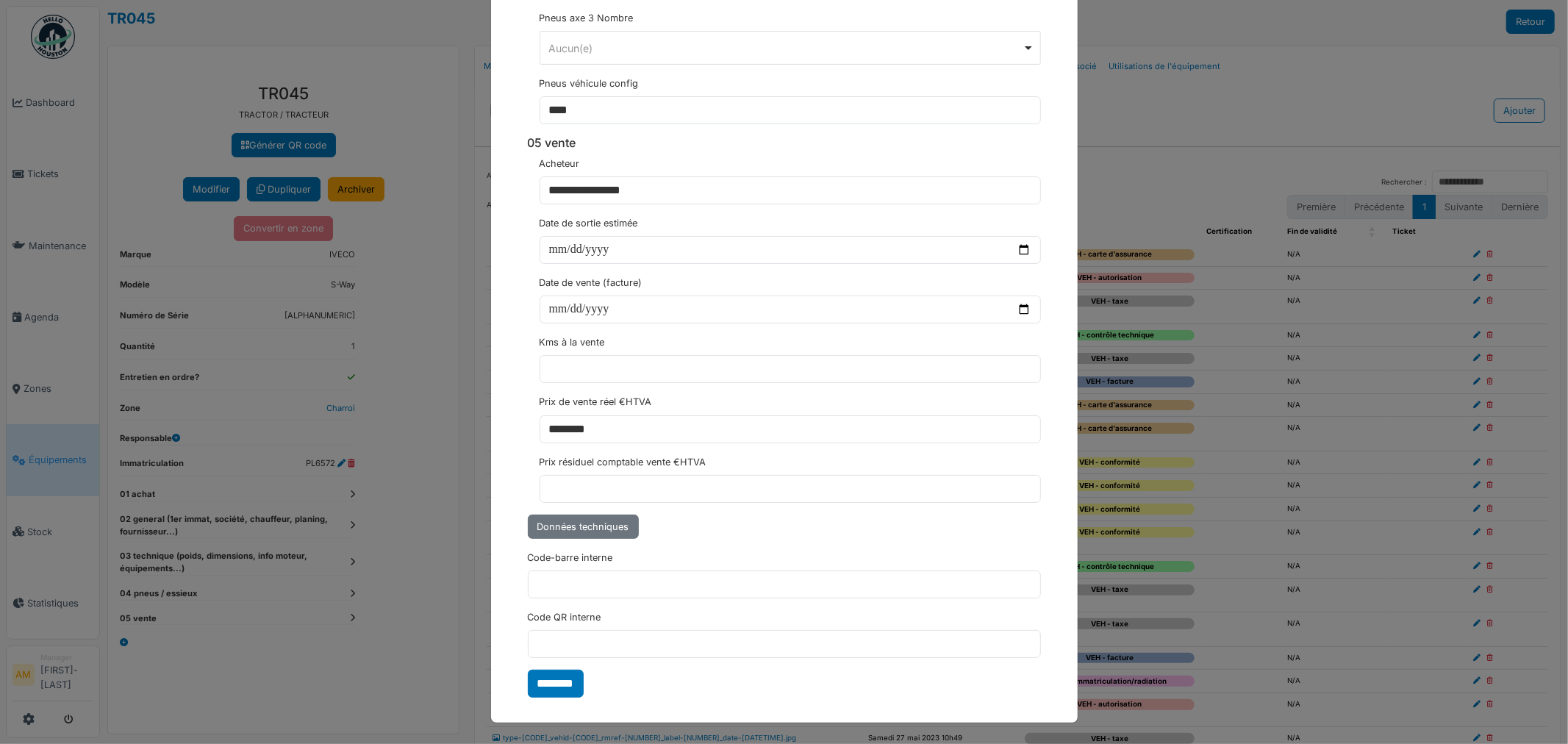 click on "********" at bounding box center [556, 684] 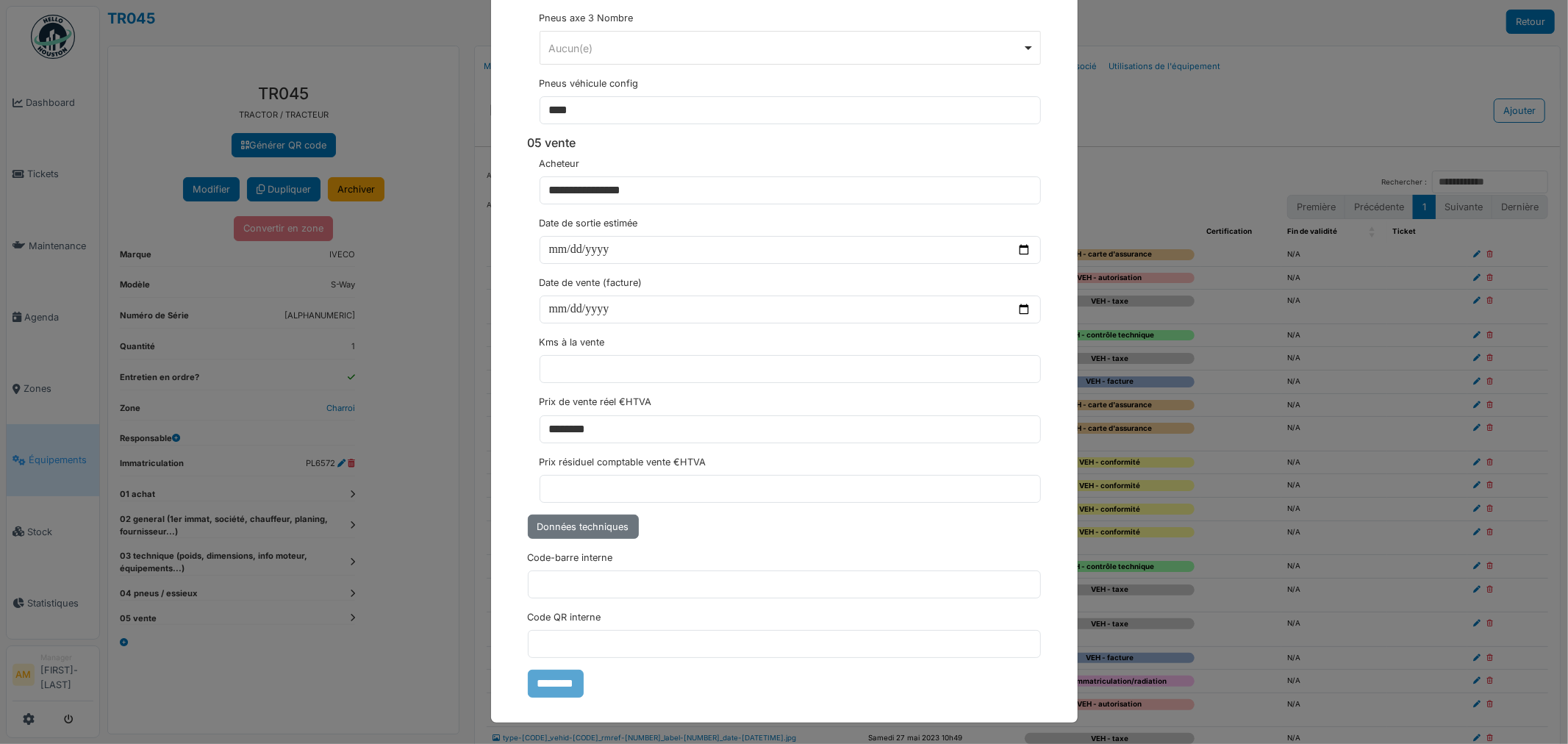 click on "**********" at bounding box center [784, 372] 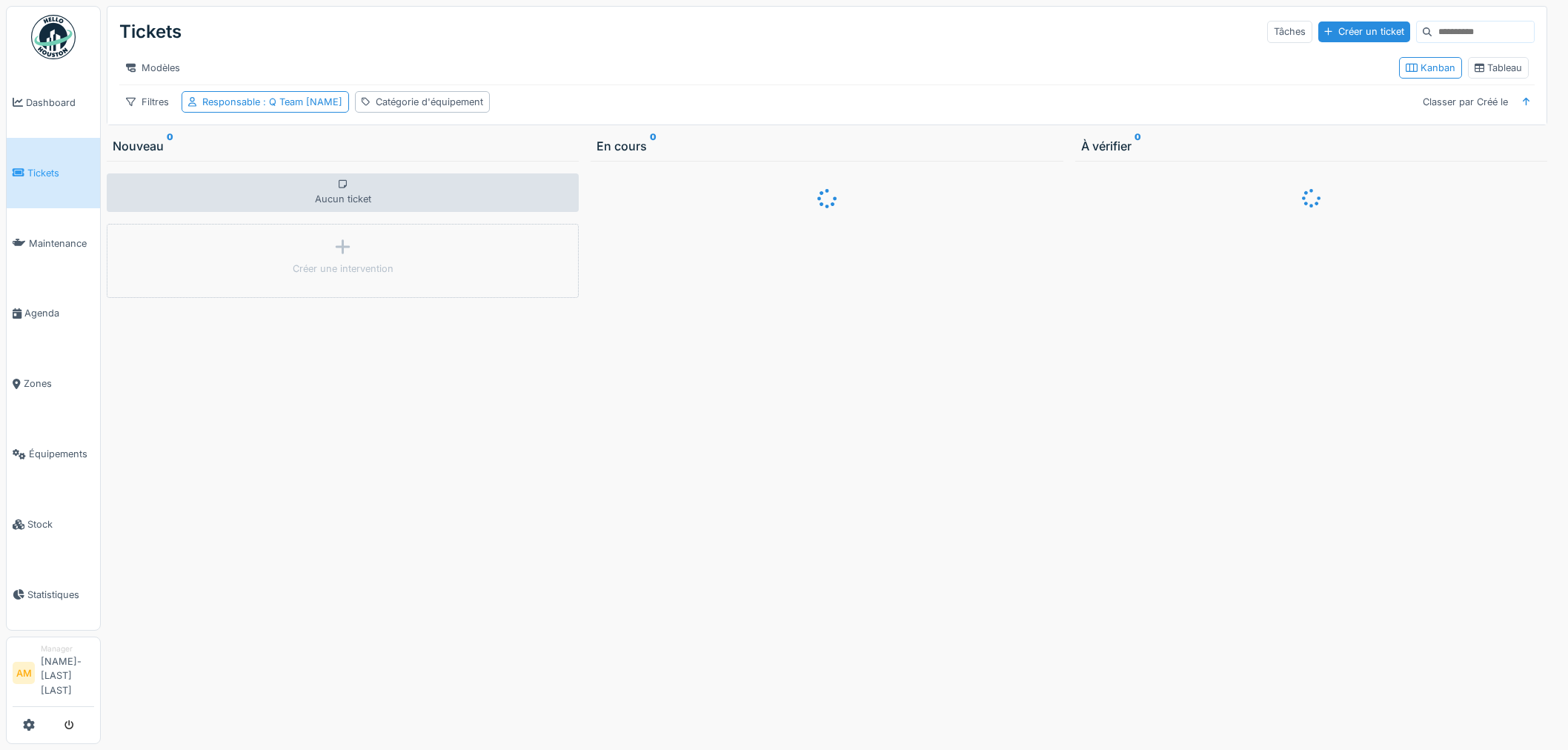 scroll, scrollTop: 0, scrollLeft: 0, axis: both 